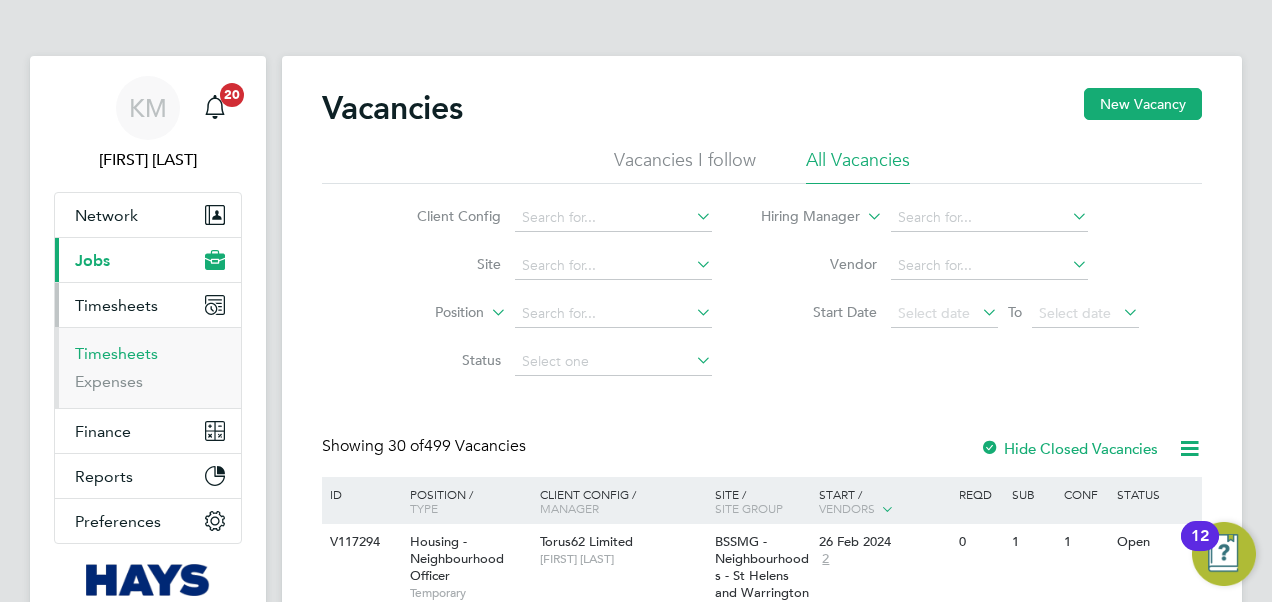 scroll, scrollTop: 0, scrollLeft: 0, axis: both 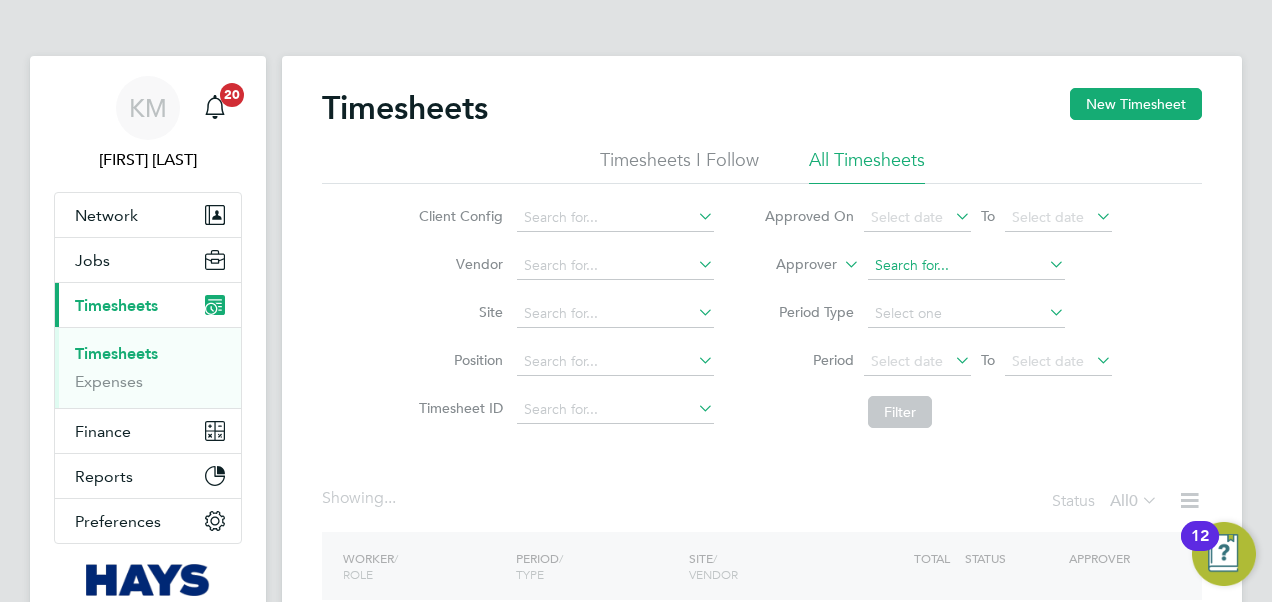 click 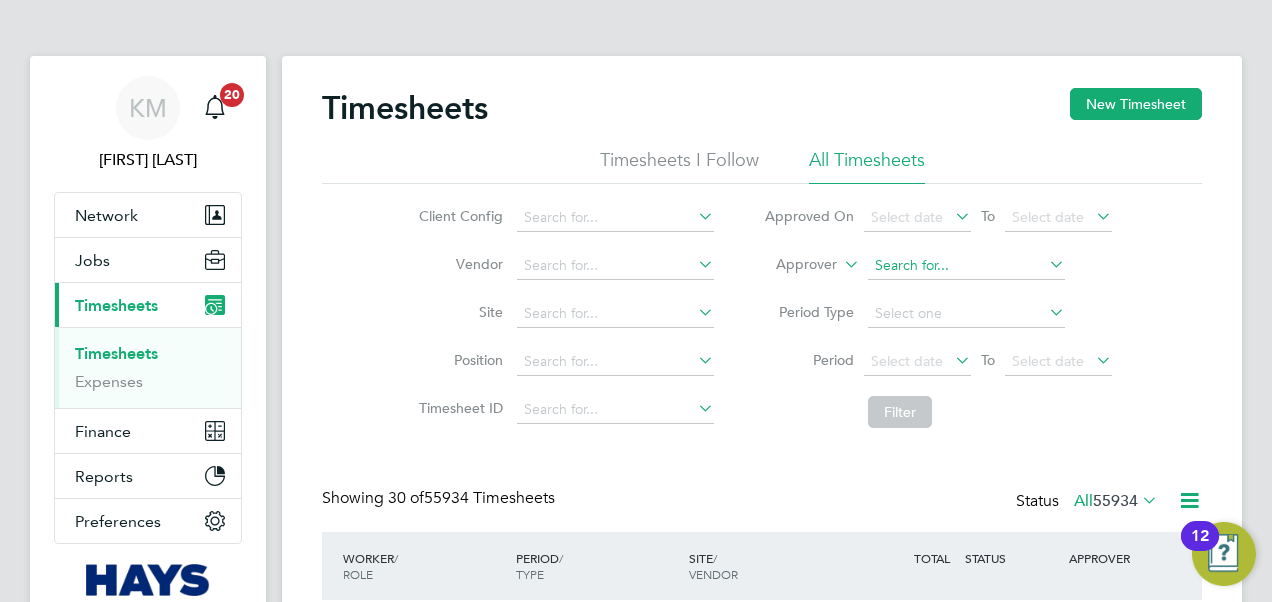 click 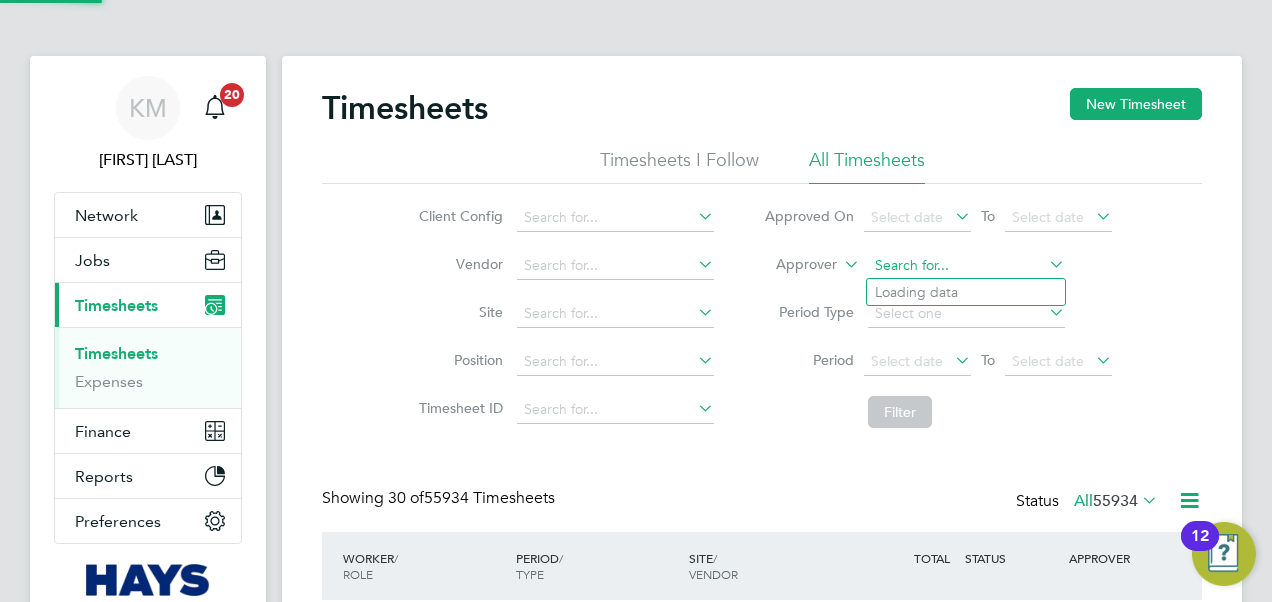 scroll, scrollTop: 10, scrollLeft: 10, axis: both 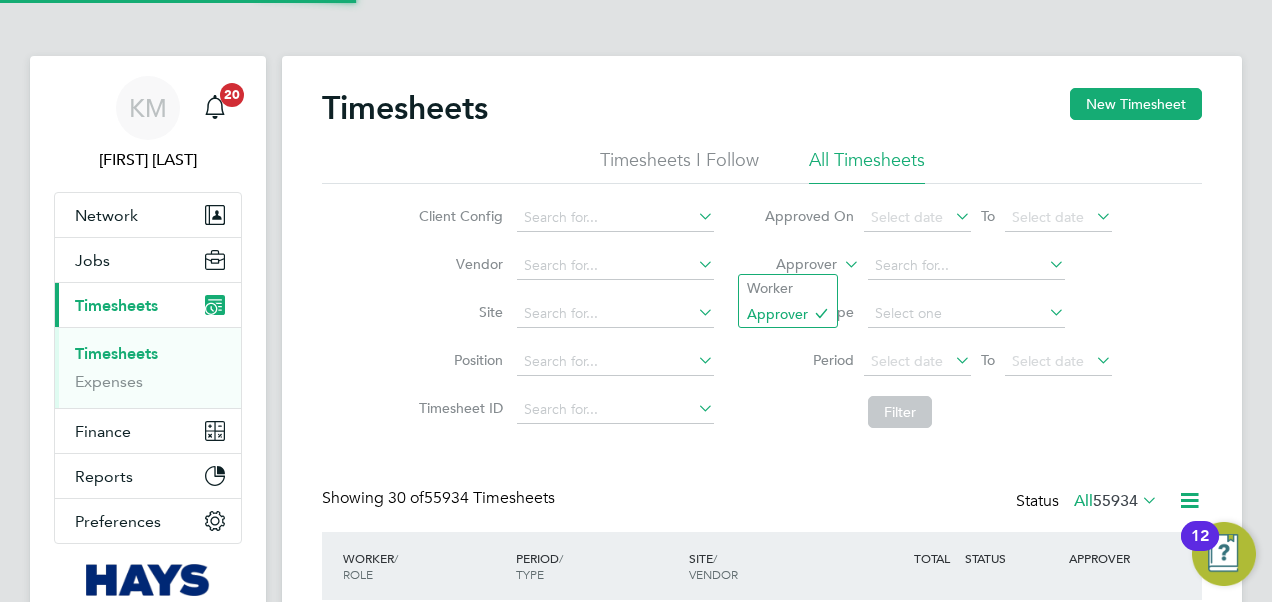 click 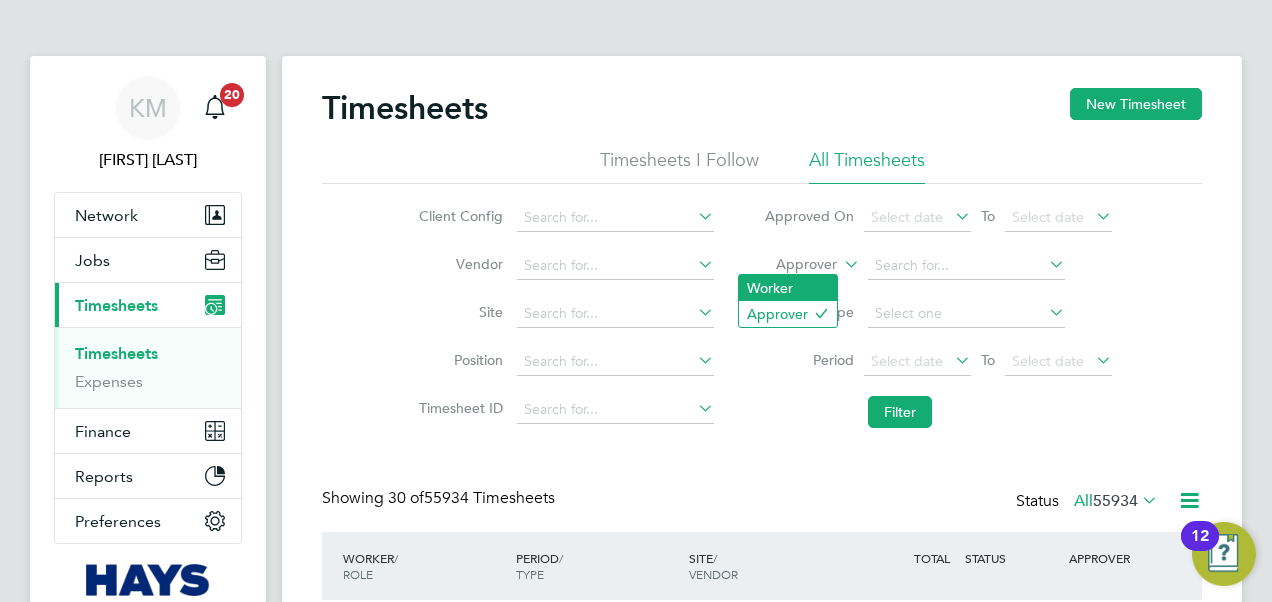 click on "Worker" 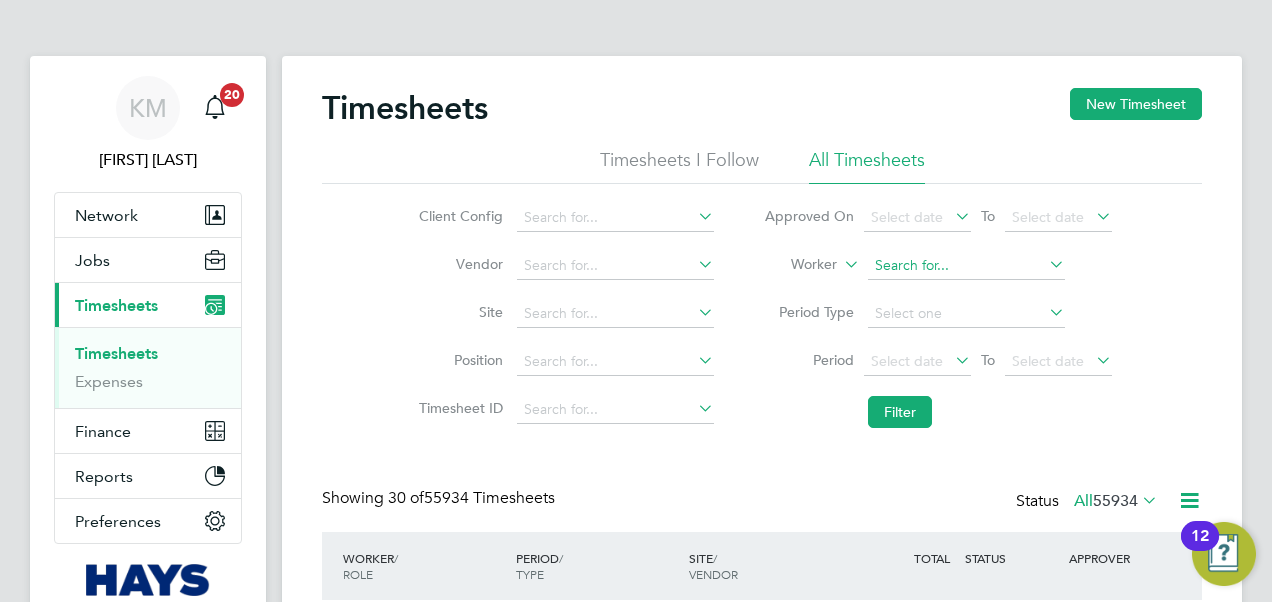 click 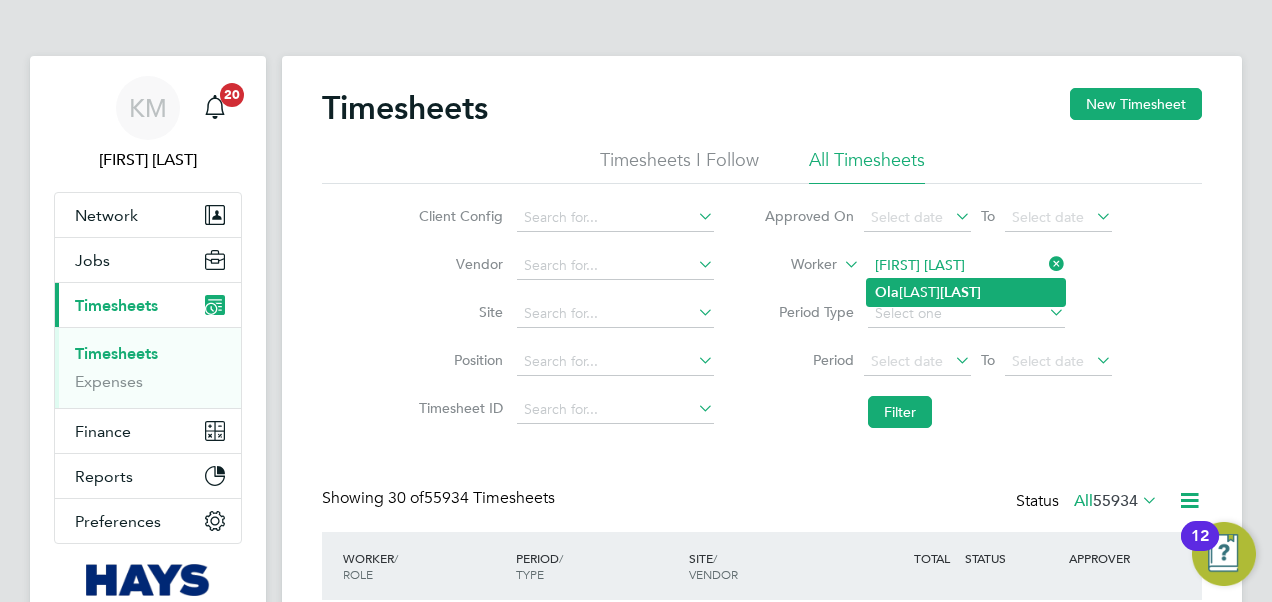 click on "Ola" 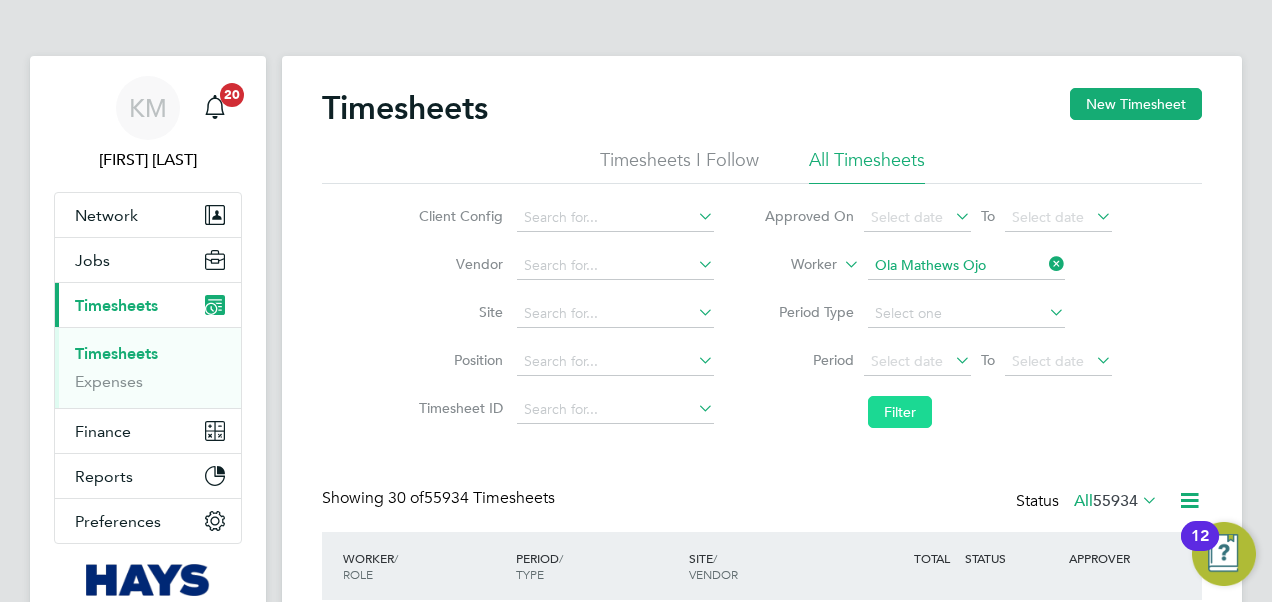 click on "Filter" 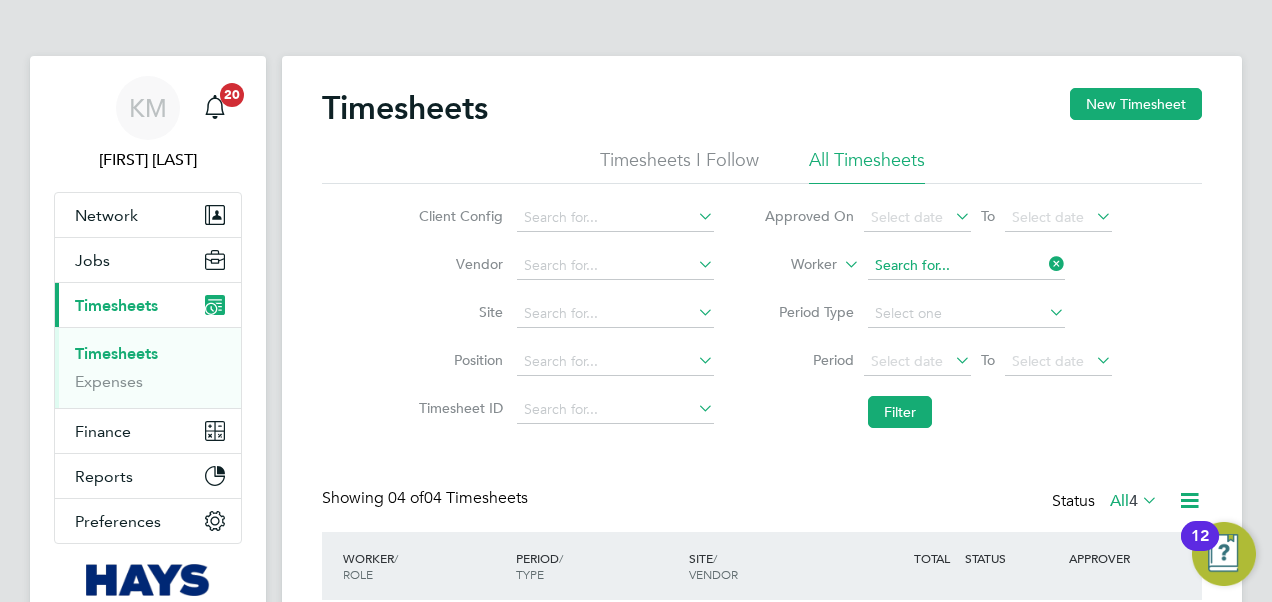 click 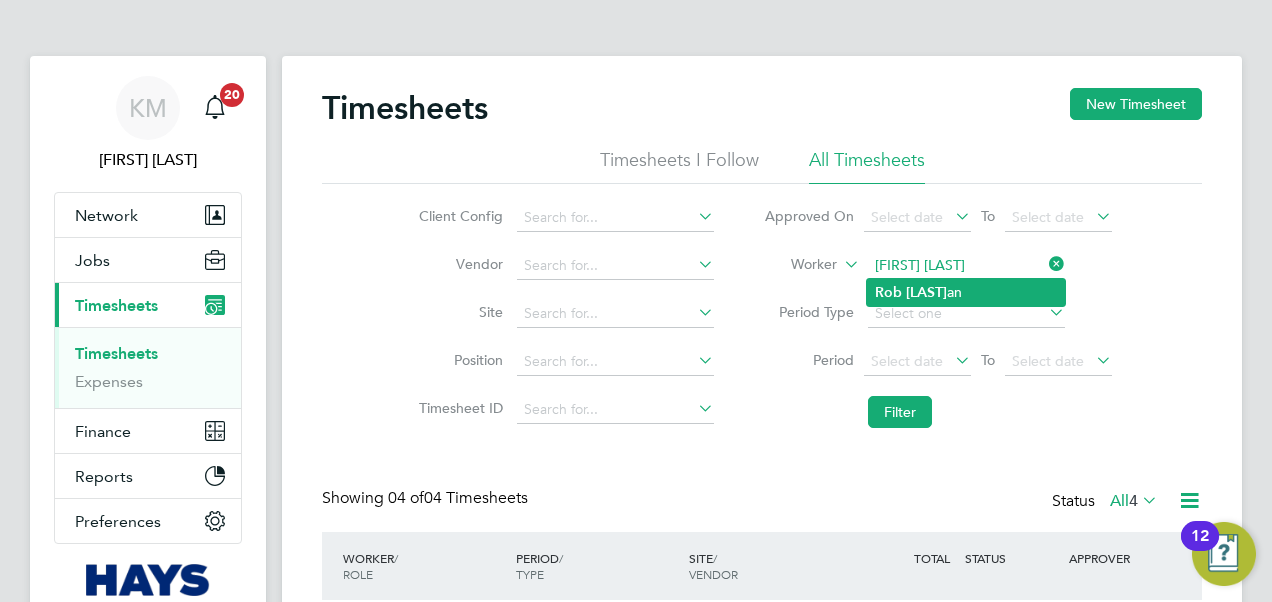 click on "Mcmill" 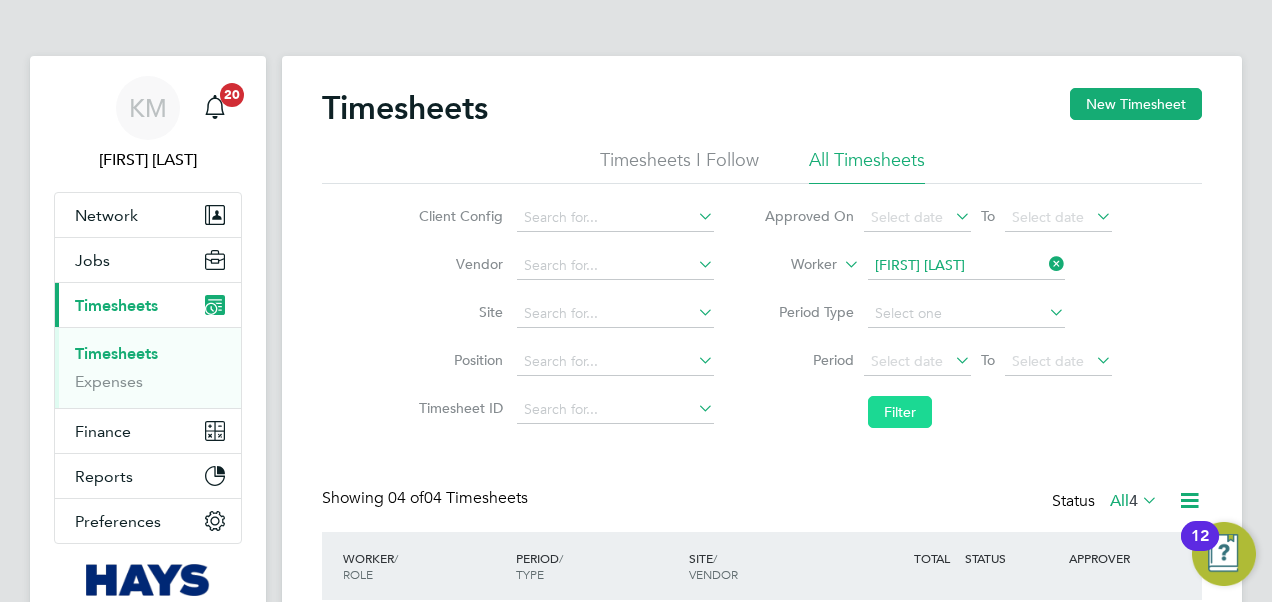 click on "Filter" 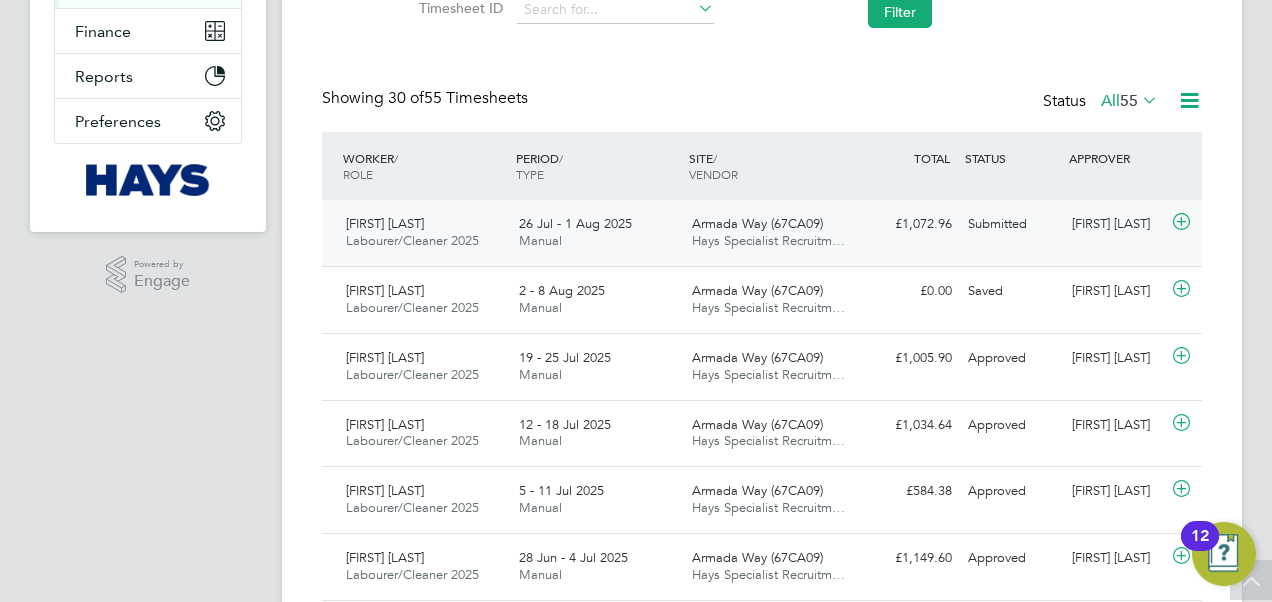 click on "[FIRST] [LAST]" 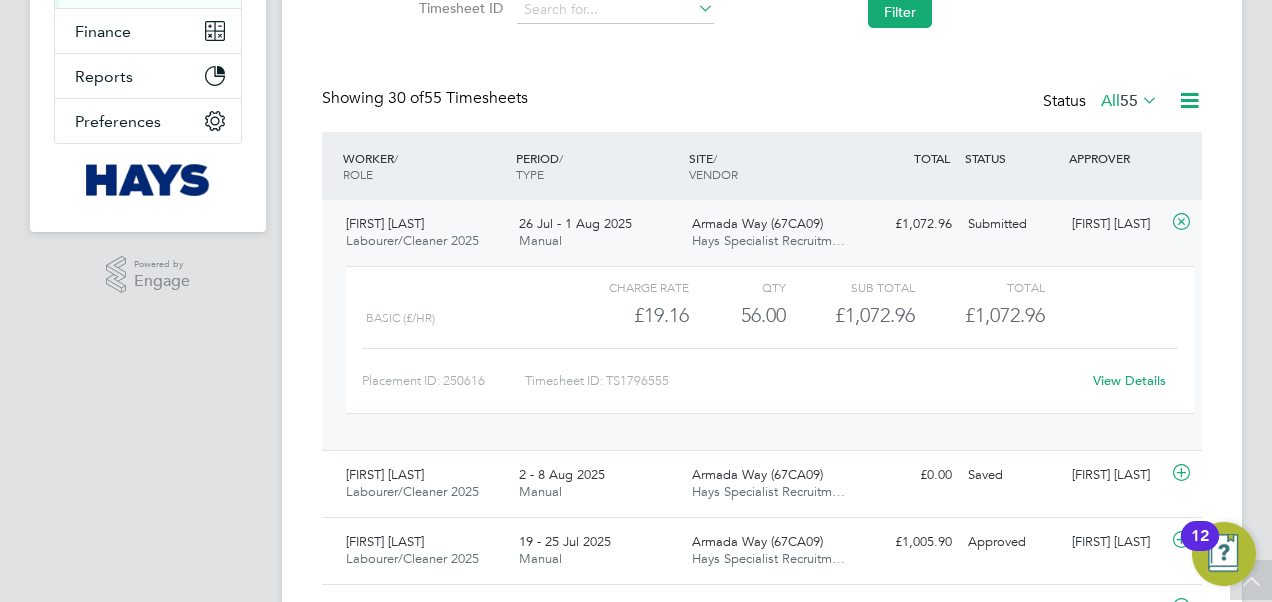 click on "View Details" 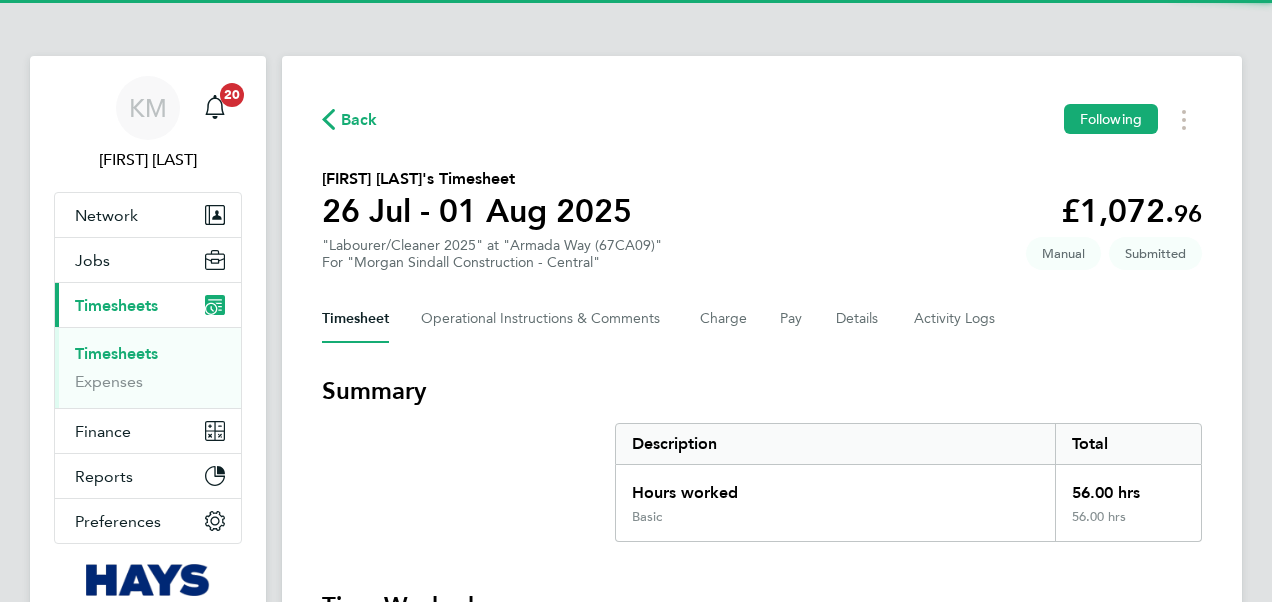 scroll, scrollTop: 0, scrollLeft: 0, axis: both 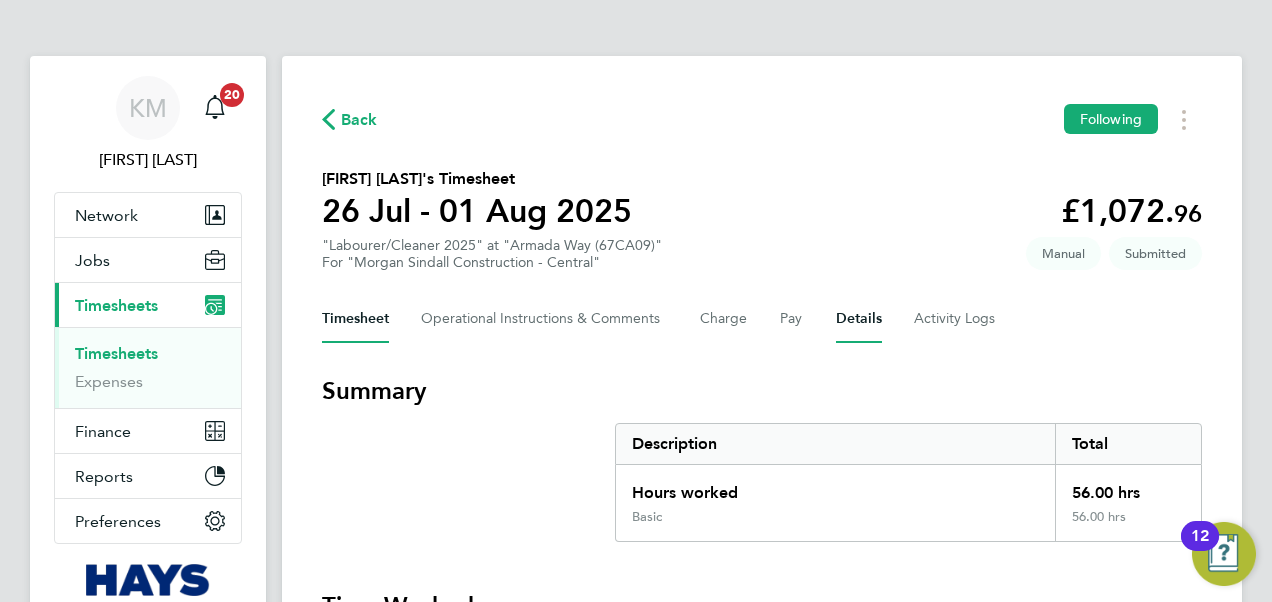 click on "Details" at bounding box center [859, 319] 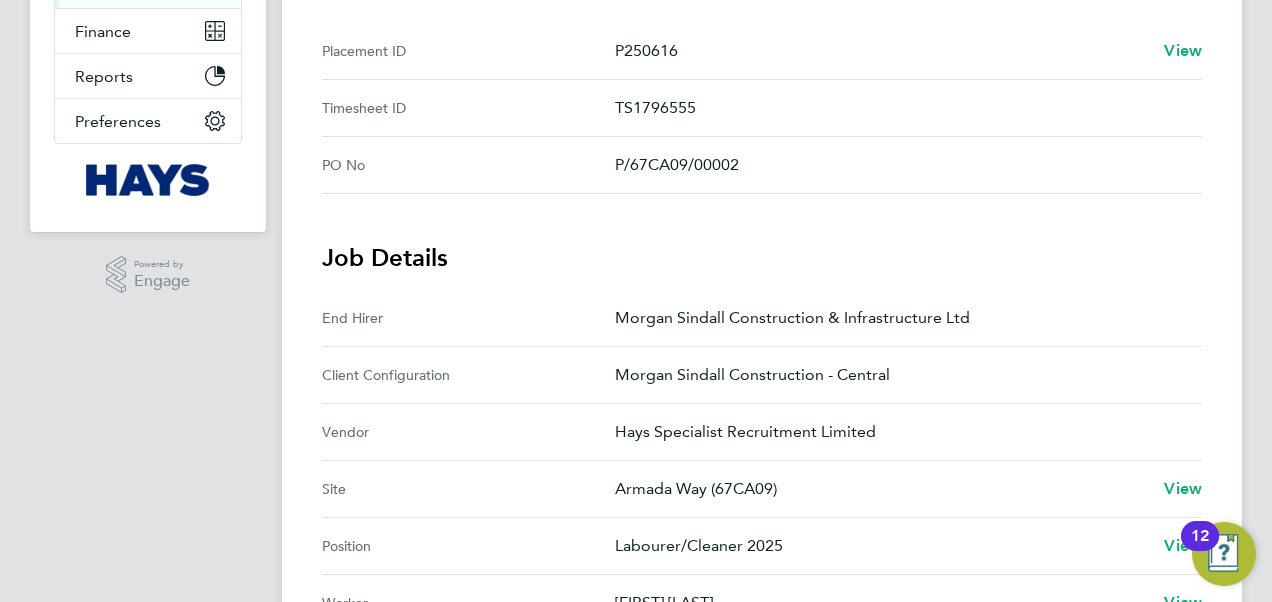 scroll, scrollTop: 800, scrollLeft: 0, axis: vertical 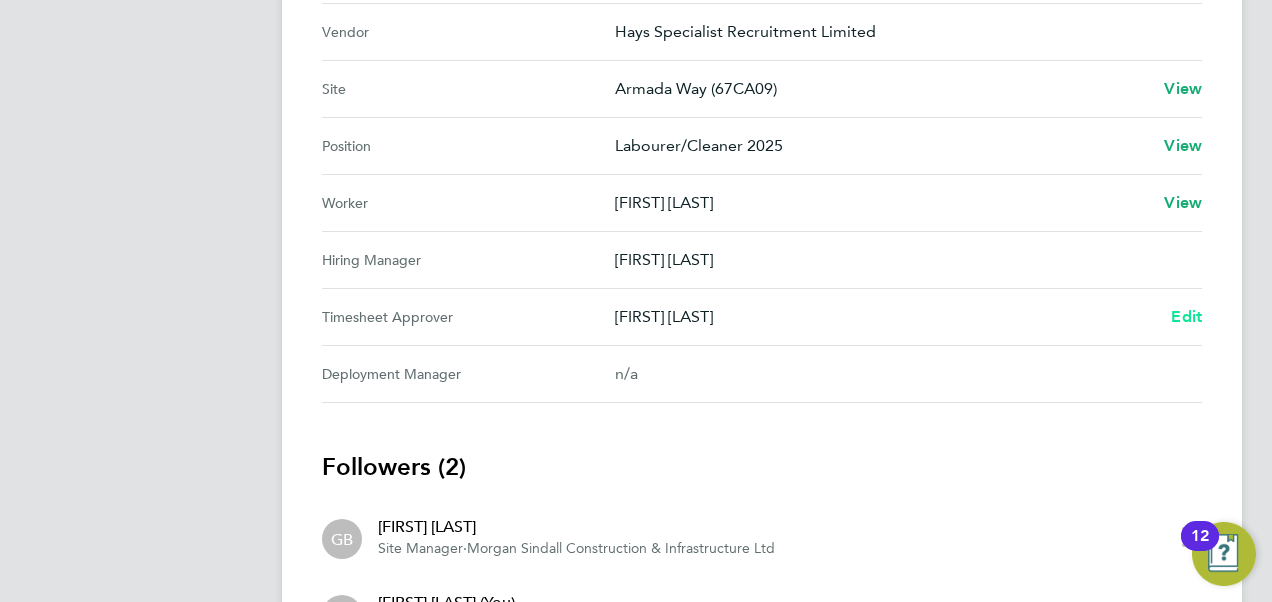 click on "Edit" at bounding box center [1186, 316] 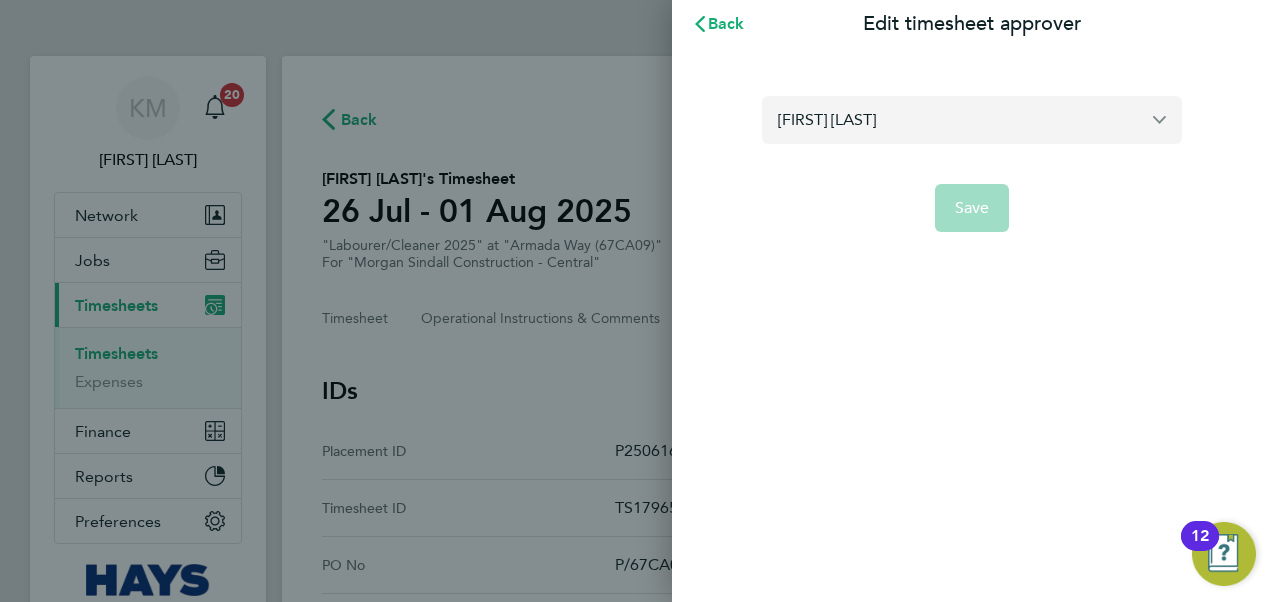 click on "Gavin Bolger" at bounding box center (972, 119) 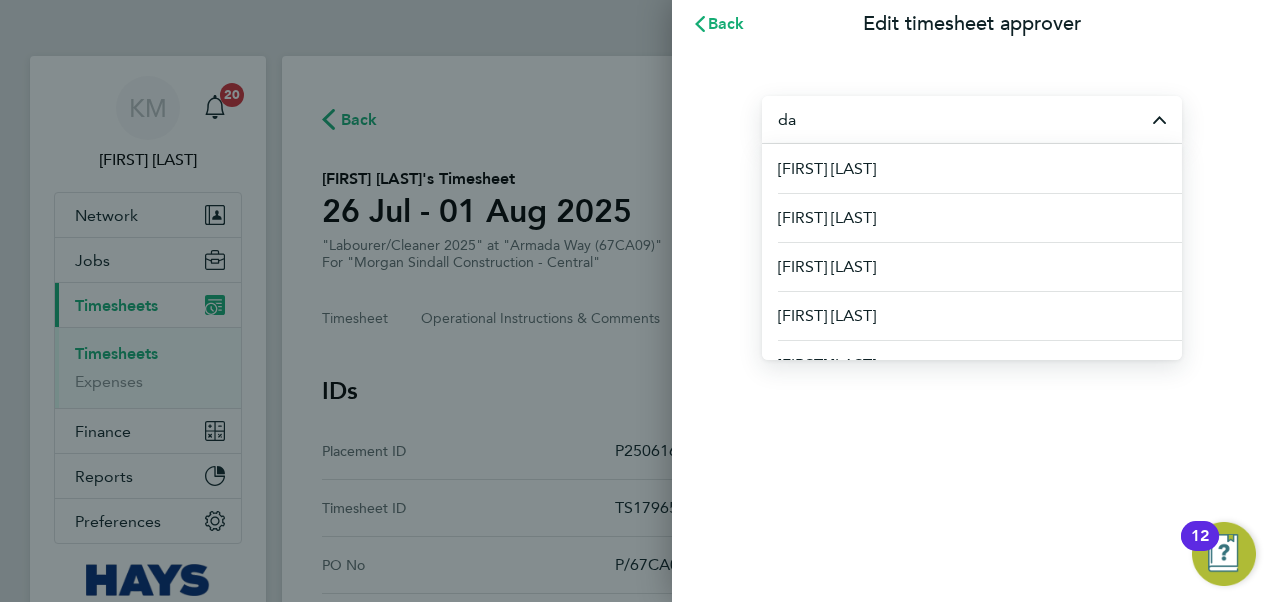 type on "d" 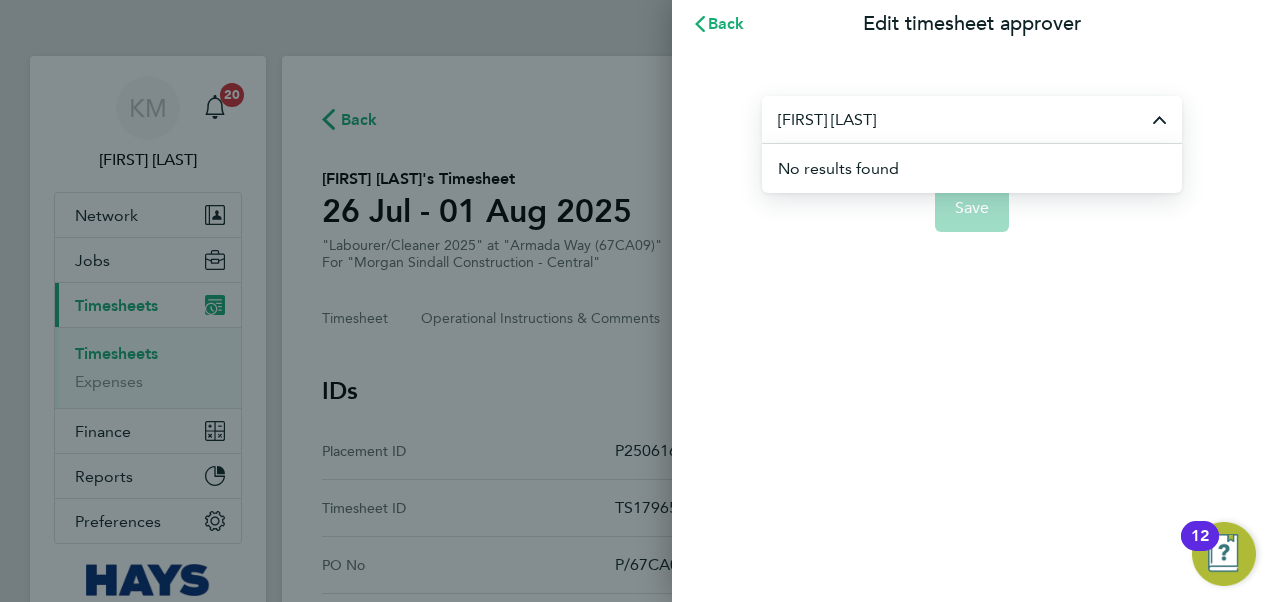 drag, startPoint x: 644, startPoint y: 133, endPoint x: 286, endPoint y: 176, distance: 360.57315 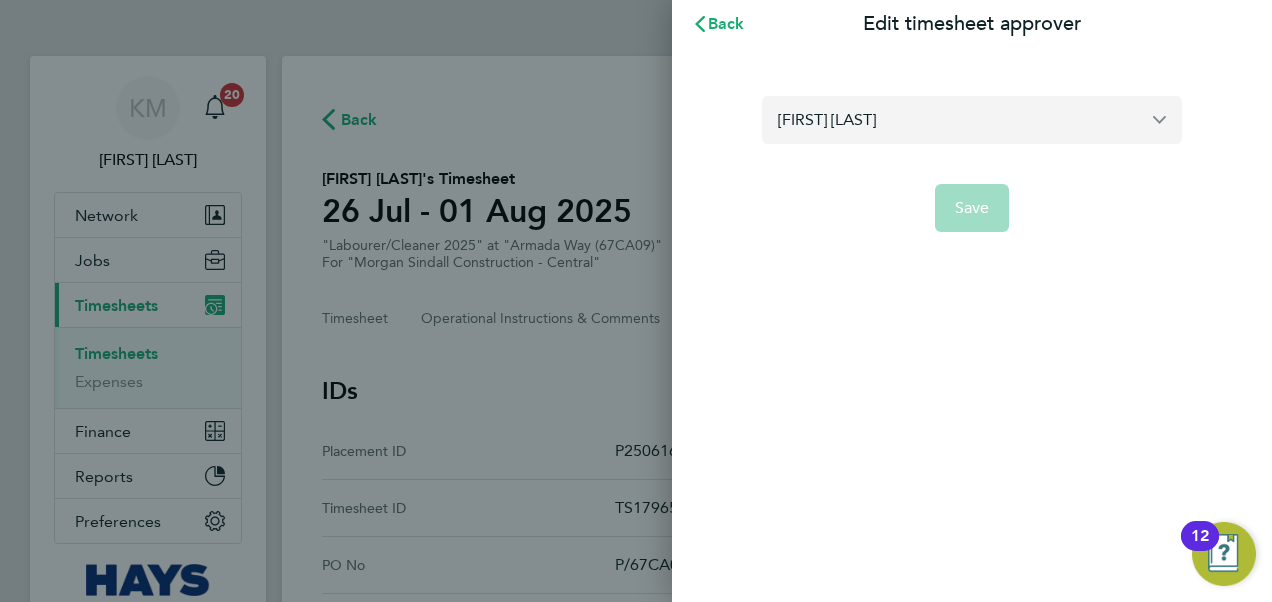 click on "Gavin Bolger" at bounding box center [972, 119] 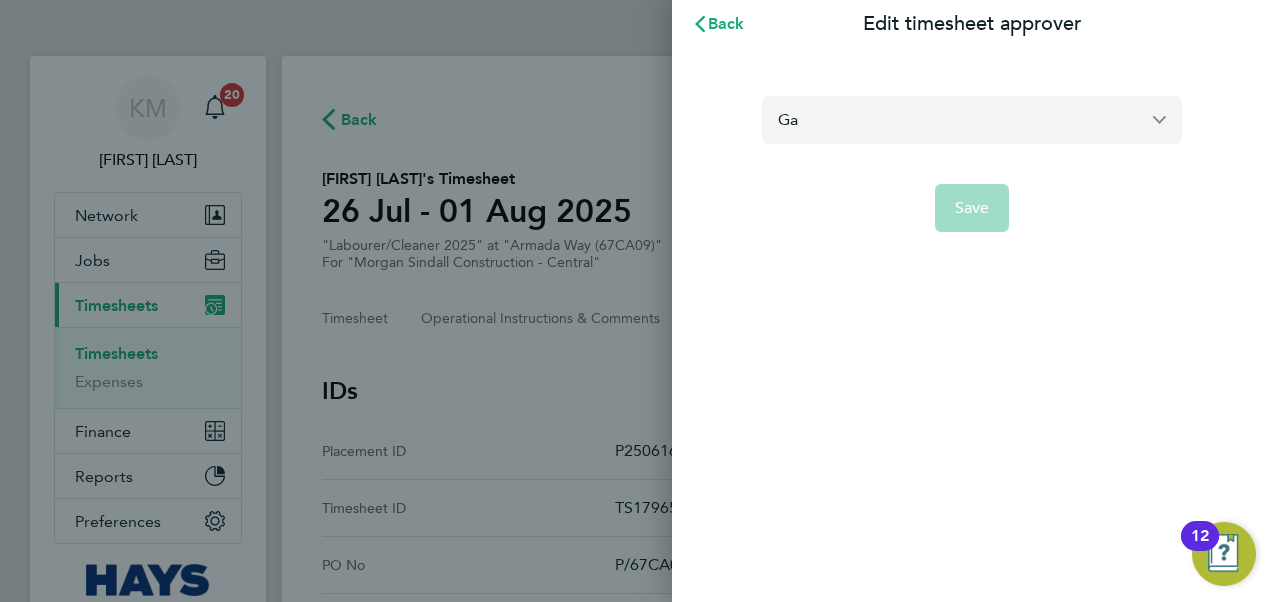 type on "G" 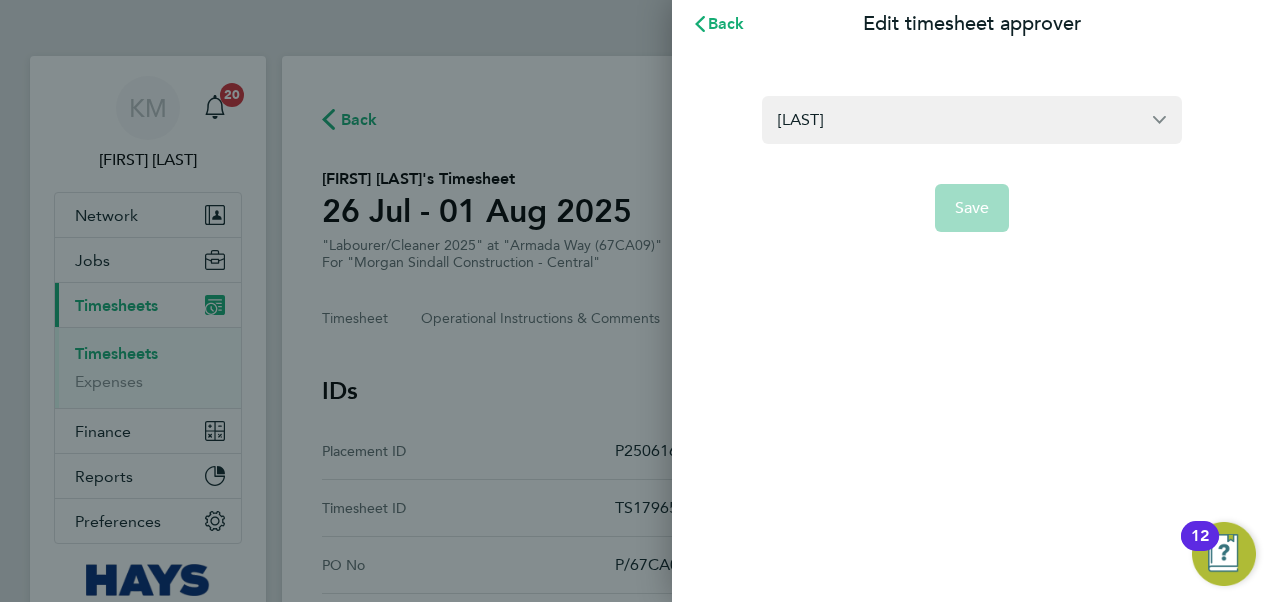 drag, startPoint x: 858, startPoint y: 123, endPoint x: 618, endPoint y: 126, distance: 240.01875 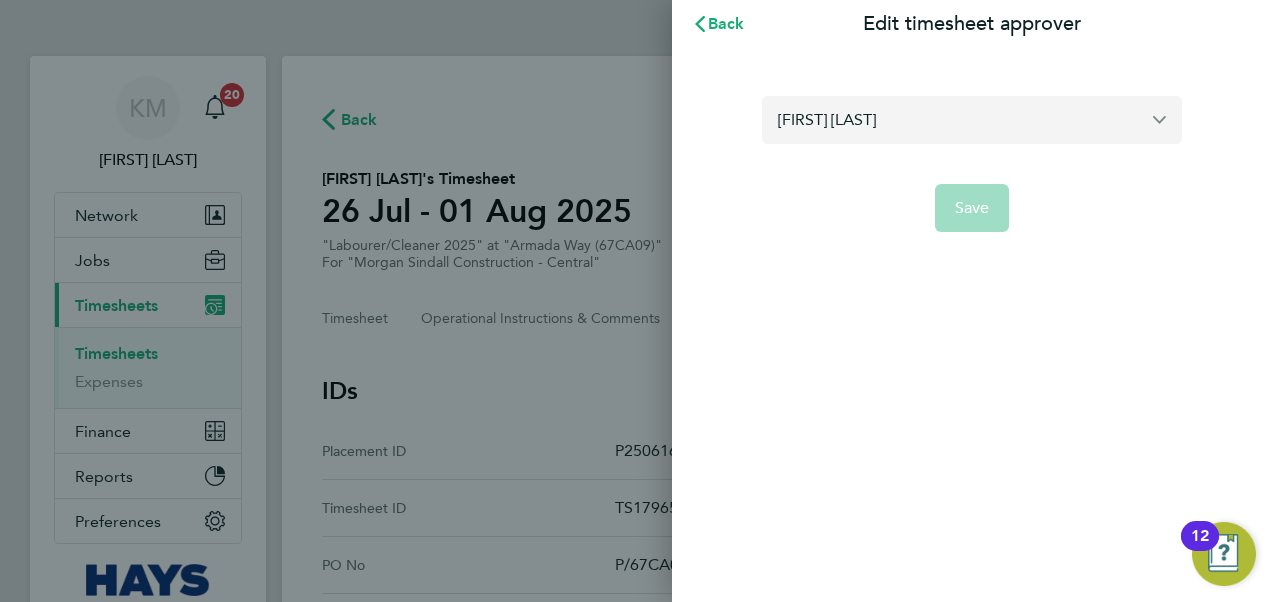 click on "david pearce" at bounding box center [972, 119] 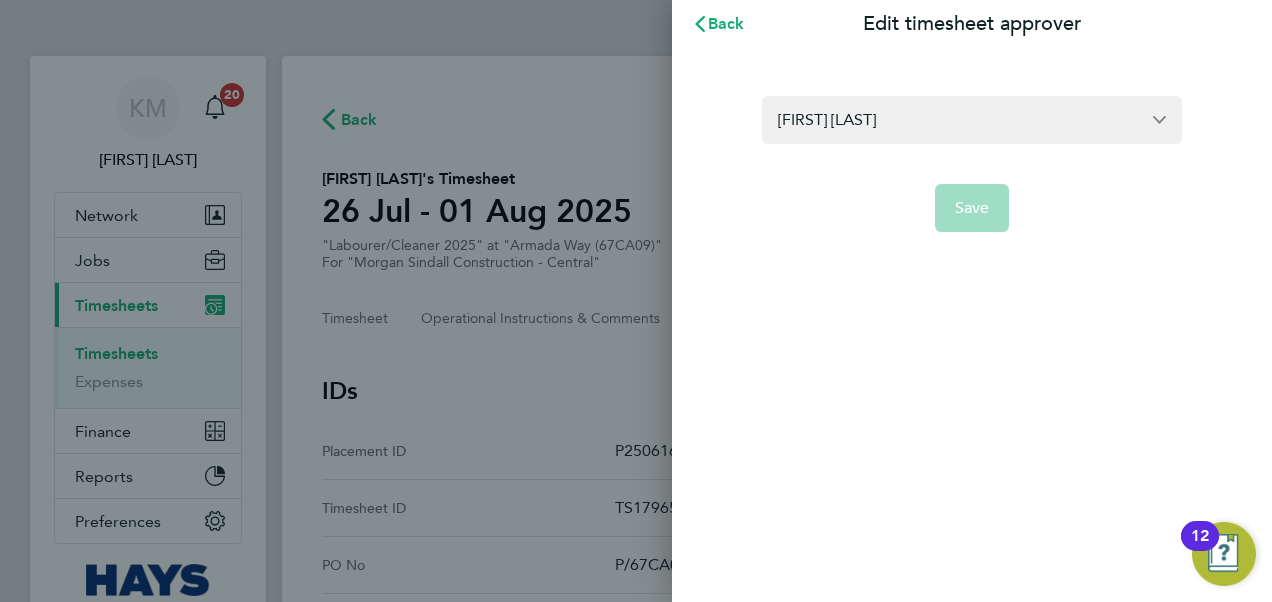 type on "david pearce" 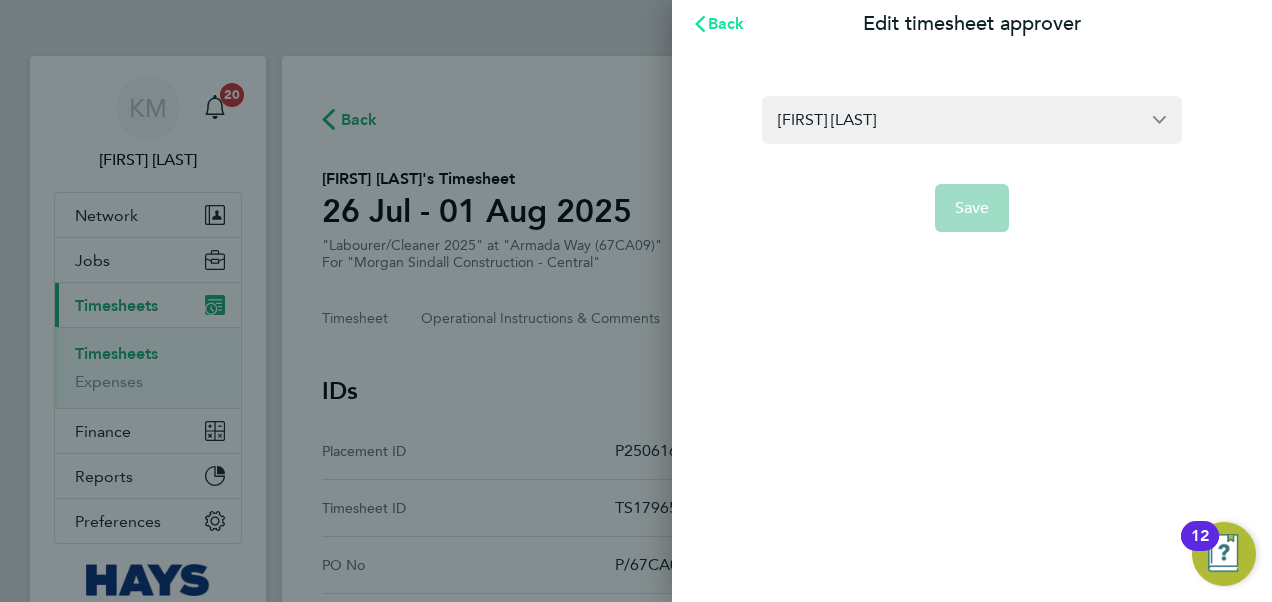 click on "Back" 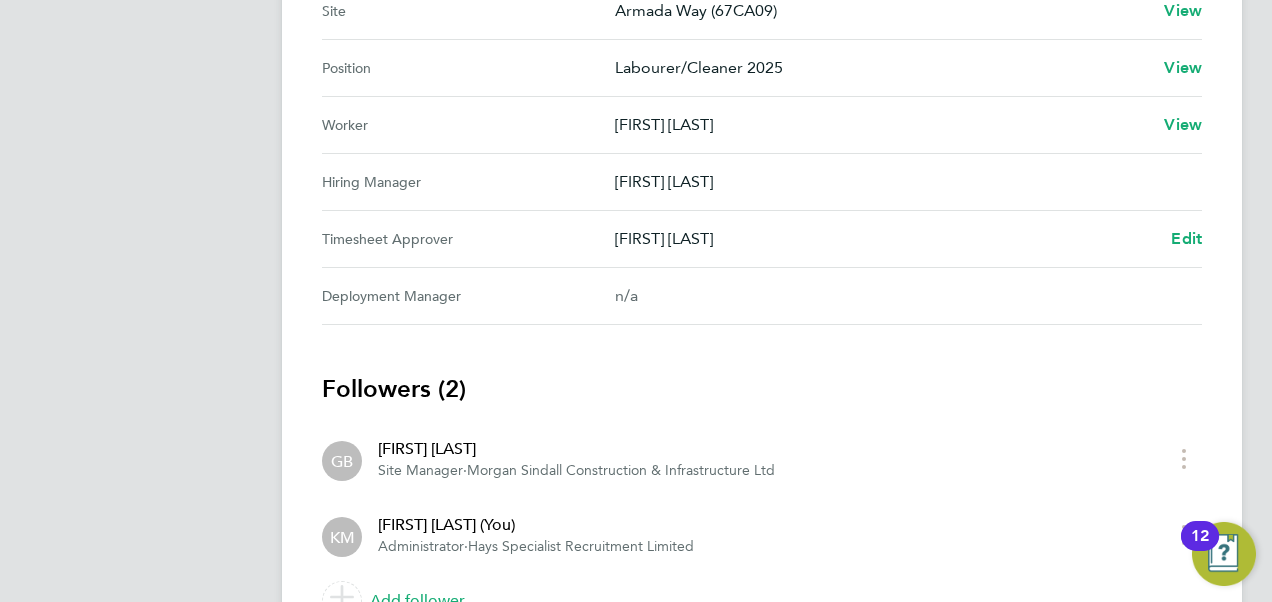 scroll, scrollTop: 980, scrollLeft: 0, axis: vertical 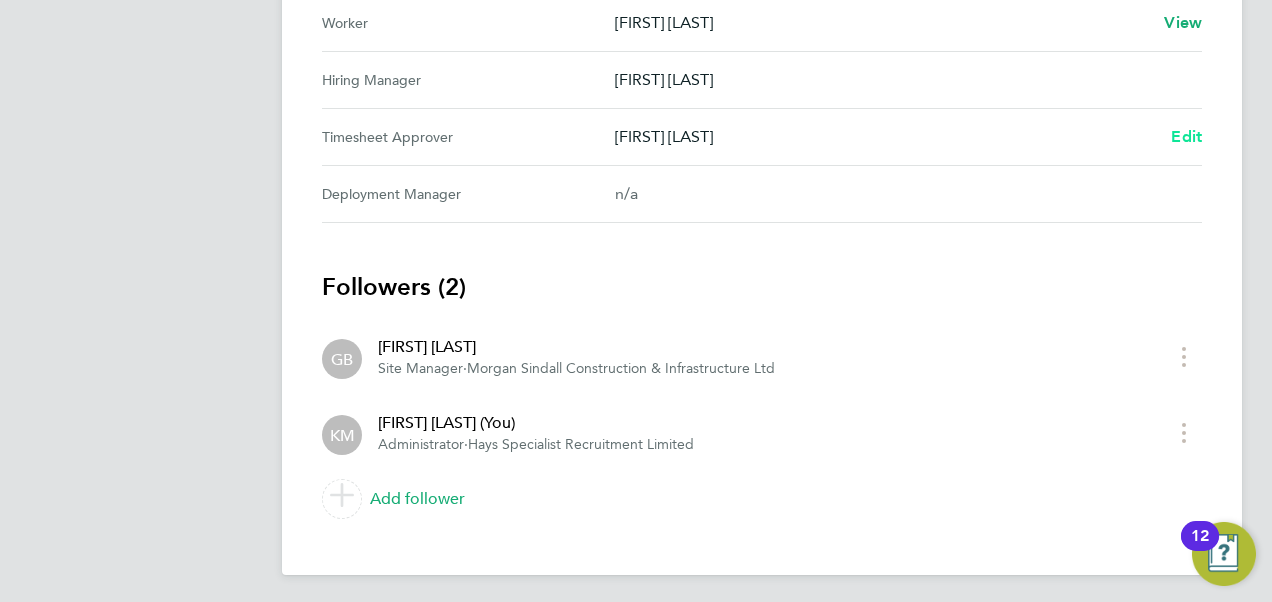 click on "Edit" at bounding box center [1186, 136] 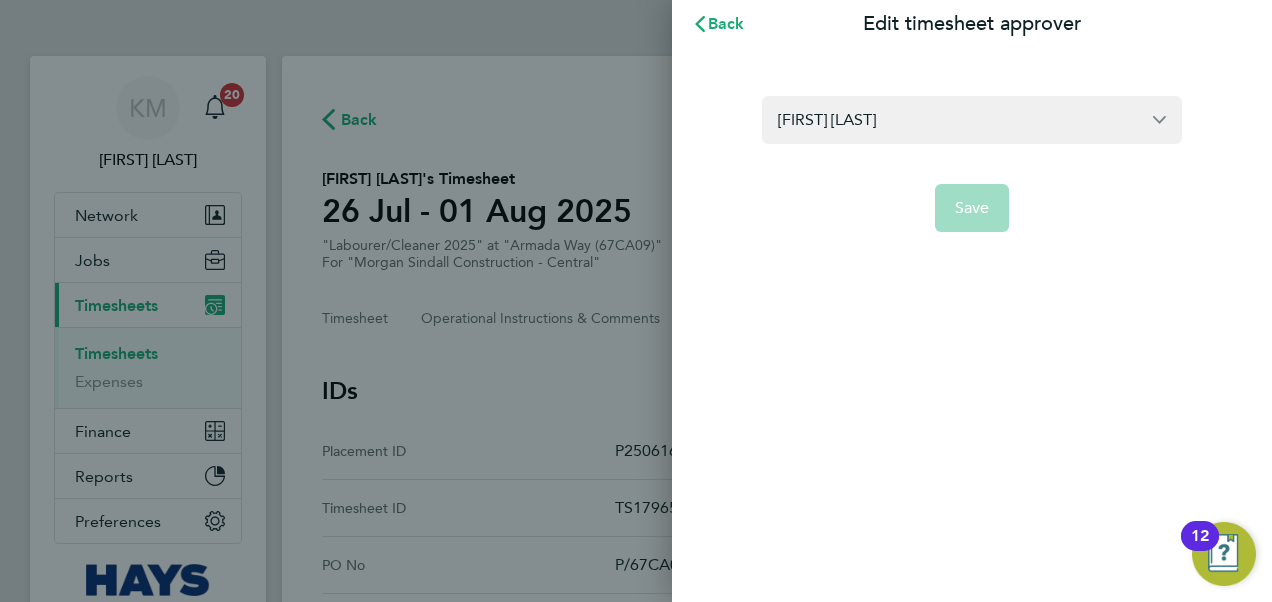 scroll, scrollTop: 0, scrollLeft: 0, axis: both 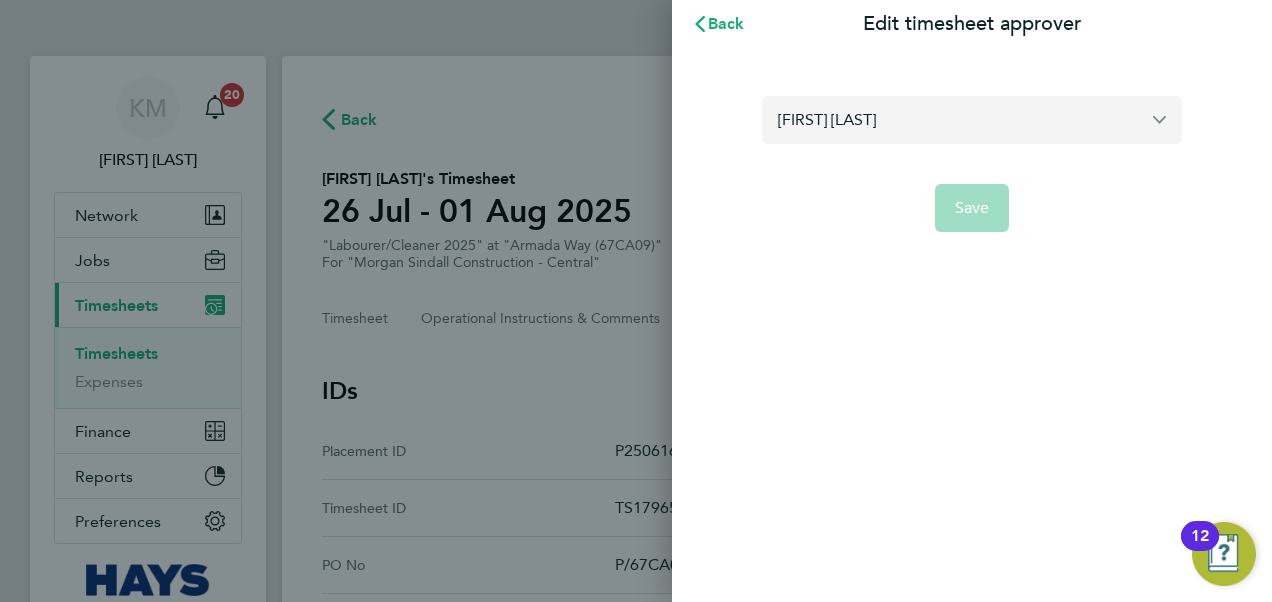 click on "Gavin Bolger" at bounding box center (972, 119) 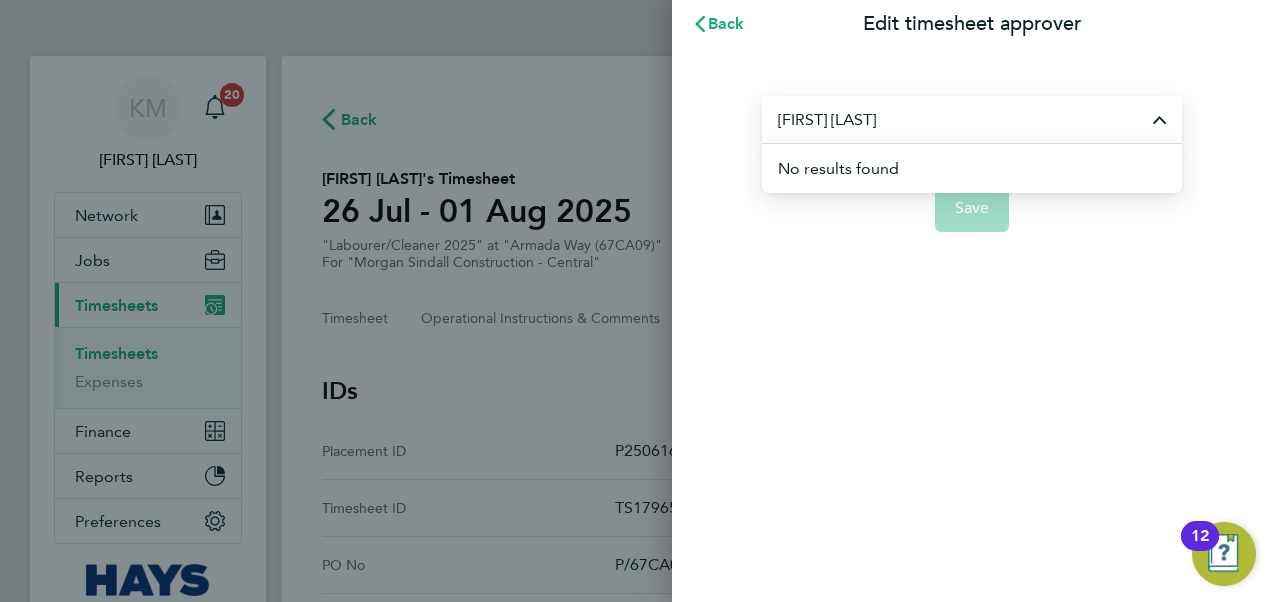 drag, startPoint x: 884, startPoint y: 118, endPoint x: 299, endPoint y: 116, distance: 585.0034 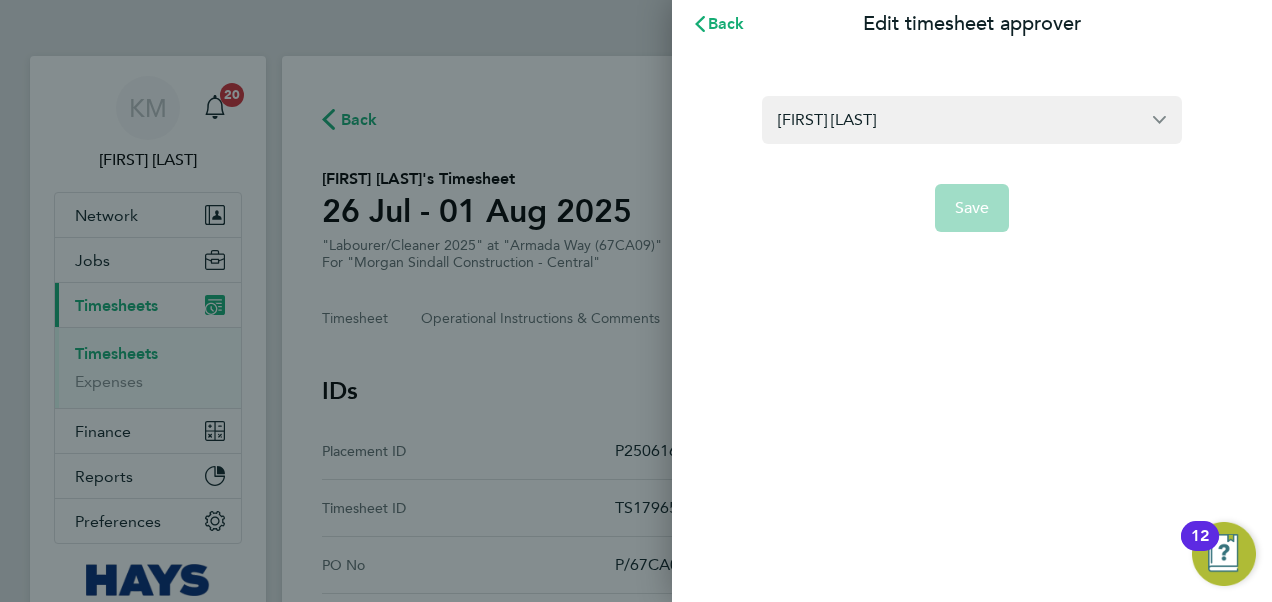 drag, startPoint x: 902, startPoint y: 120, endPoint x: 709, endPoint y: 120, distance: 193 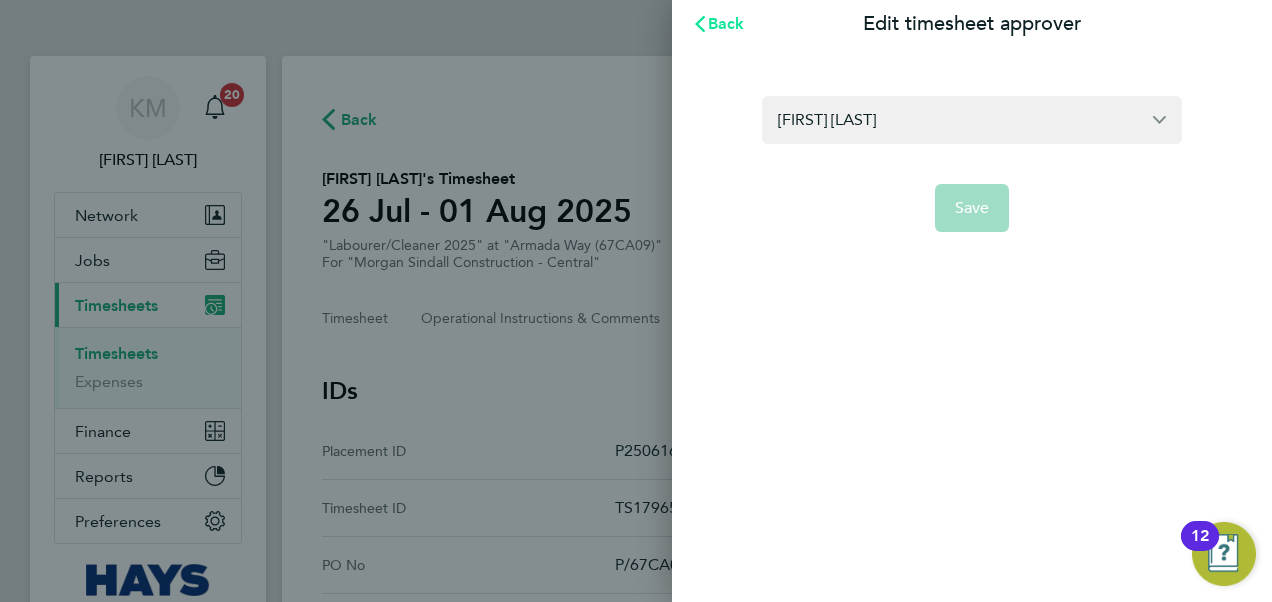 type on "[FIRST] [LAST]" 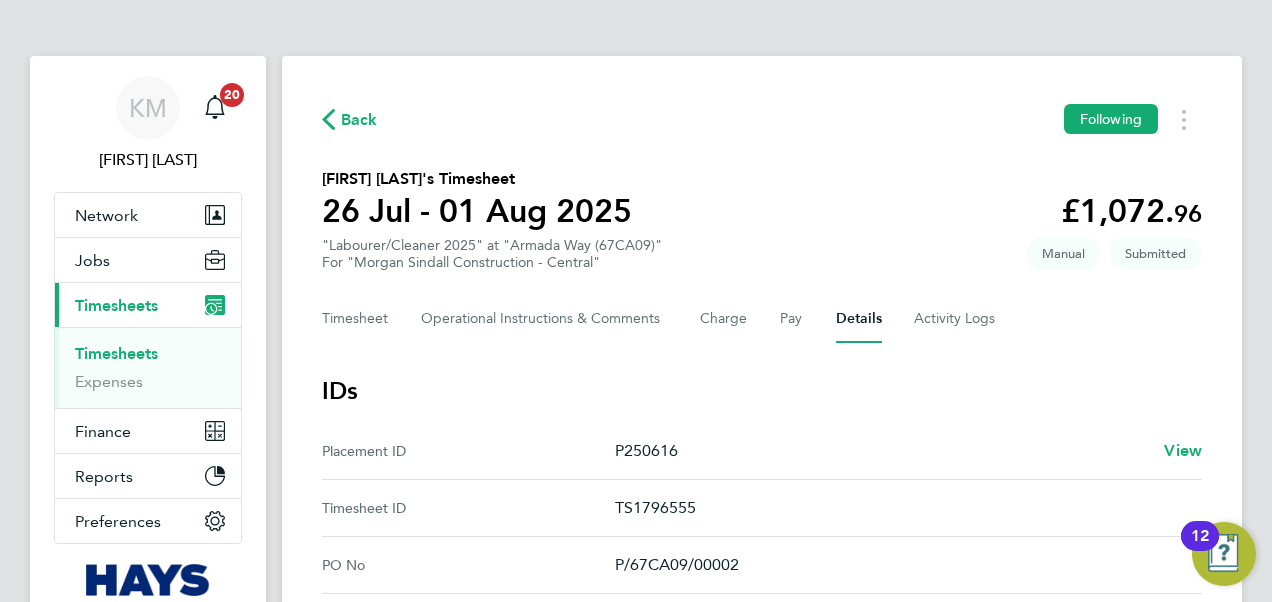 click on "Rob Mcmillan's Timesheet   26 Jul - 01 Aug 2025   £1,072. 96  "Labourer/Cleaner 2025" at "Armada Way (67CA09)"  For "Morgan Sindall Construction - Central"  Submitted   Manual" 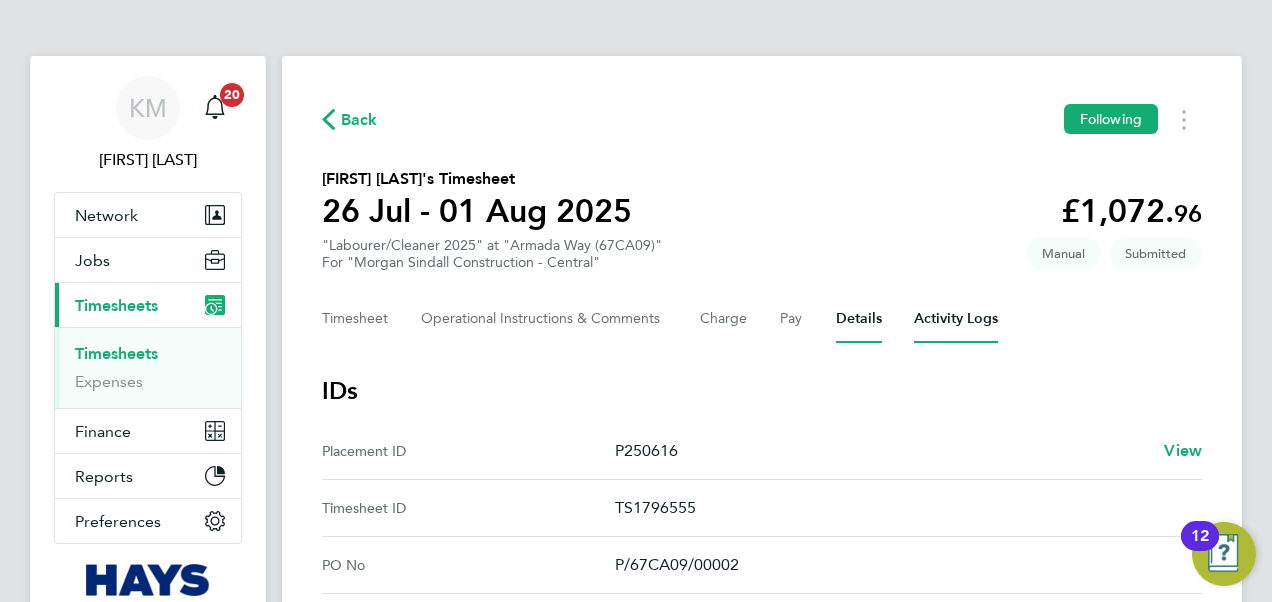 click on "Activity Logs" at bounding box center [956, 319] 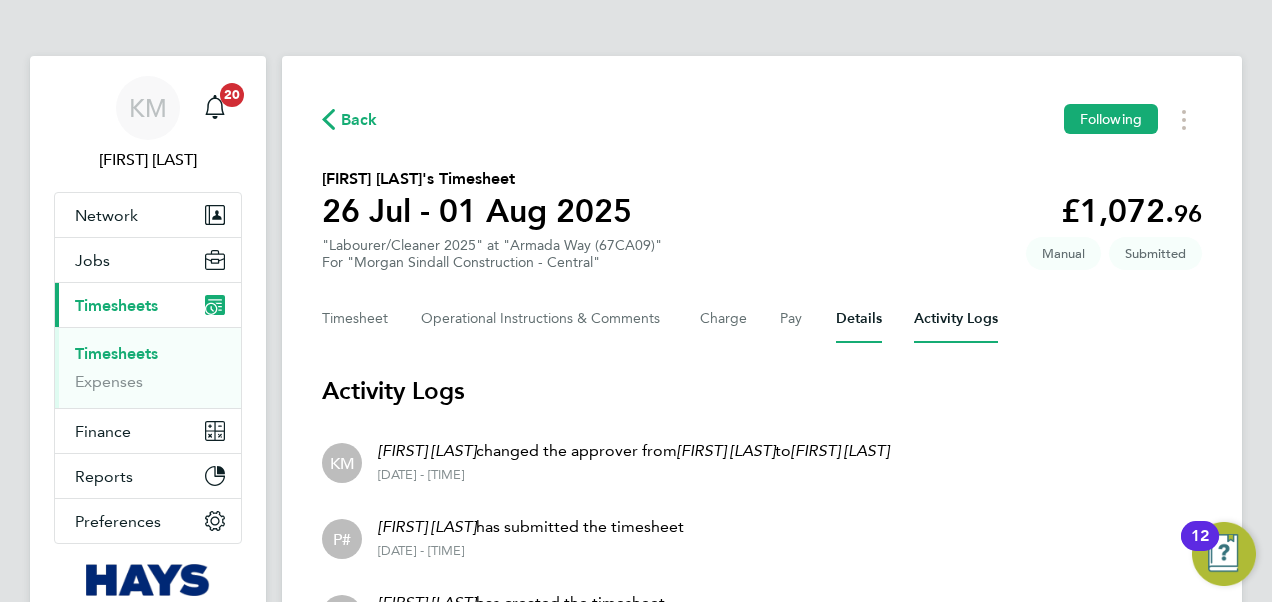 click on "Details" at bounding box center [859, 319] 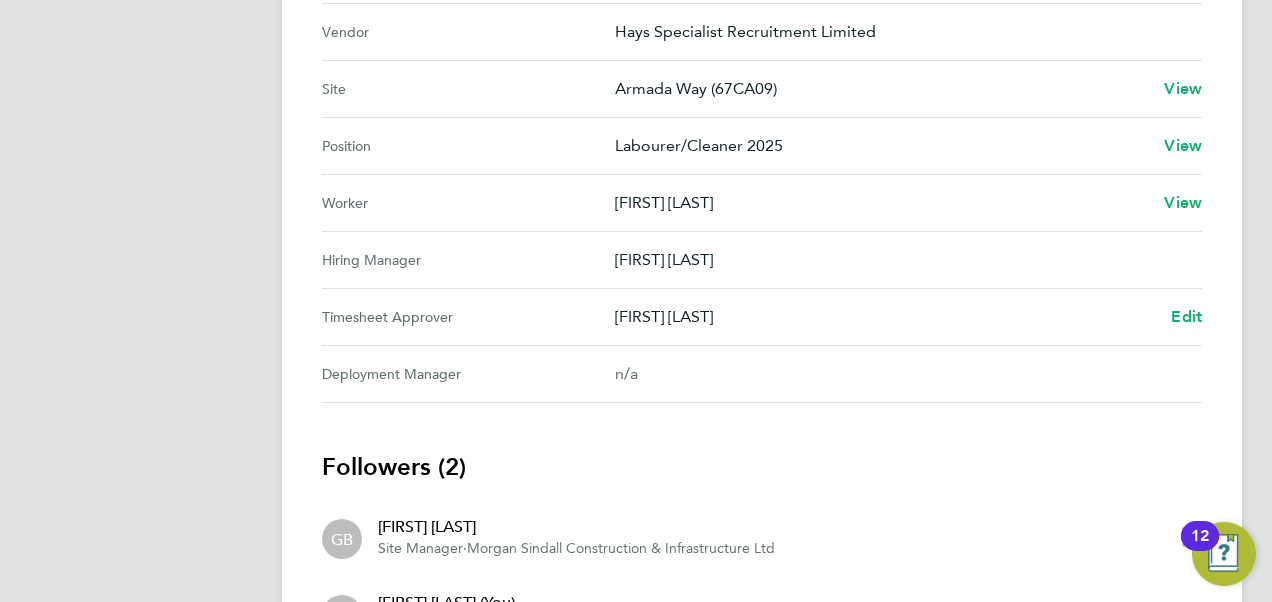 scroll, scrollTop: 900, scrollLeft: 0, axis: vertical 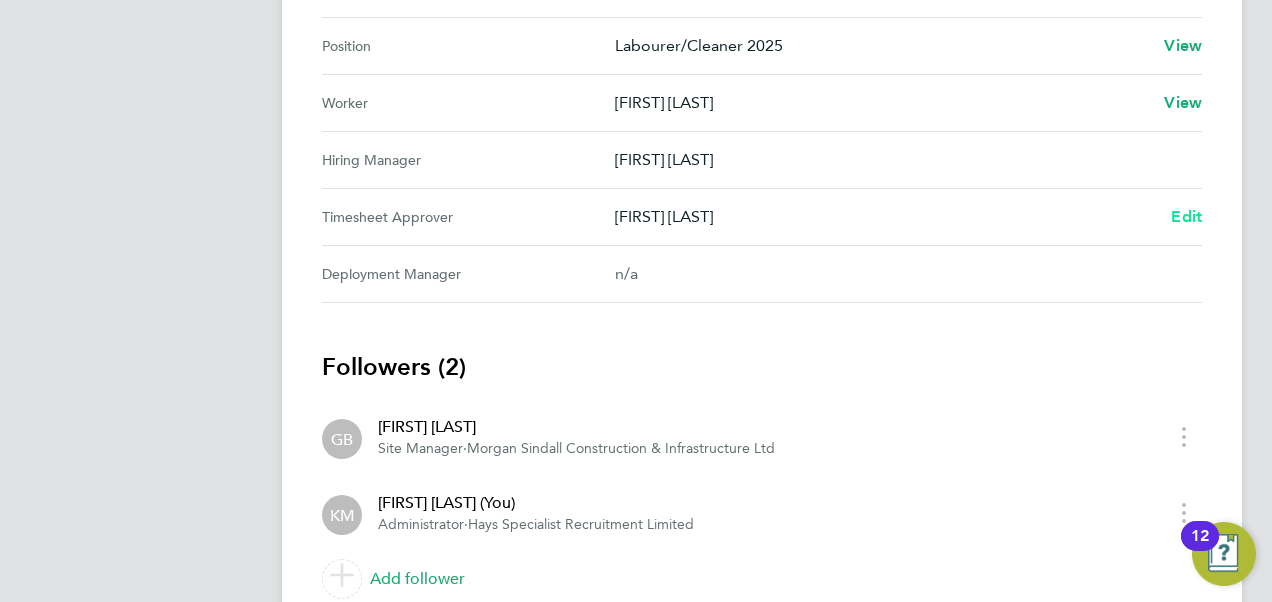 click on "Edit" at bounding box center (1186, 216) 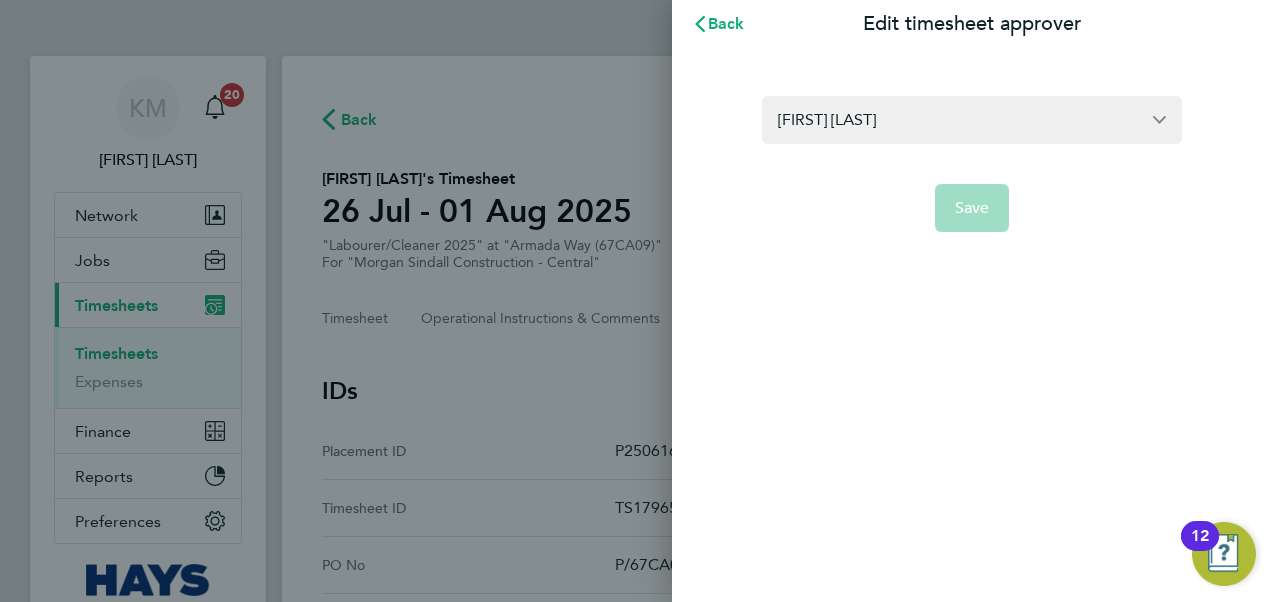 scroll, scrollTop: 0, scrollLeft: 0, axis: both 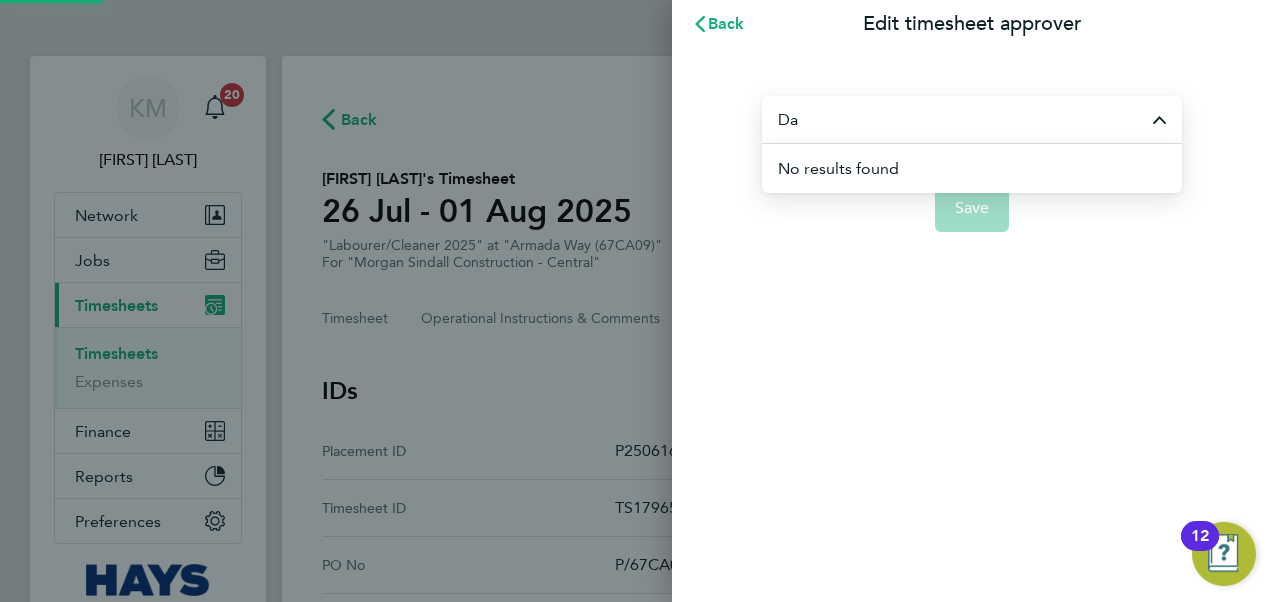 type on "D" 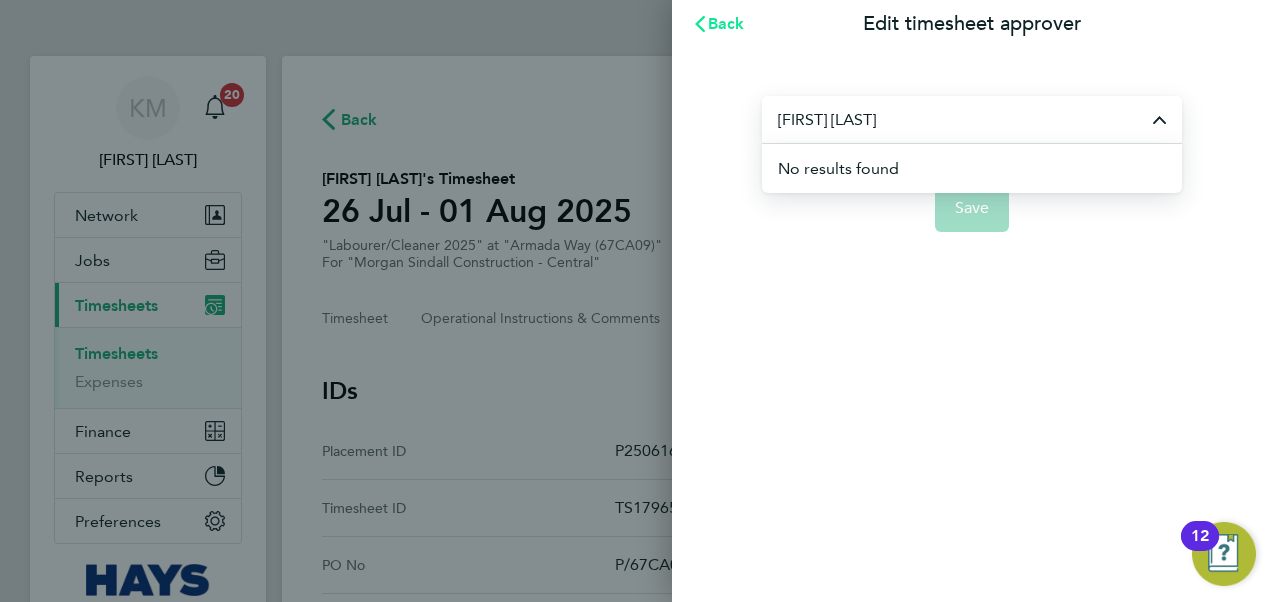 type on "Dave Pearce" 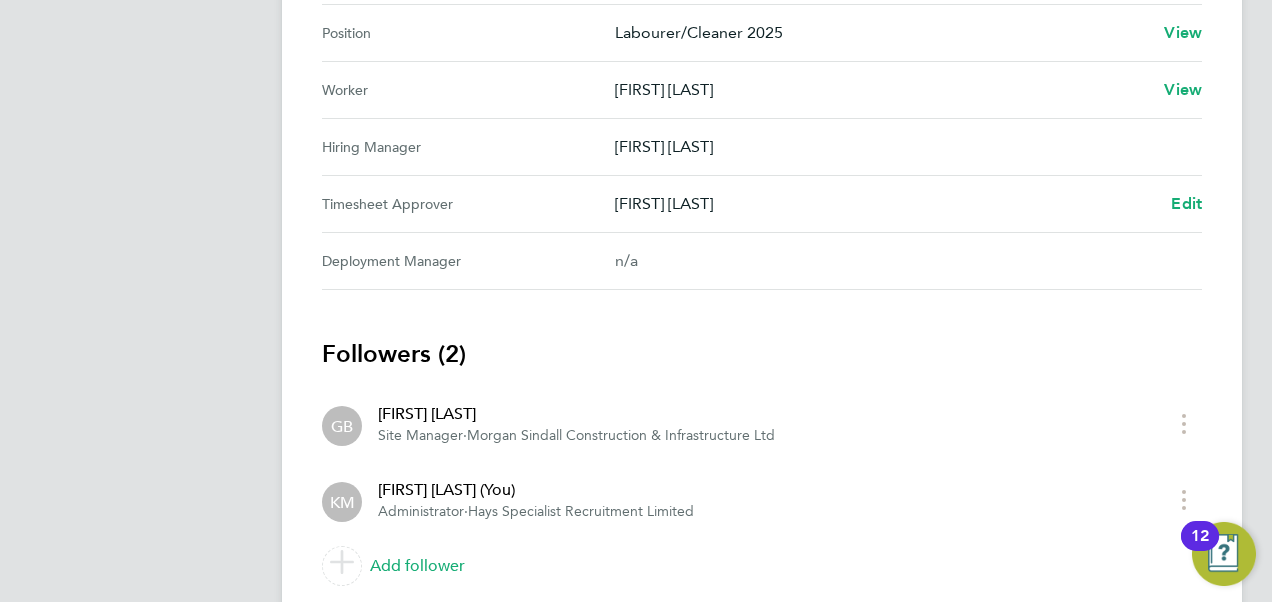 scroll, scrollTop: 780, scrollLeft: 0, axis: vertical 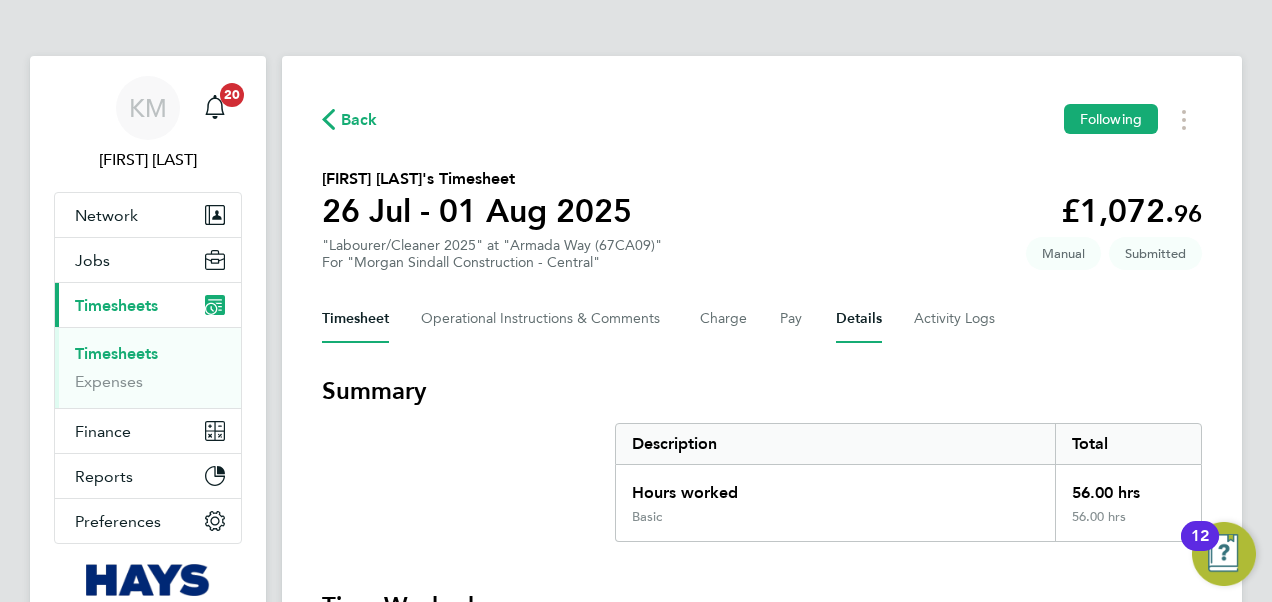 click on "Details" at bounding box center [859, 319] 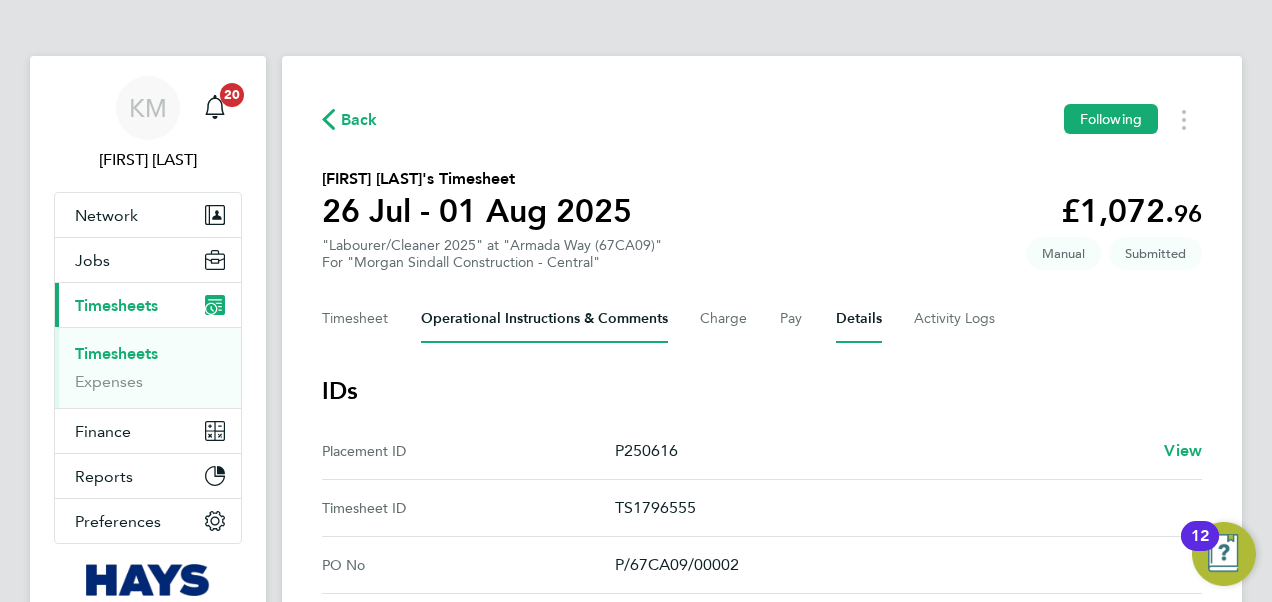 click on "Operational Instructions & Comments" at bounding box center (544, 319) 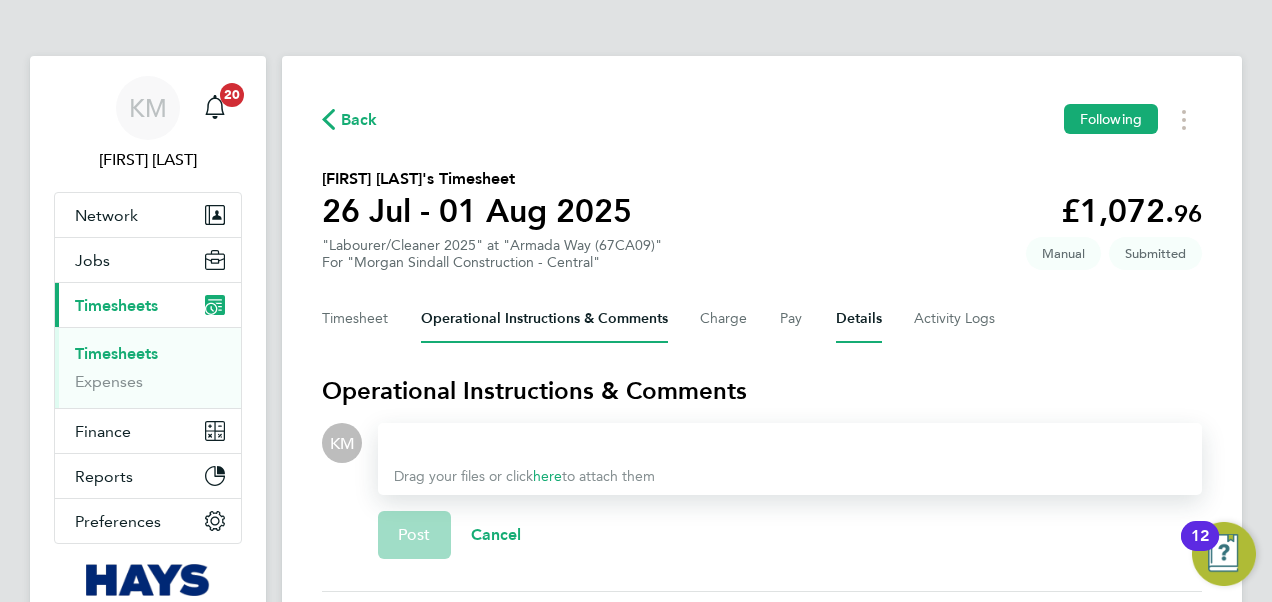 click on "Details" at bounding box center (859, 319) 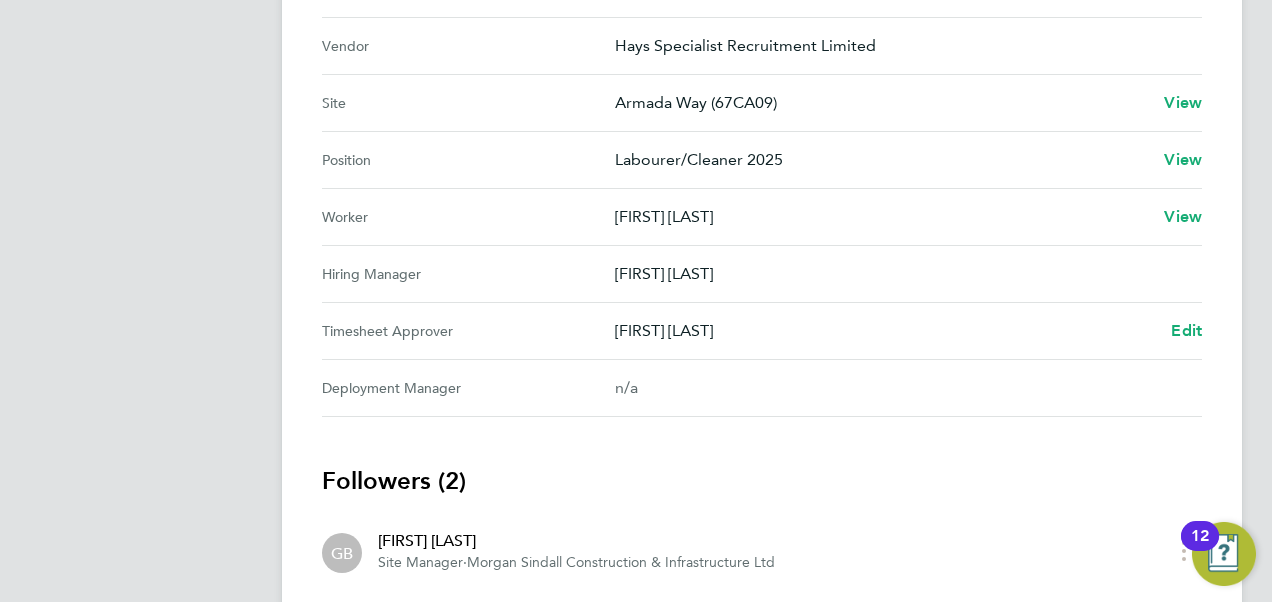 scroll, scrollTop: 800, scrollLeft: 0, axis: vertical 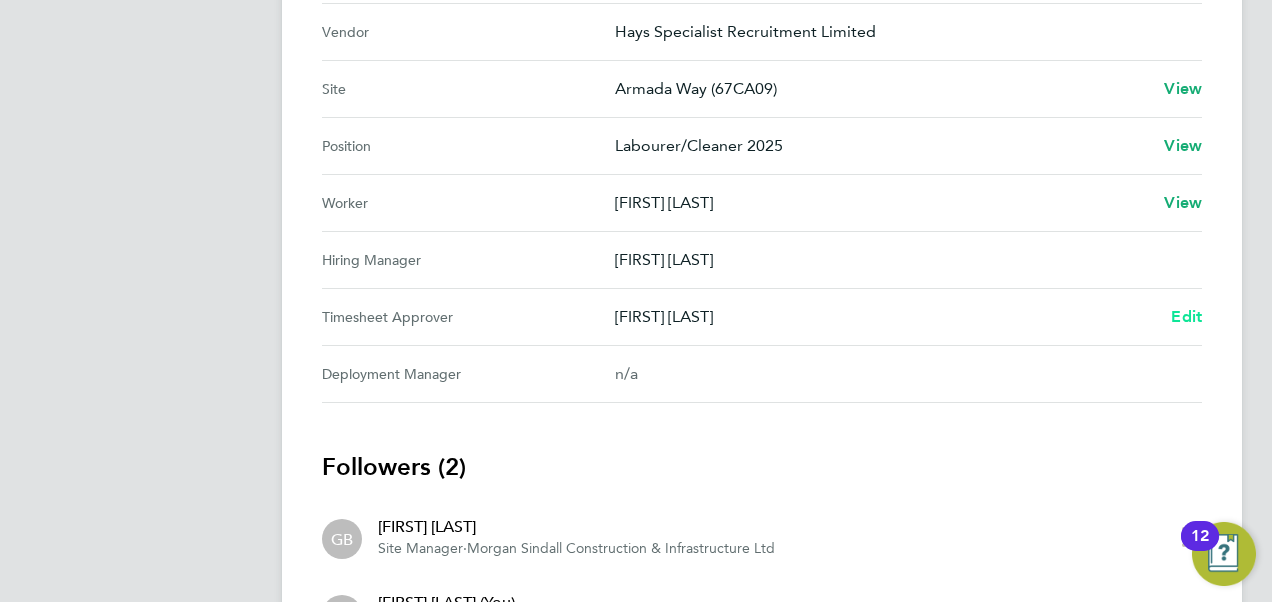 click on "Edit" at bounding box center (1186, 316) 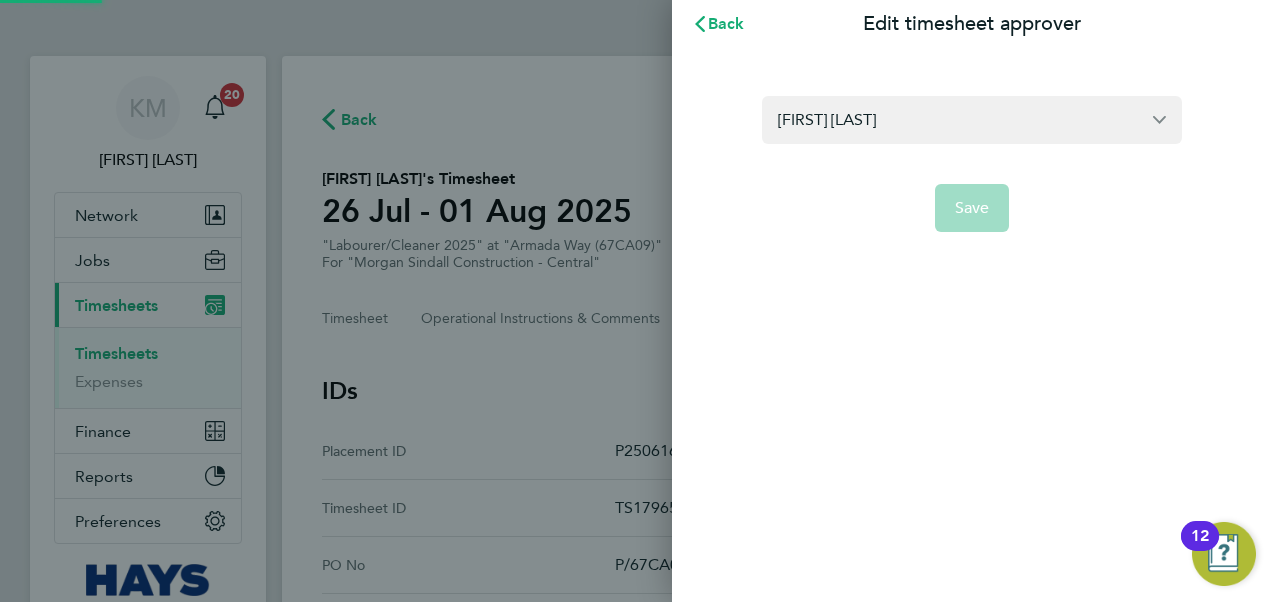 scroll, scrollTop: 0, scrollLeft: 0, axis: both 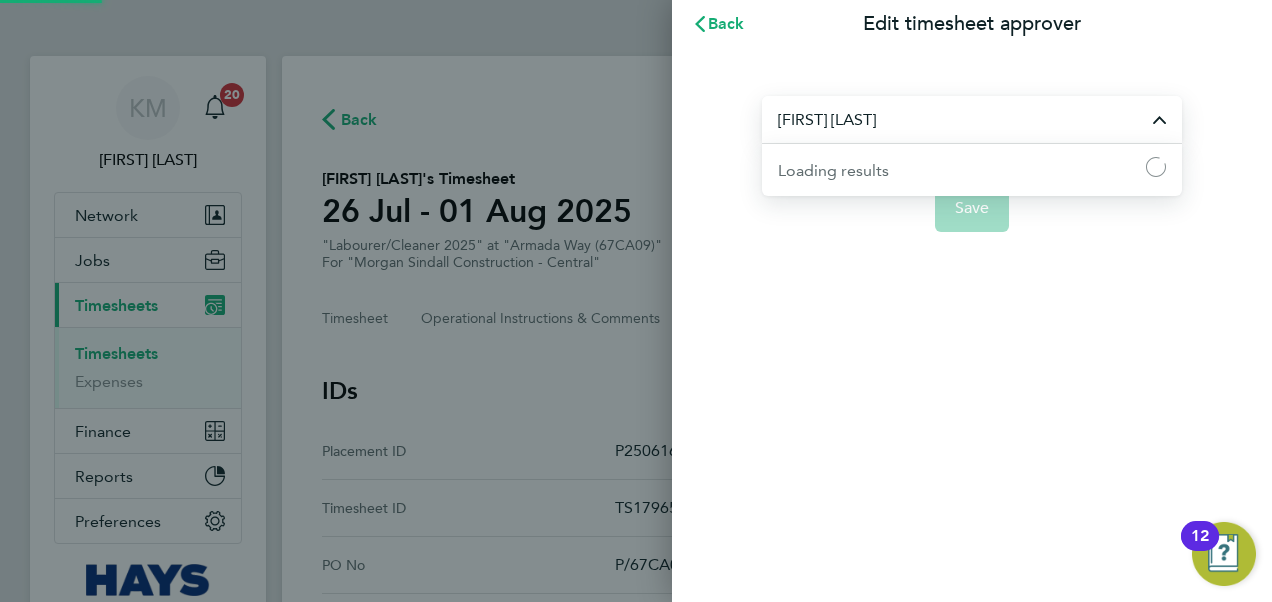 click on "Gavin Bolger" at bounding box center [972, 119] 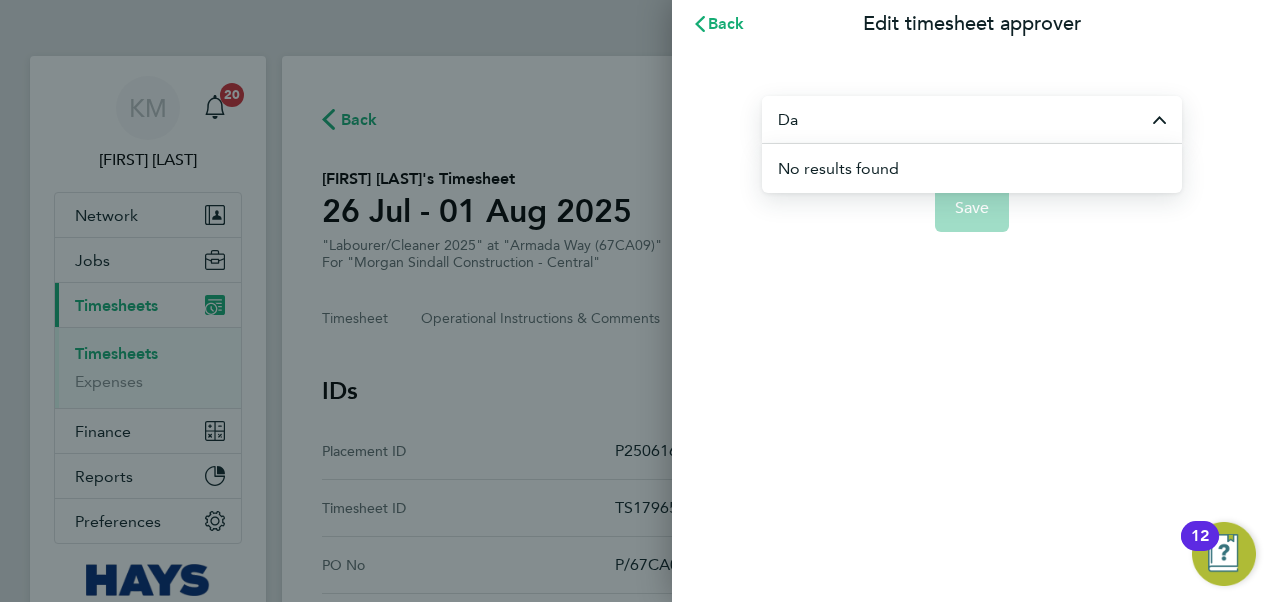 type on "D" 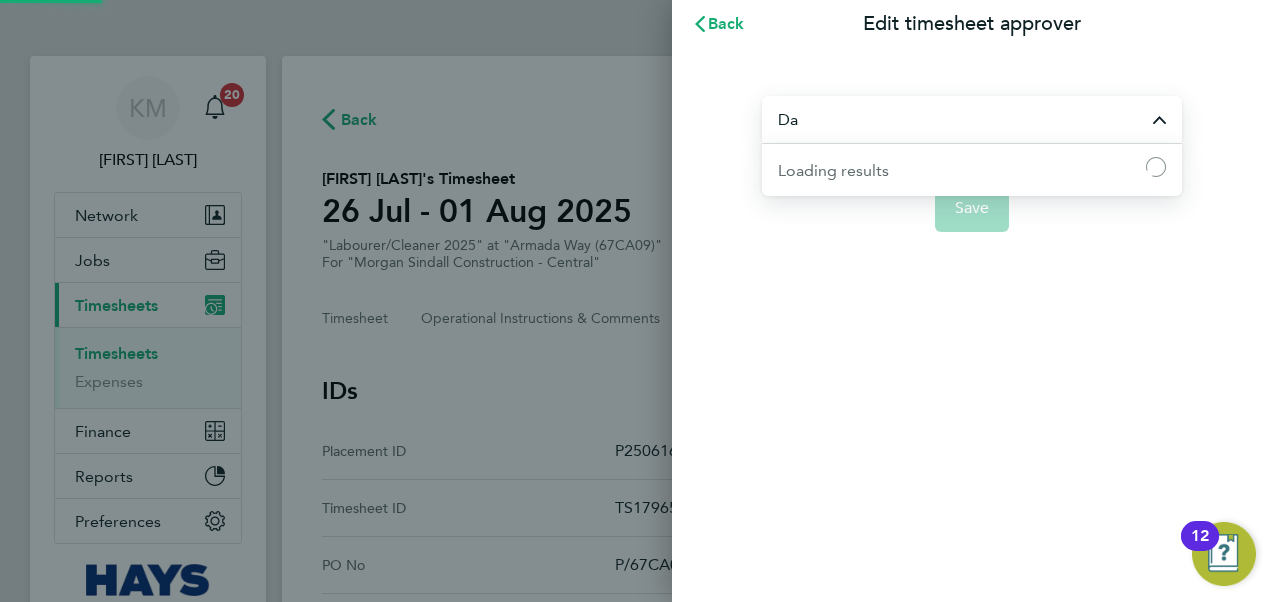 type on "D" 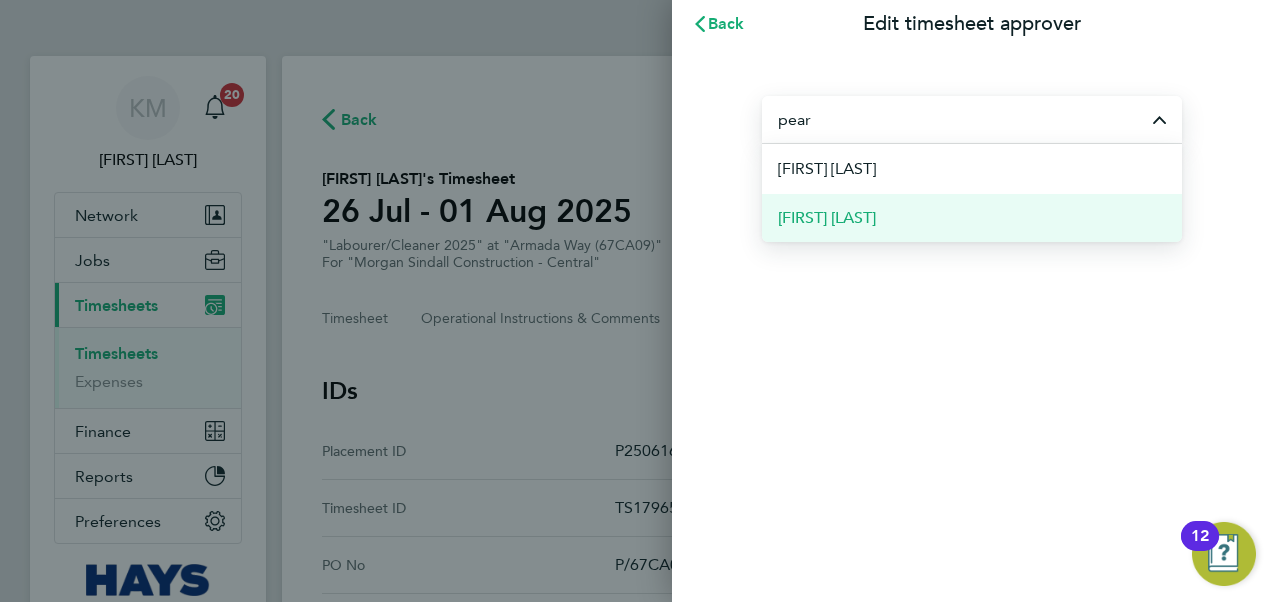 click on "[FIRST] [LAST]" at bounding box center (827, 218) 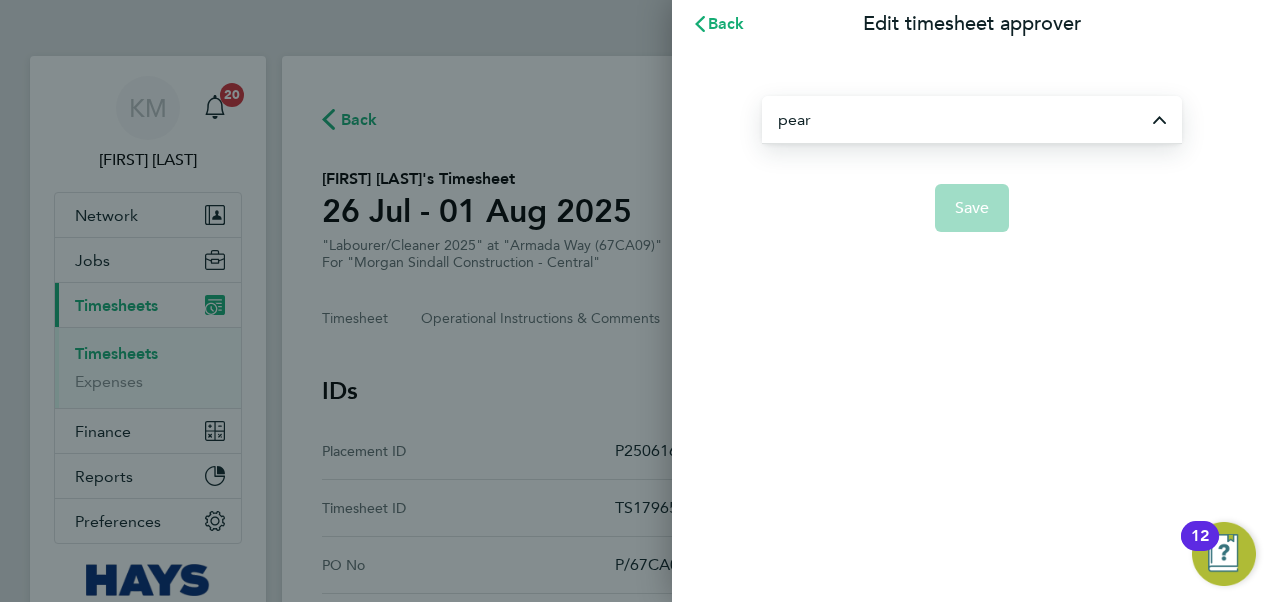 type on "[FIRST] [LAST]" 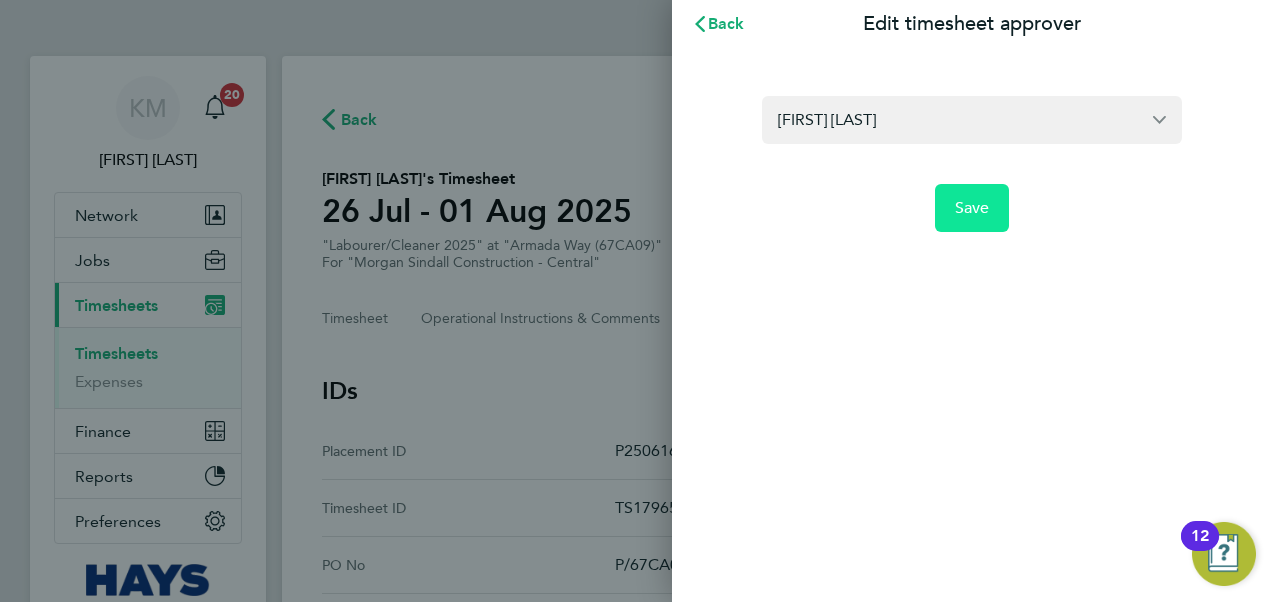 click on "Save" 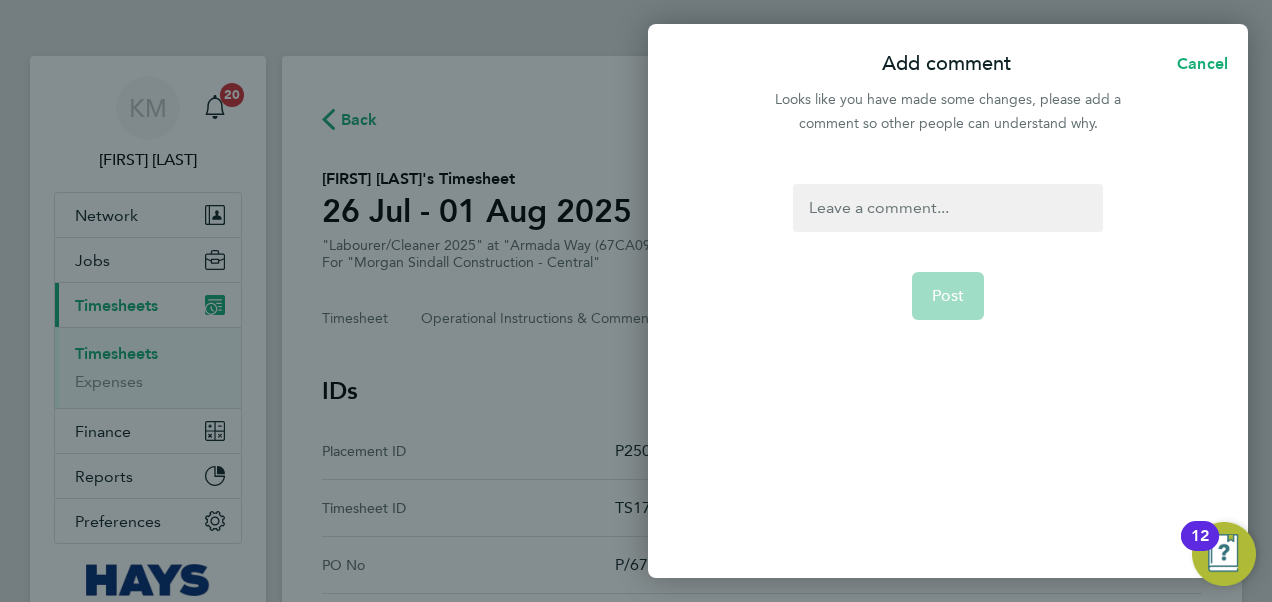 click at bounding box center [947, 208] 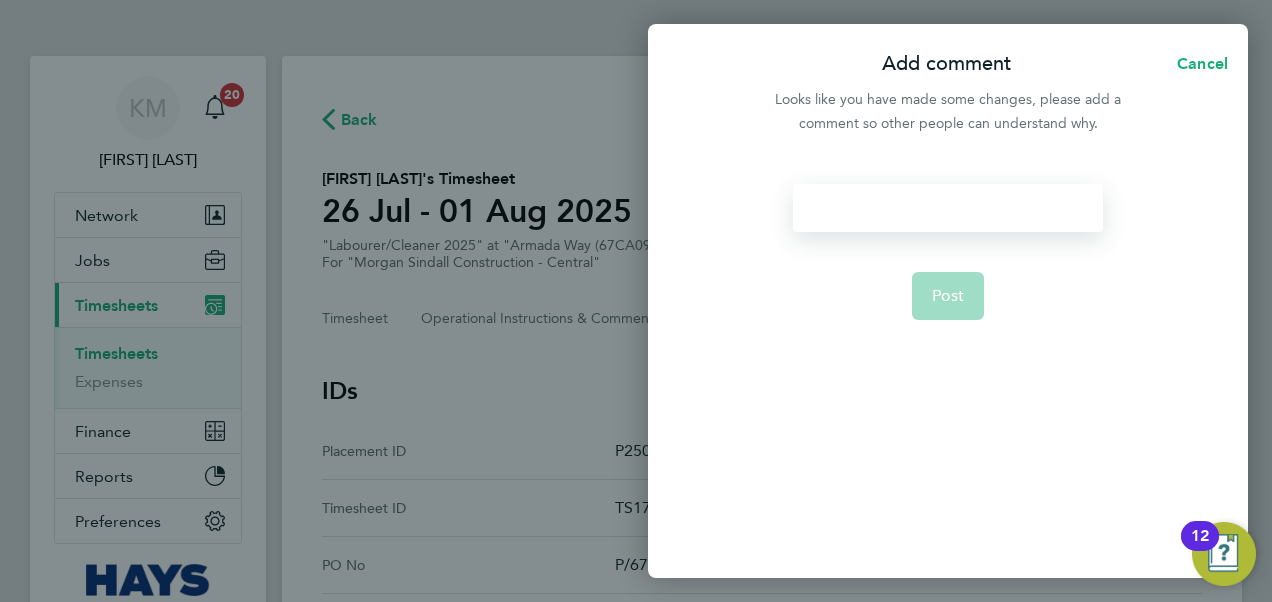 click at bounding box center [947, 208] 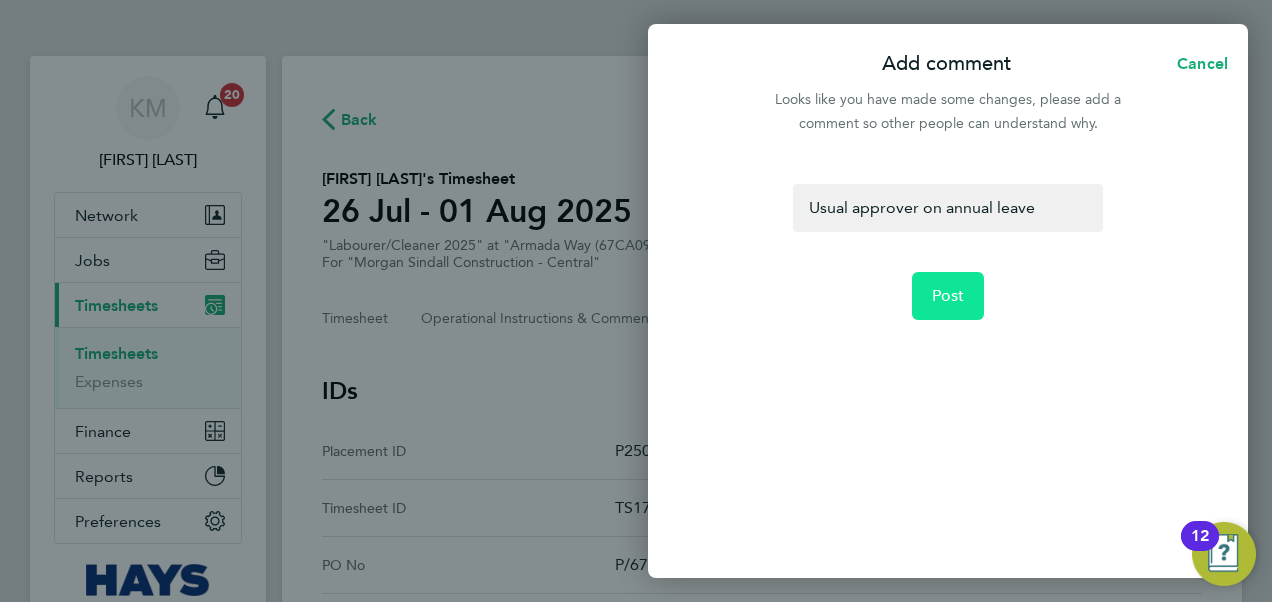 click on "Post" 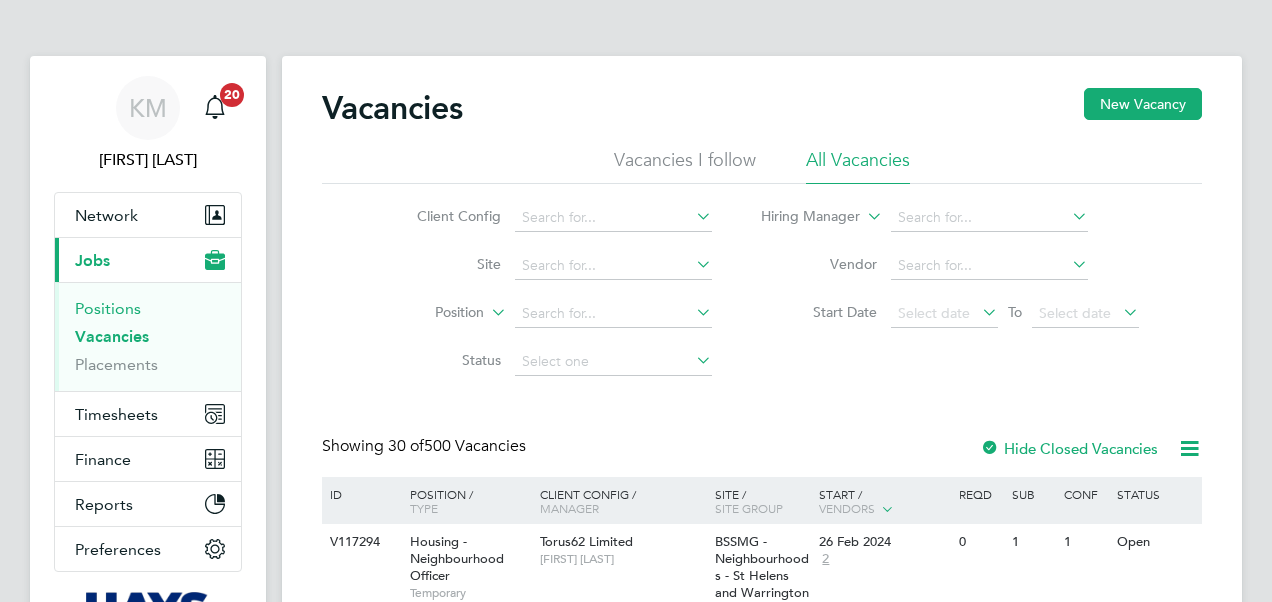 scroll, scrollTop: 0, scrollLeft: 0, axis: both 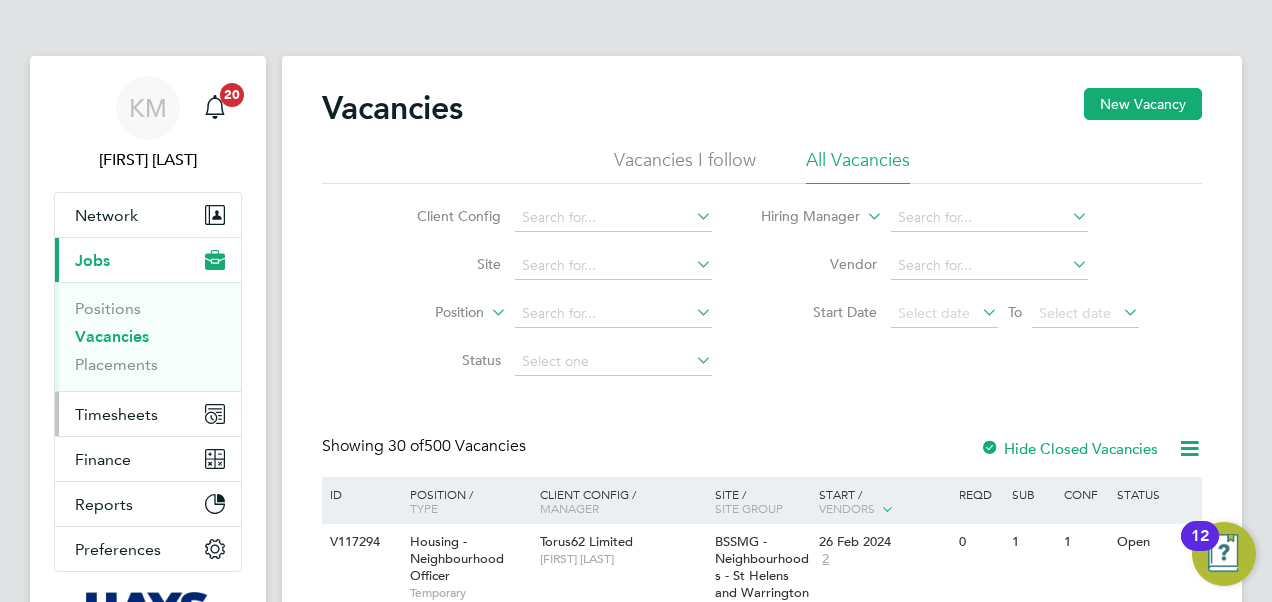 click on "Timesheets" at bounding box center (116, 414) 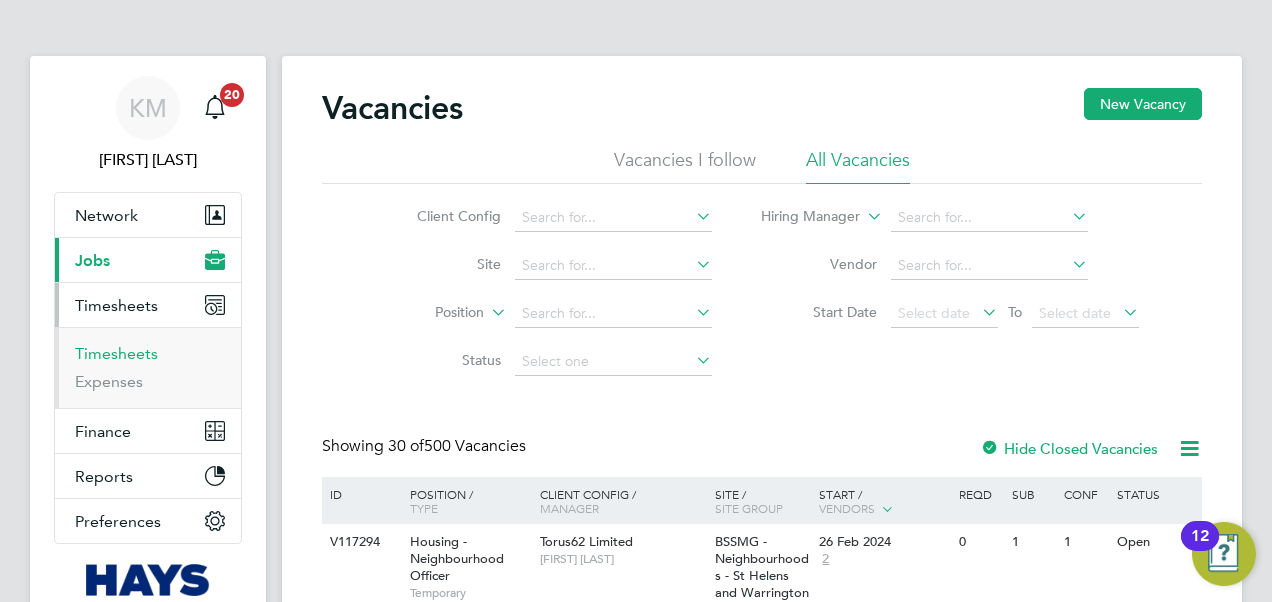 click on "Timesheets" at bounding box center (116, 353) 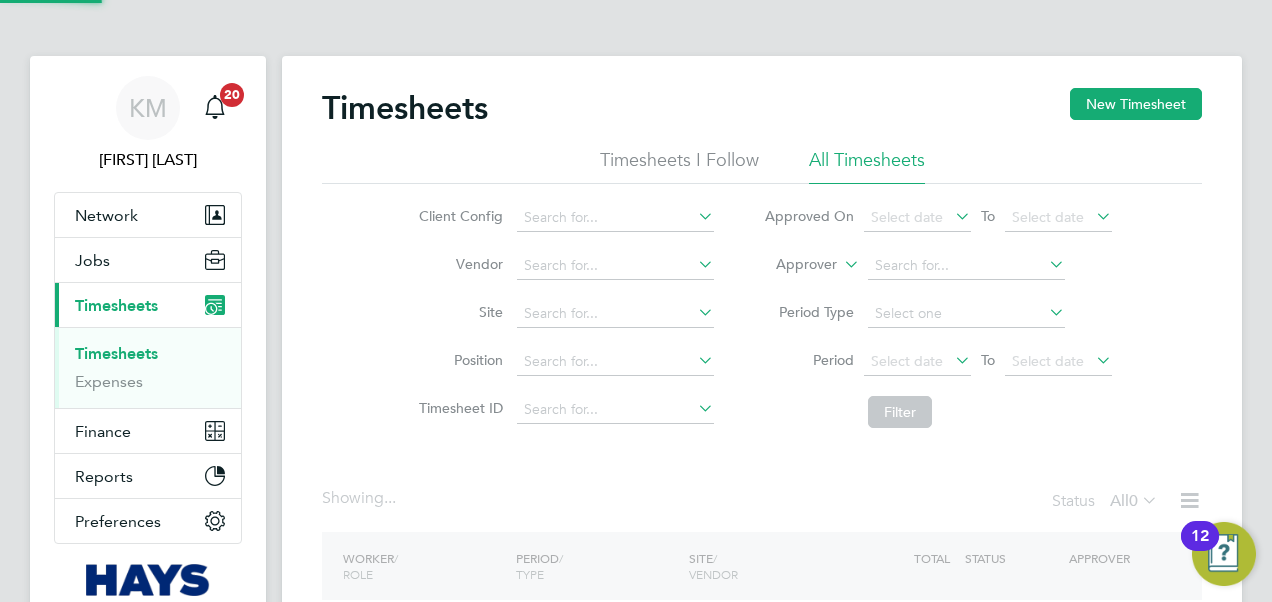 click 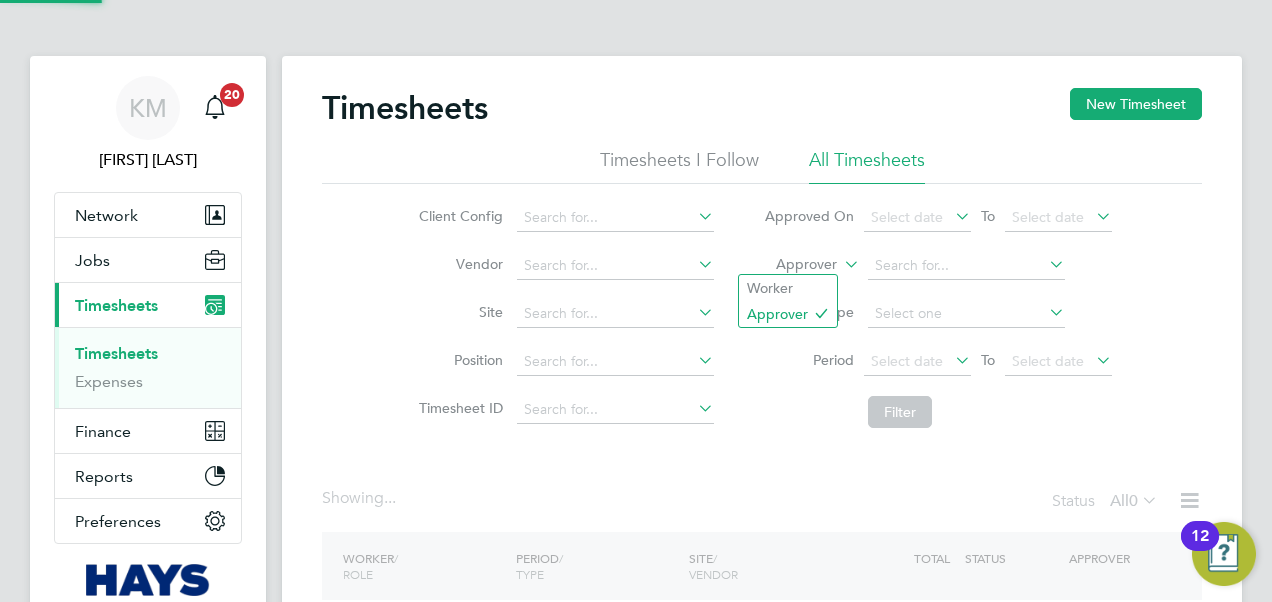 click on "Worker" 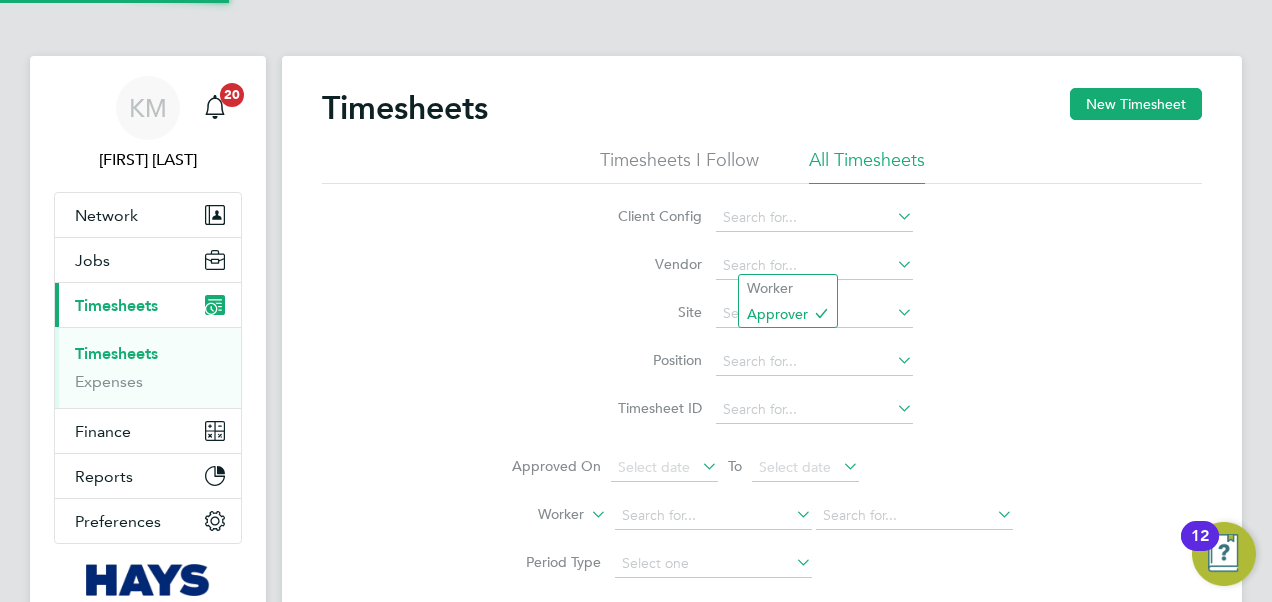 click 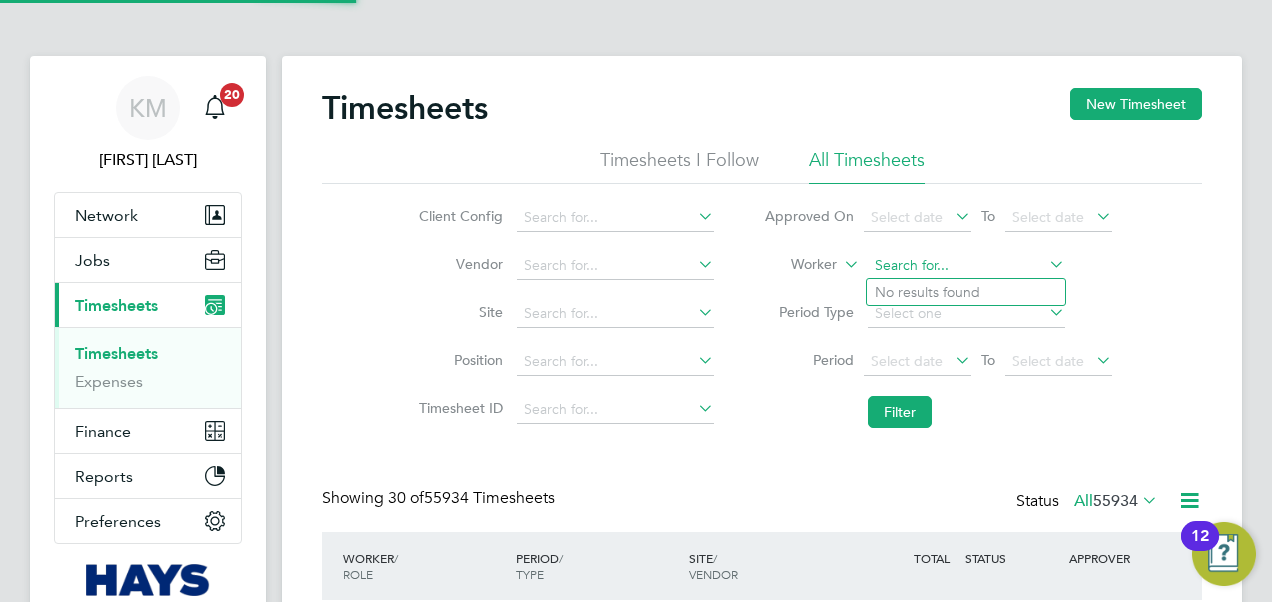 scroll, scrollTop: 10, scrollLeft: 10, axis: both 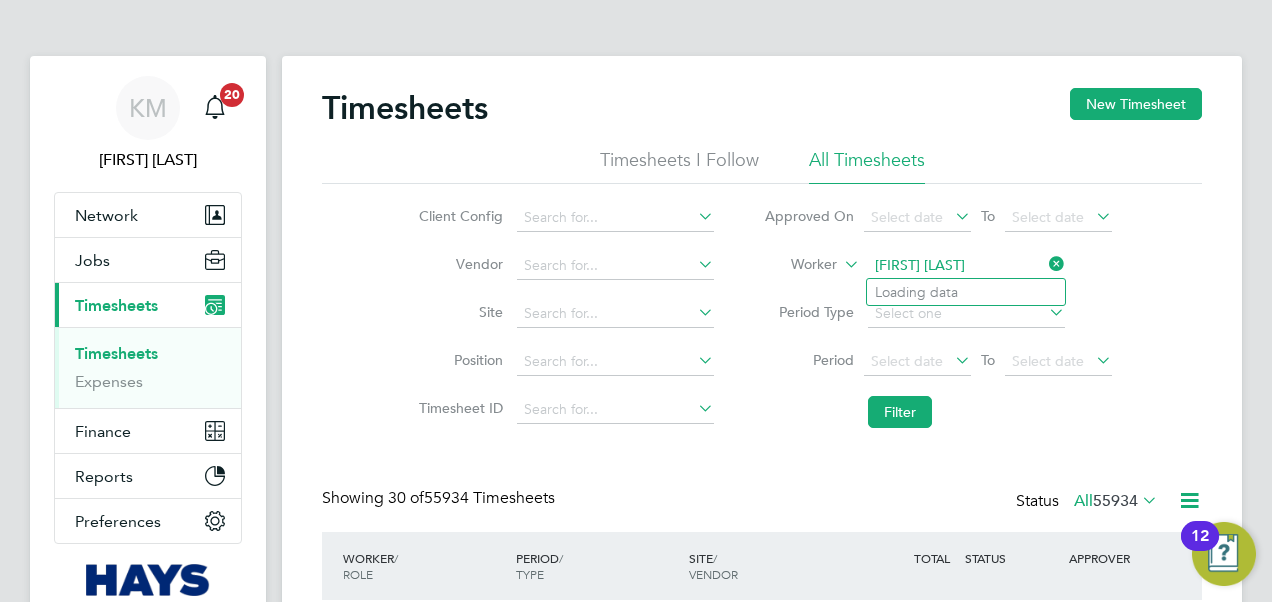 type on "Luke Lake" 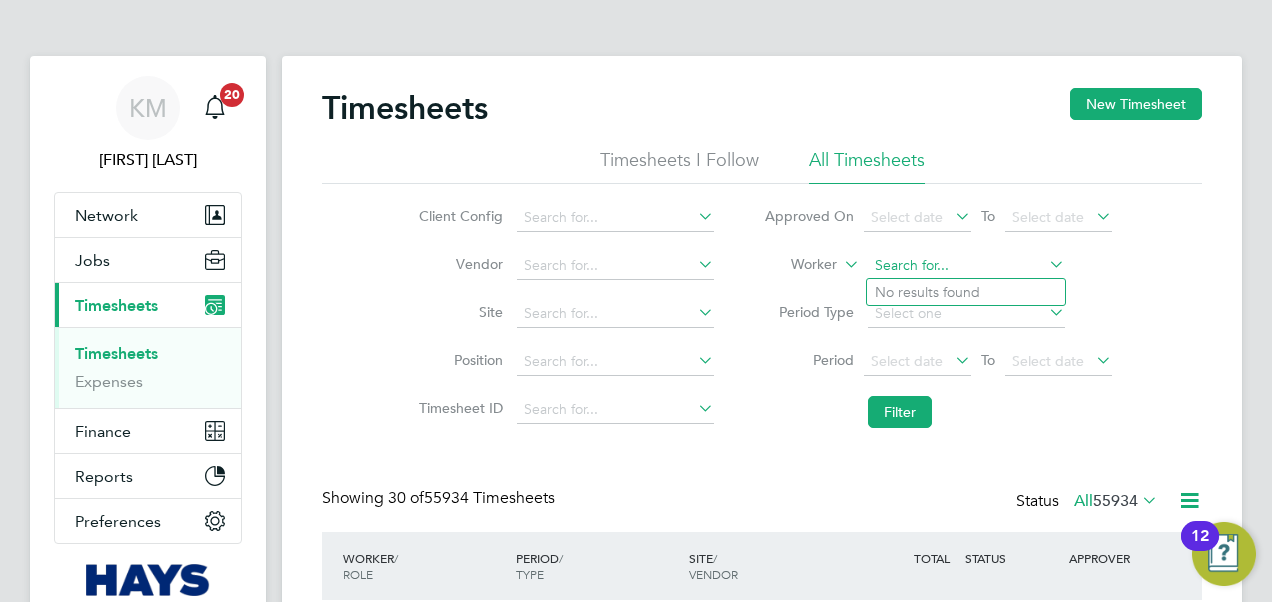 click 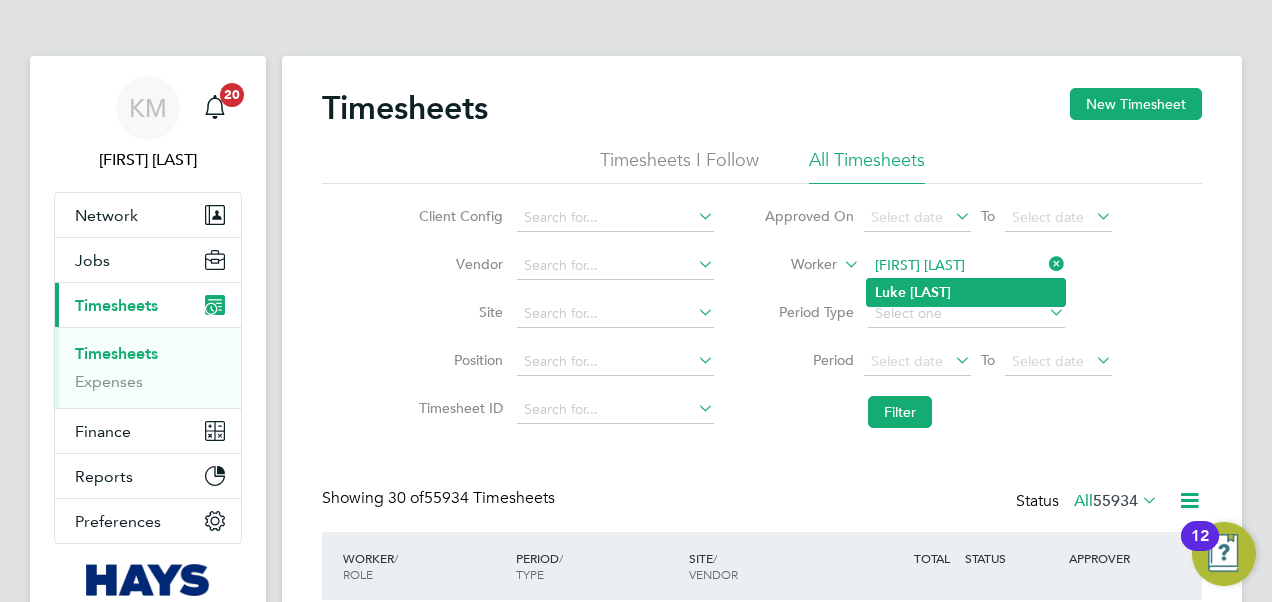 click on "Luke   Lake" 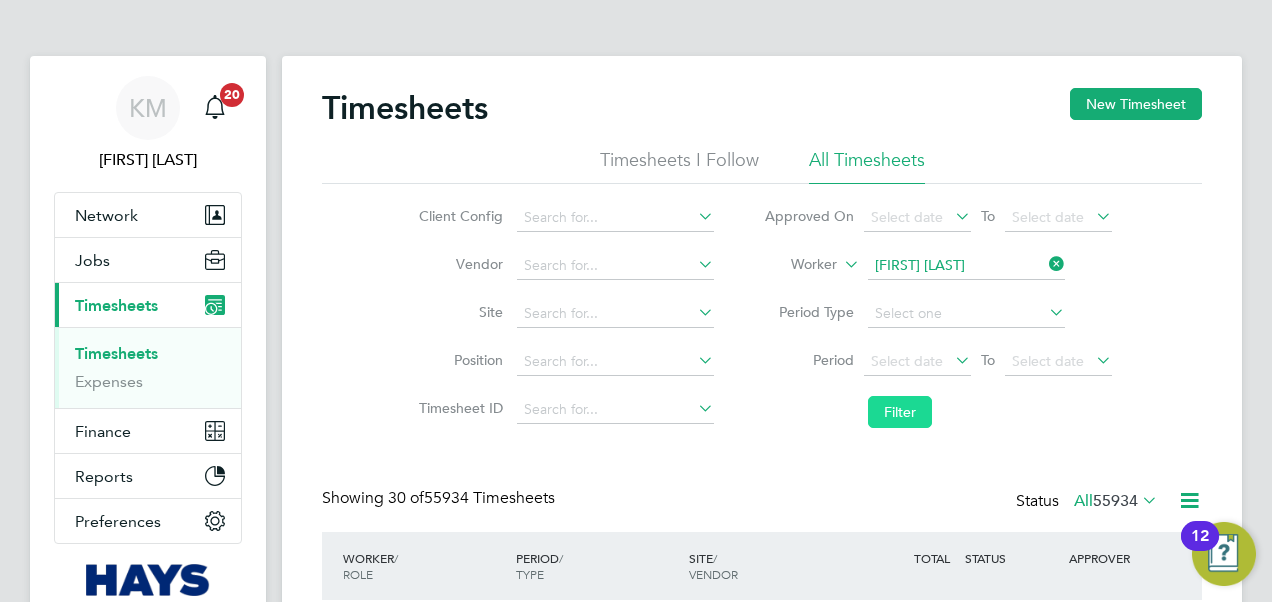 click on "Filter" 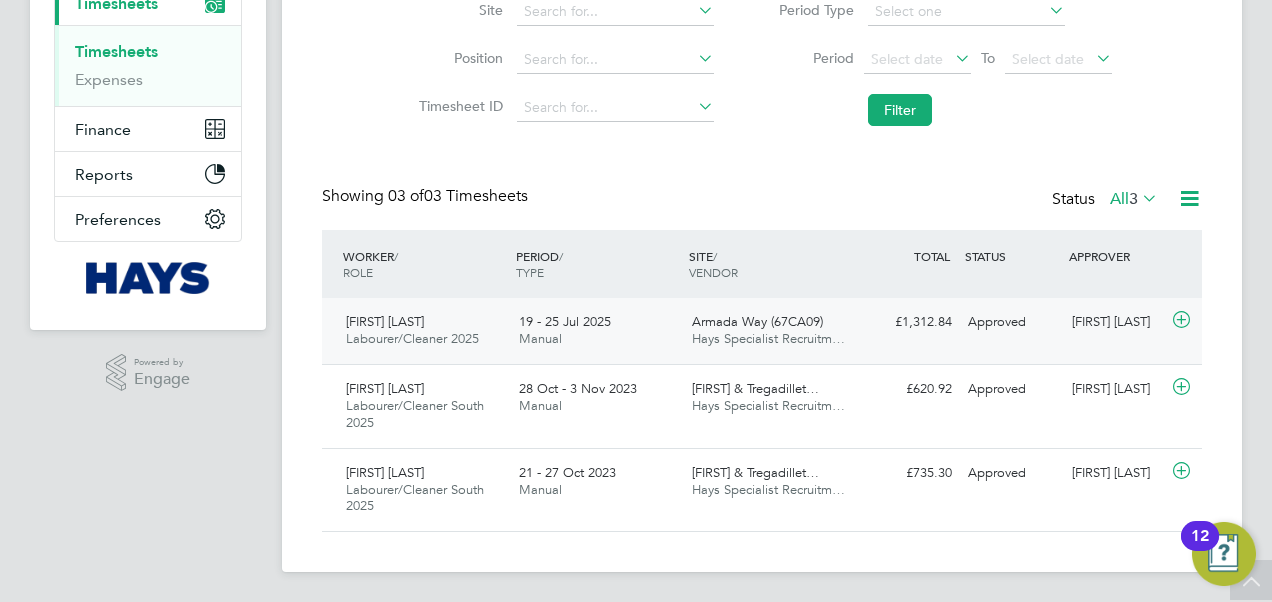 click on "19 - 25 Jul 2025" 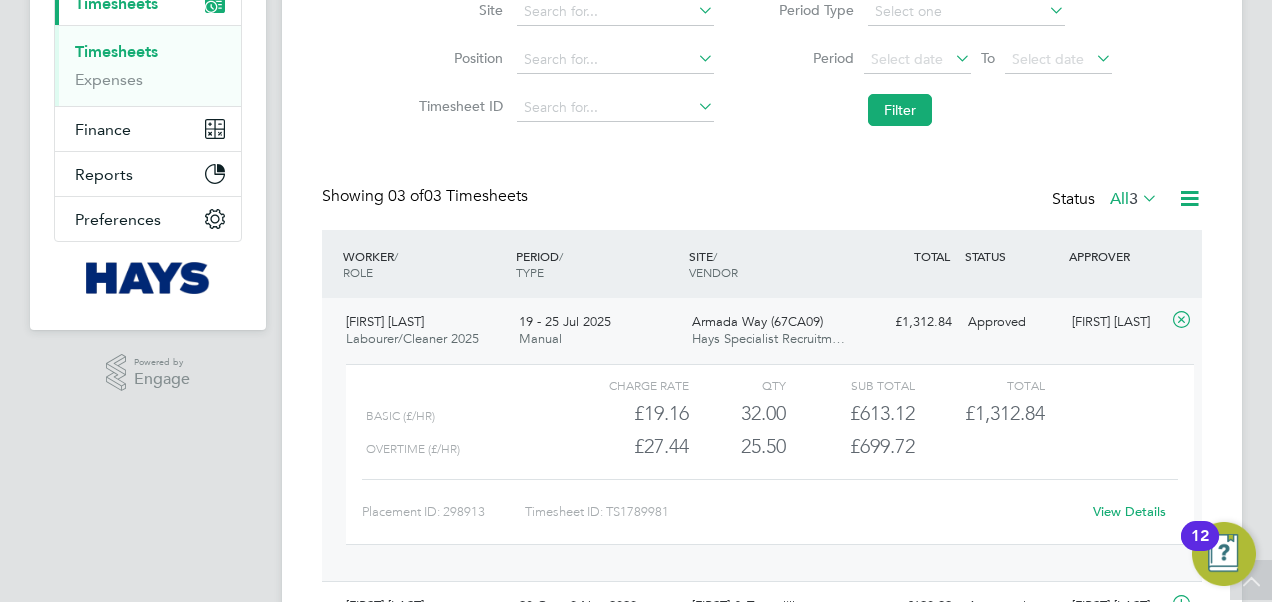 click on "View Details" 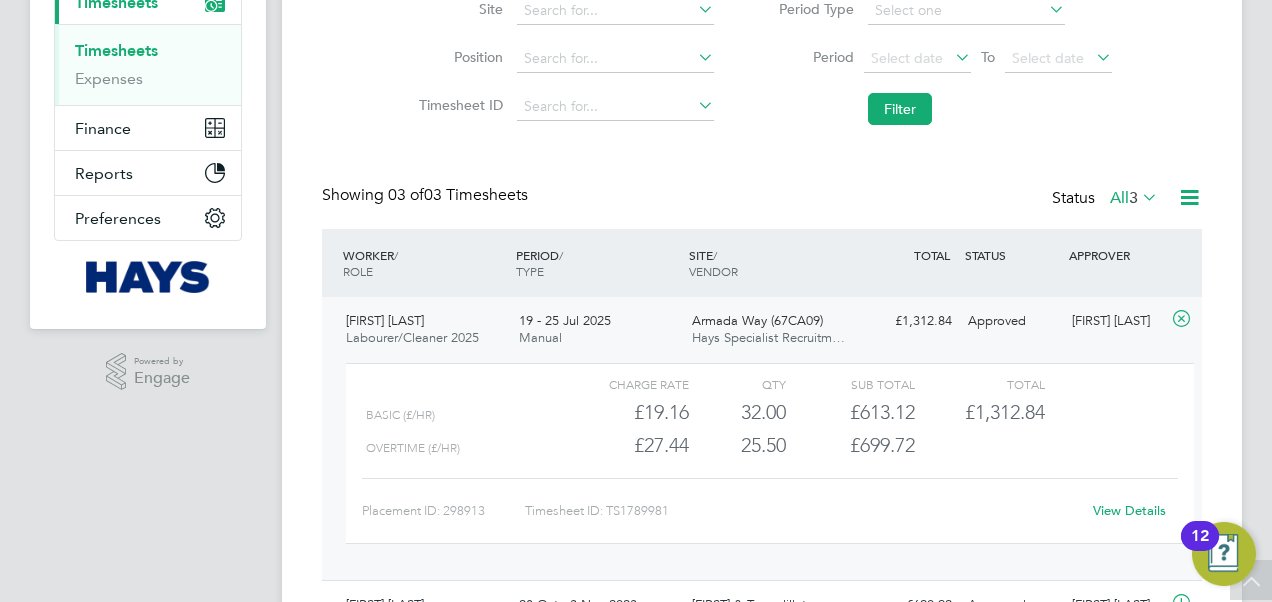 scroll, scrollTop: 51, scrollLeft: 174, axis: both 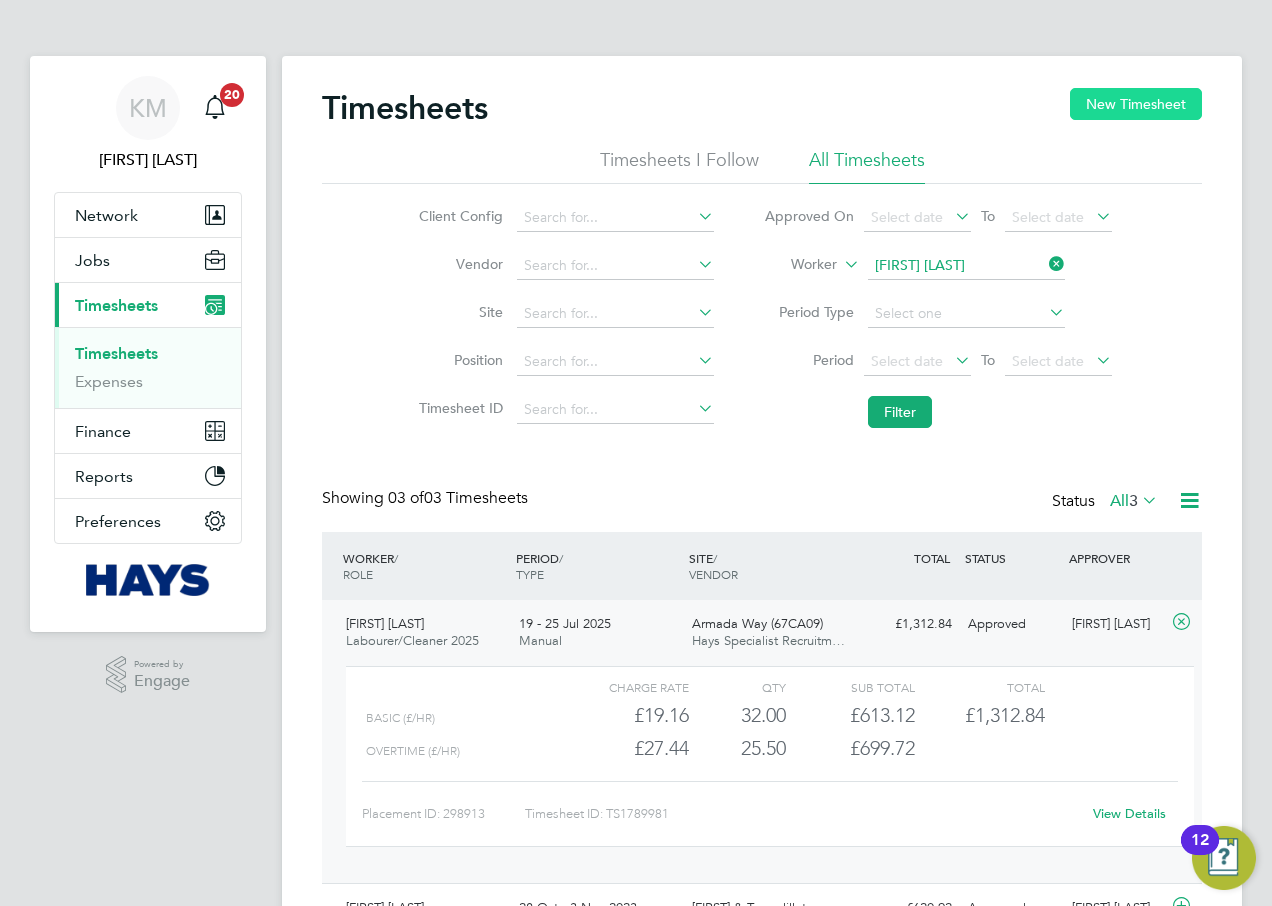 click on "New Timesheet" 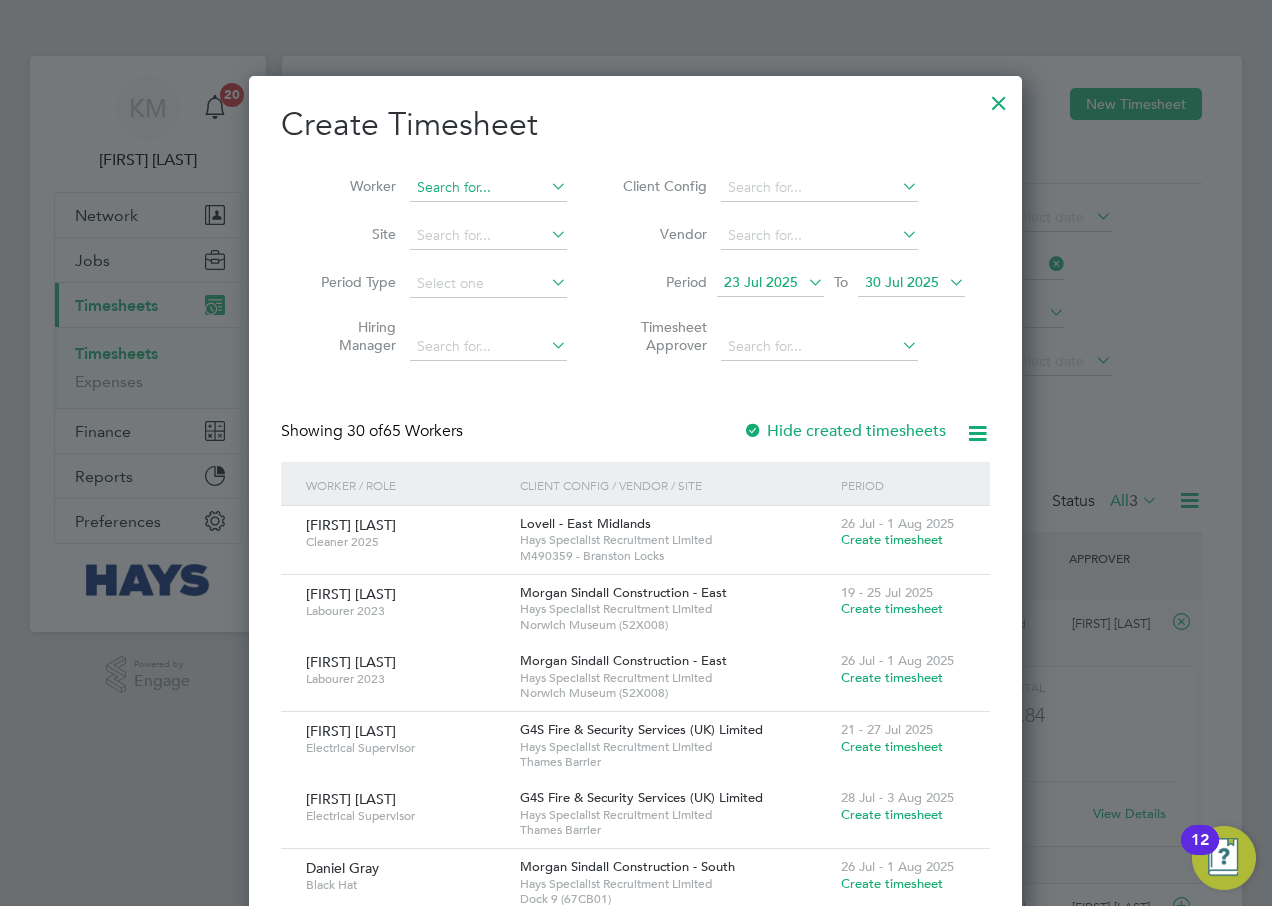click at bounding box center [488, 188] 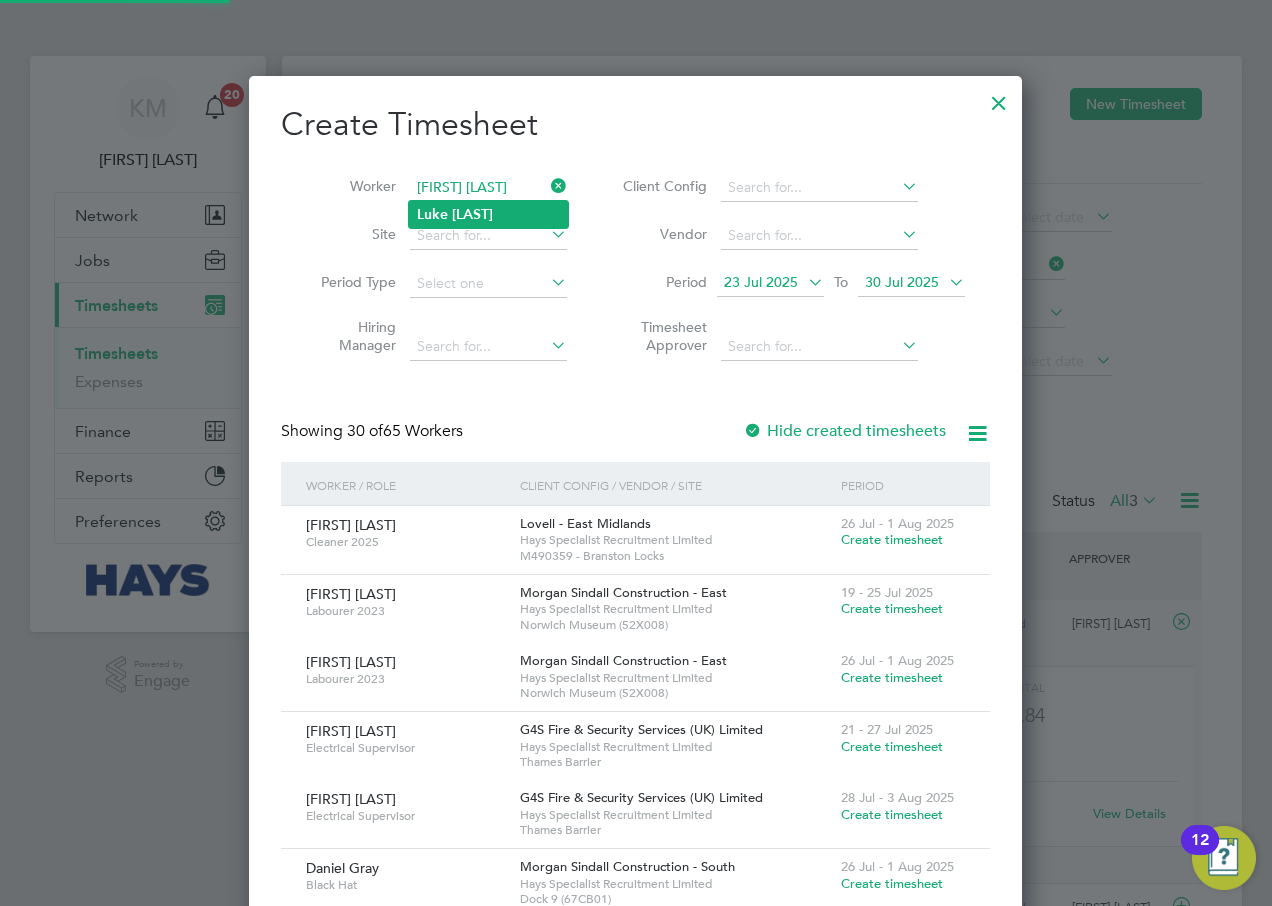 type on "Luke Lake" 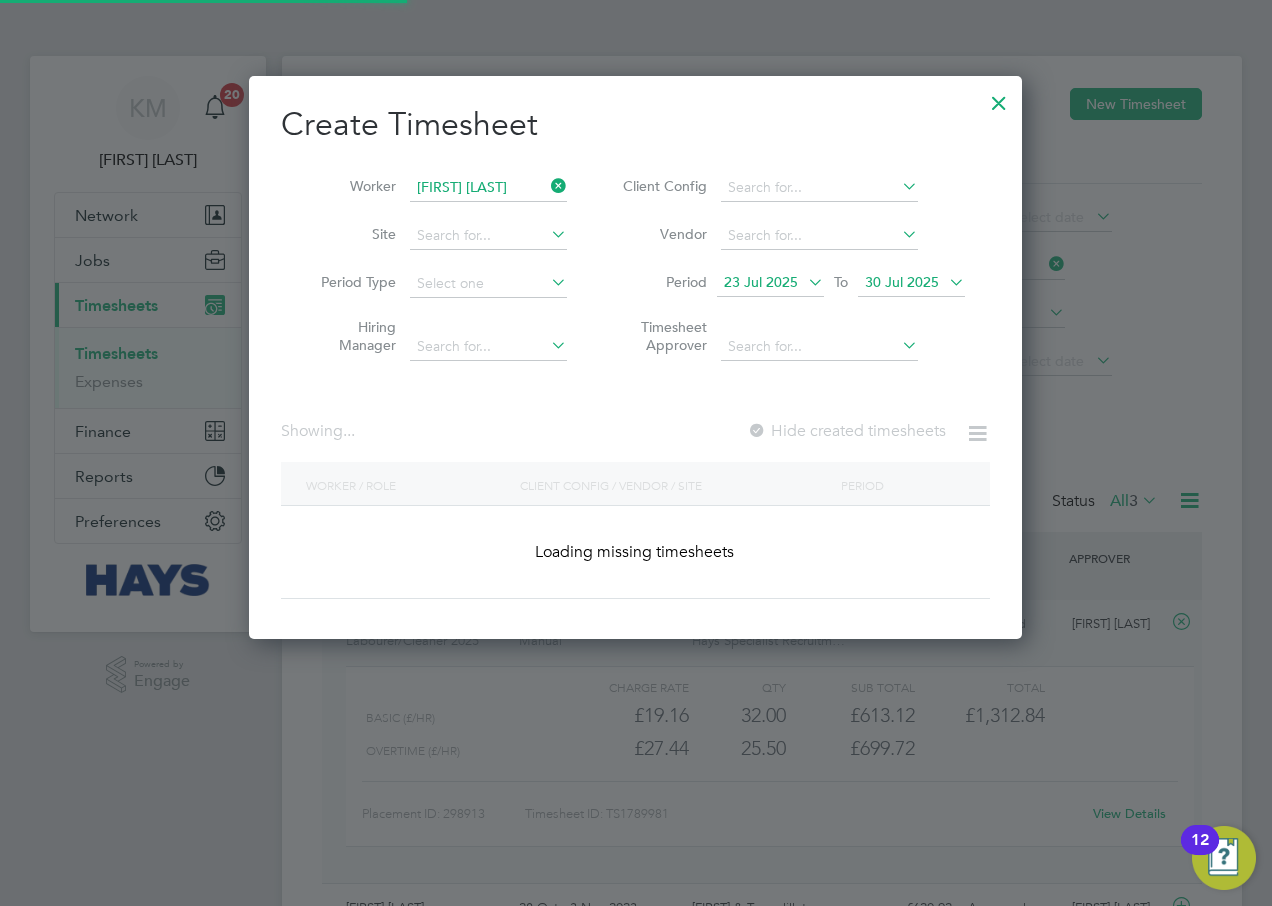 click at bounding box center [945, 282] 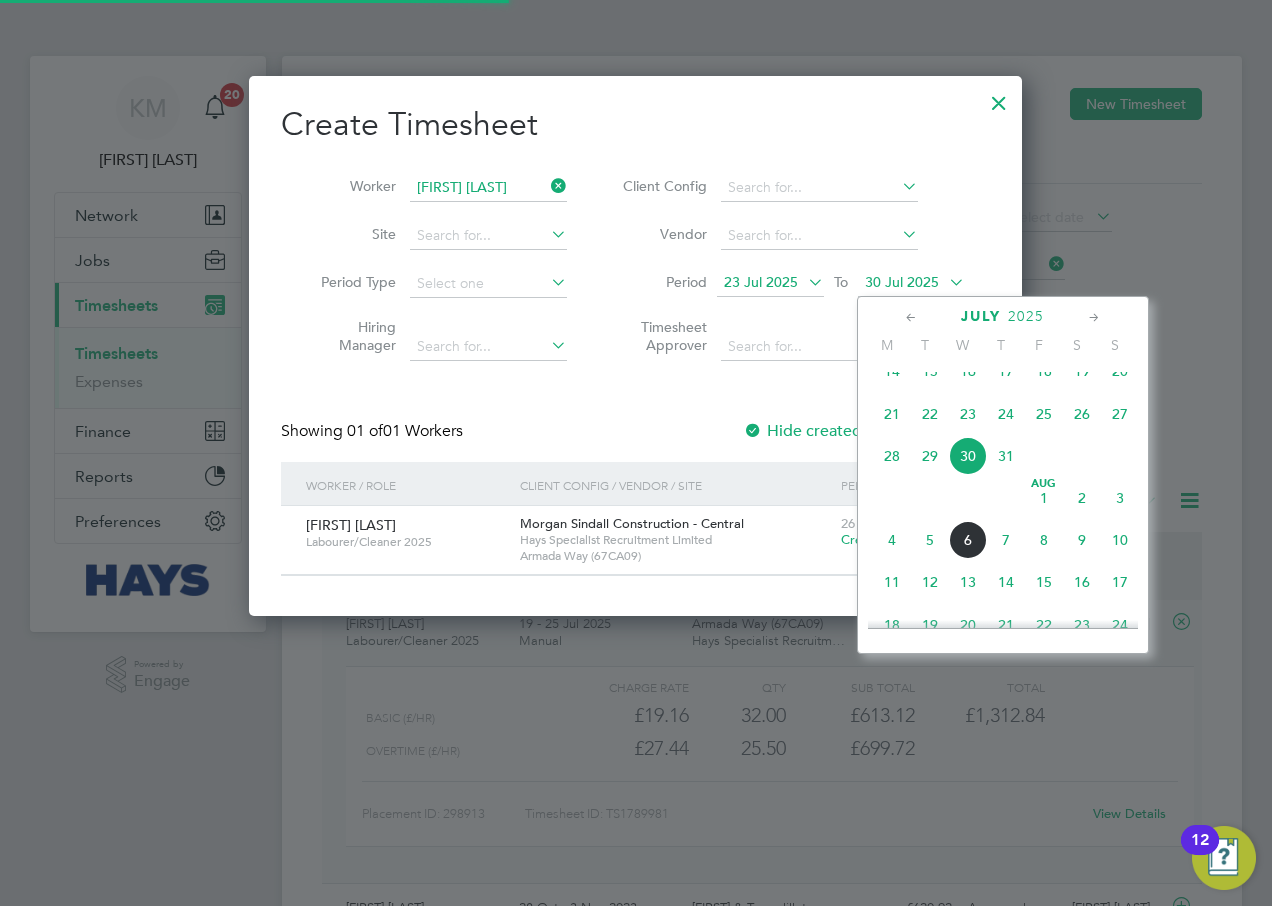 click on "Aug 1" 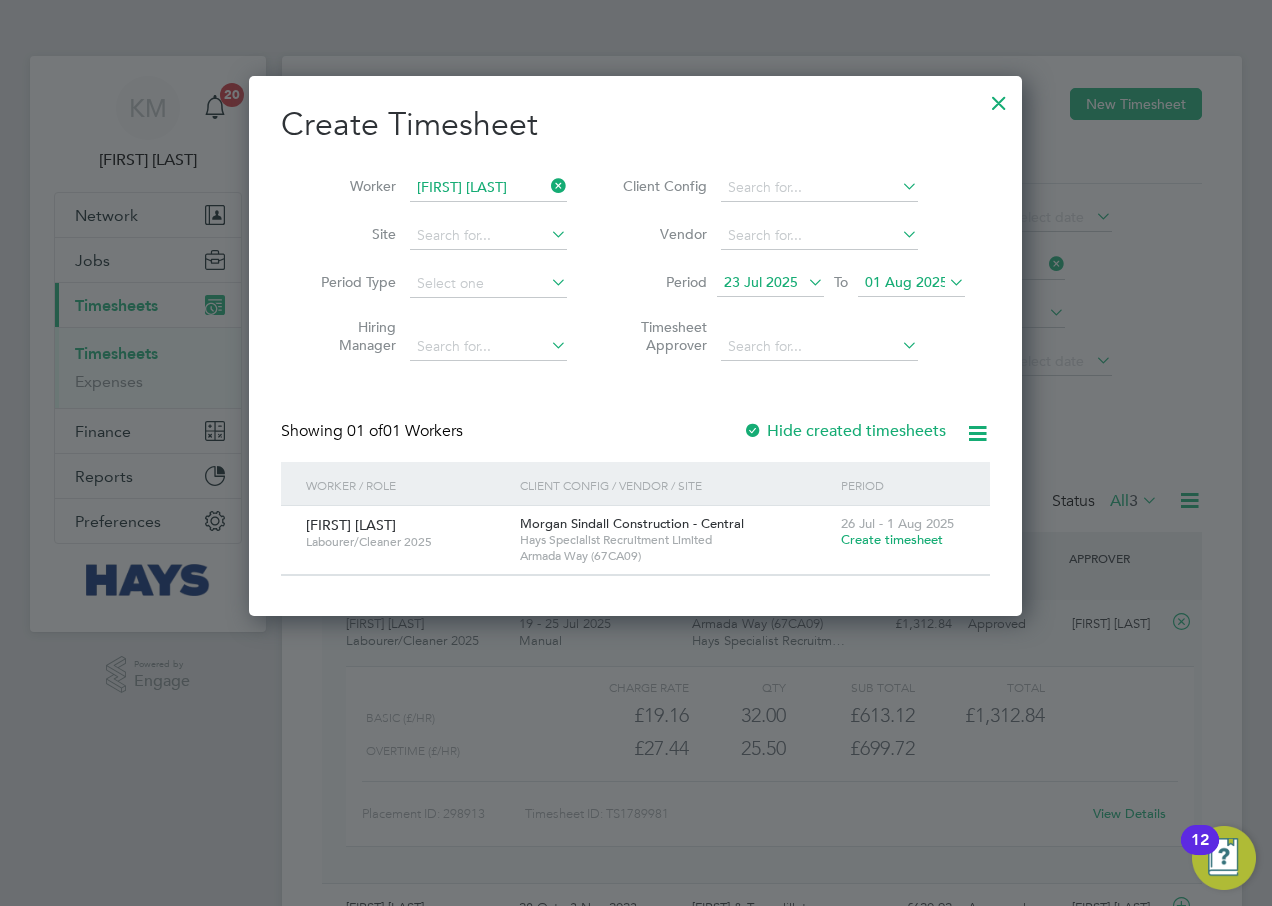 click on "Create timesheet" at bounding box center [892, 539] 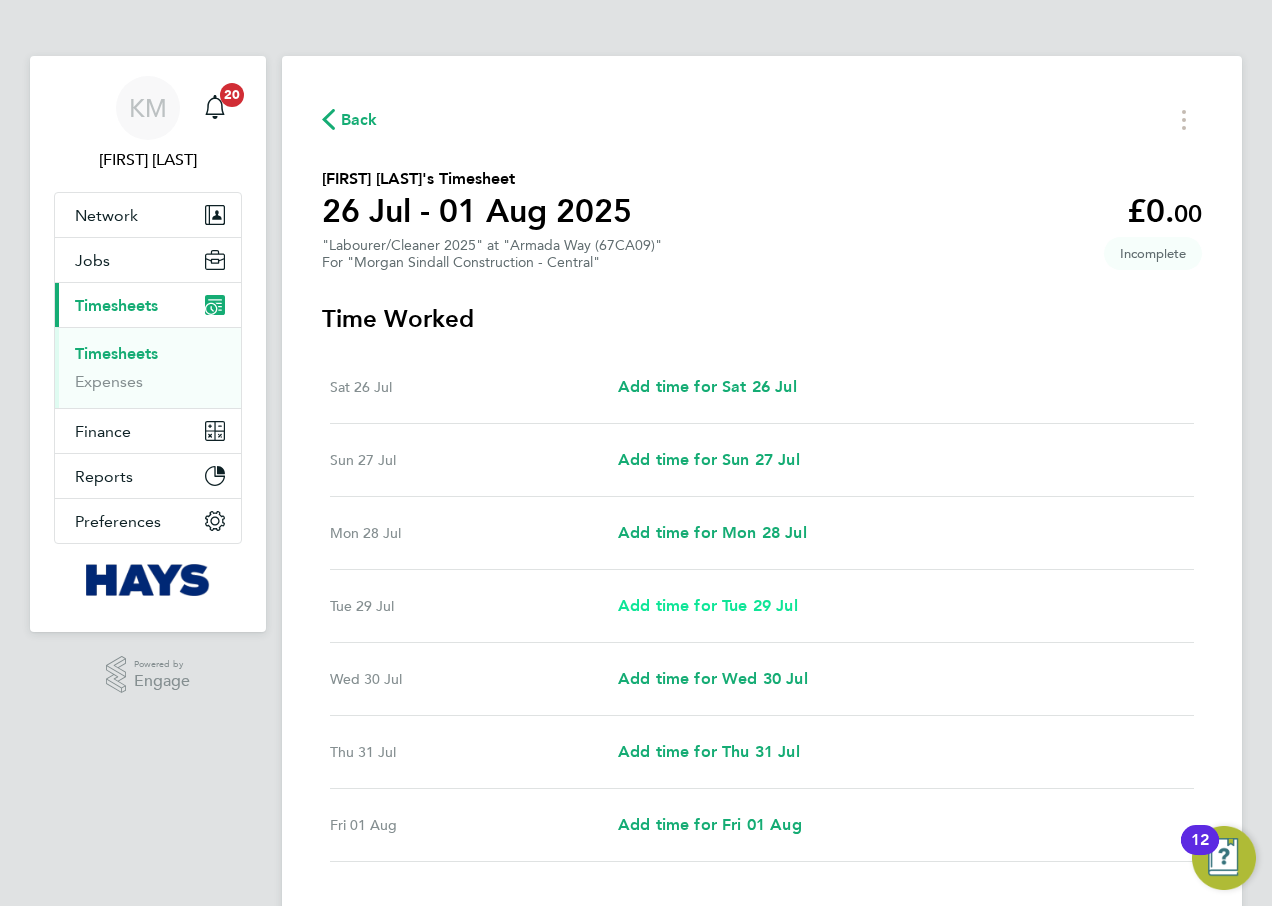 click on "Add time for Tue 29 Jul" at bounding box center (708, 605) 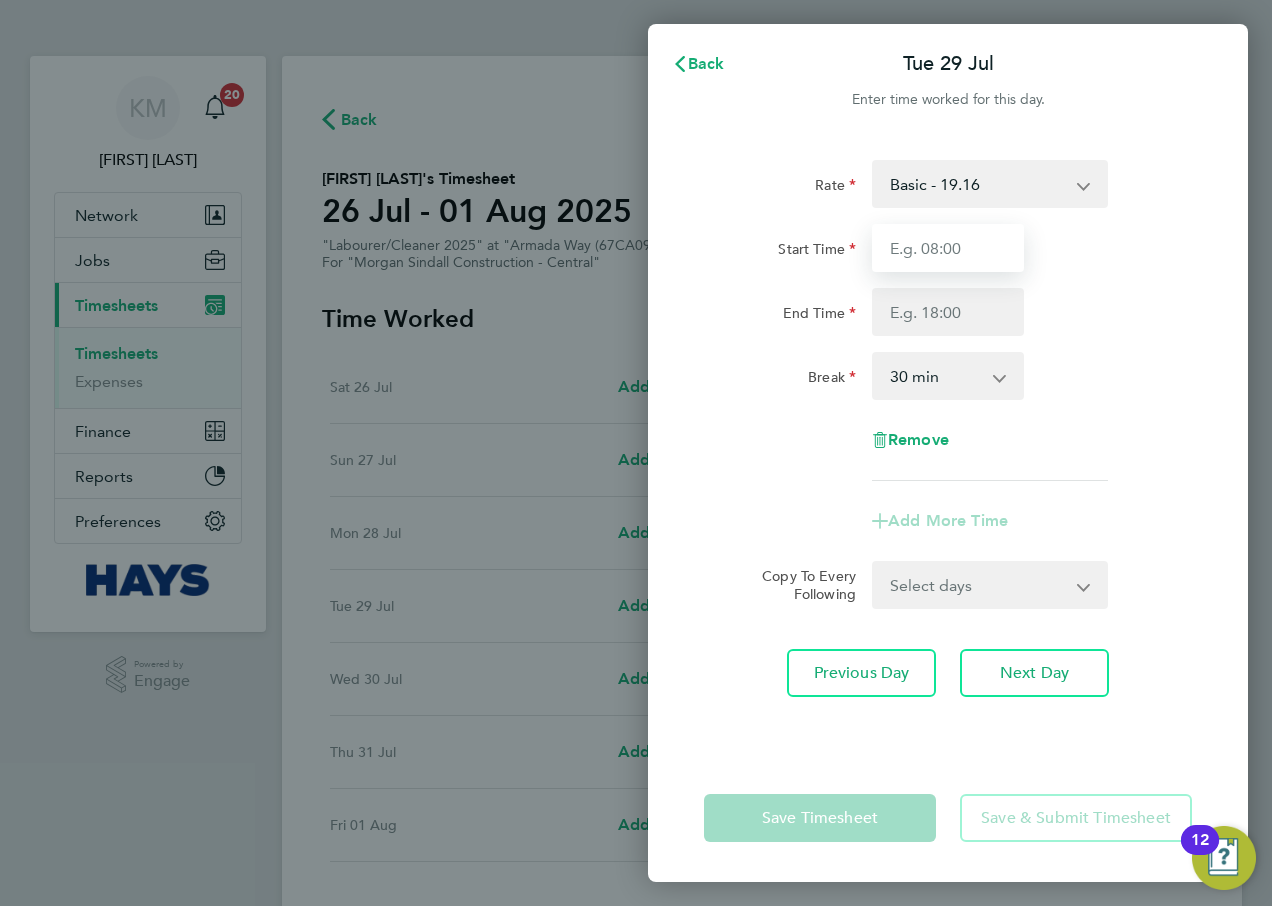 click on "Start Time" at bounding box center [948, 248] 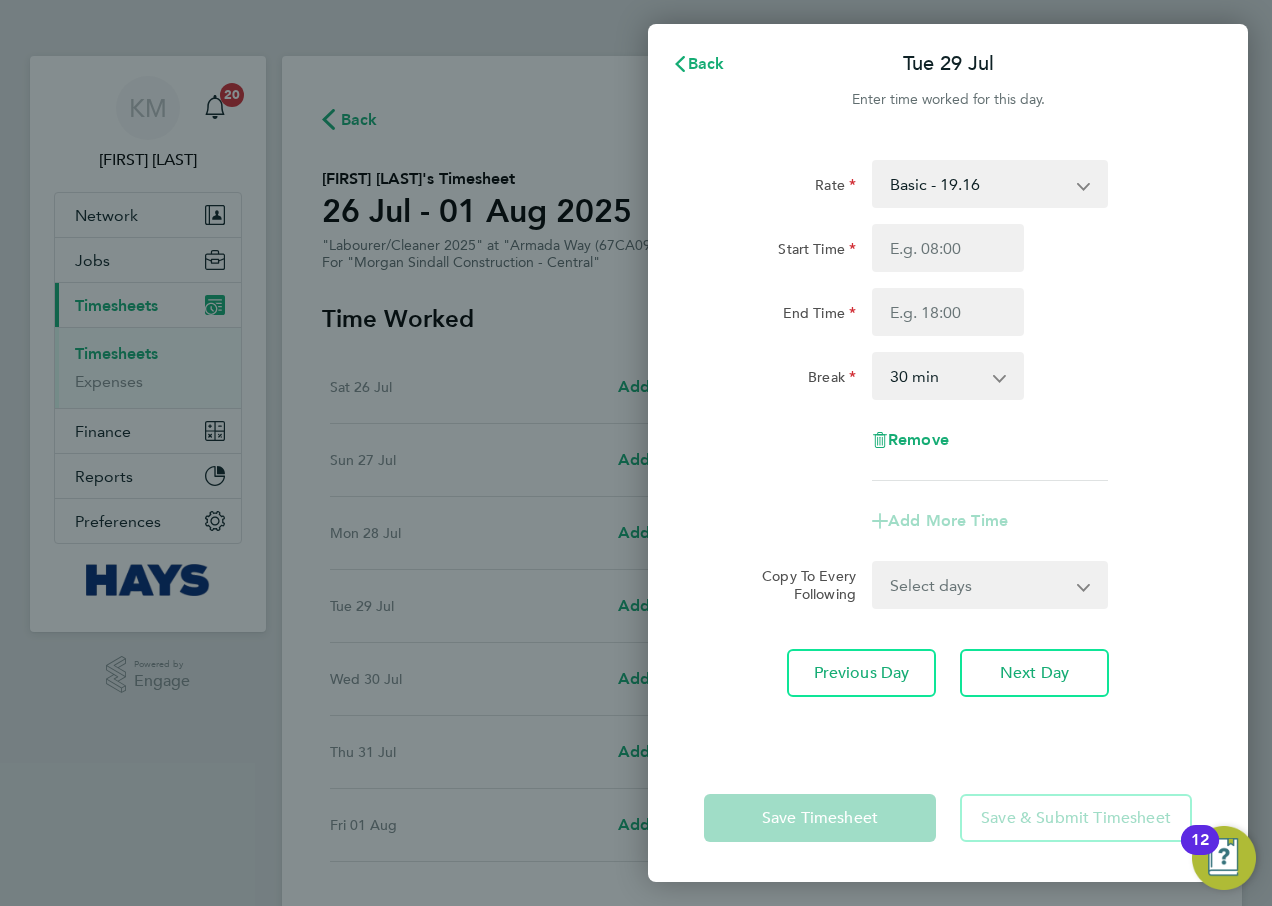 click on "Basic - 19.16   Overtime - 27.44" at bounding box center [978, 184] 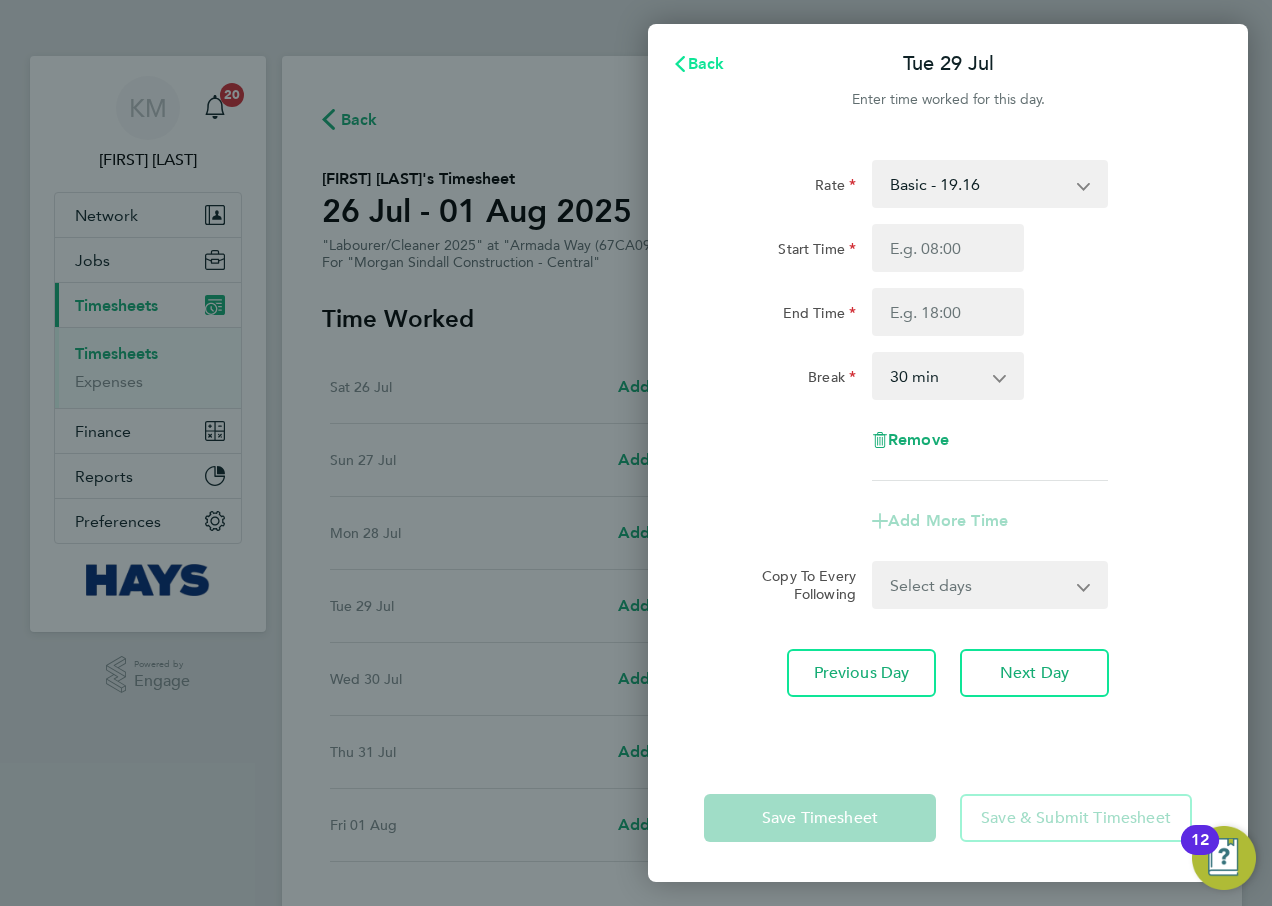 click on "Back" 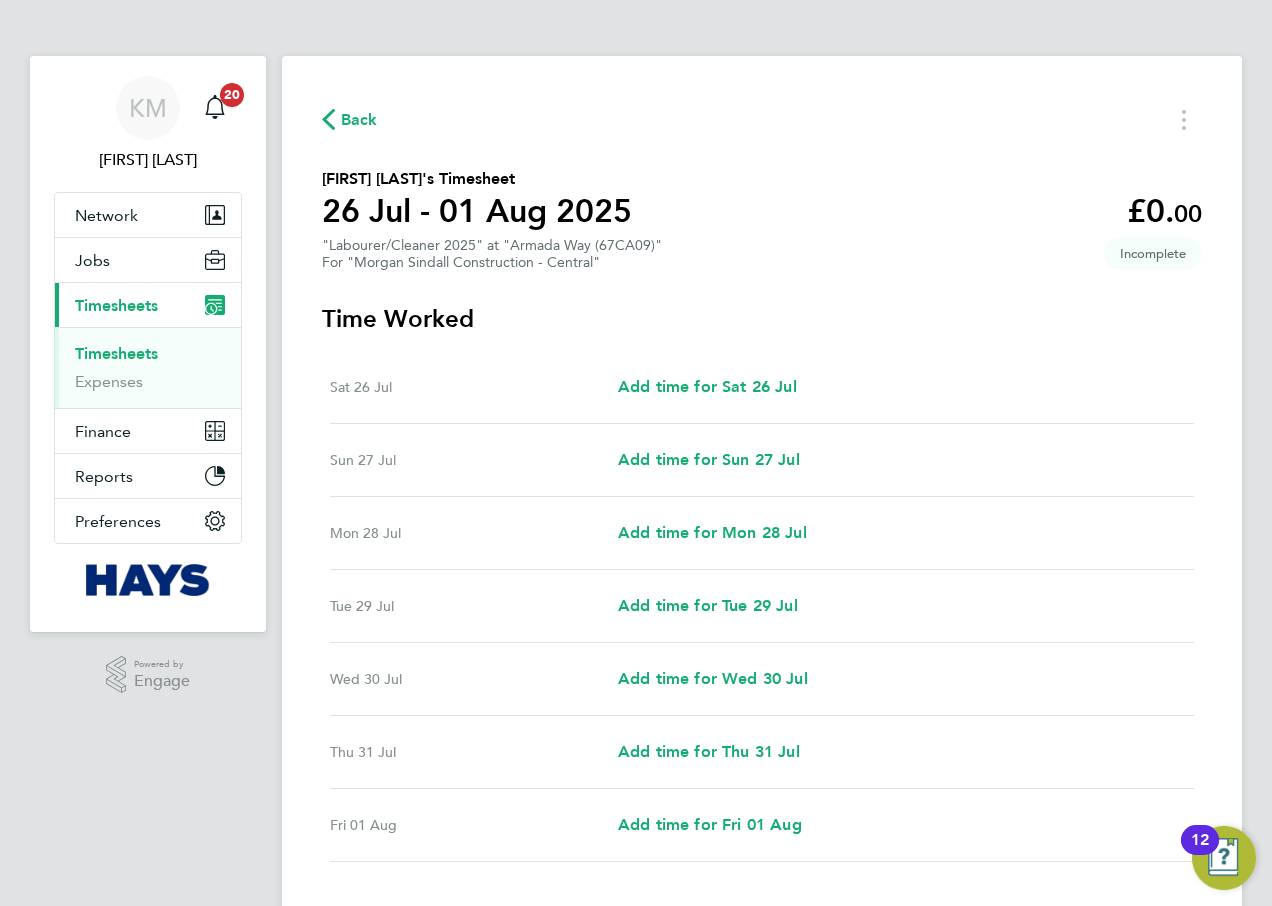 click on "Timesheets" at bounding box center [116, 353] 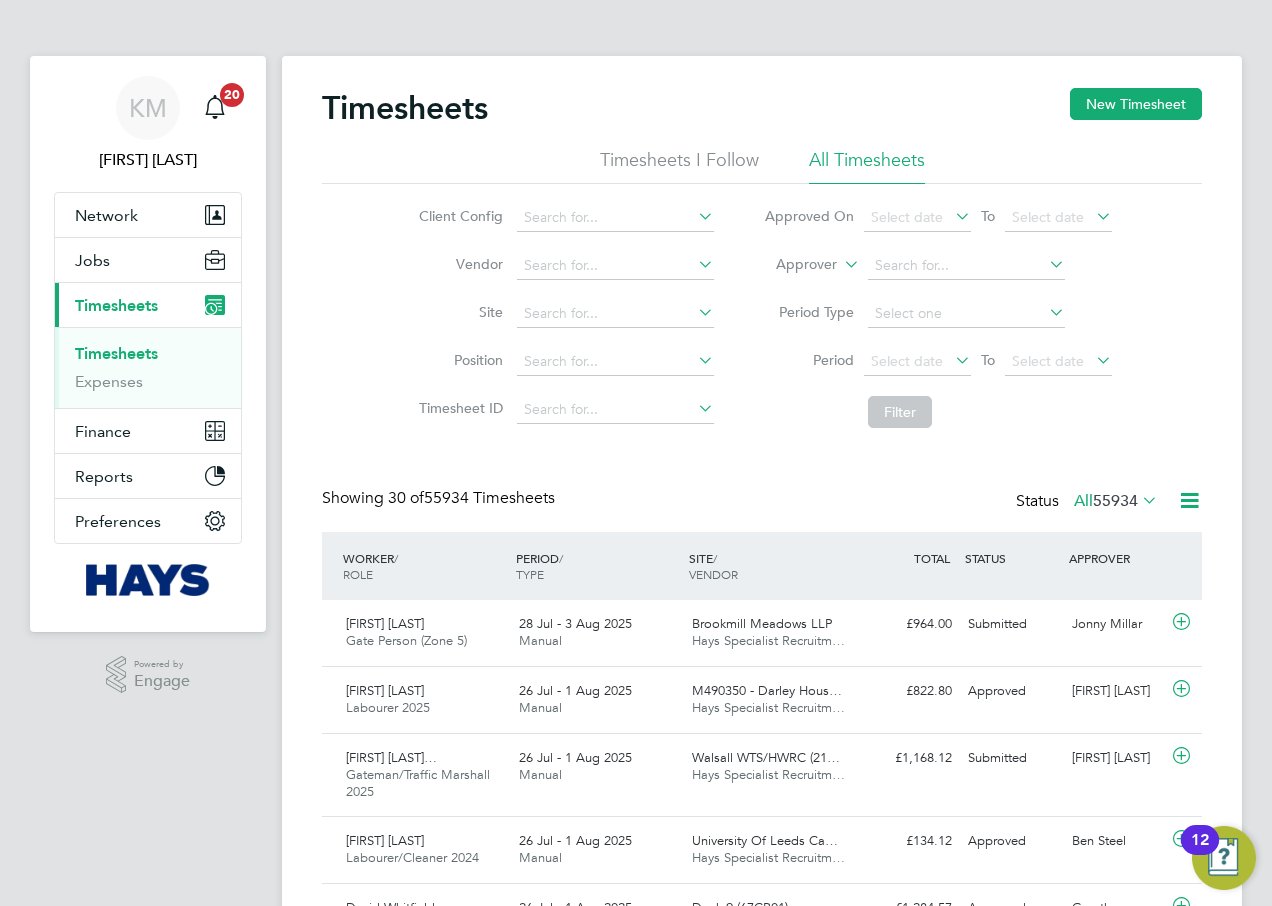 click 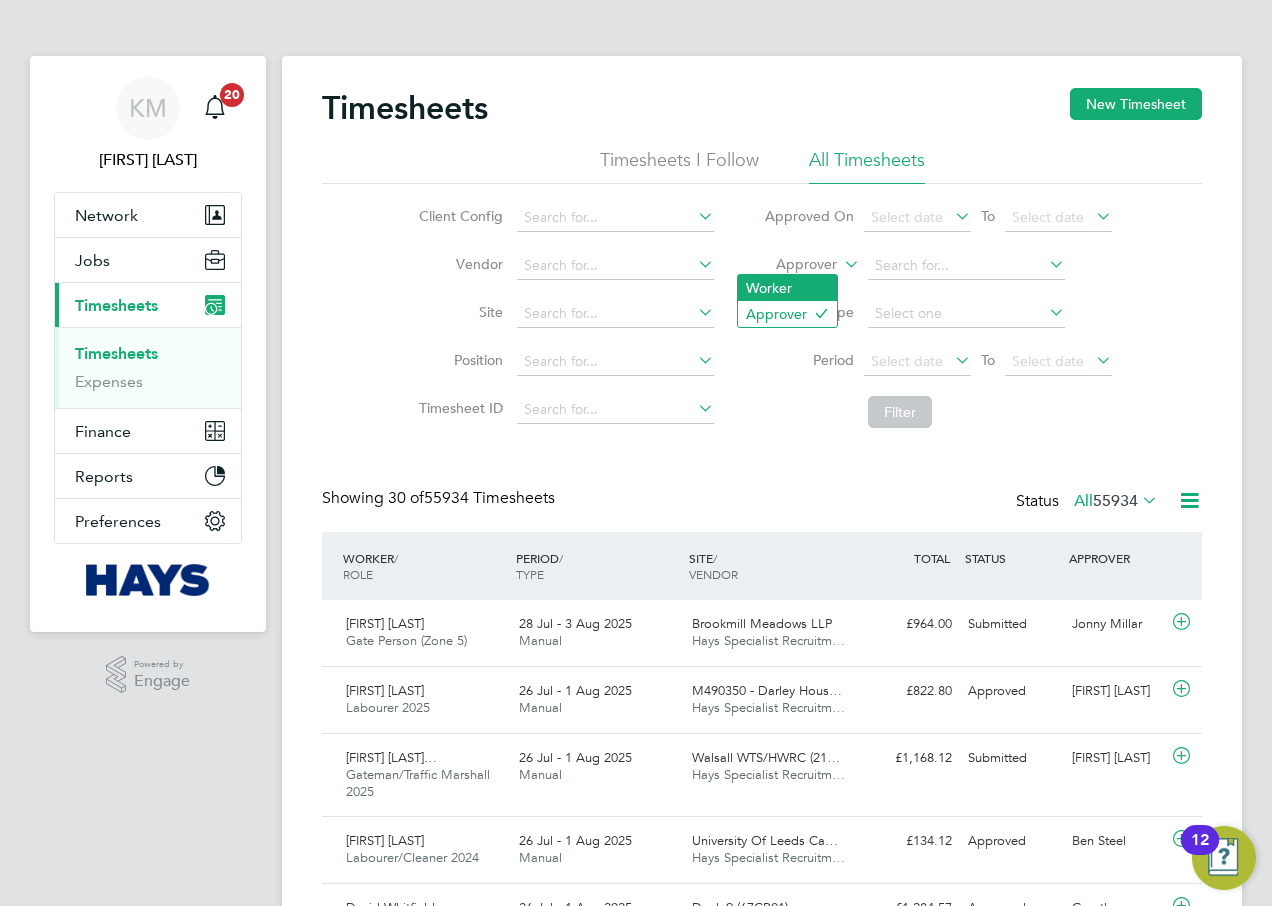 click on "Worker" 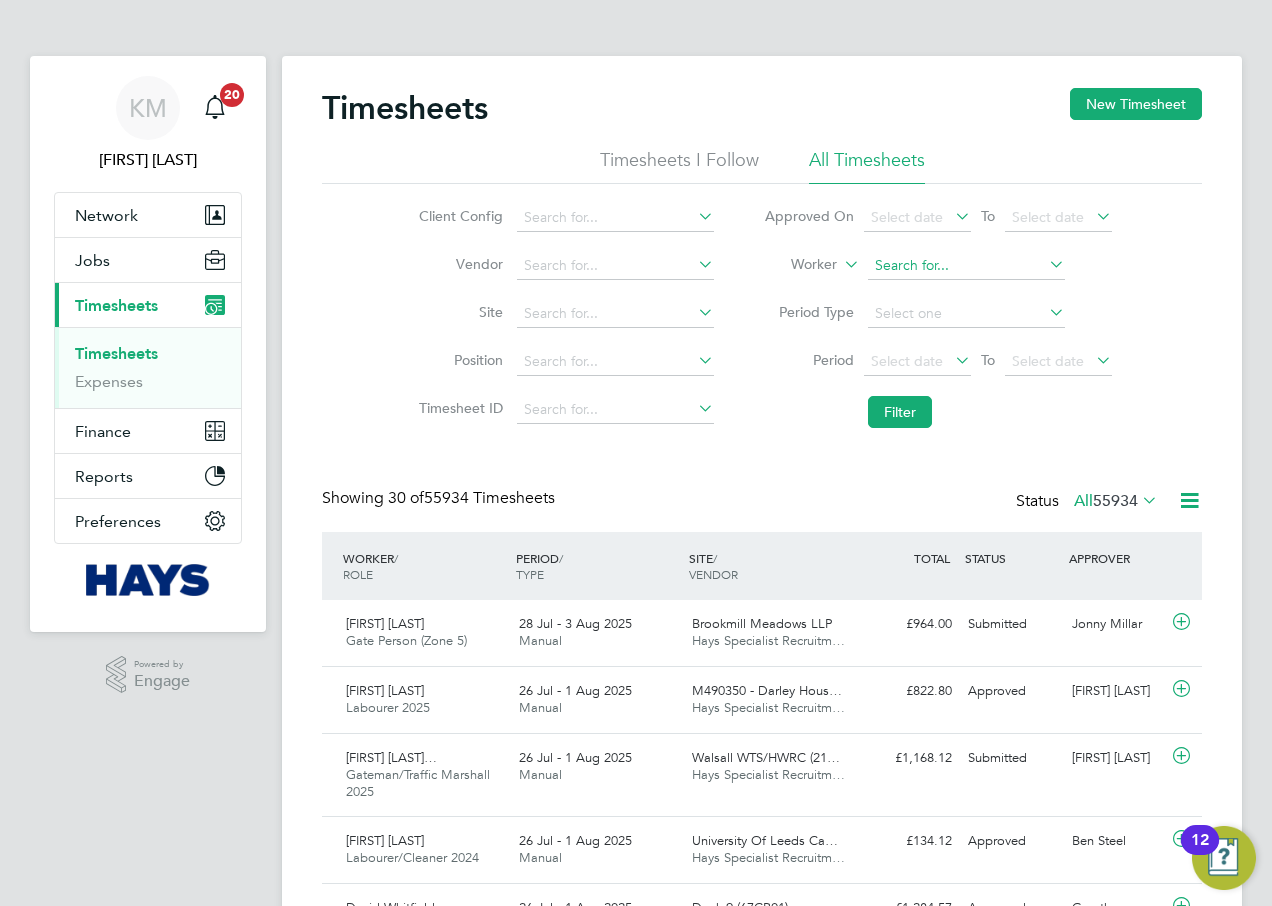 click 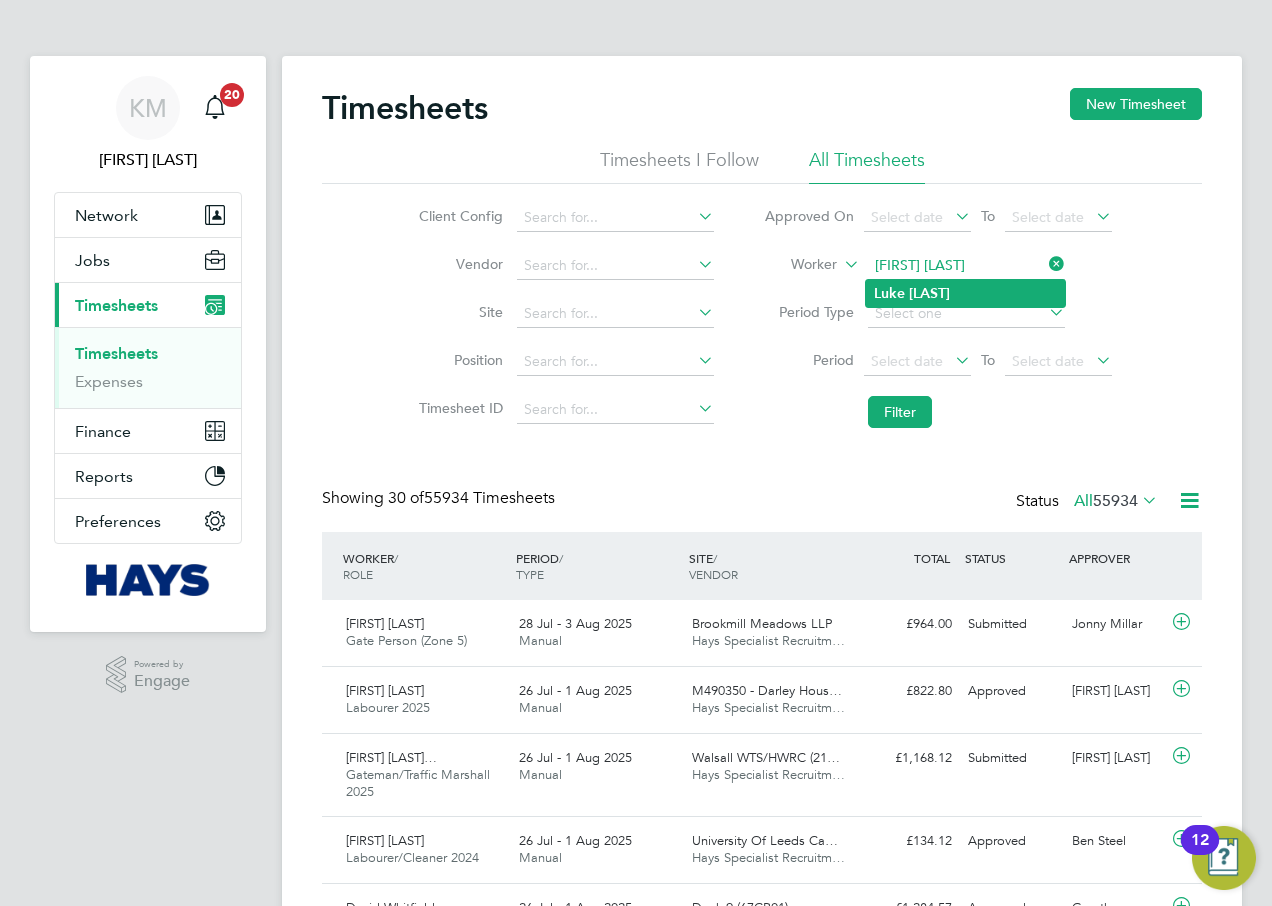 type on "[FIRST] [LAST]" 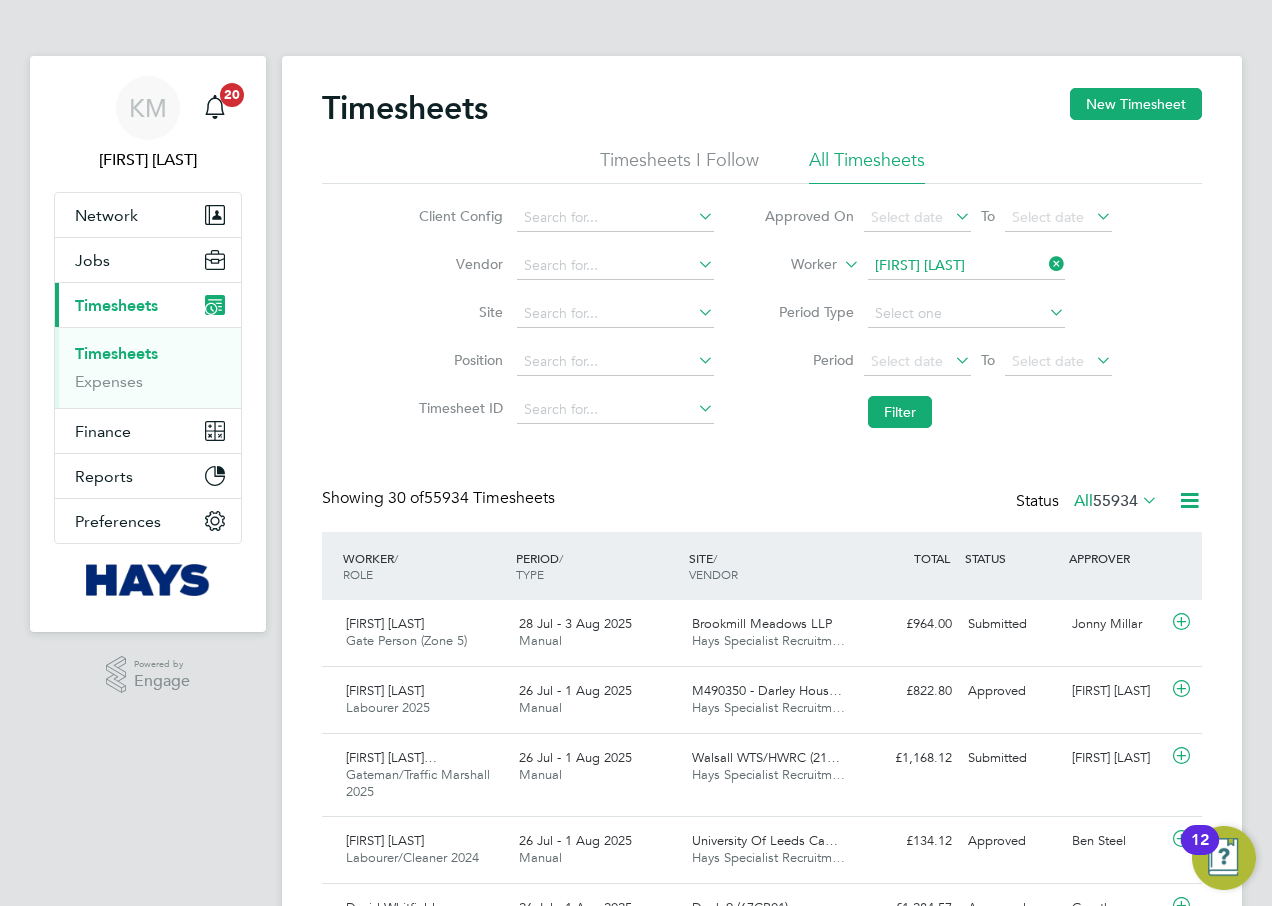 click on "[LAST]" 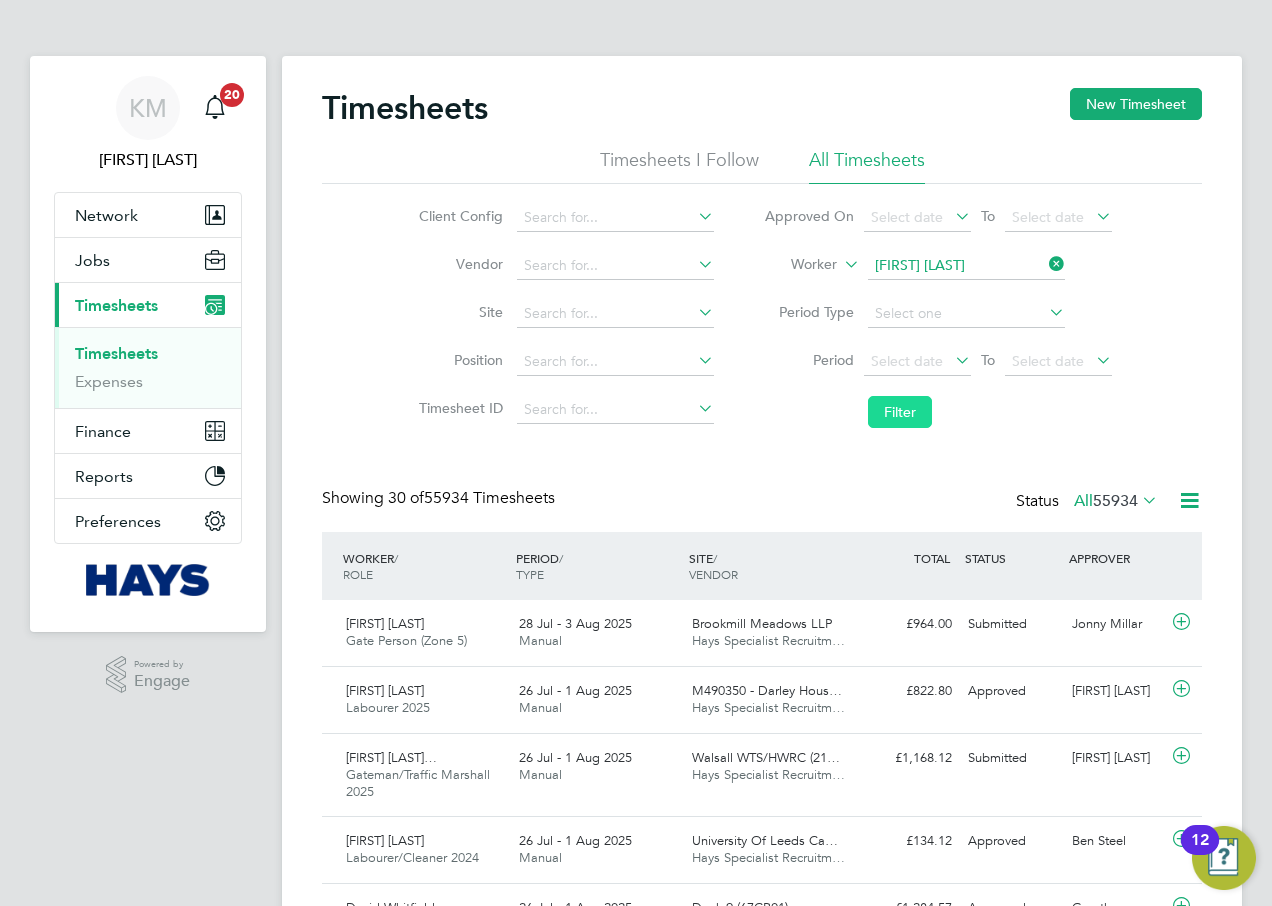click on "Filter" 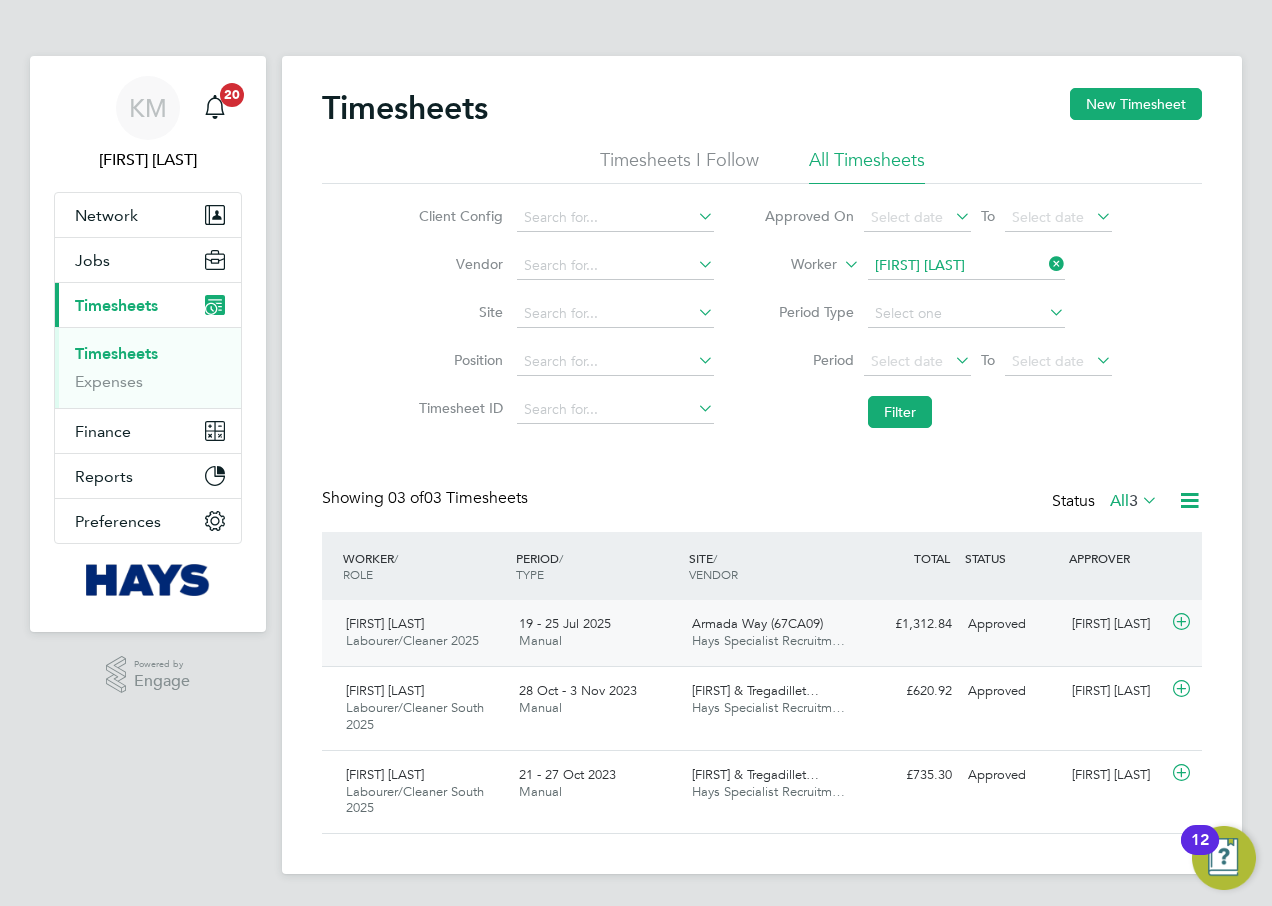 click on "Hays Specialist Recruitm…" 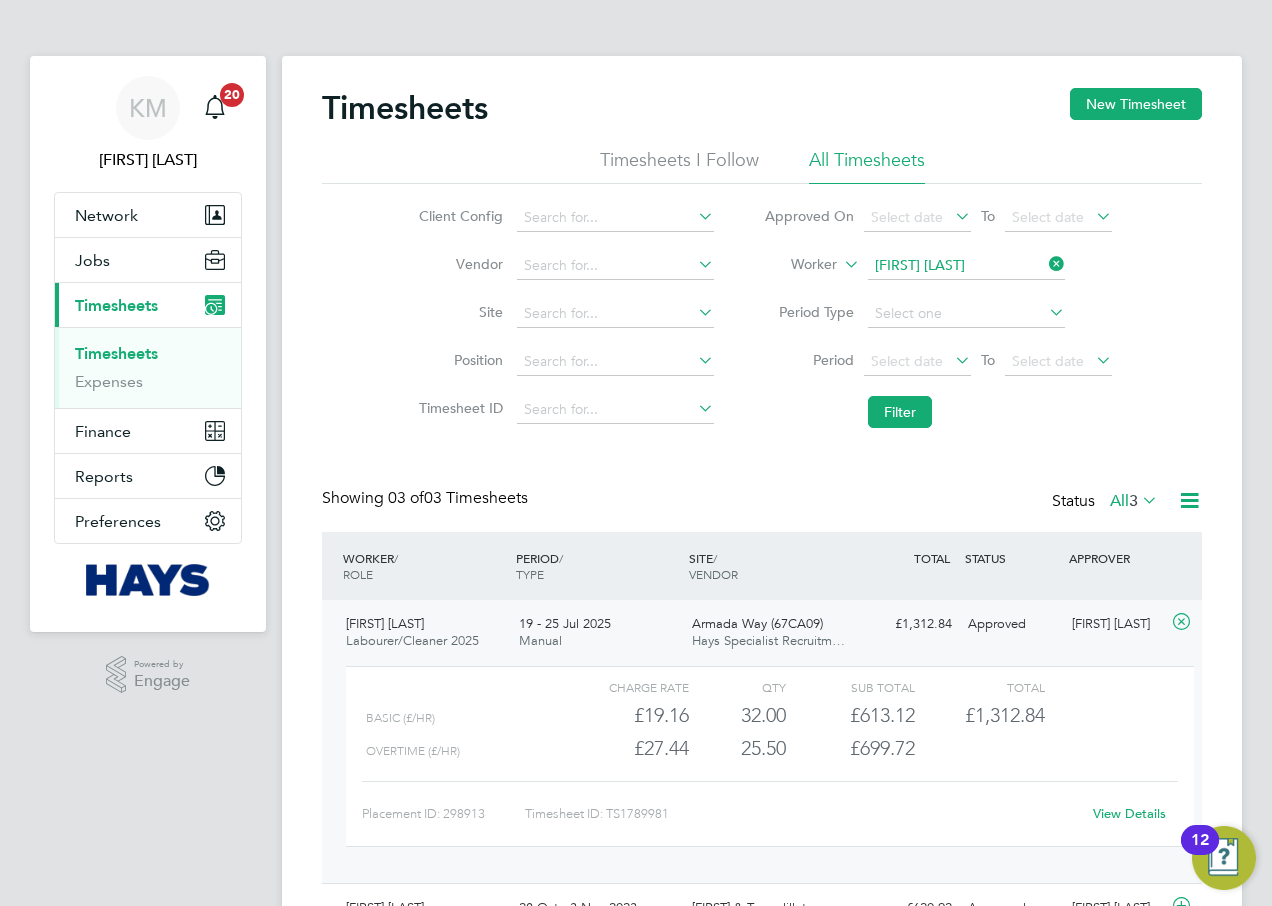 click on "View Details" 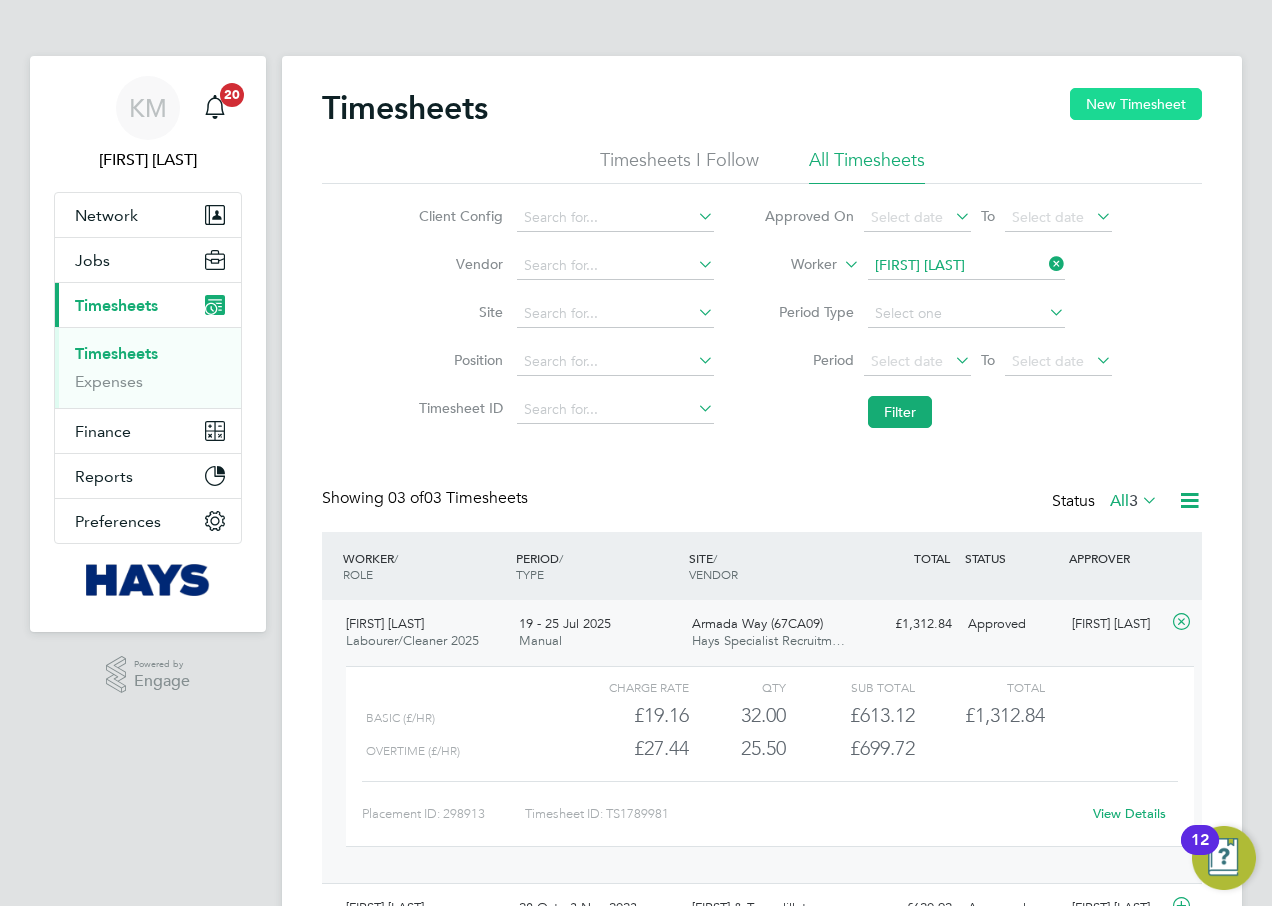 click on "New Timesheet" 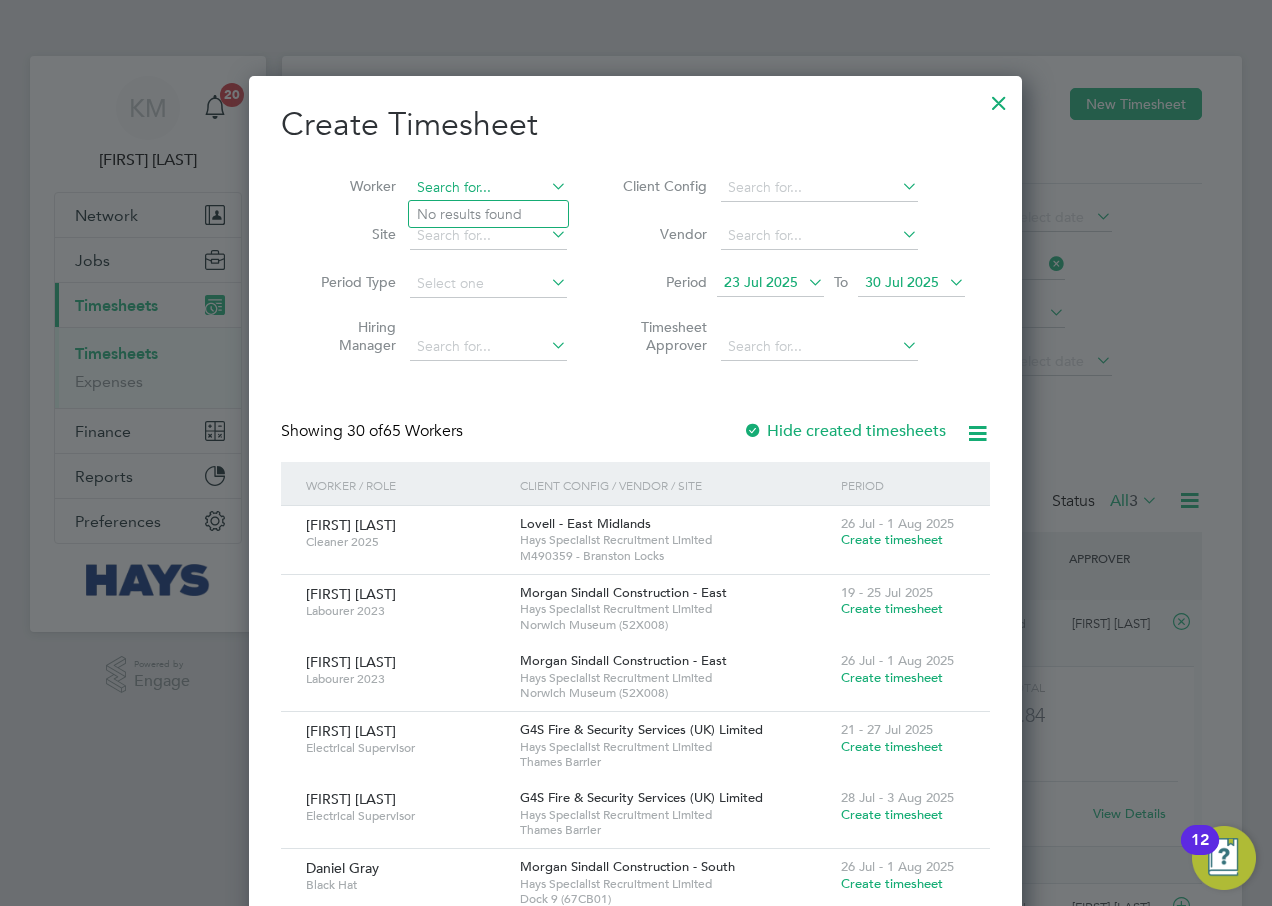 click at bounding box center (488, 188) 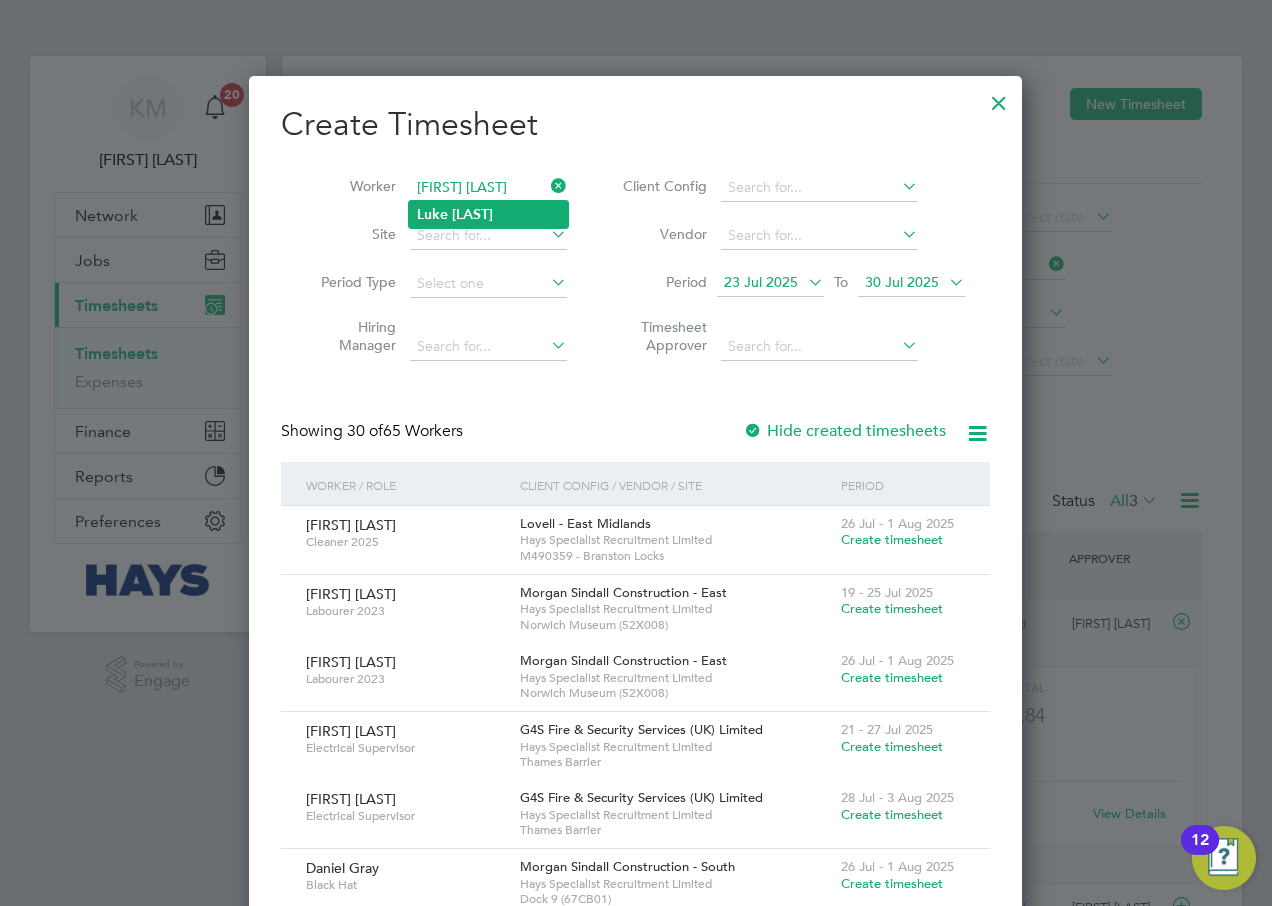 type on "[FIRST] [LAST]" 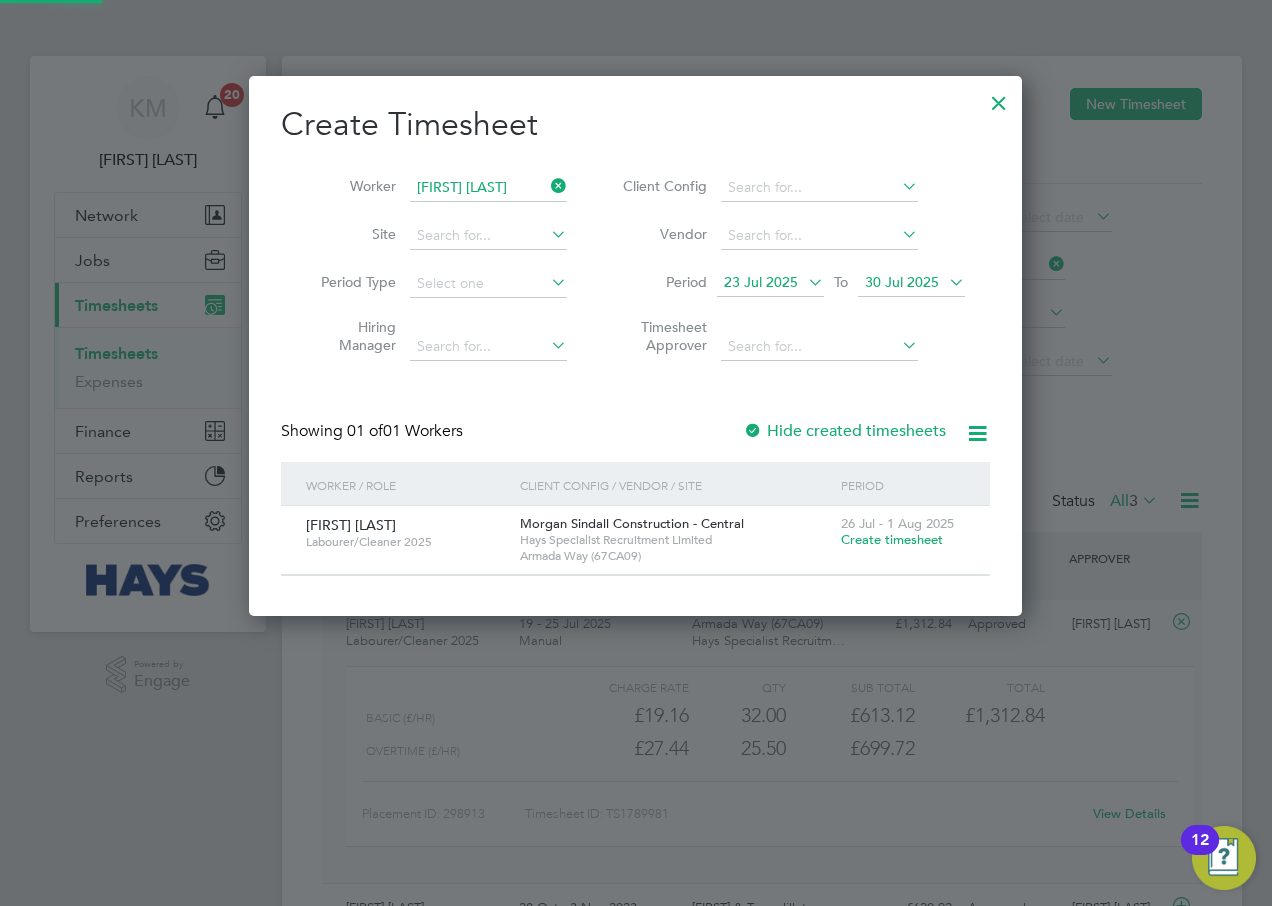 click at bounding box center [945, 282] 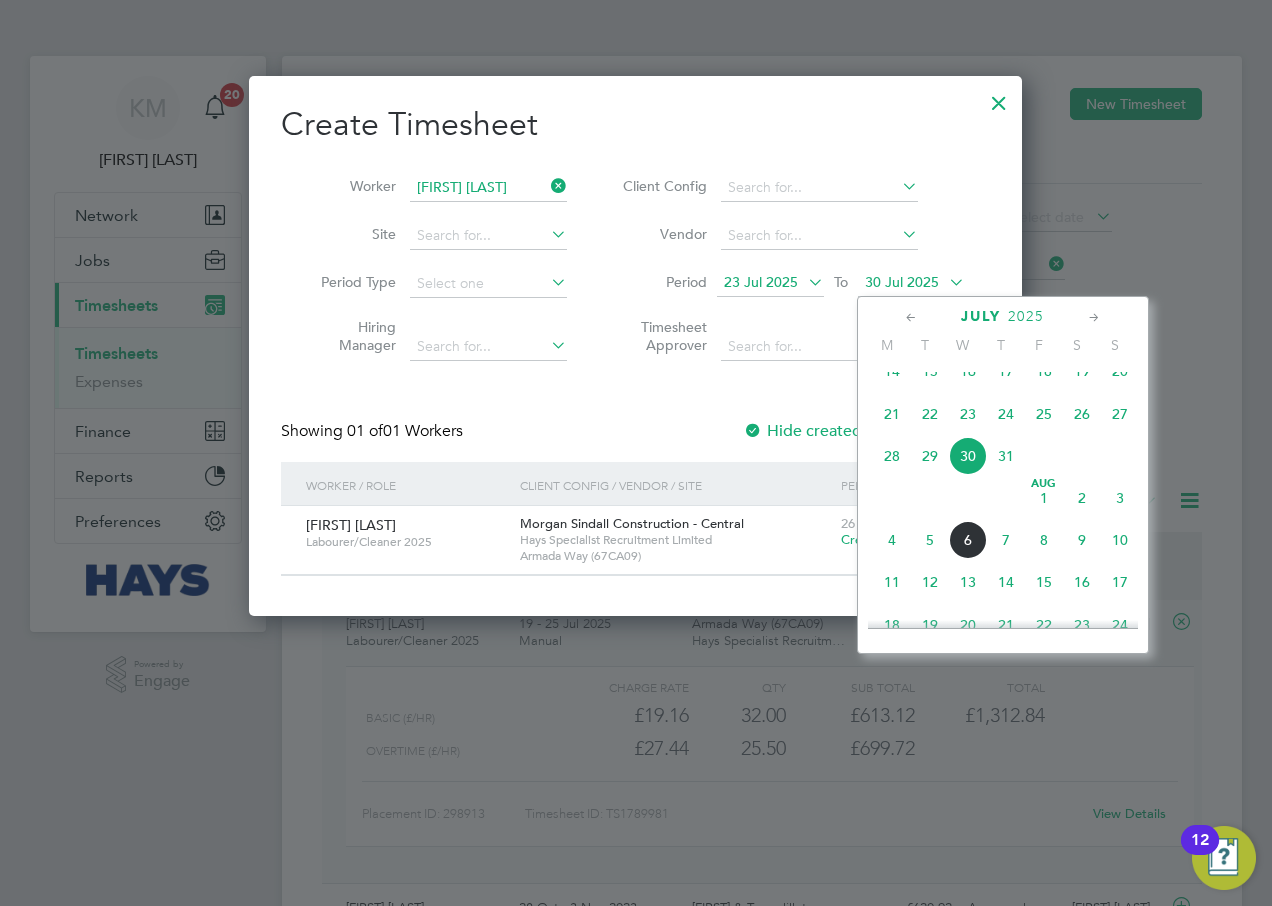 click on "Aug 1" 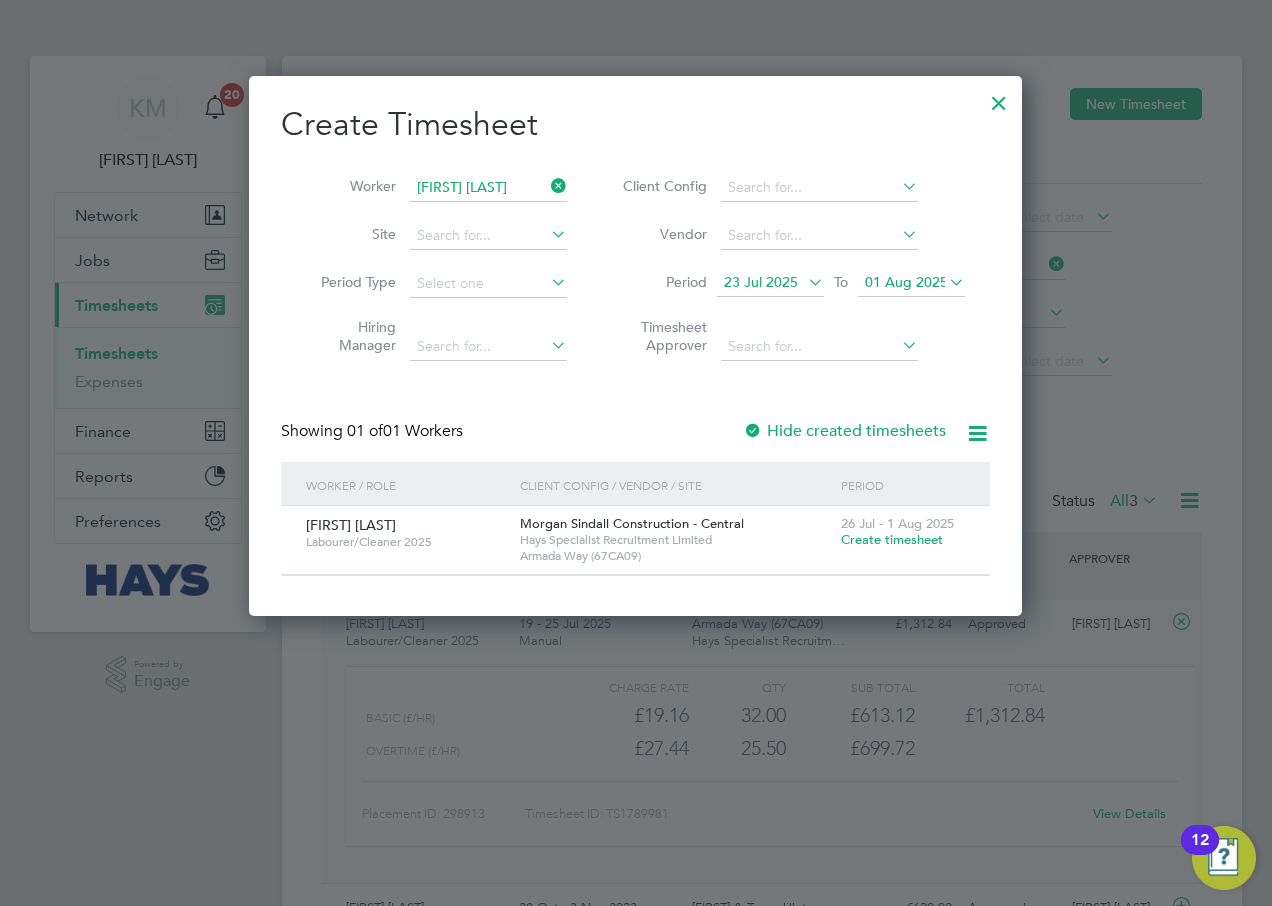 click on "Create timesheet" at bounding box center (892, 539) 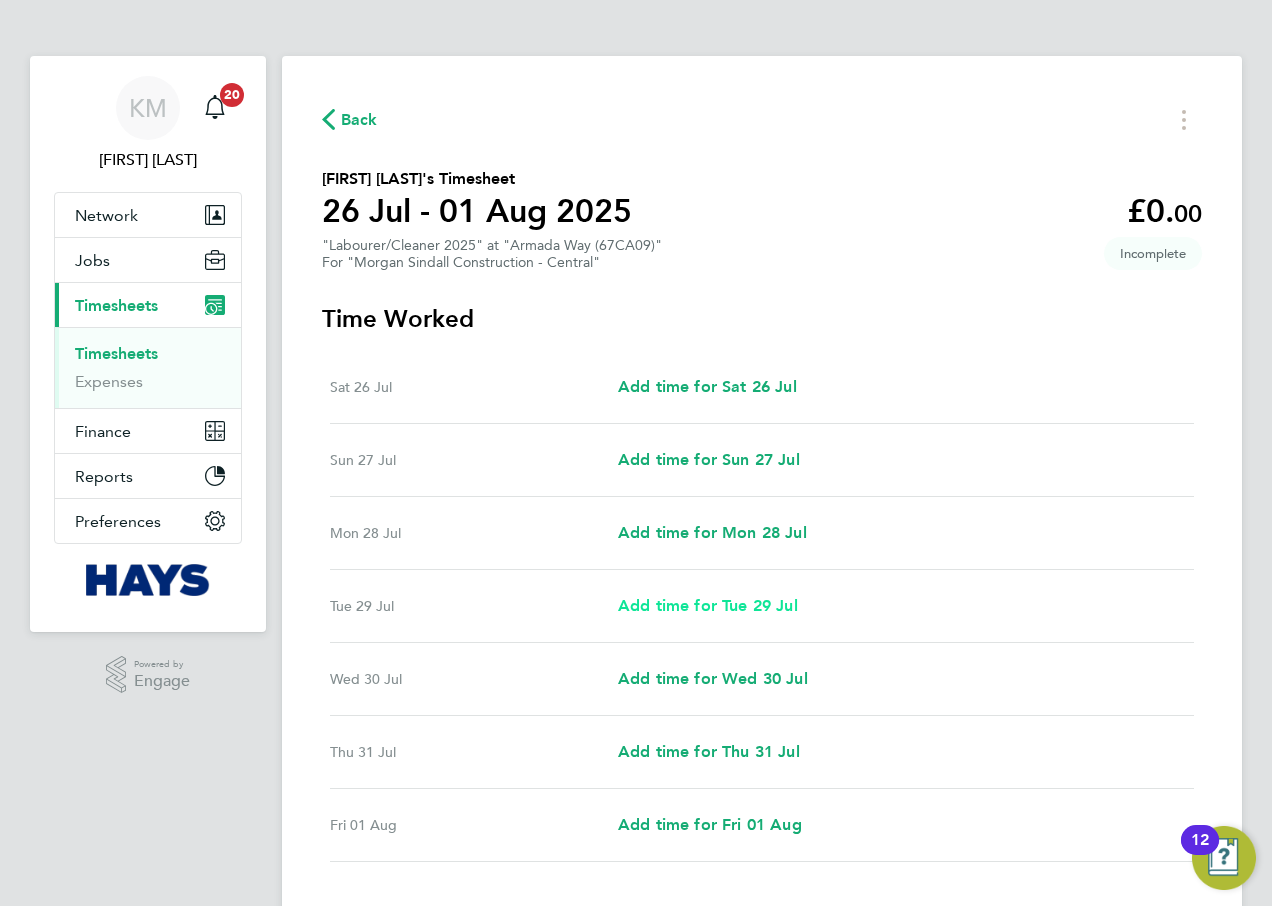 click on "Add time for Tue 29 Jul" at bounding box center [708, 605] 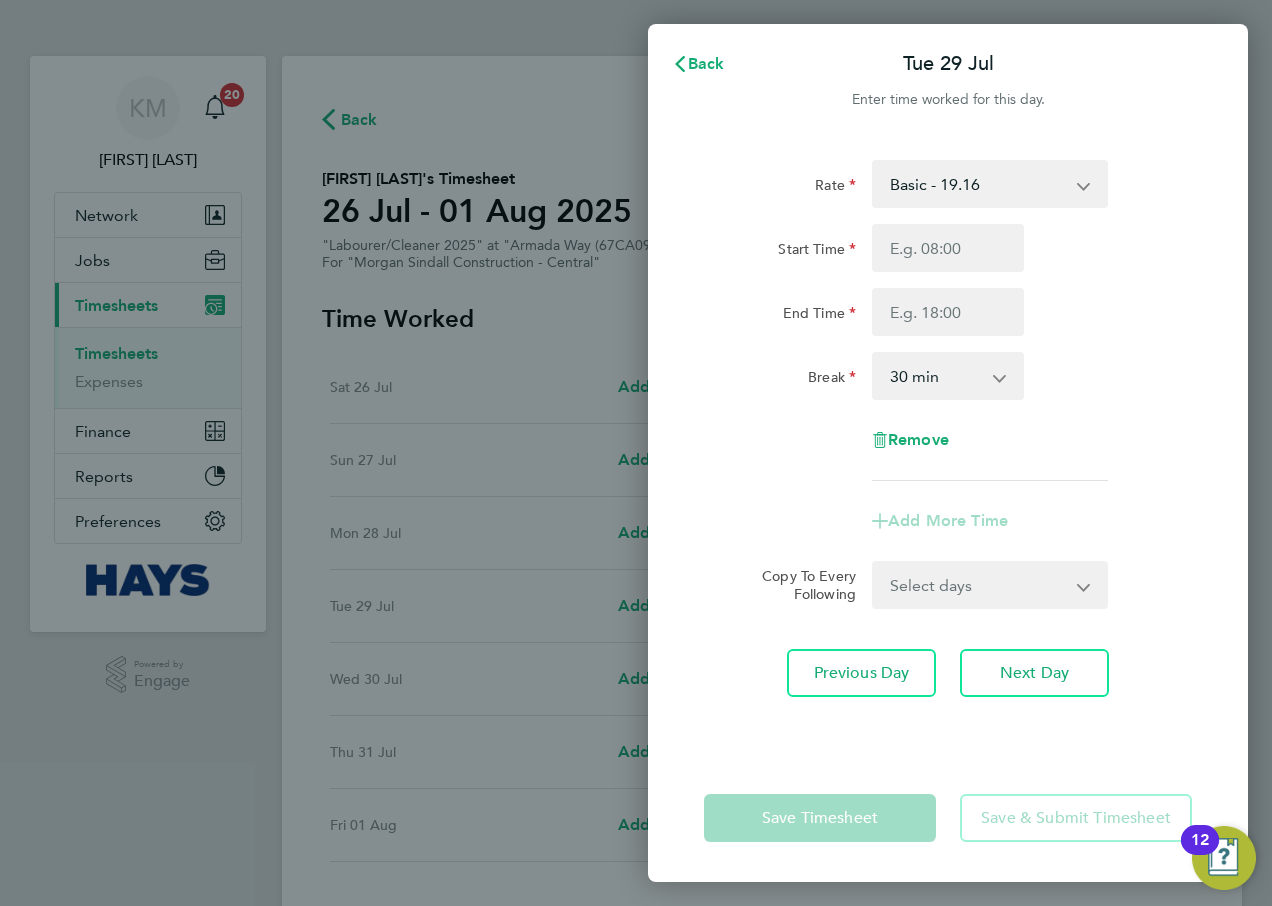 click on "Basic - 19.16   Overtime - 27.44" at bounding box center (978, 184) 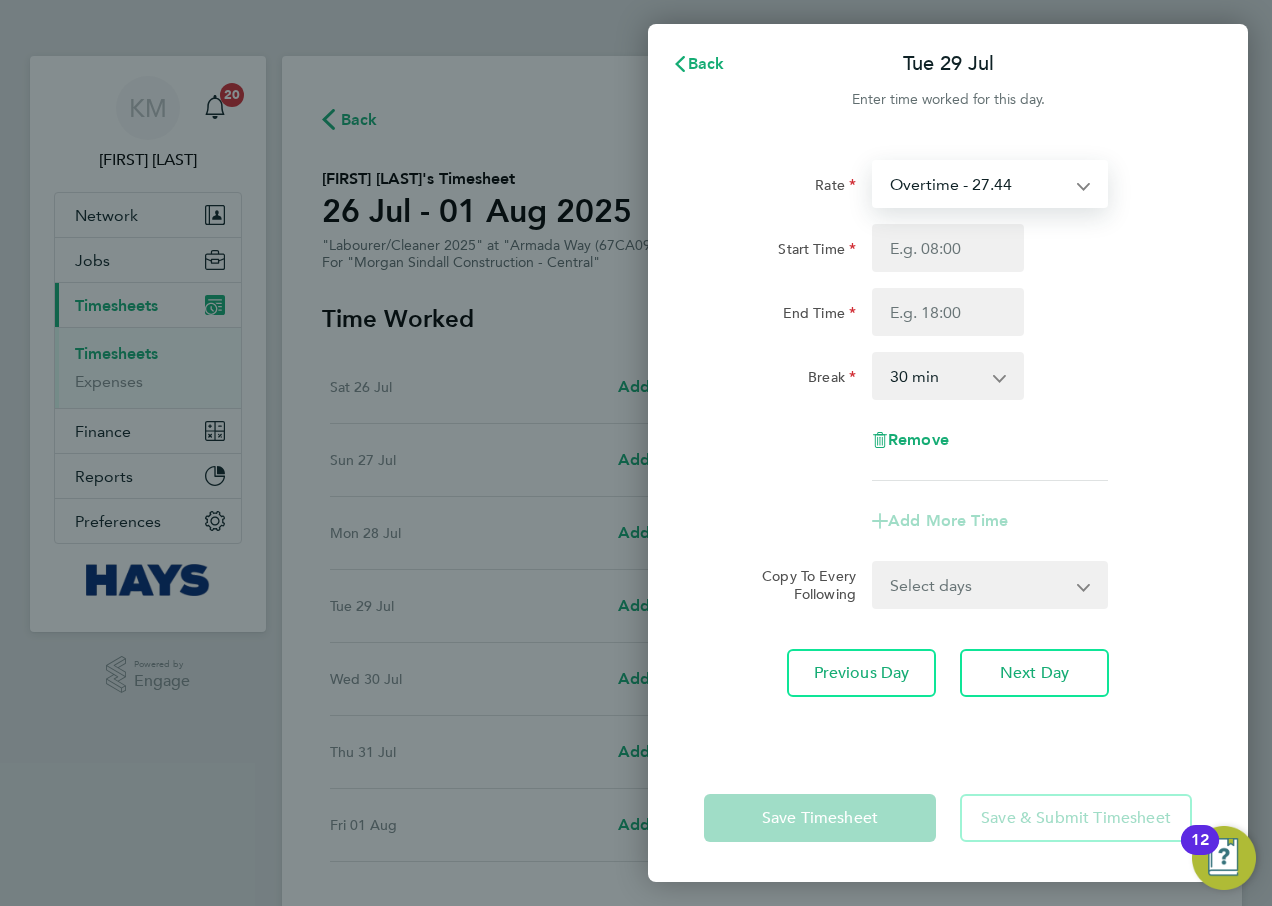 select on "30" 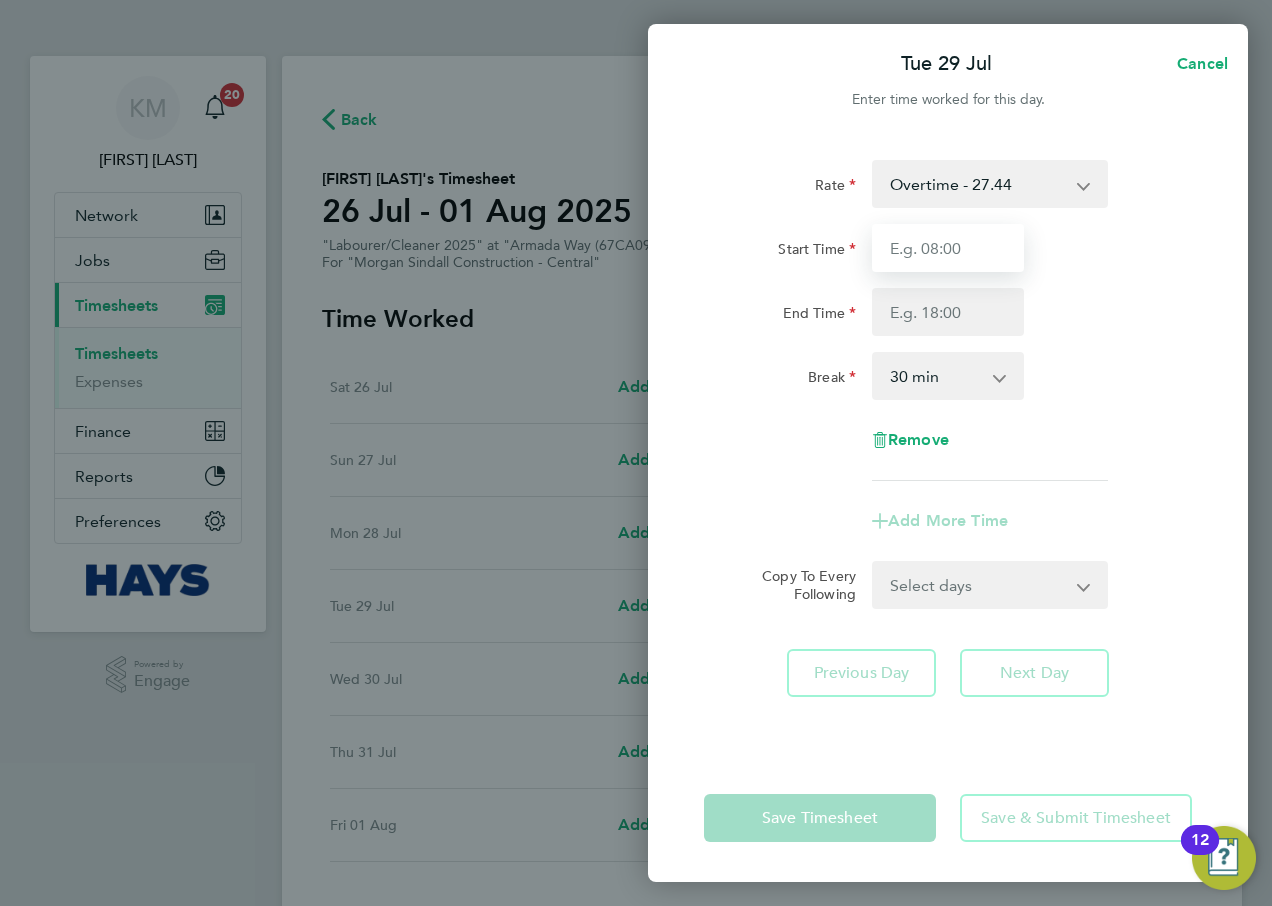 click on "Start Time" at bounding box center (948, 248) 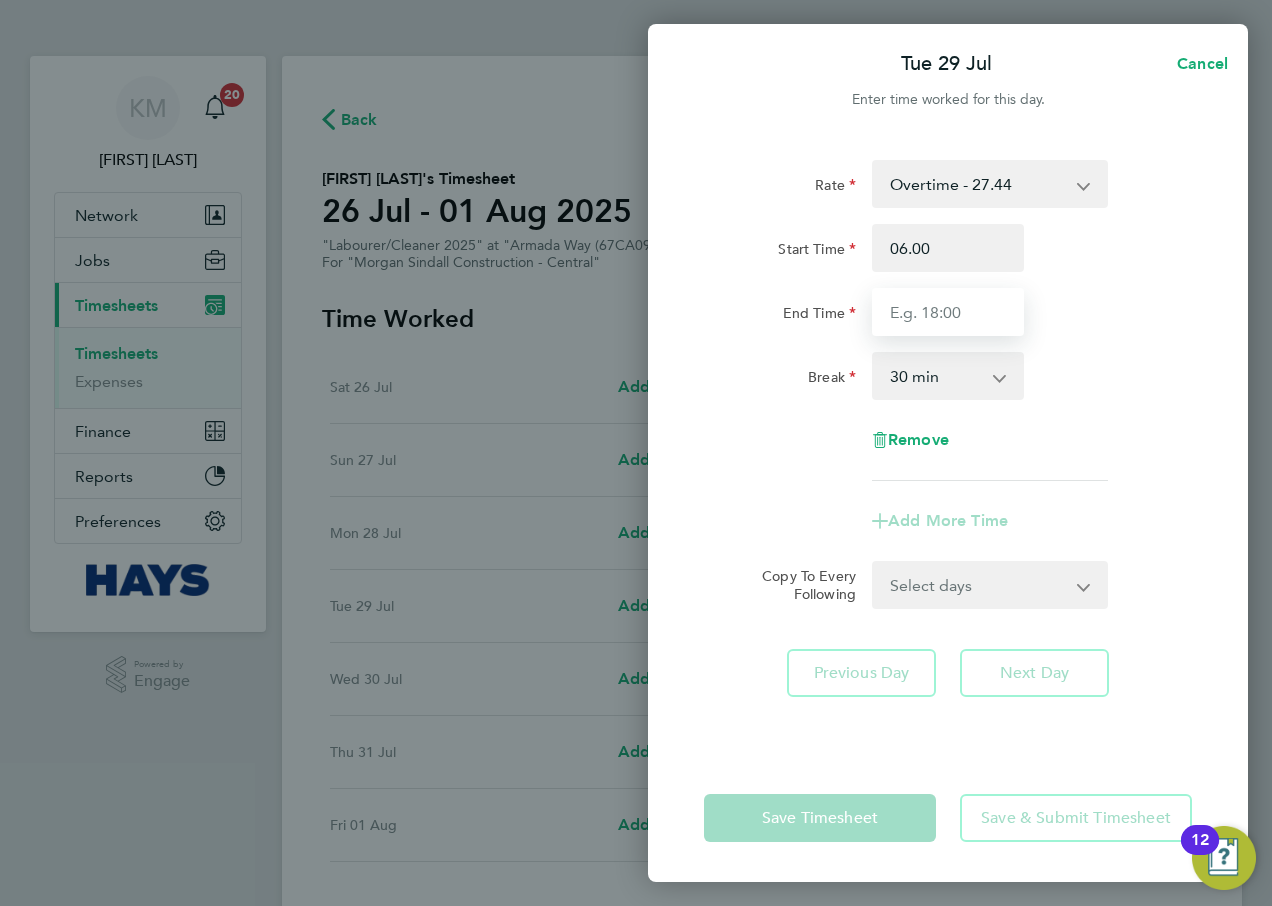 type on "06:00" 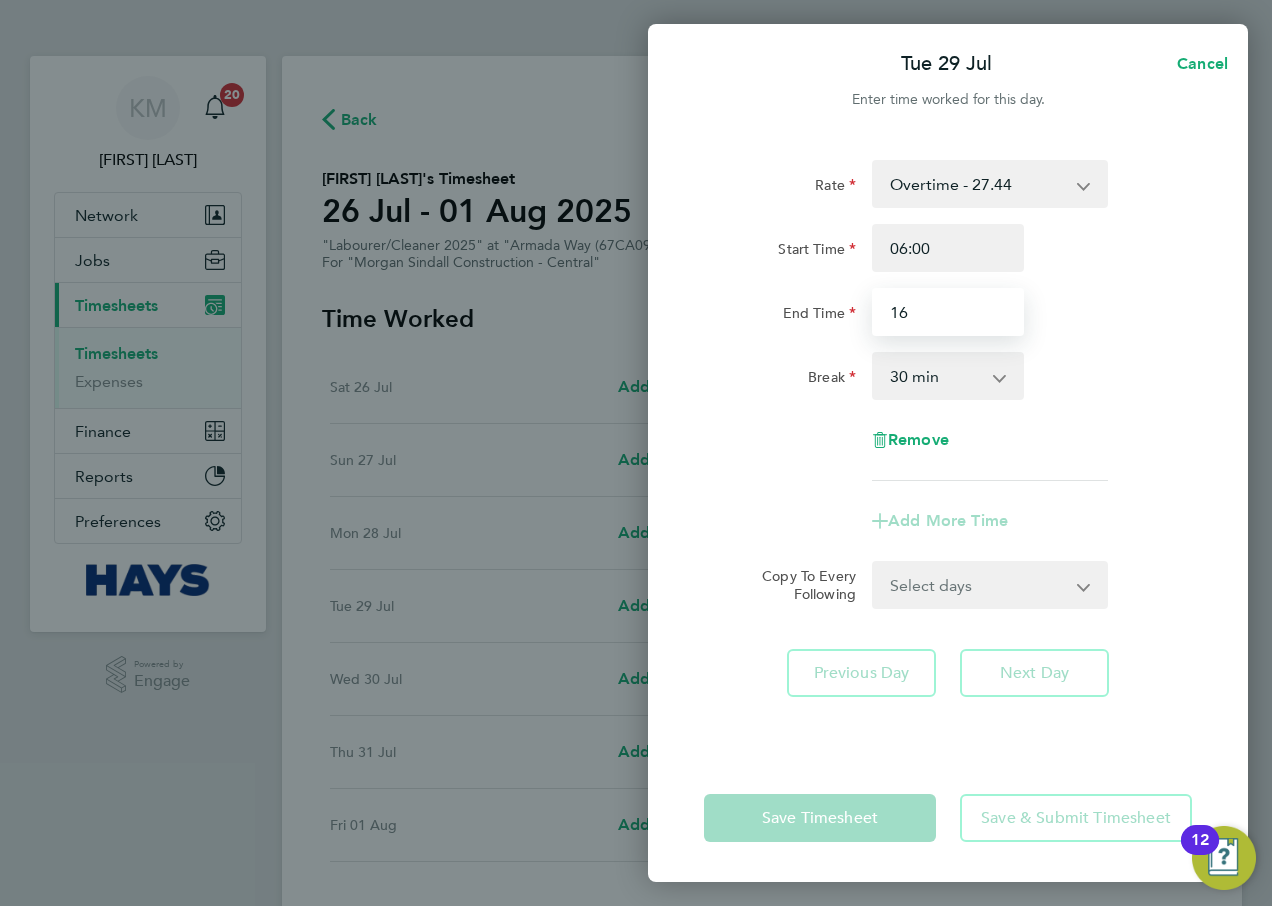 type on "1" 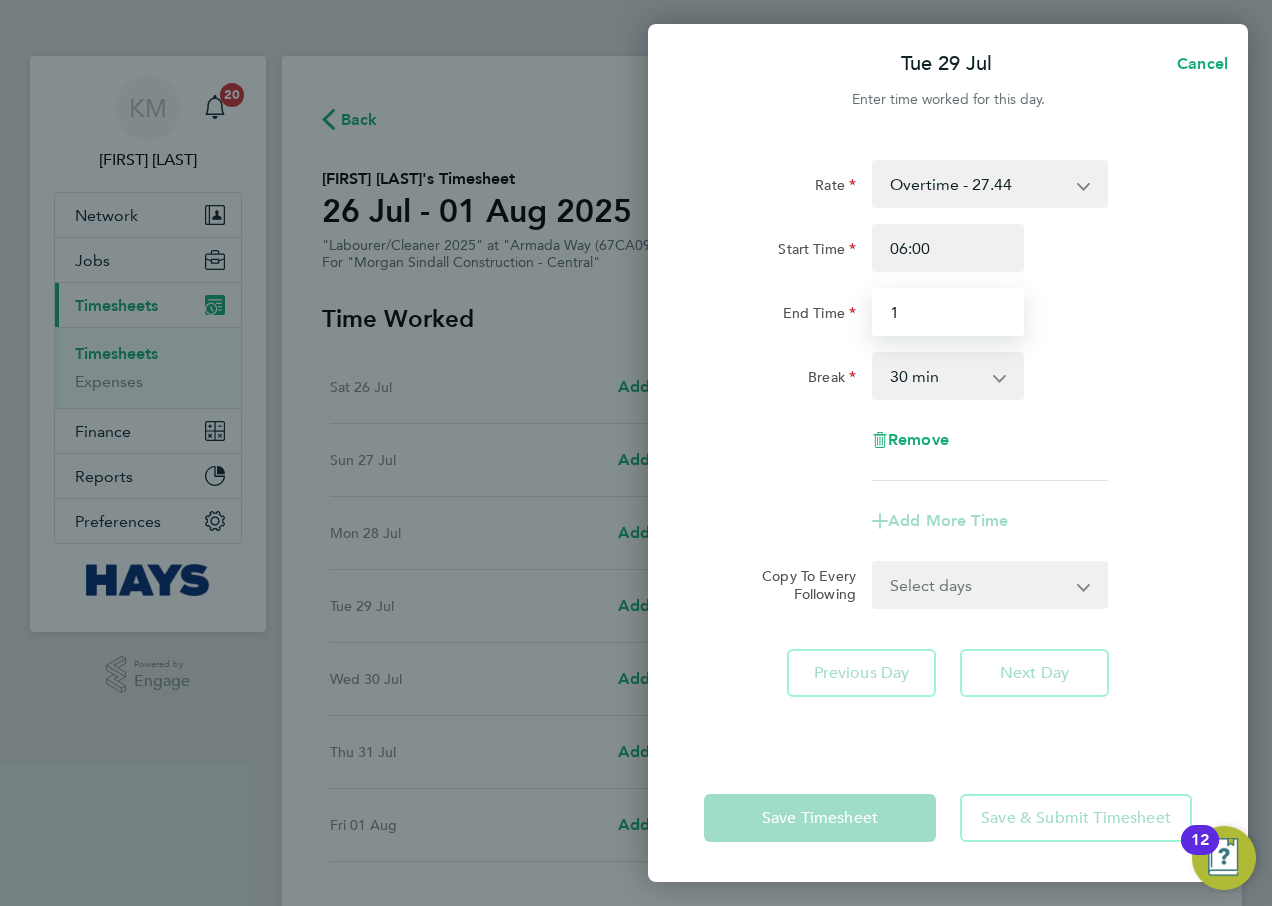 type 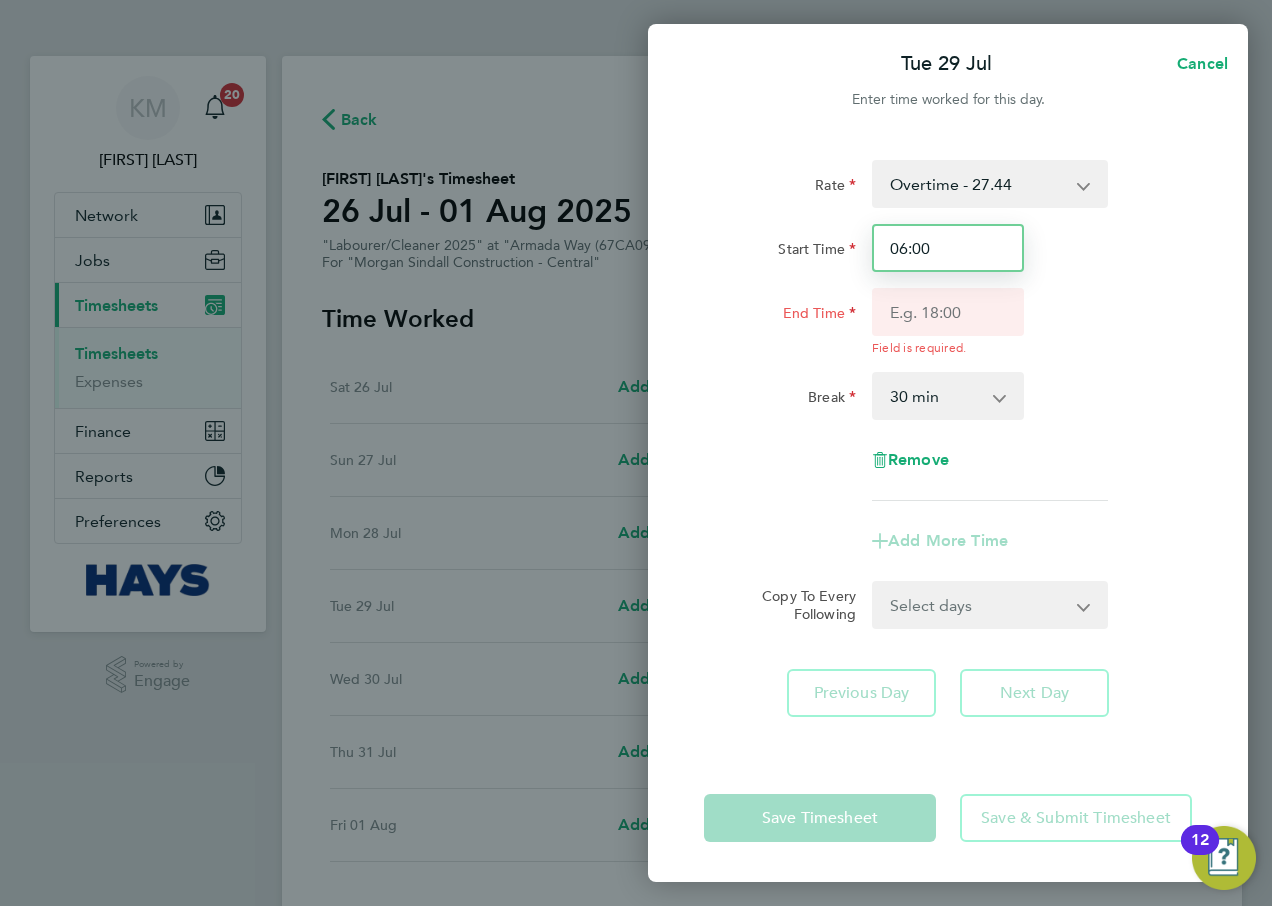 drag, startPoint x: 933, startPoint y: 251, endPoint x: 633, endPoint y: 271, distance: 300.66592 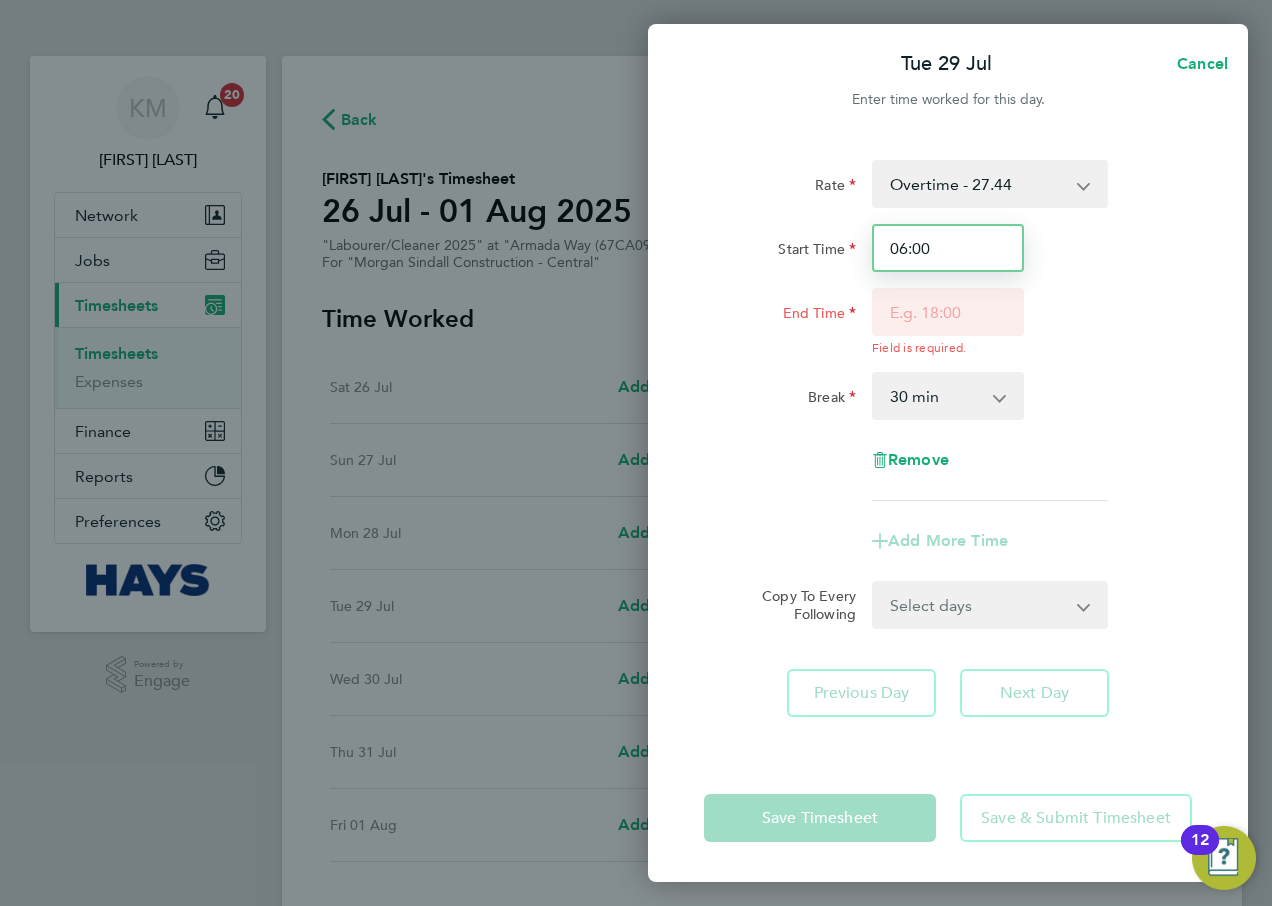 click on "Tue 29 Jul  Cancel  Enter time worked for this day.  Rate  Overtime - 27.44   Basic - 19.16
Start Time 06:00 End Time  Field is required.  Break  0 min   15 min   30 min   45 min   60 min   75 min   90 min
Remove
Add More Time  Copy To Every Following  Select days   Day   Wednesday   Thursday   Friday
Previous Day   Next Day   Save Timesheet   Save & Submit Timesheet" 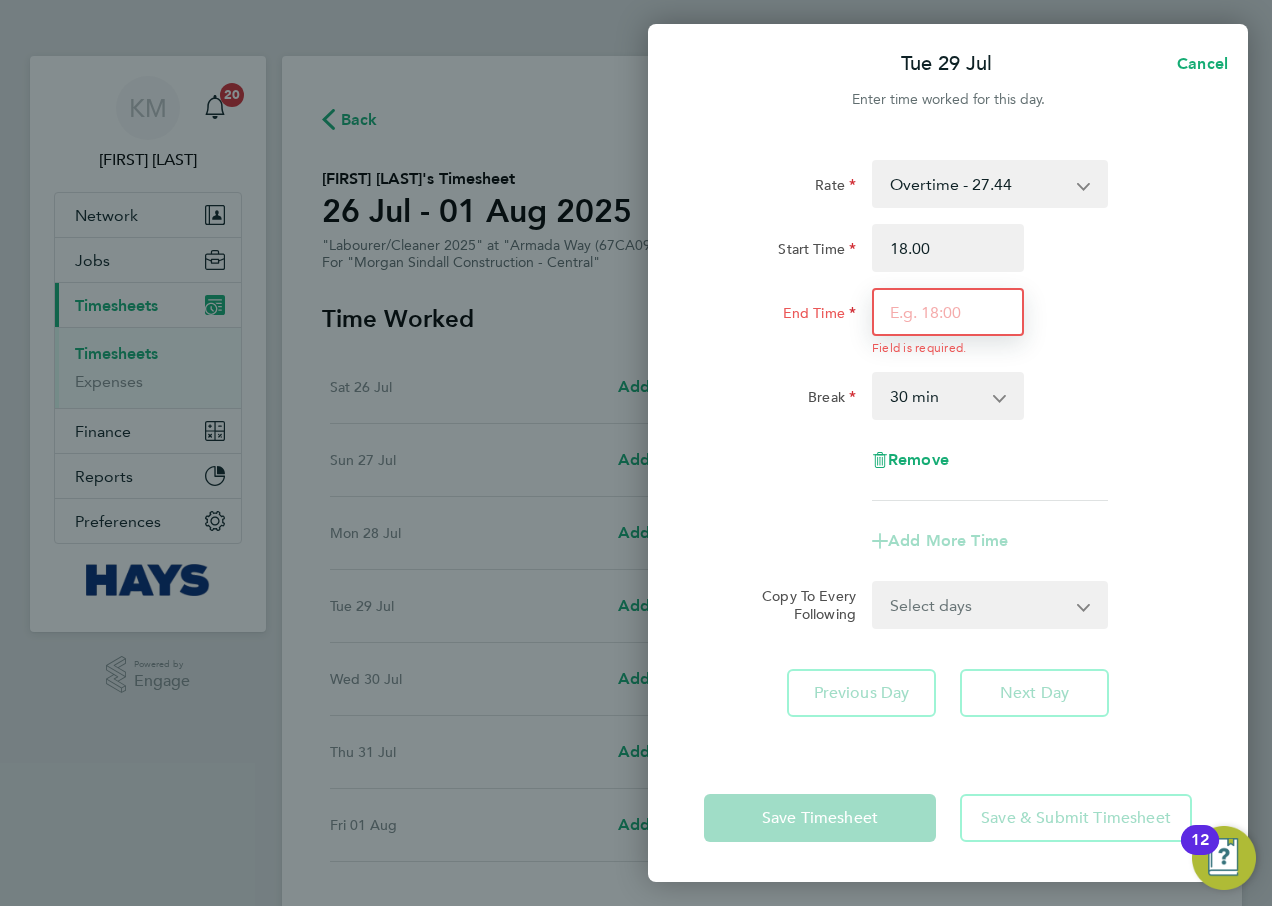 type on "18:00" 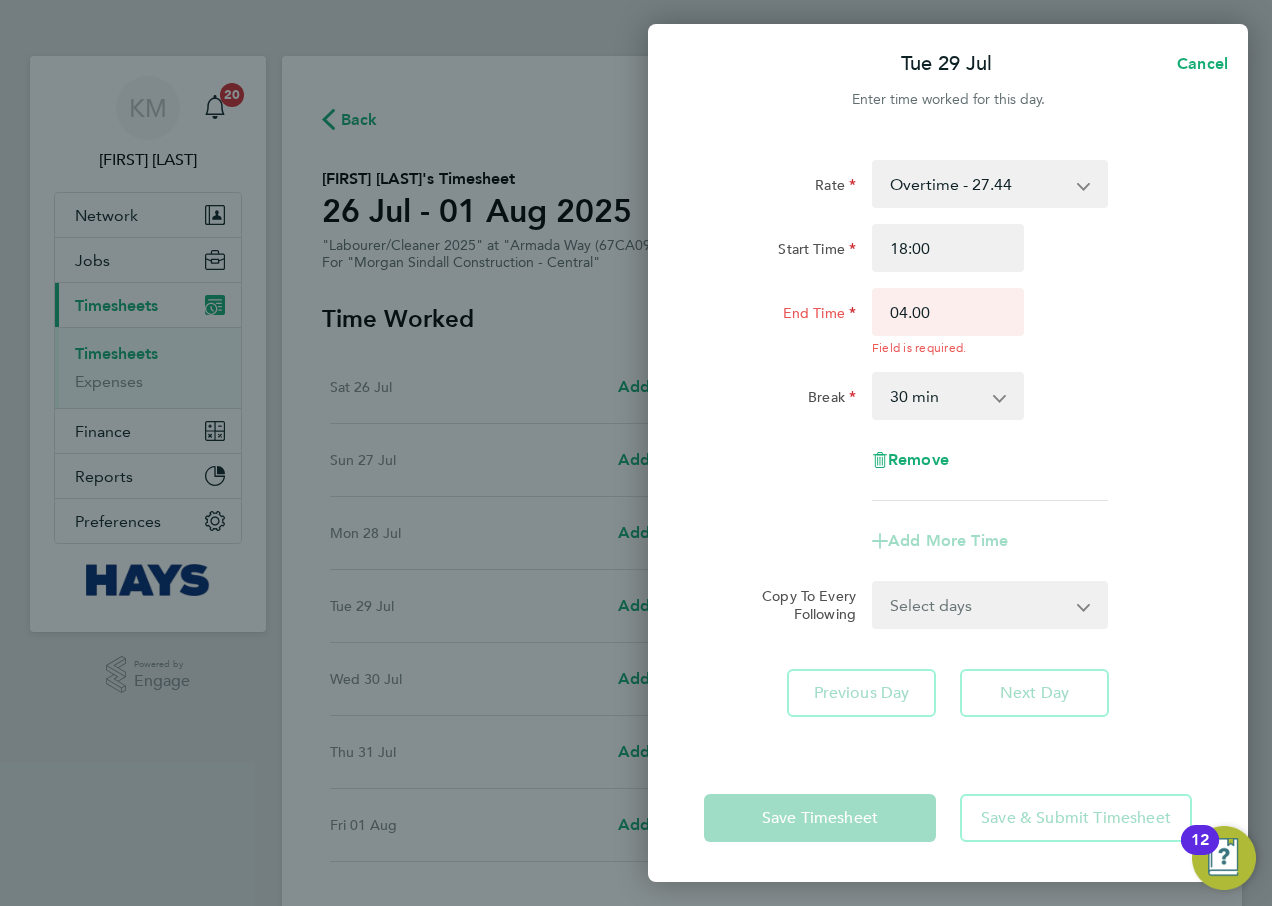 type on "04:00" 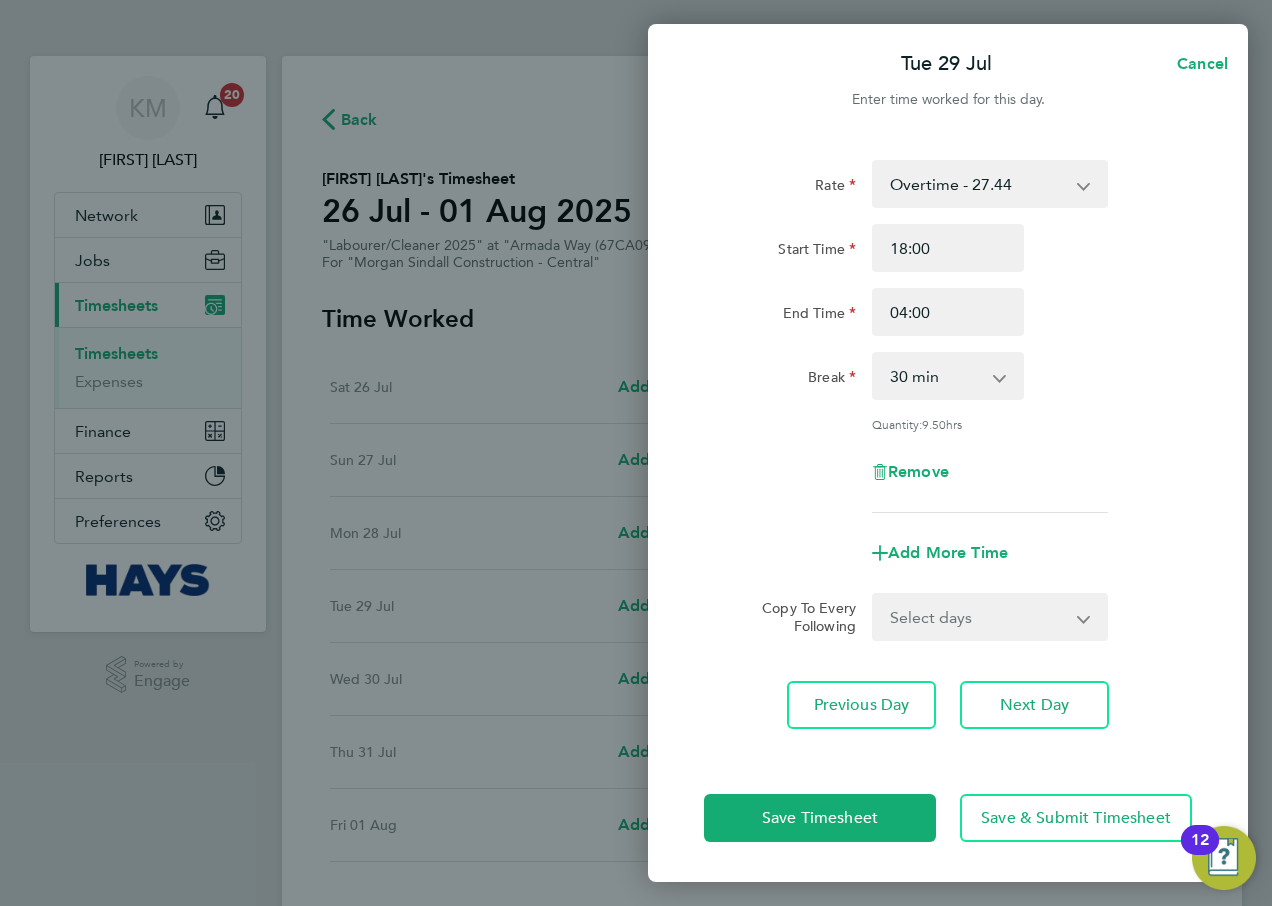 click 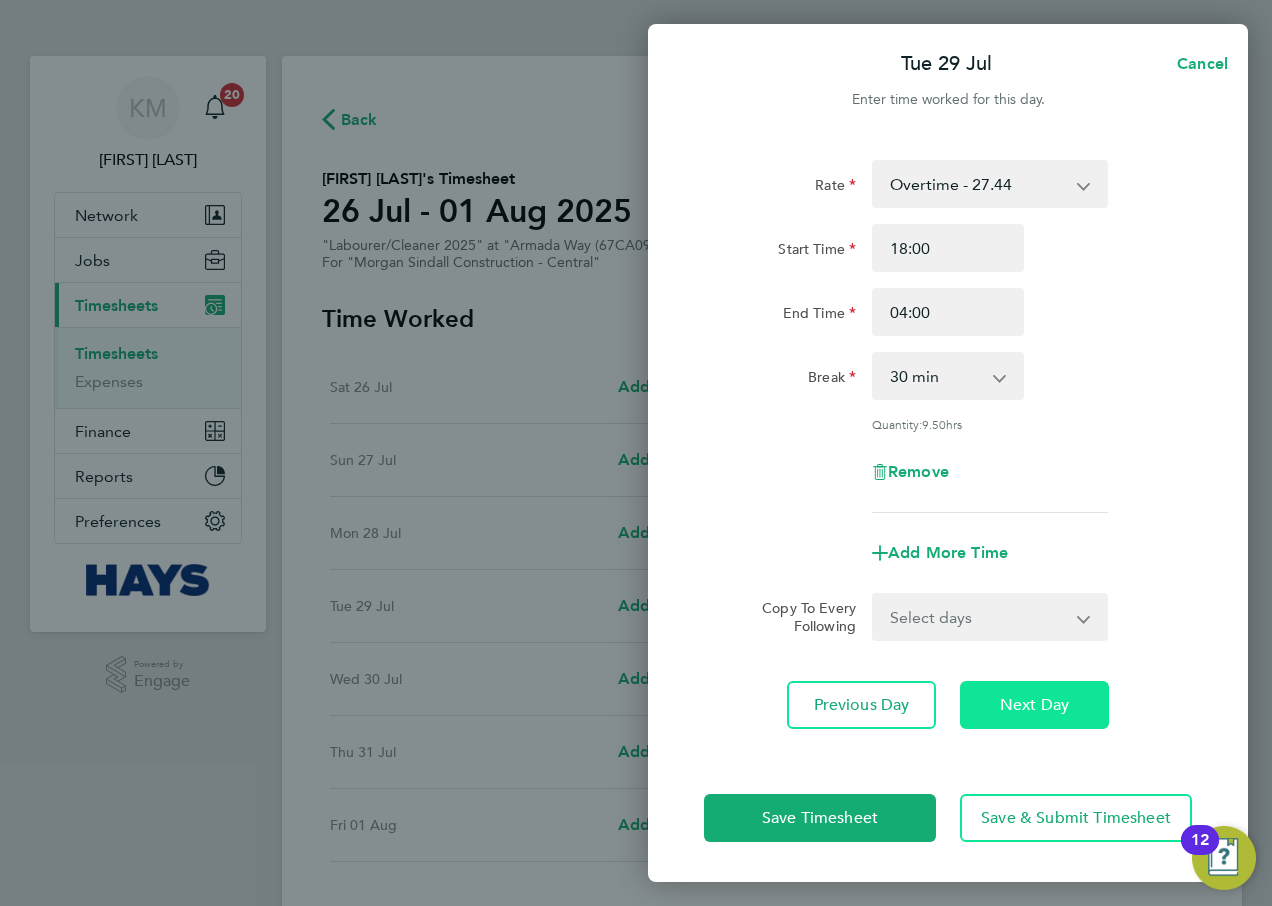 click on "Next Day" 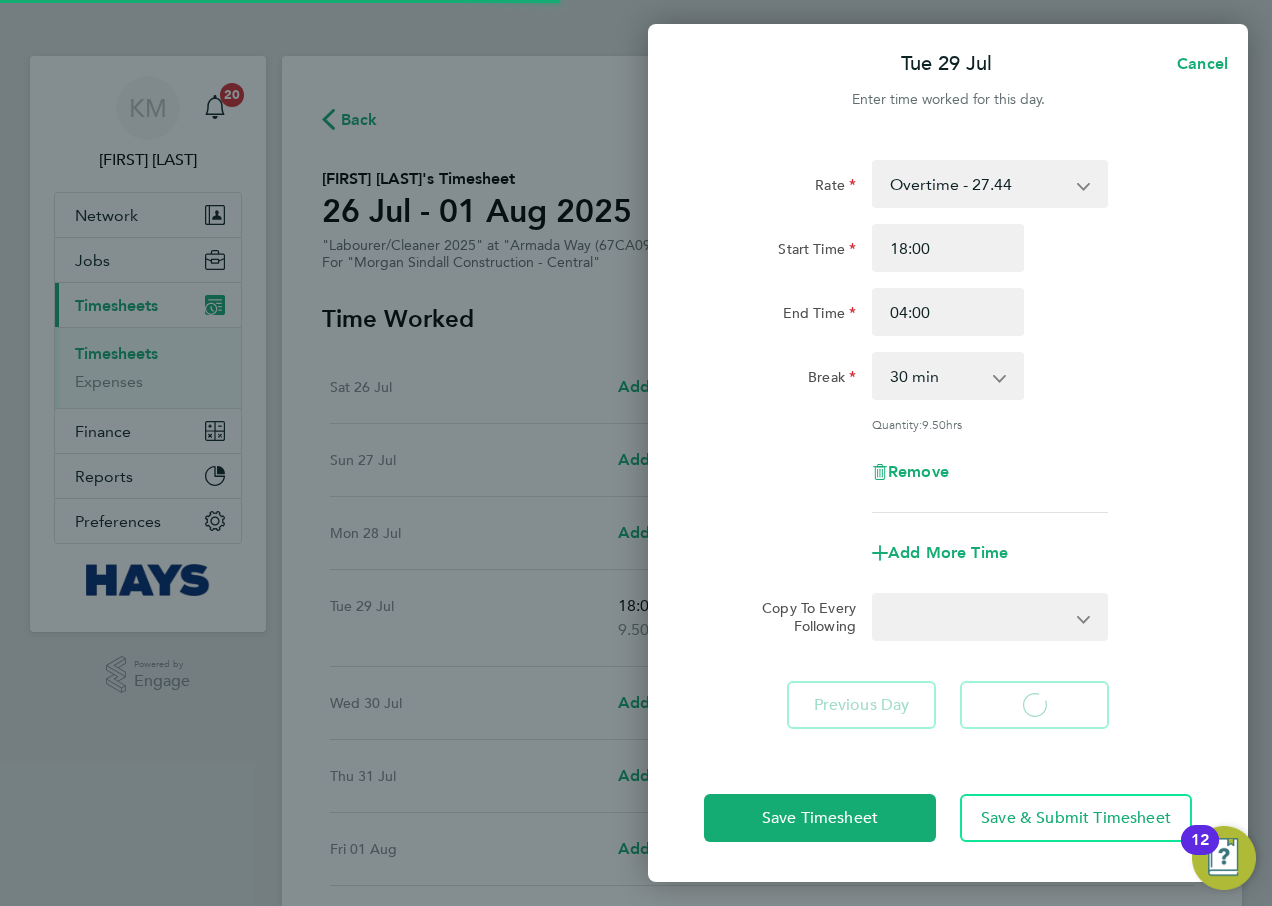 select on "30" 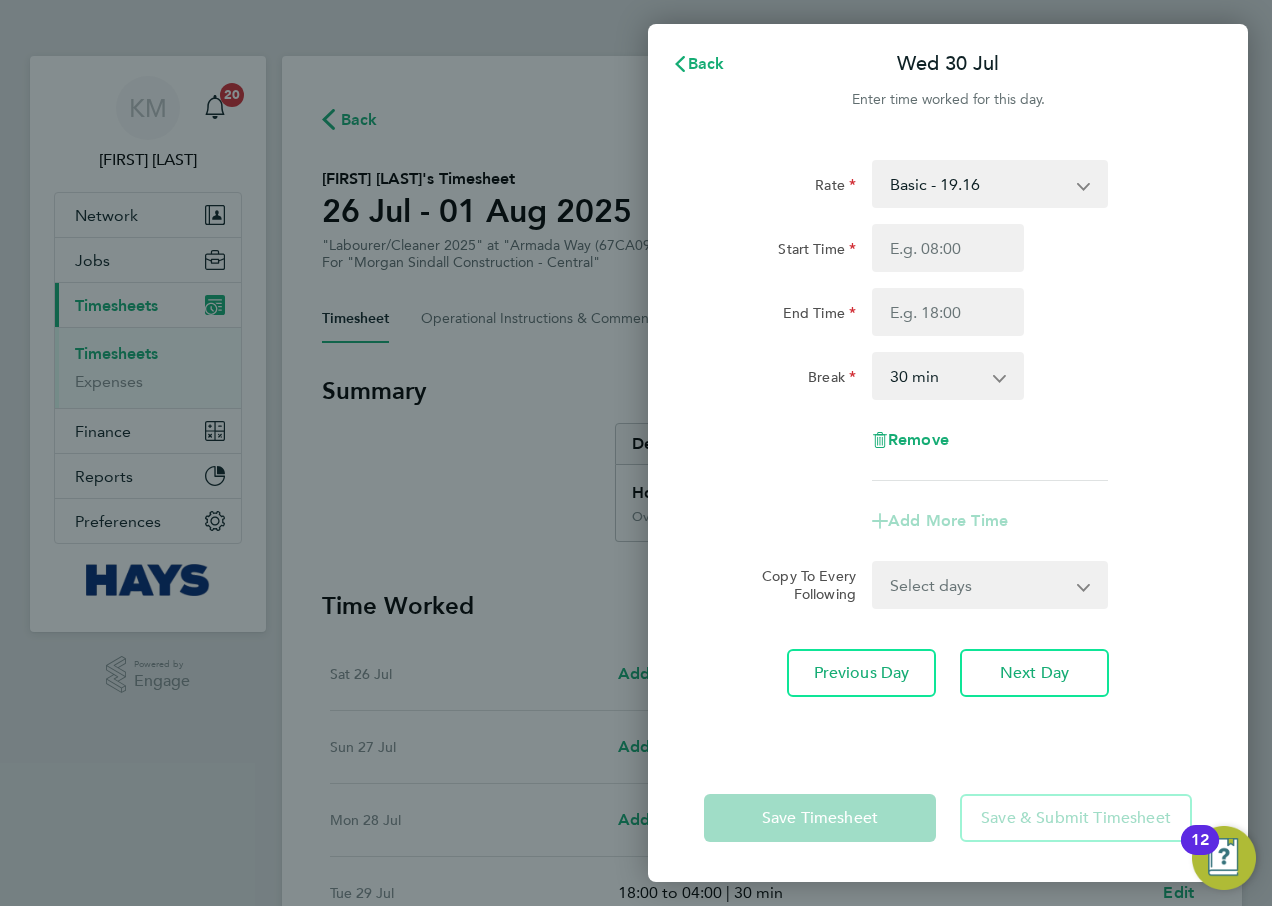 click 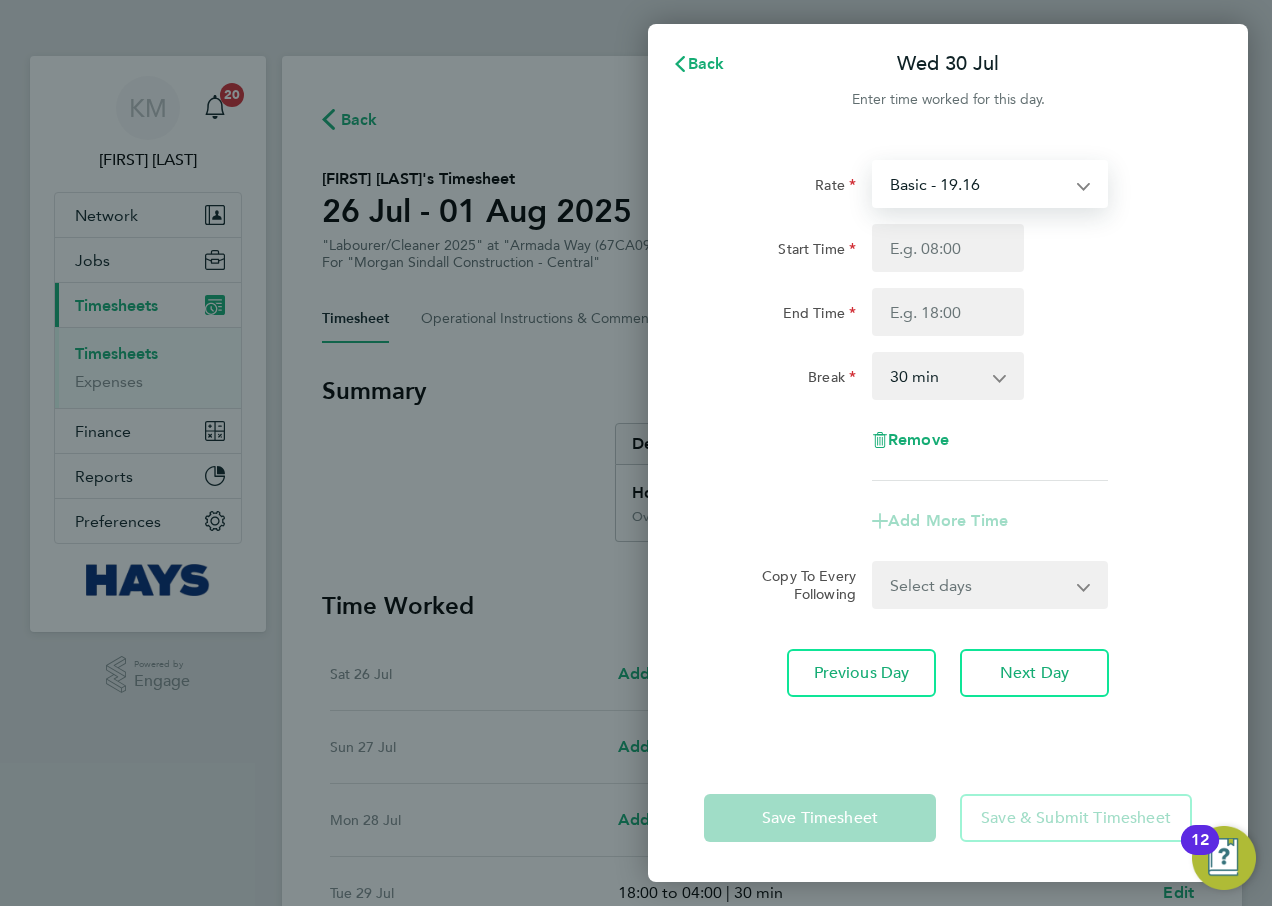 click on "Basic - 19.16   Overtime - 27.44" at bounding box center [978, 184] 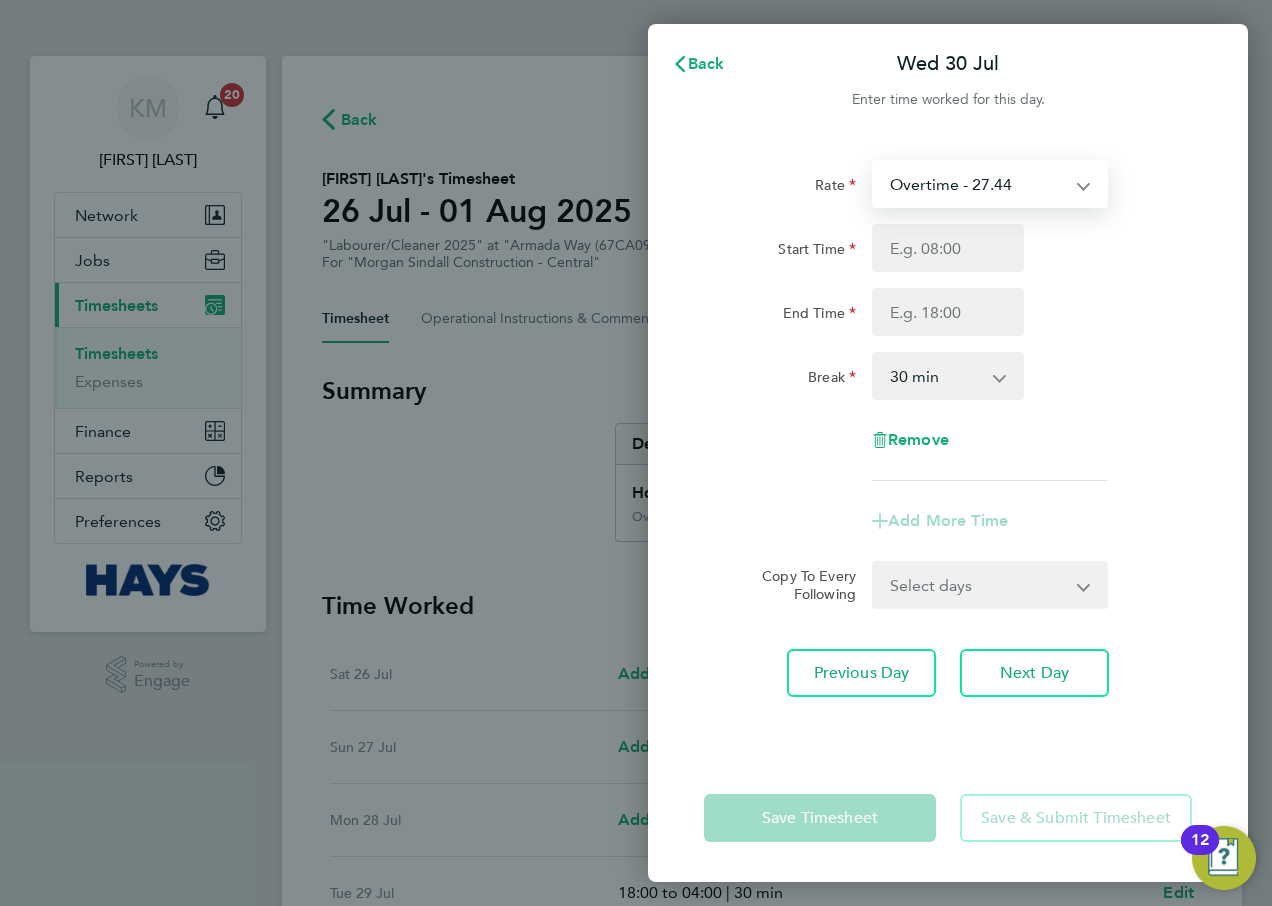 select on "30" 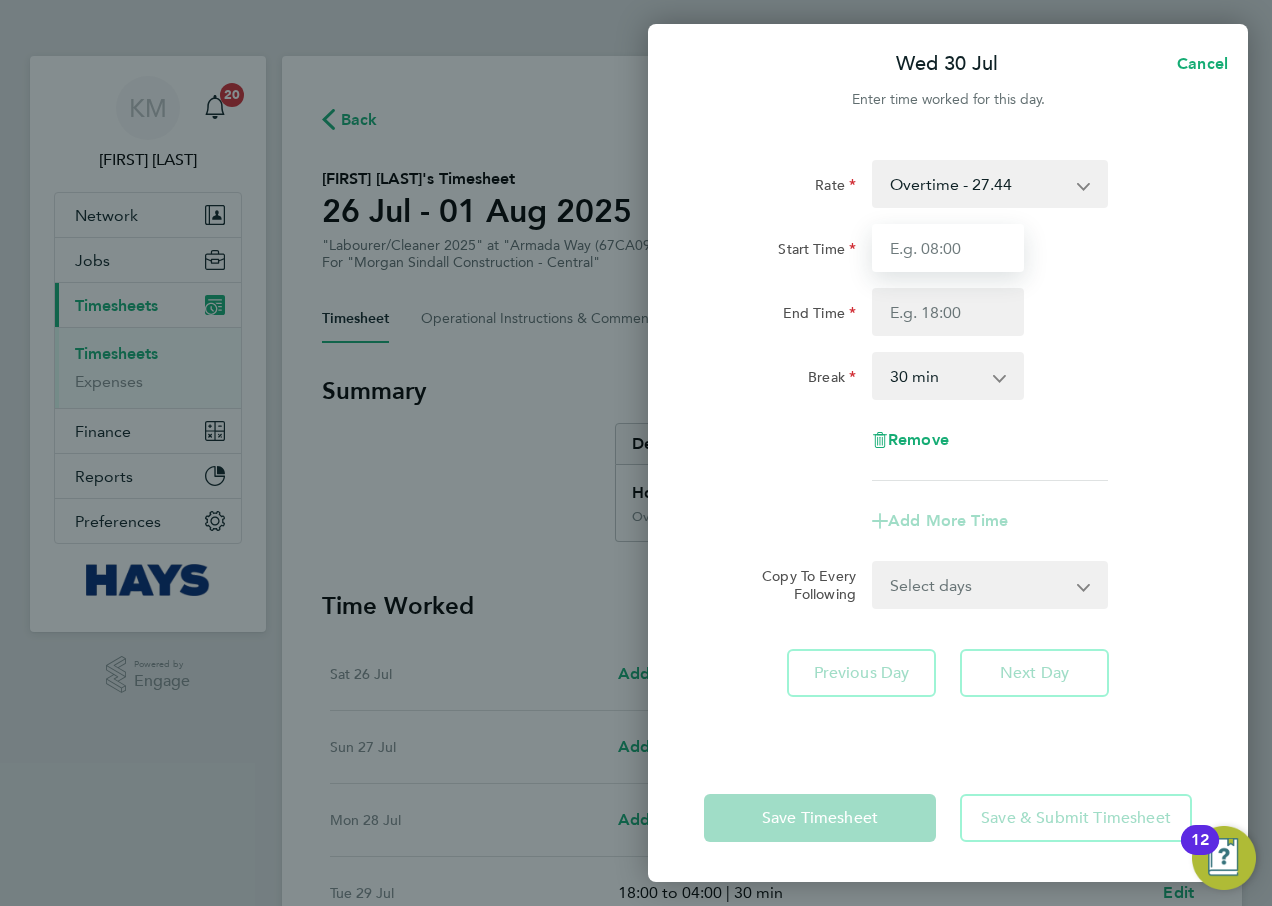 click on "Start Time" at bounding box center (948, 248) 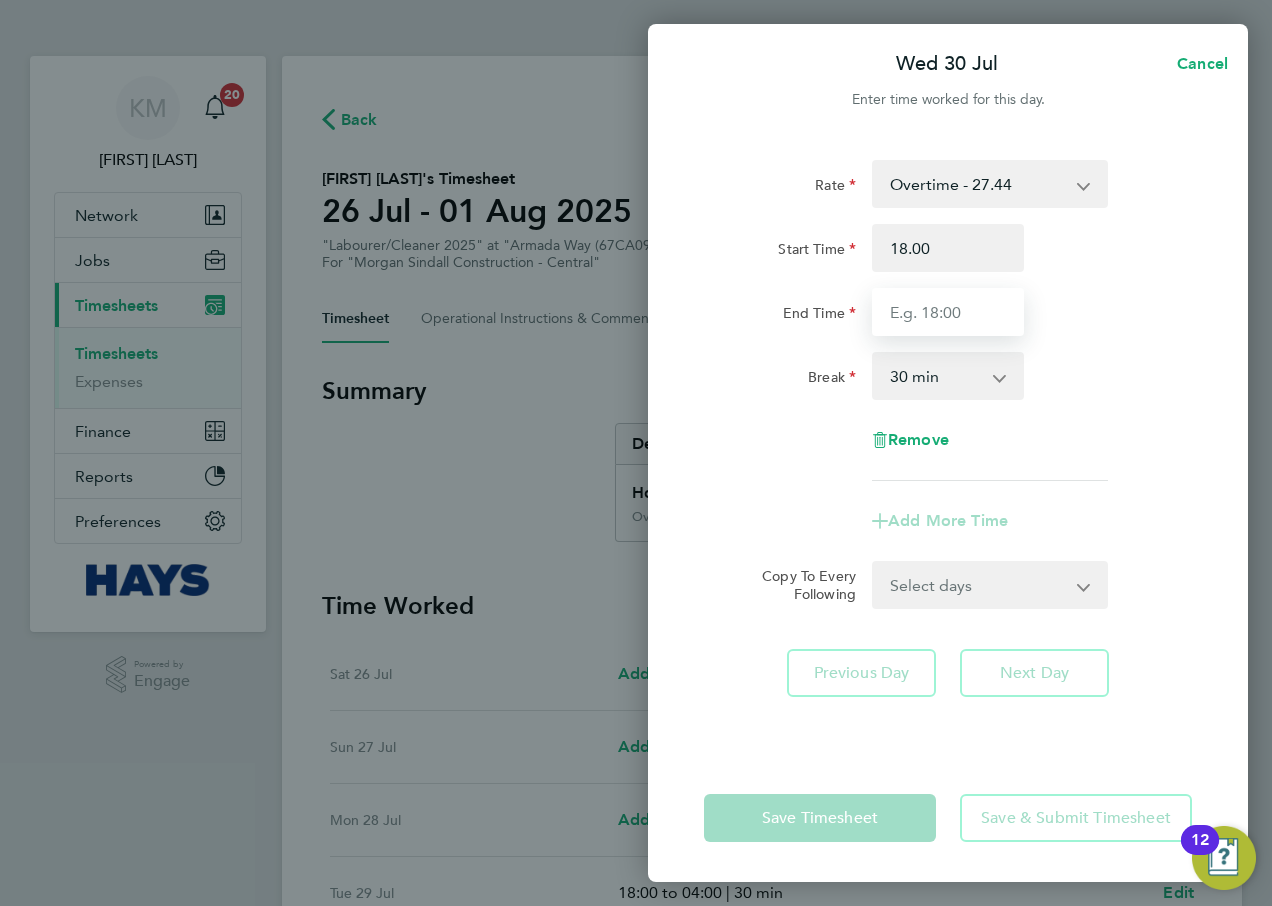 type on "18:00" 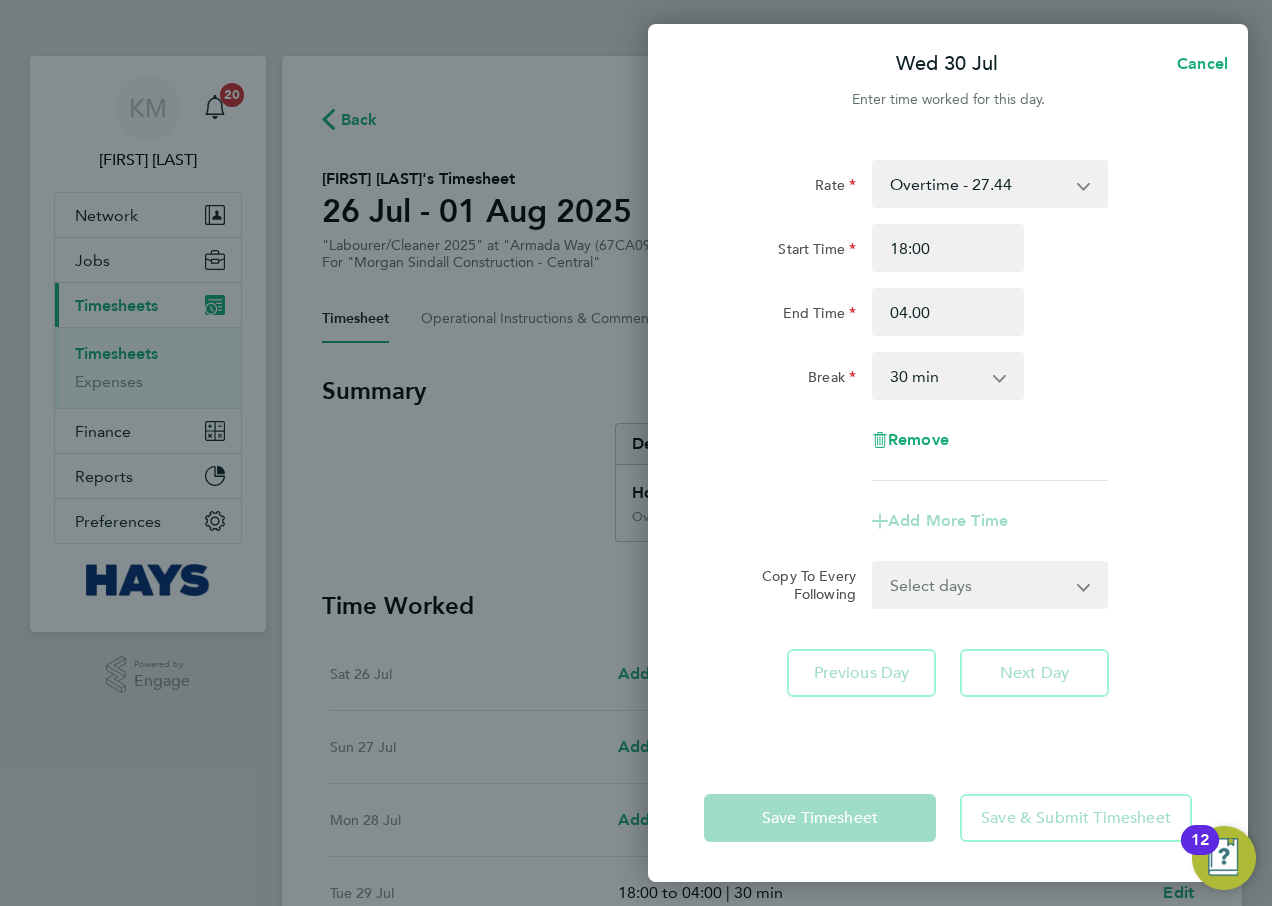 type on "04:00" 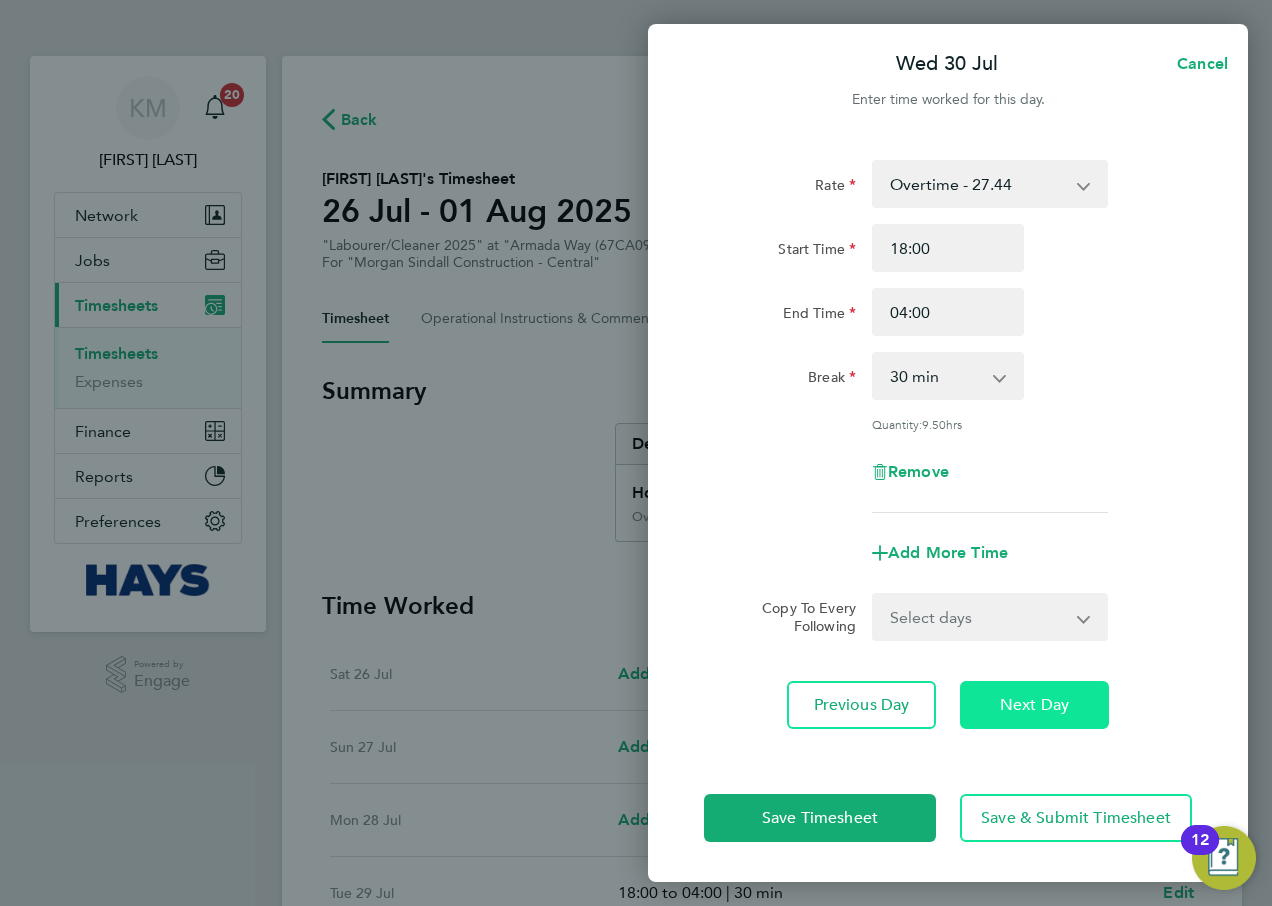 click on "Next Day" 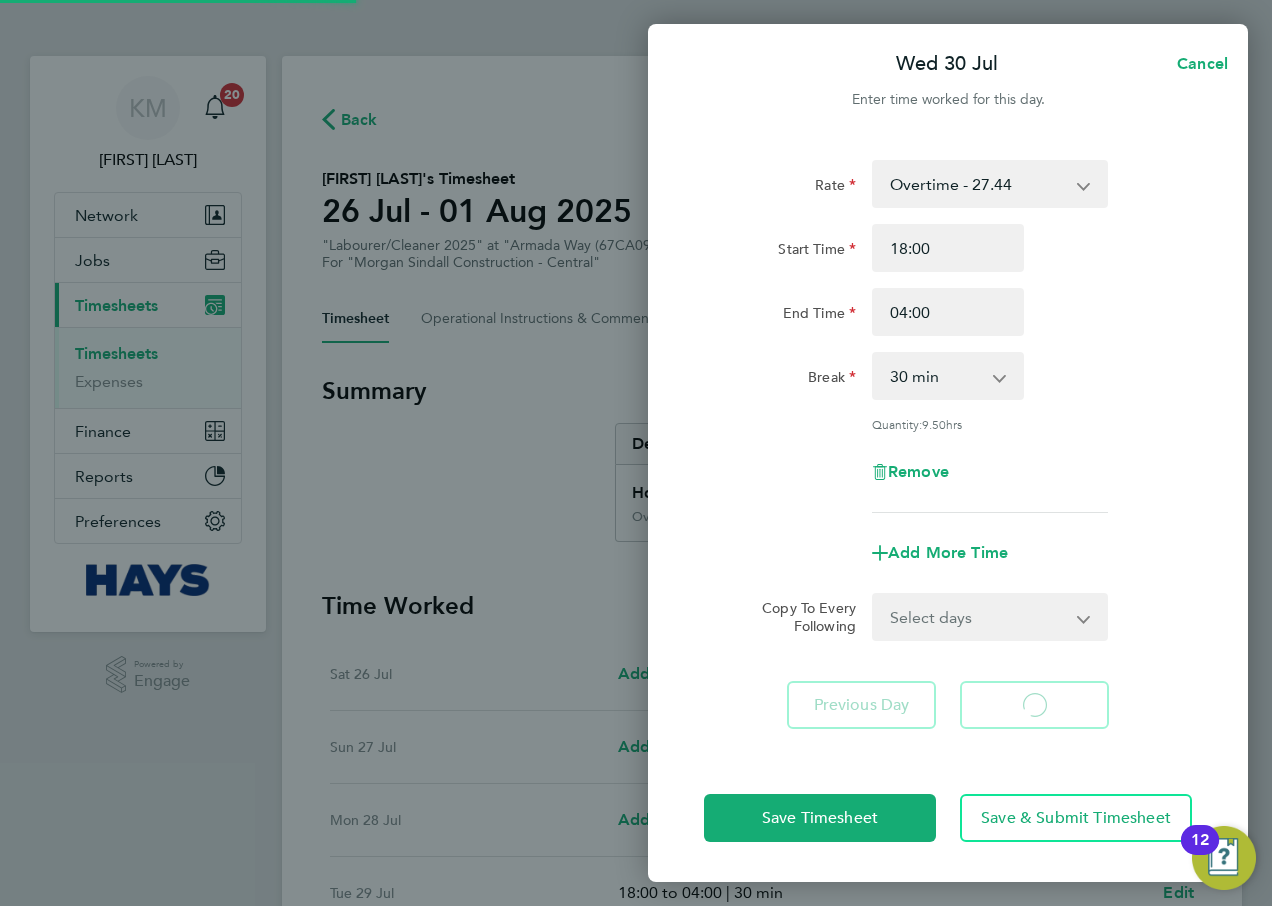 select on "30" 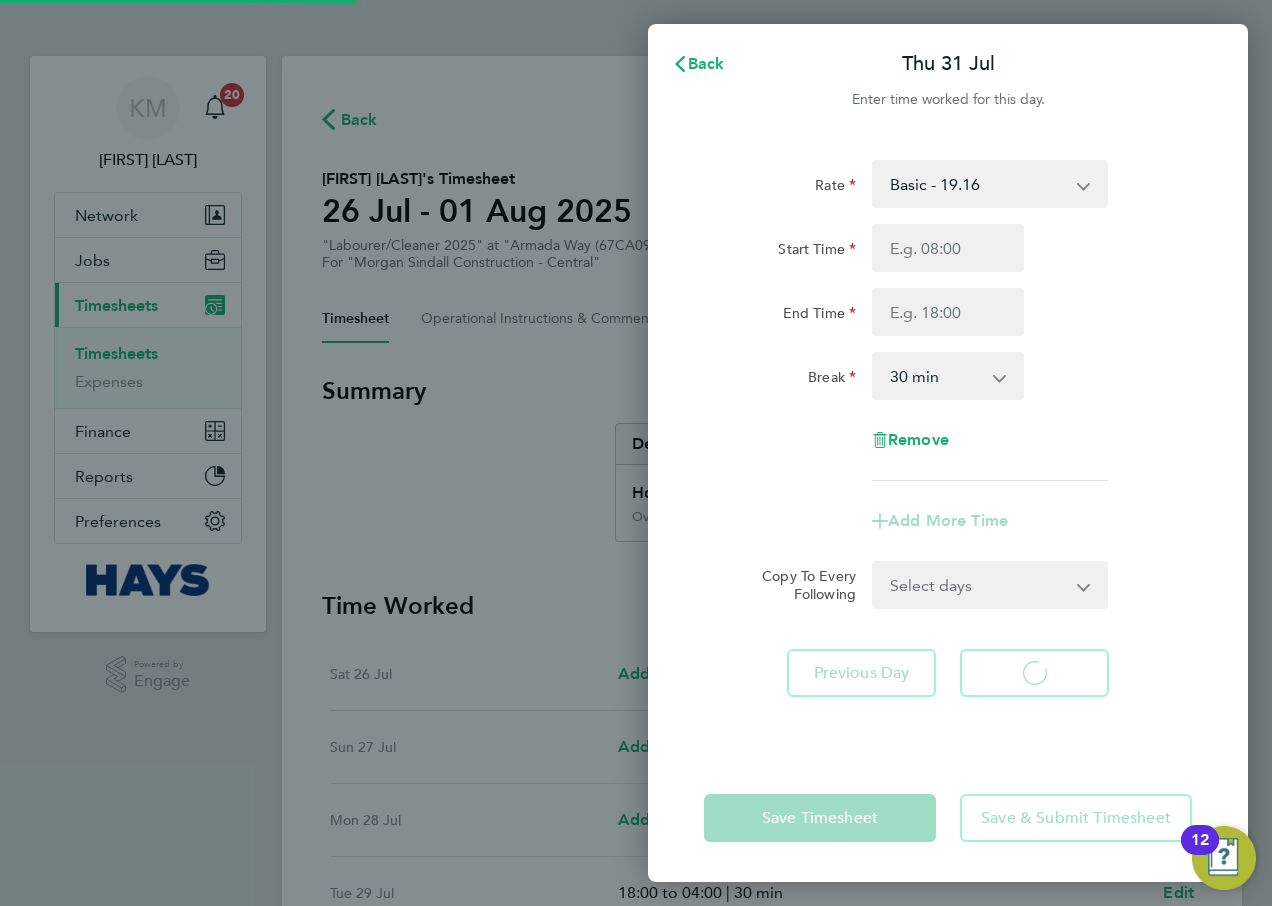 select on "30" 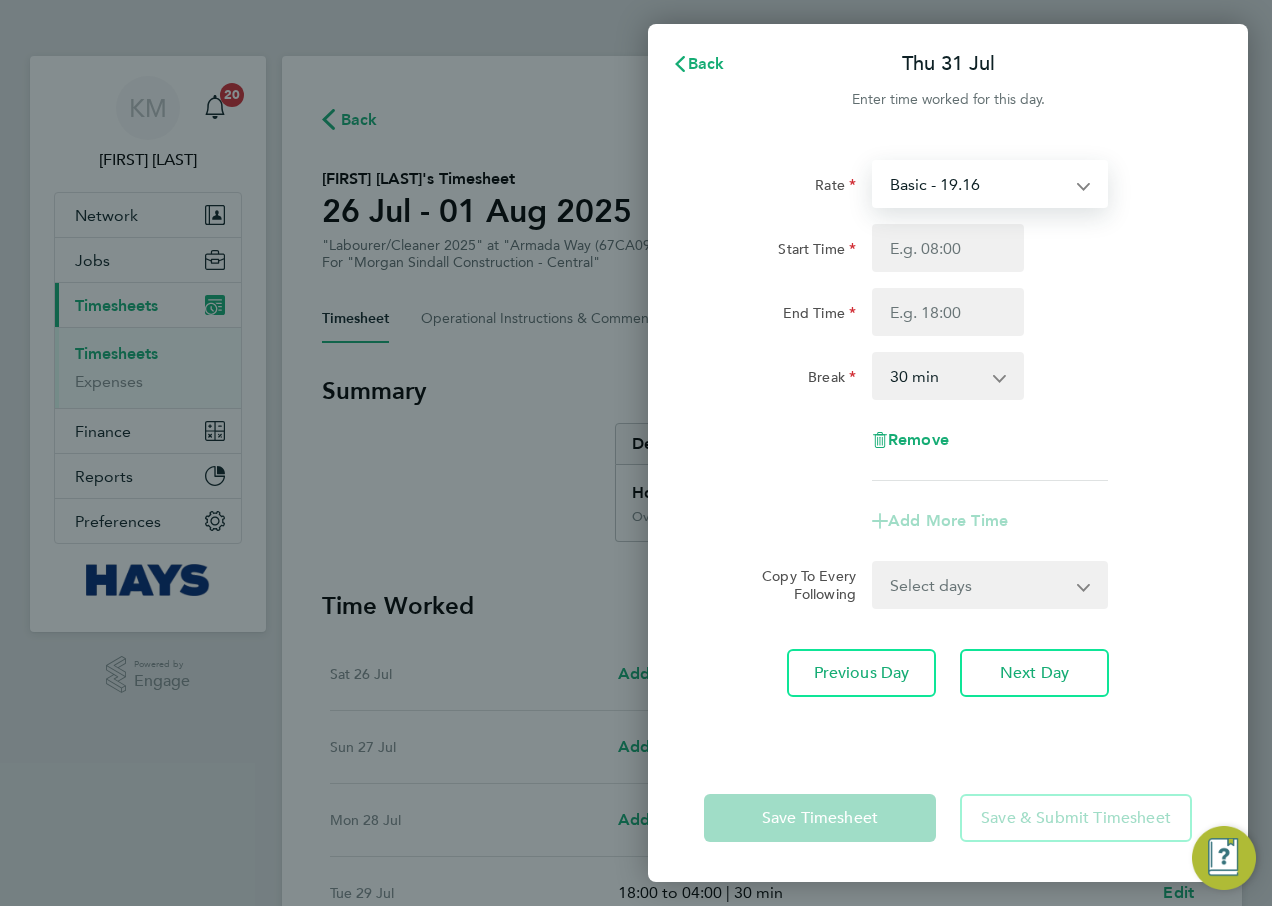 click on "Basic - 19.16   Overtime - 27.44" at bounding box center [978, 184] 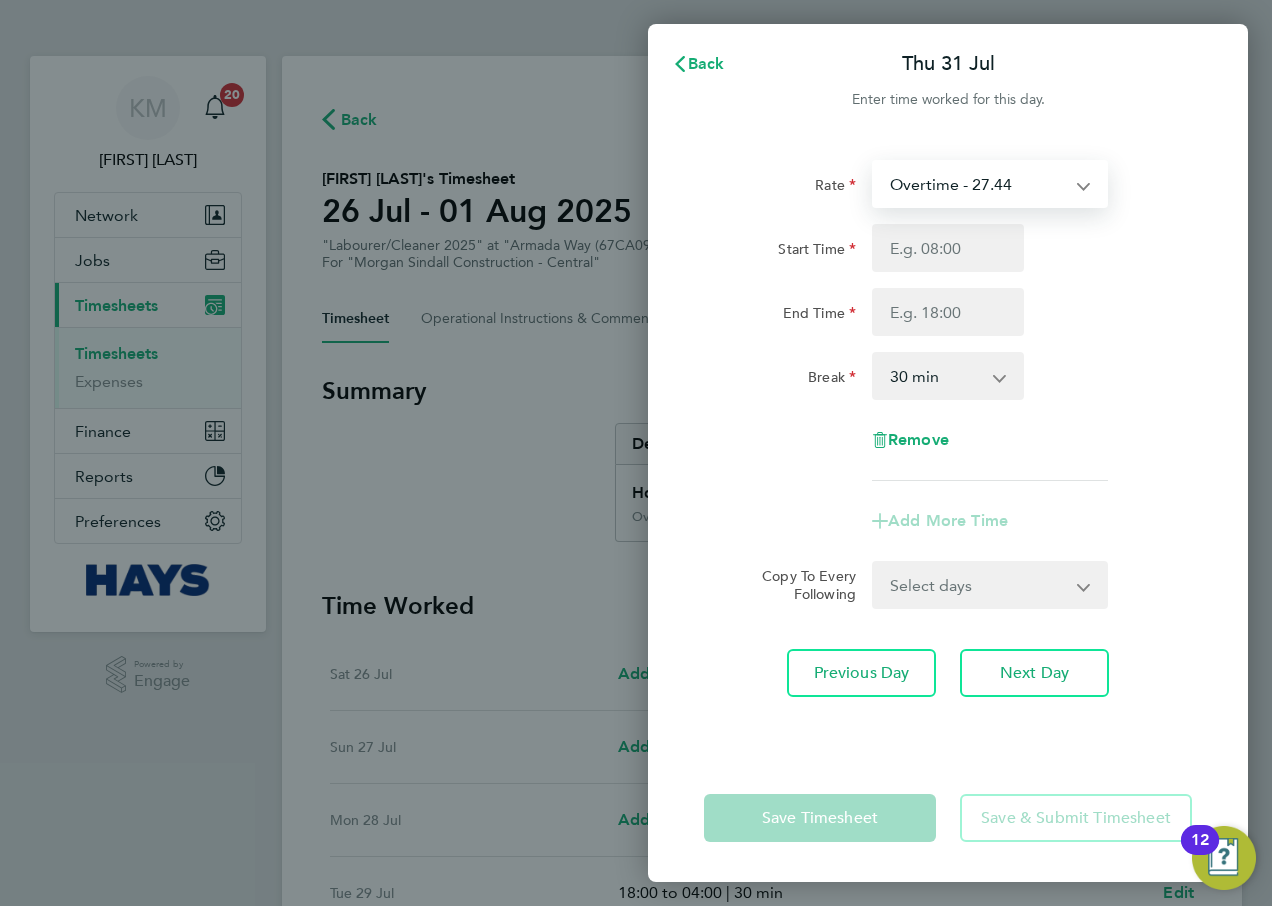select on "30" 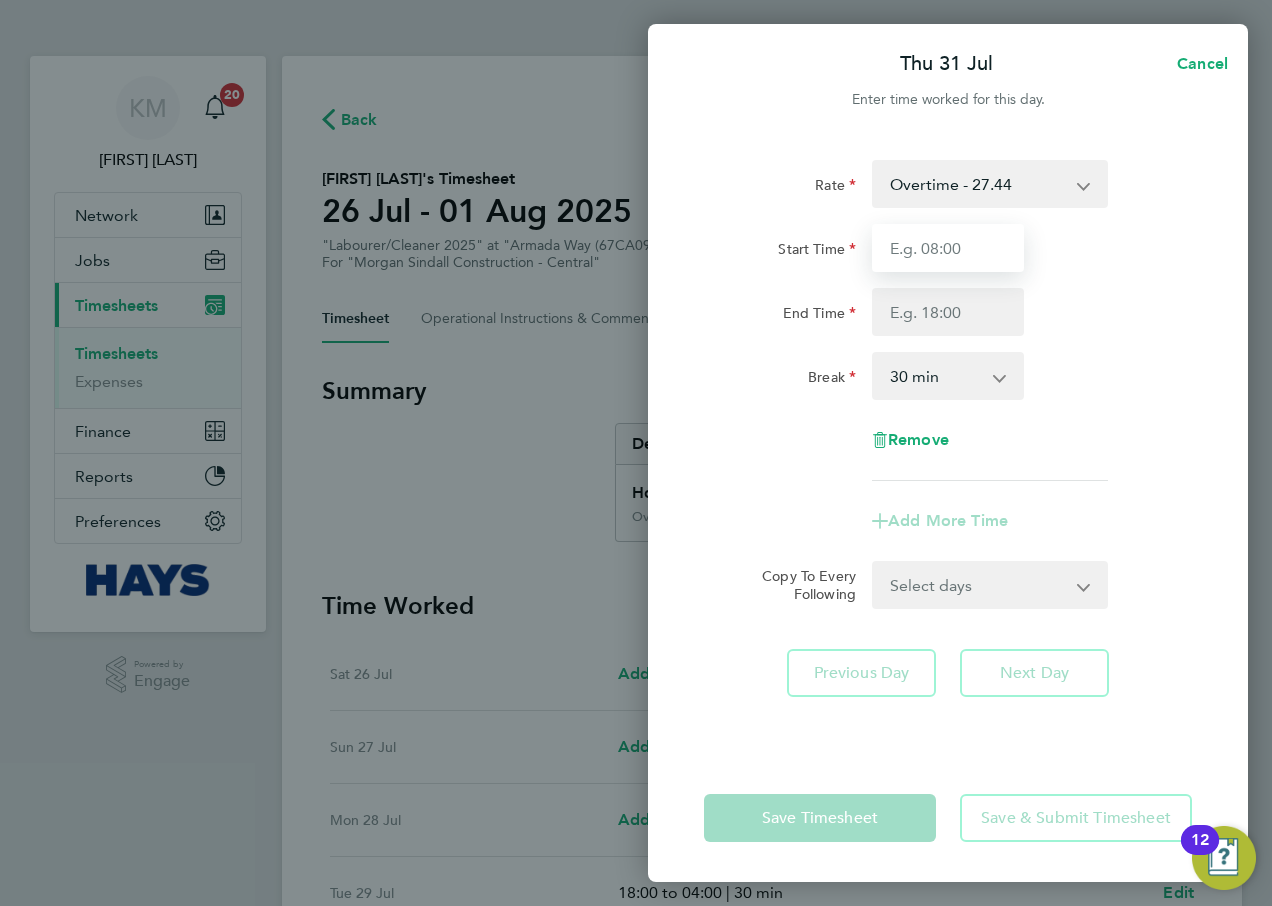 click on "Start Time" at bounding box center (948, 248) 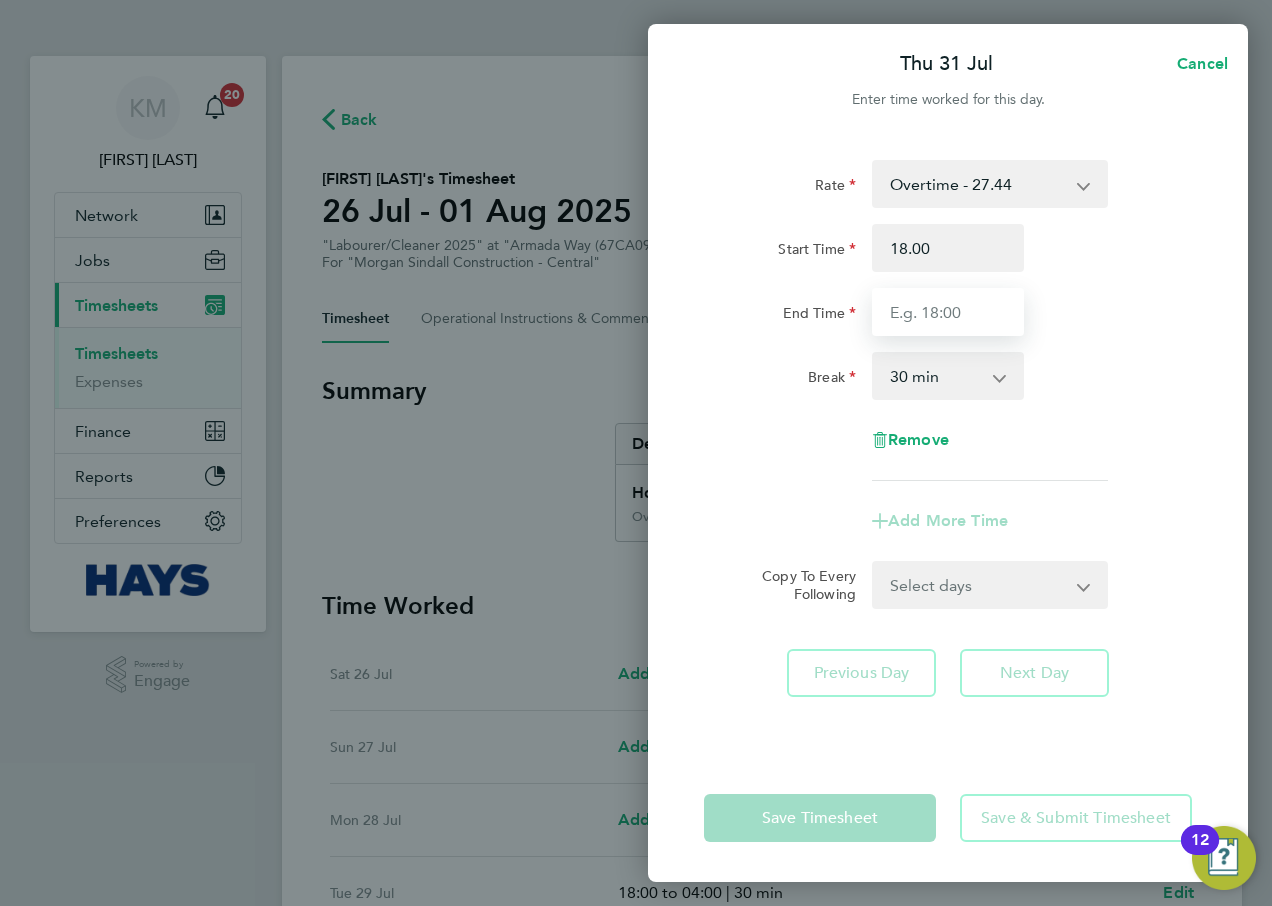 type on "18:00" 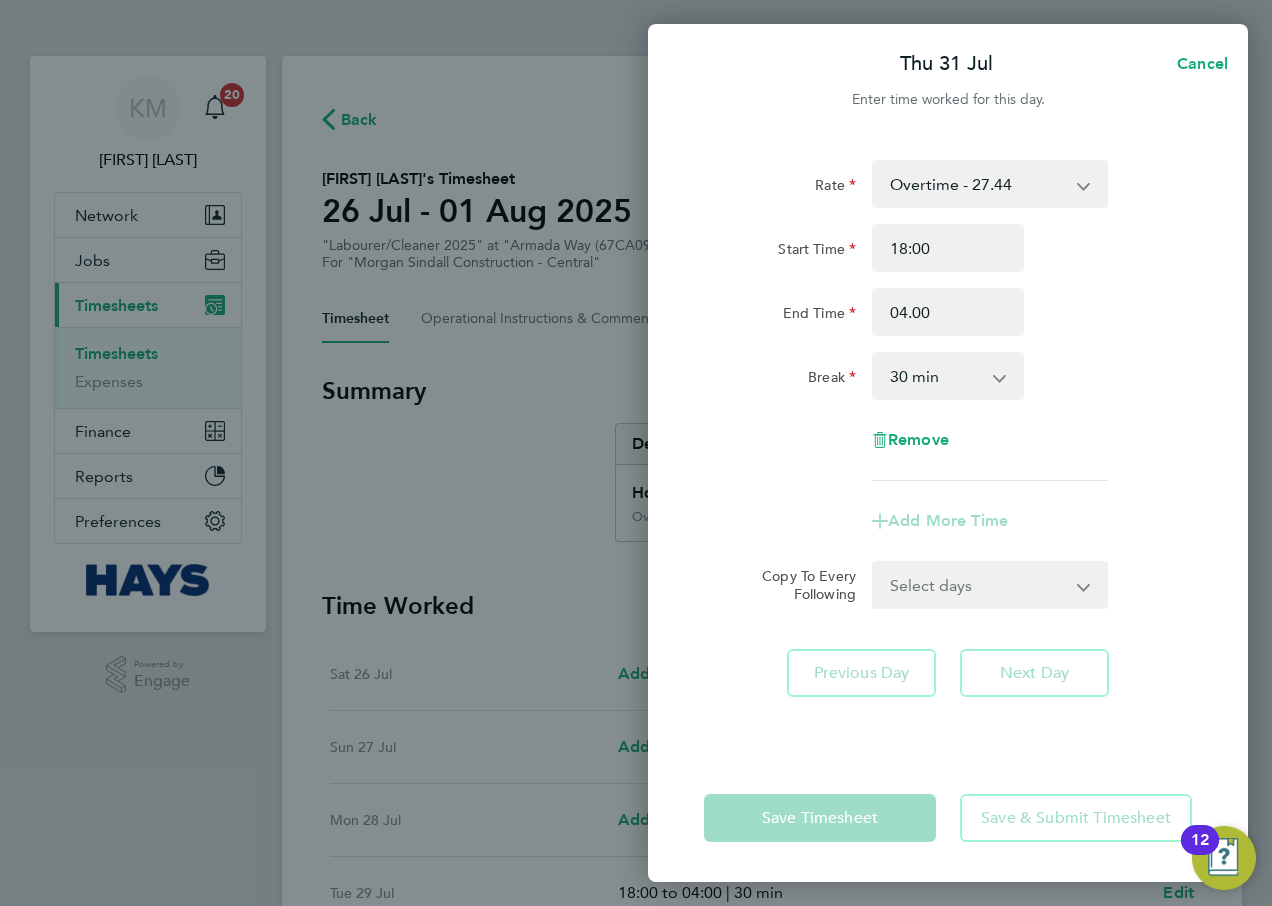 type on "04:00" 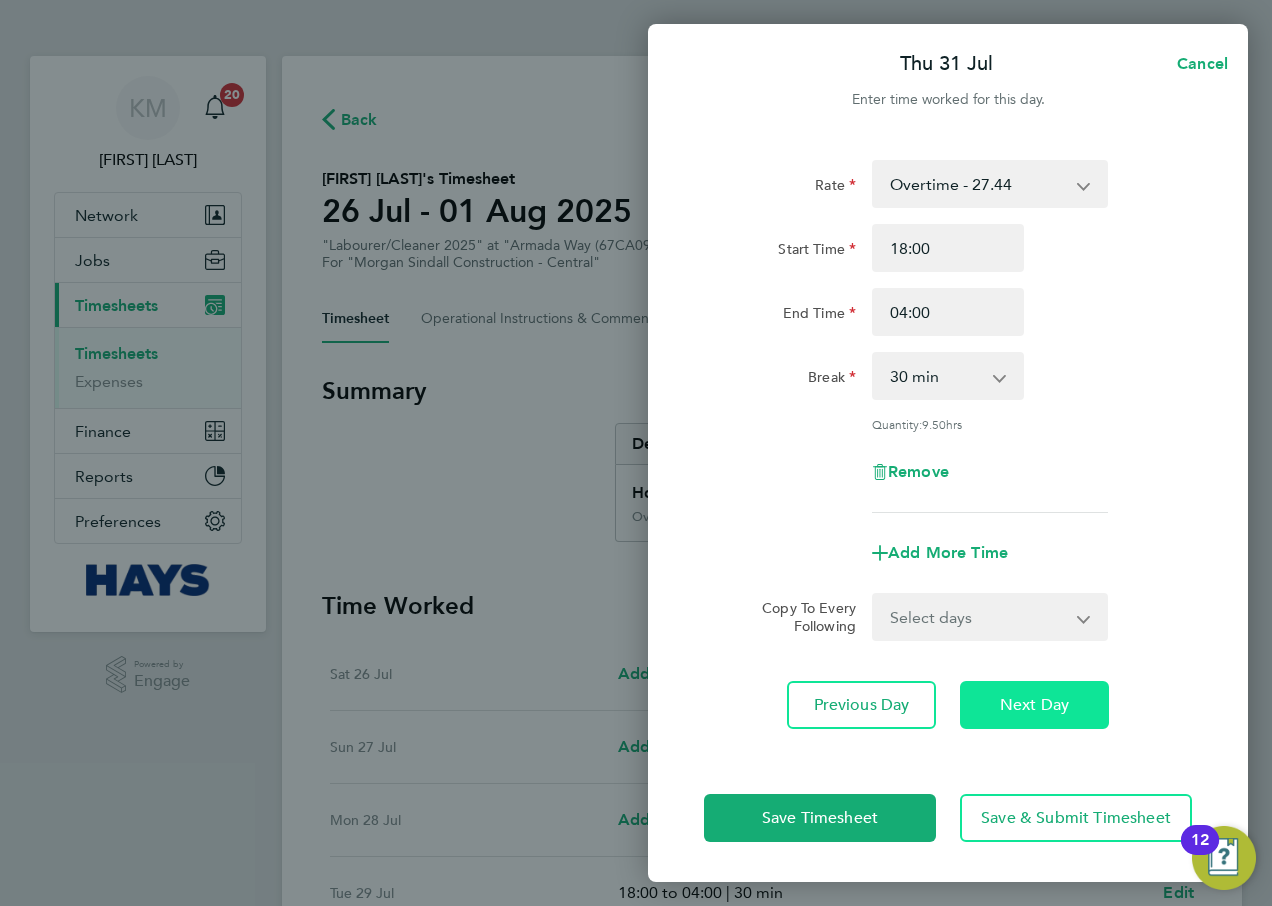 click on "Next Day" 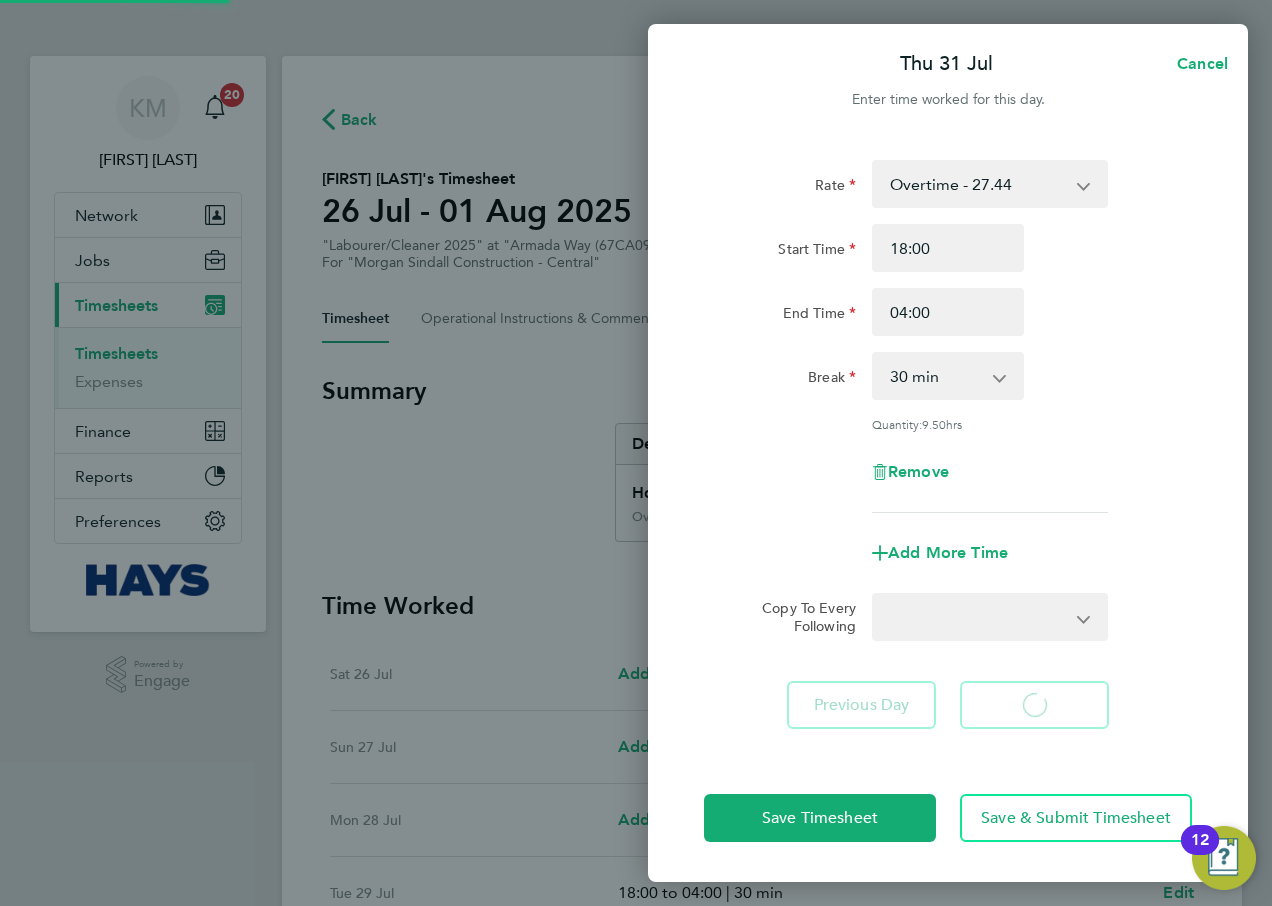 select on "30" 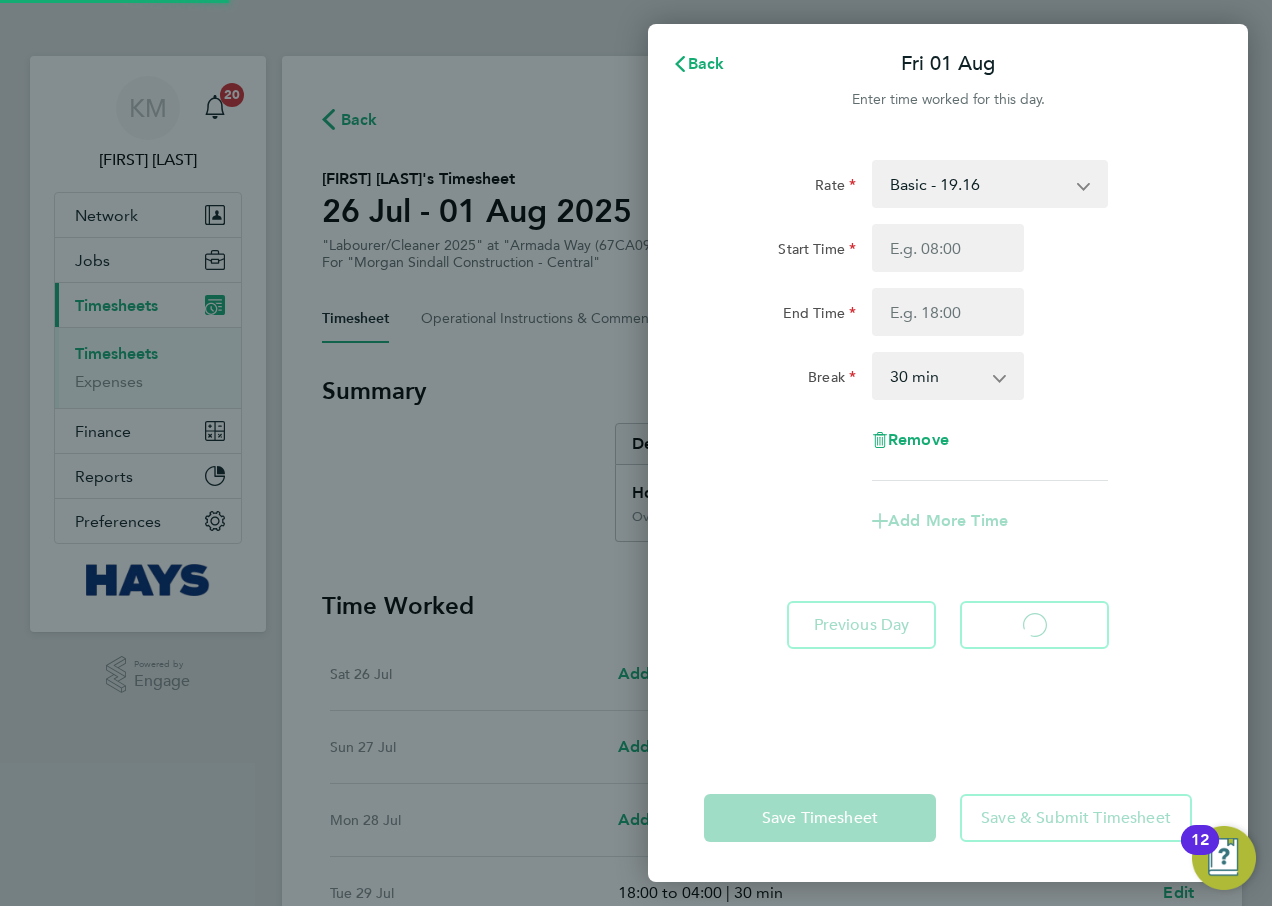 select on "30" 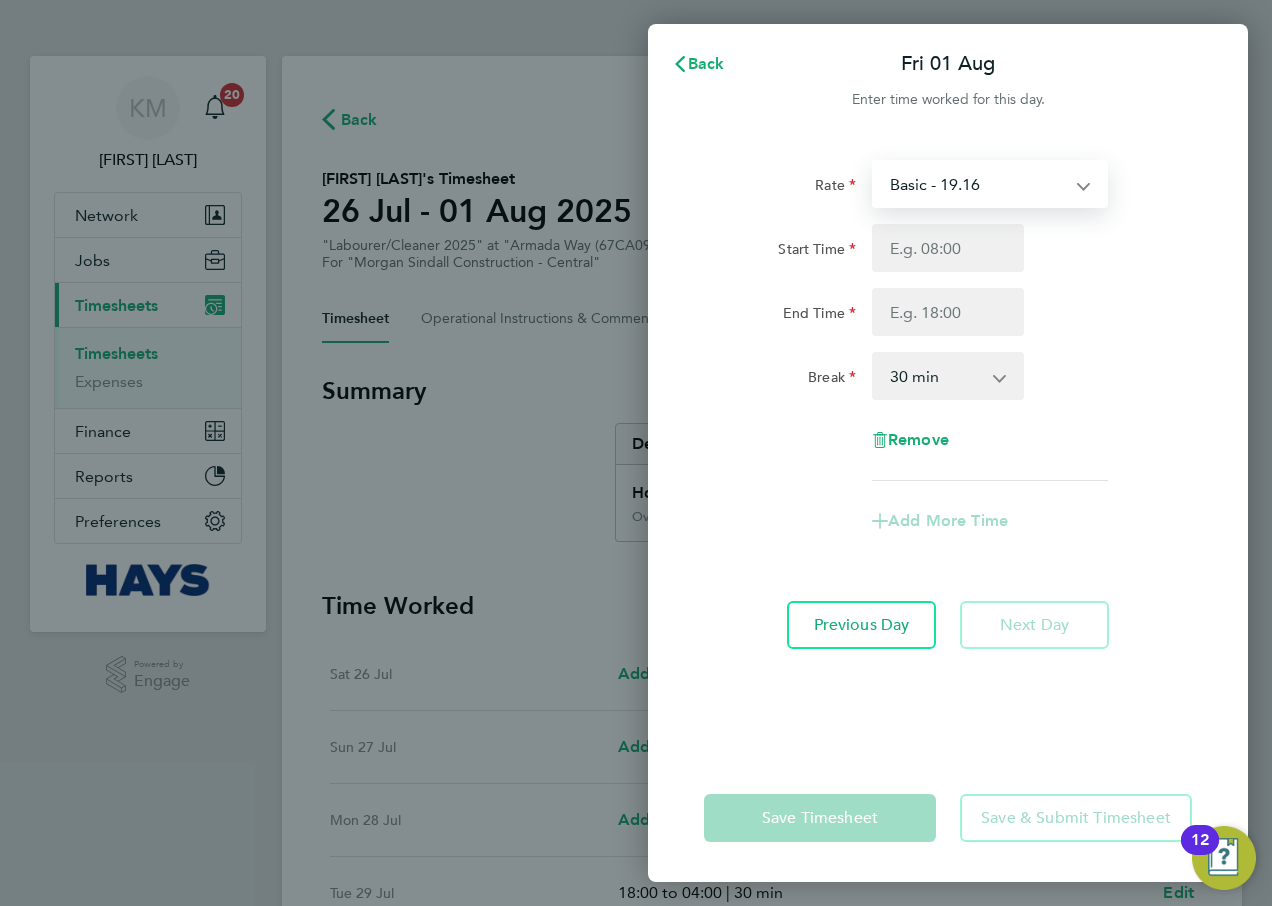 click on "Basic - 19.16   Overtime - 27.44" at bounding box center (978, 184) 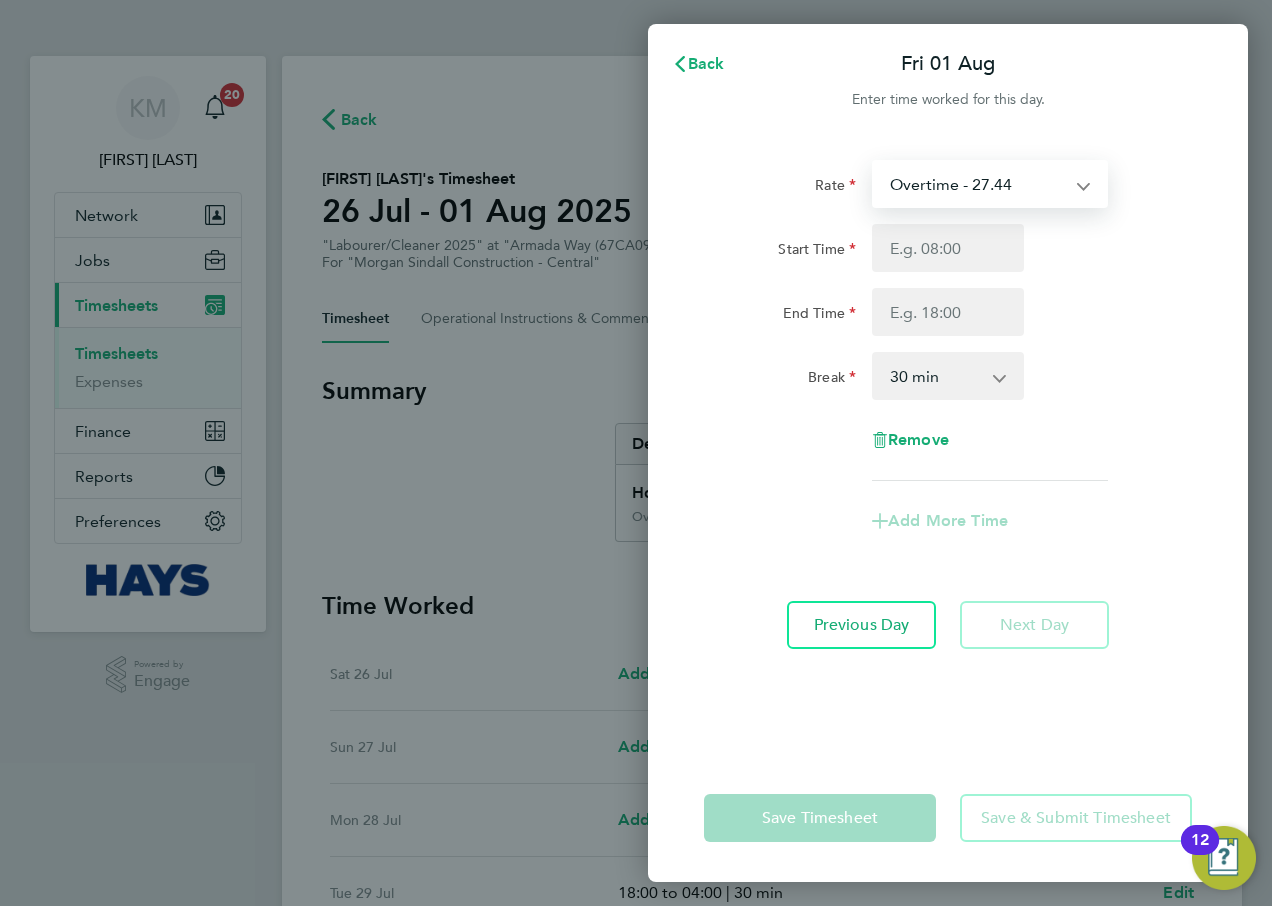 select on "30" 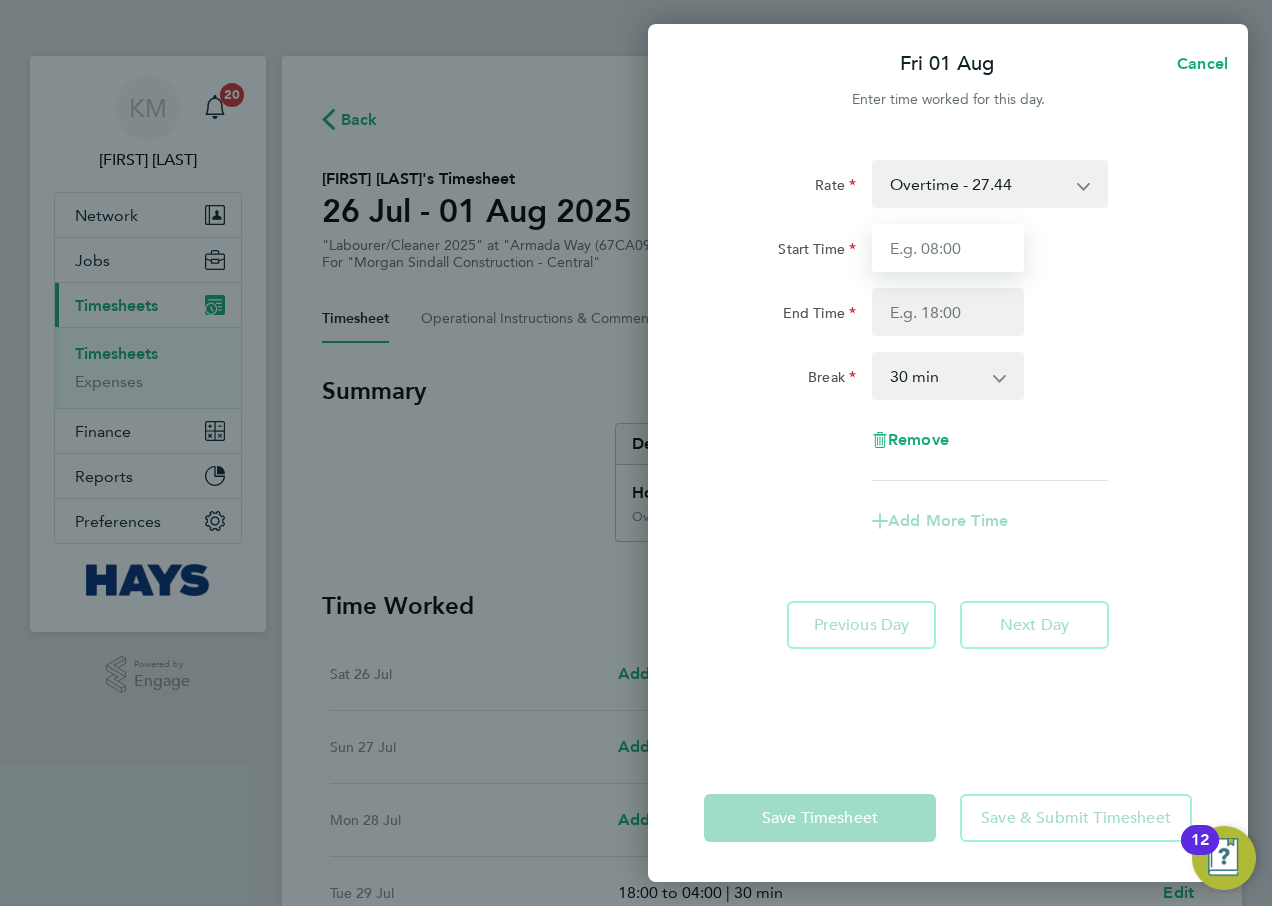drag, startPoint x: 1022, startPoint y: 209, endPoint x: 969, endPoint y: 247, distance: 65.21503 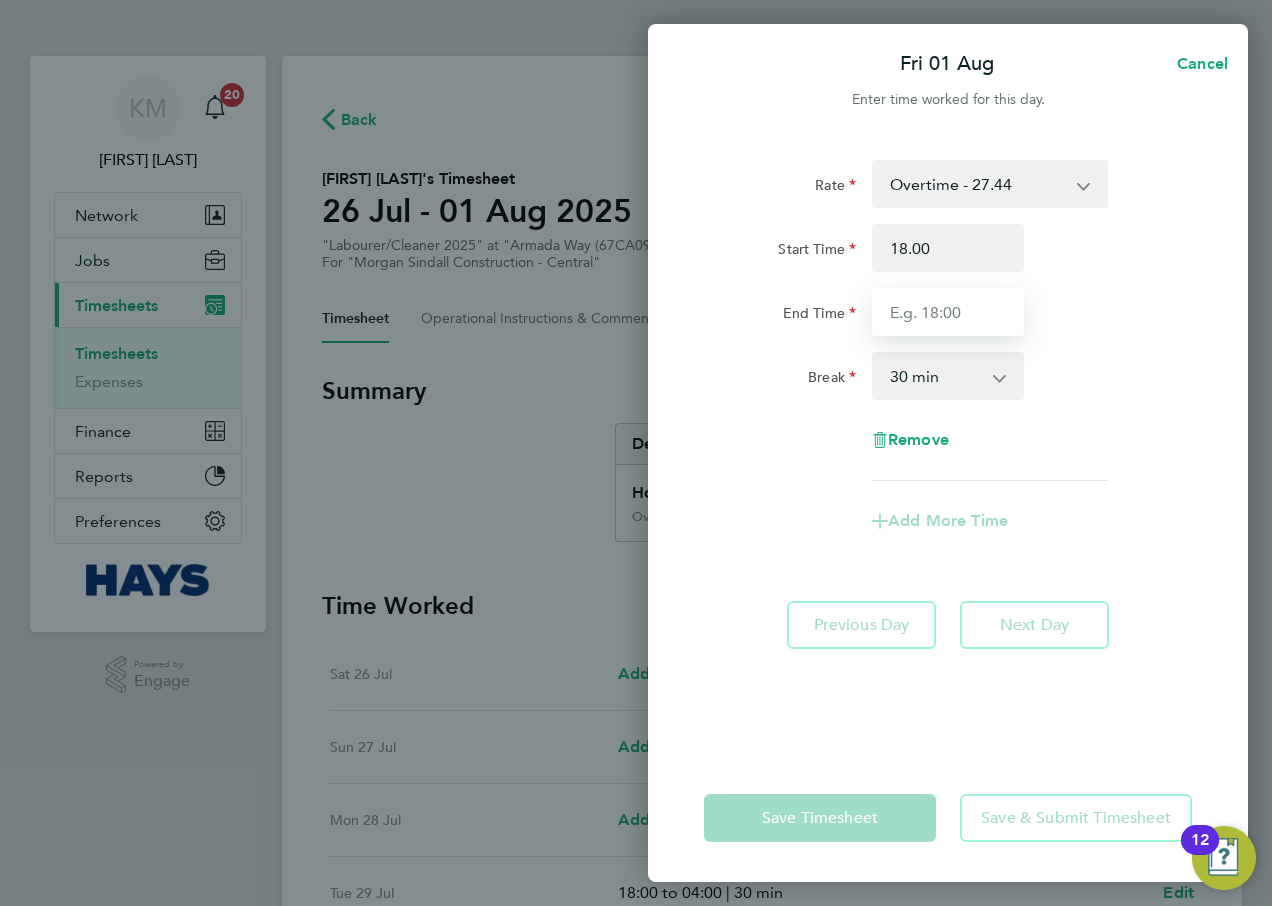 type on "18:00" 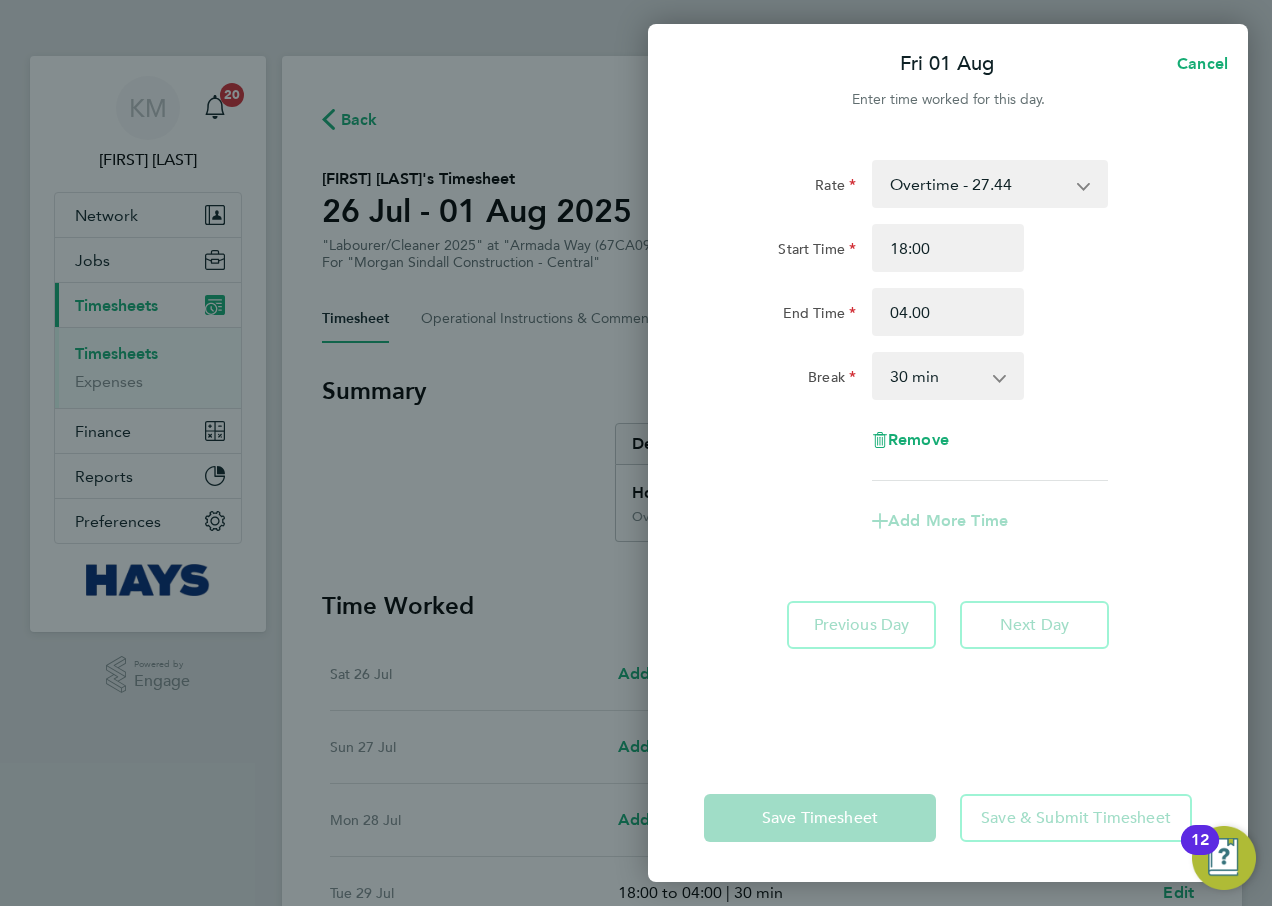 type on "04:00" 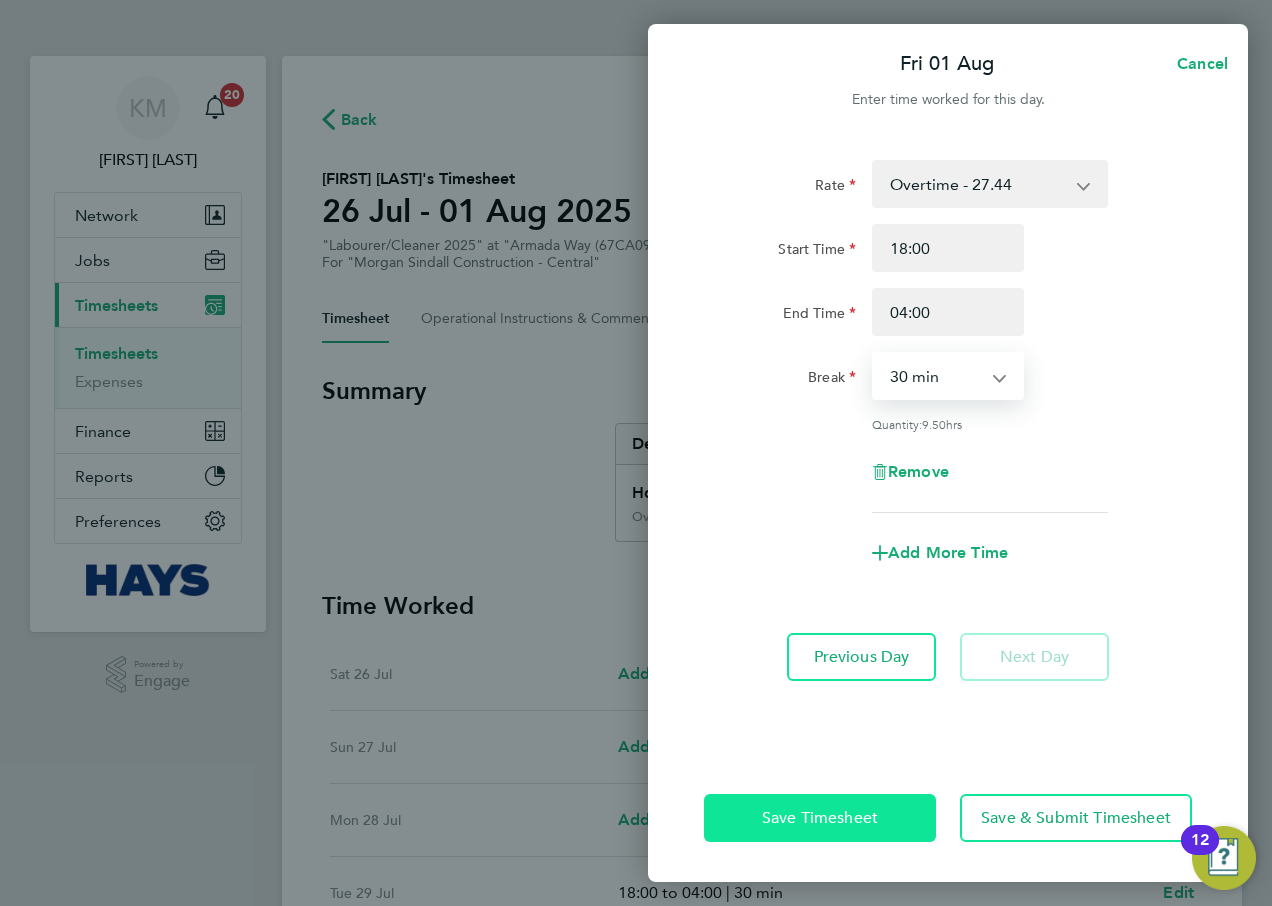 click on "Save Timesheet" 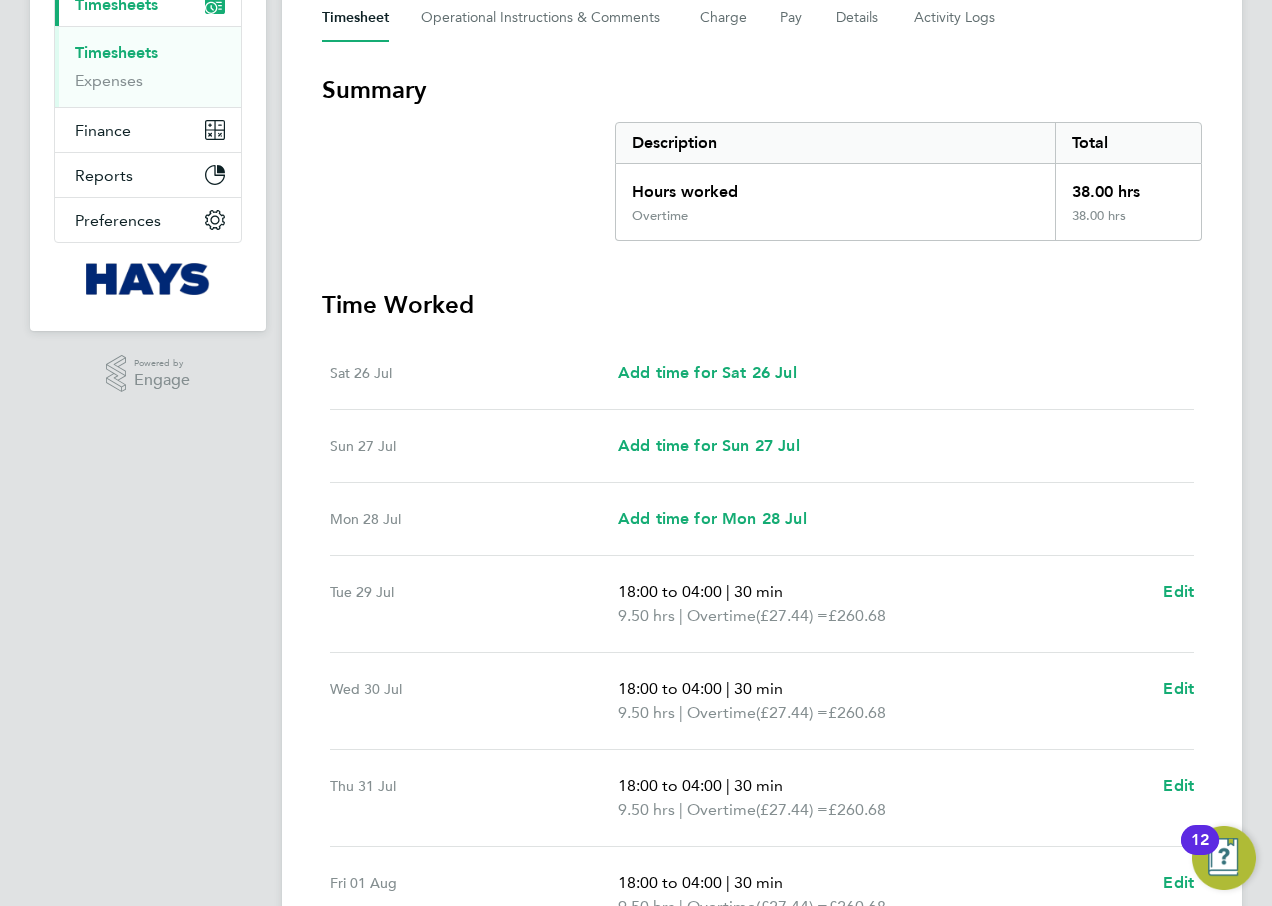 scroll, scrollTop: 415, scrollLeft: 0, axis: vertical 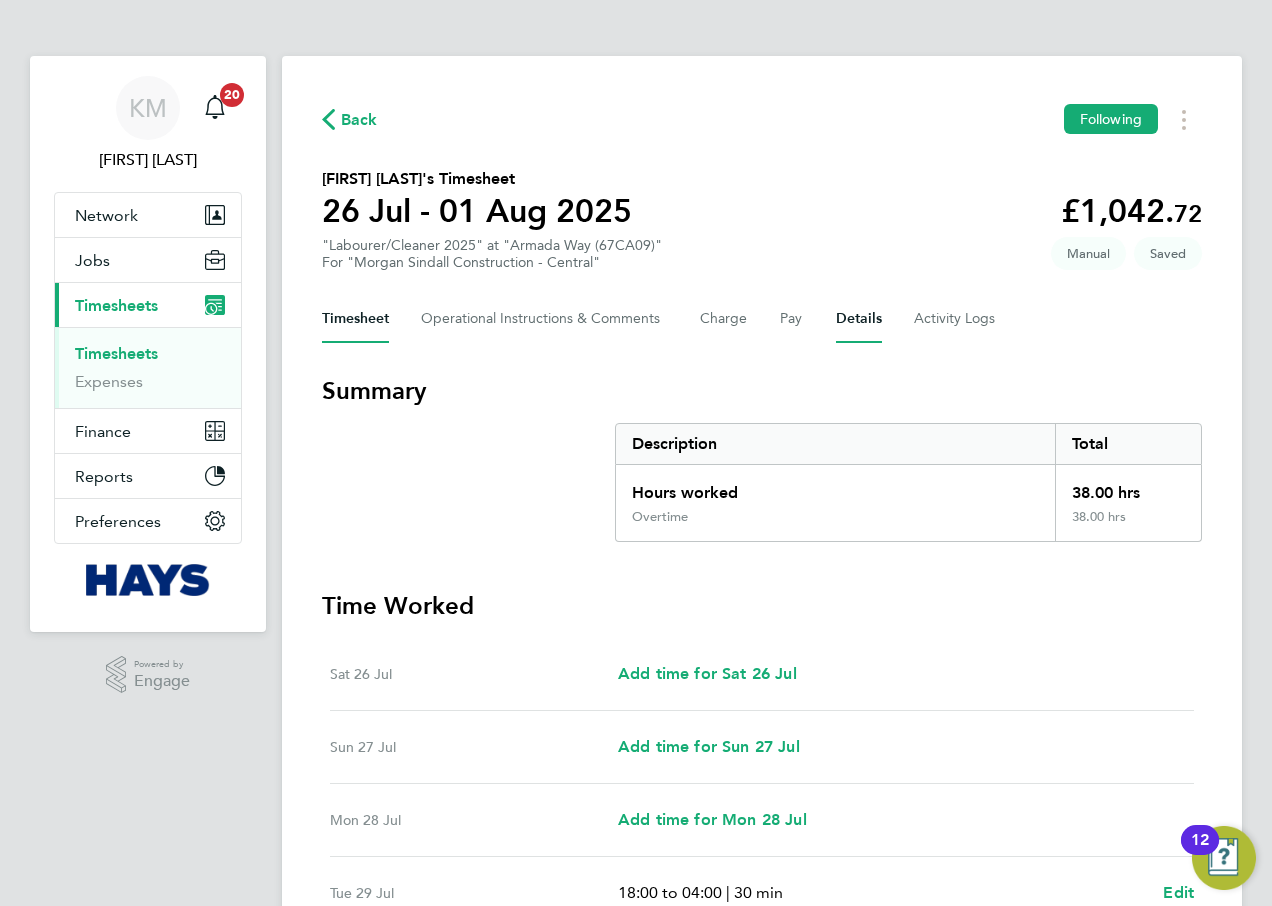 click on "Details" at bounding box center (859, 319) 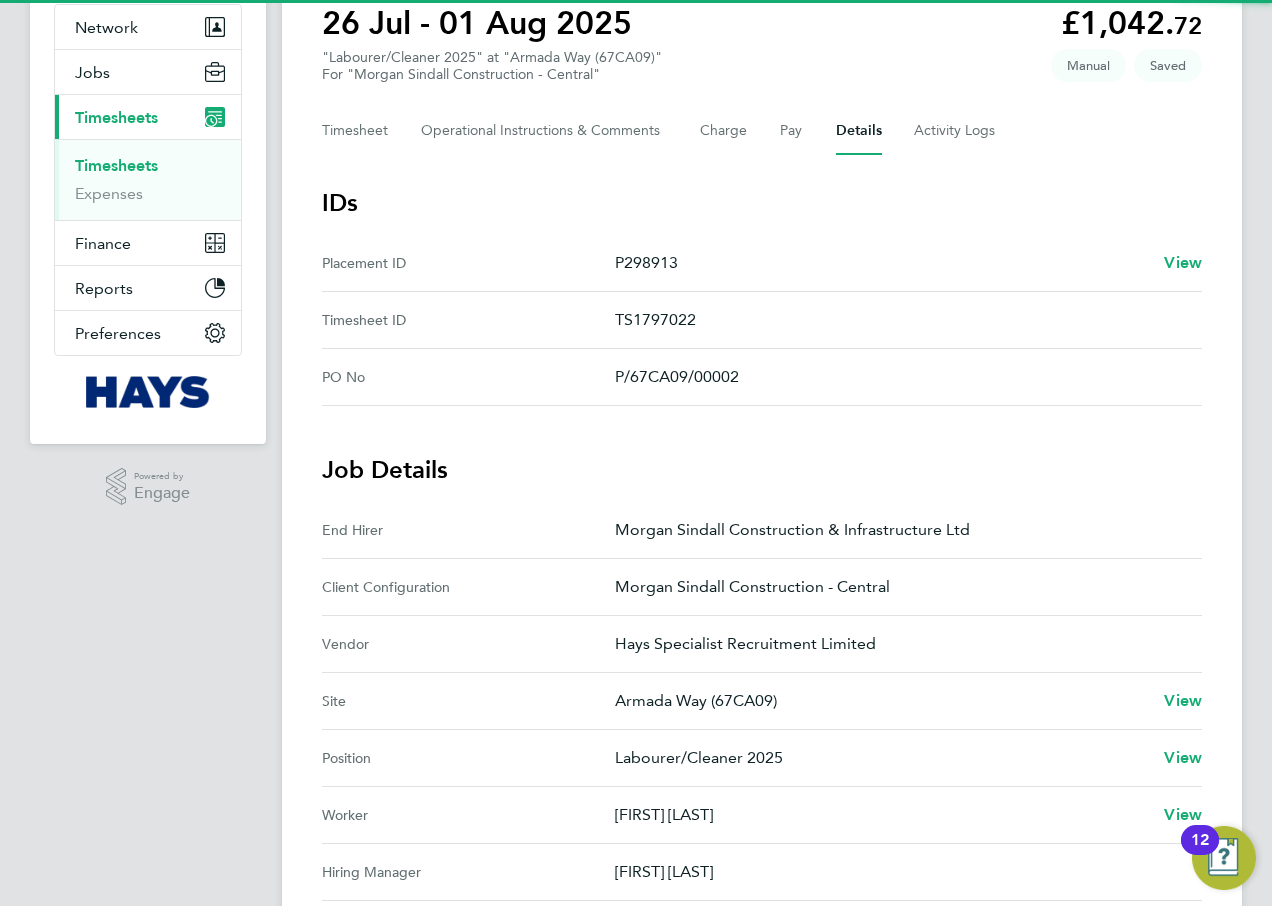 scroll, scrollTop: 600, scrollLeft: 0, axis: vertical 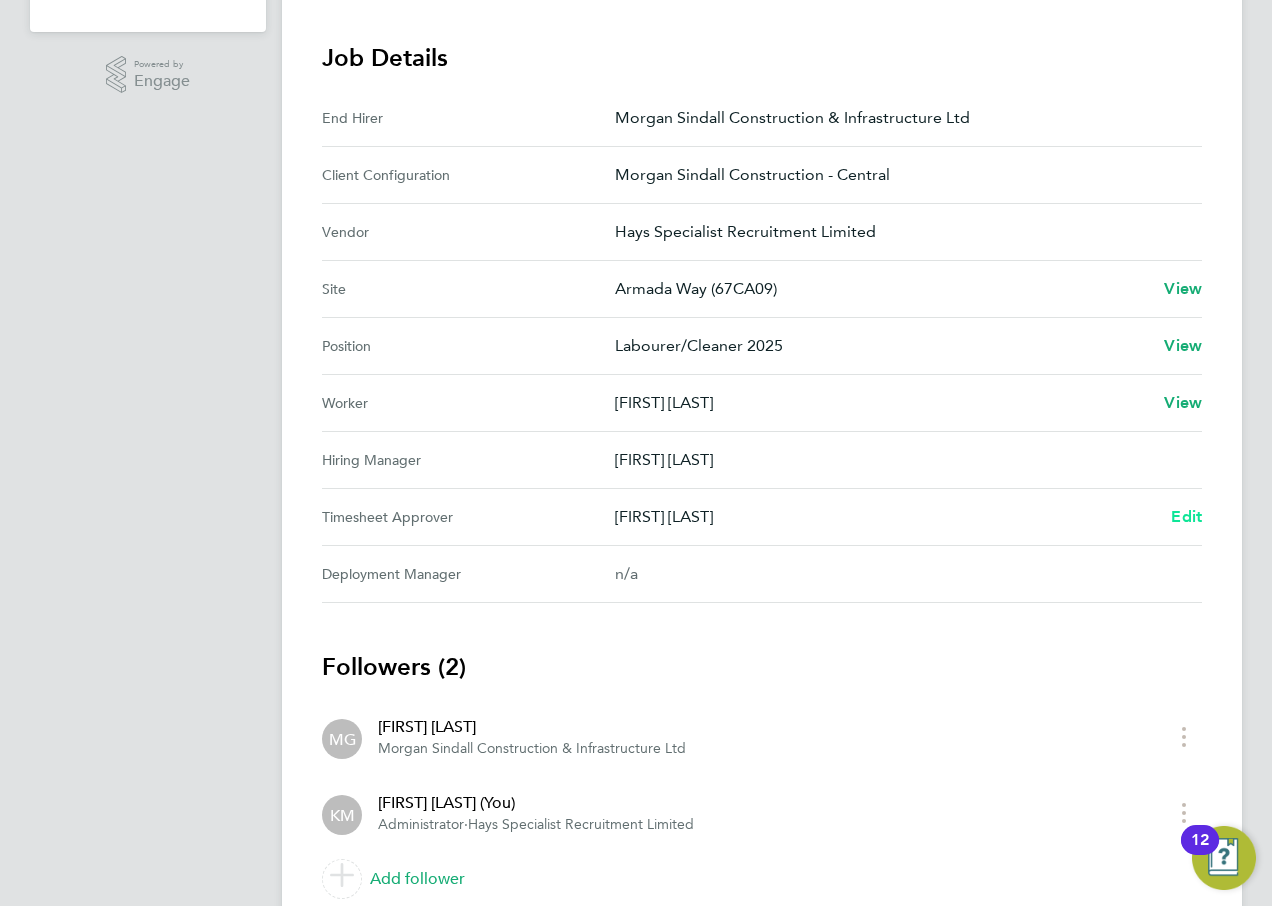 click on "Edit" at bounding box center (1186, 516) 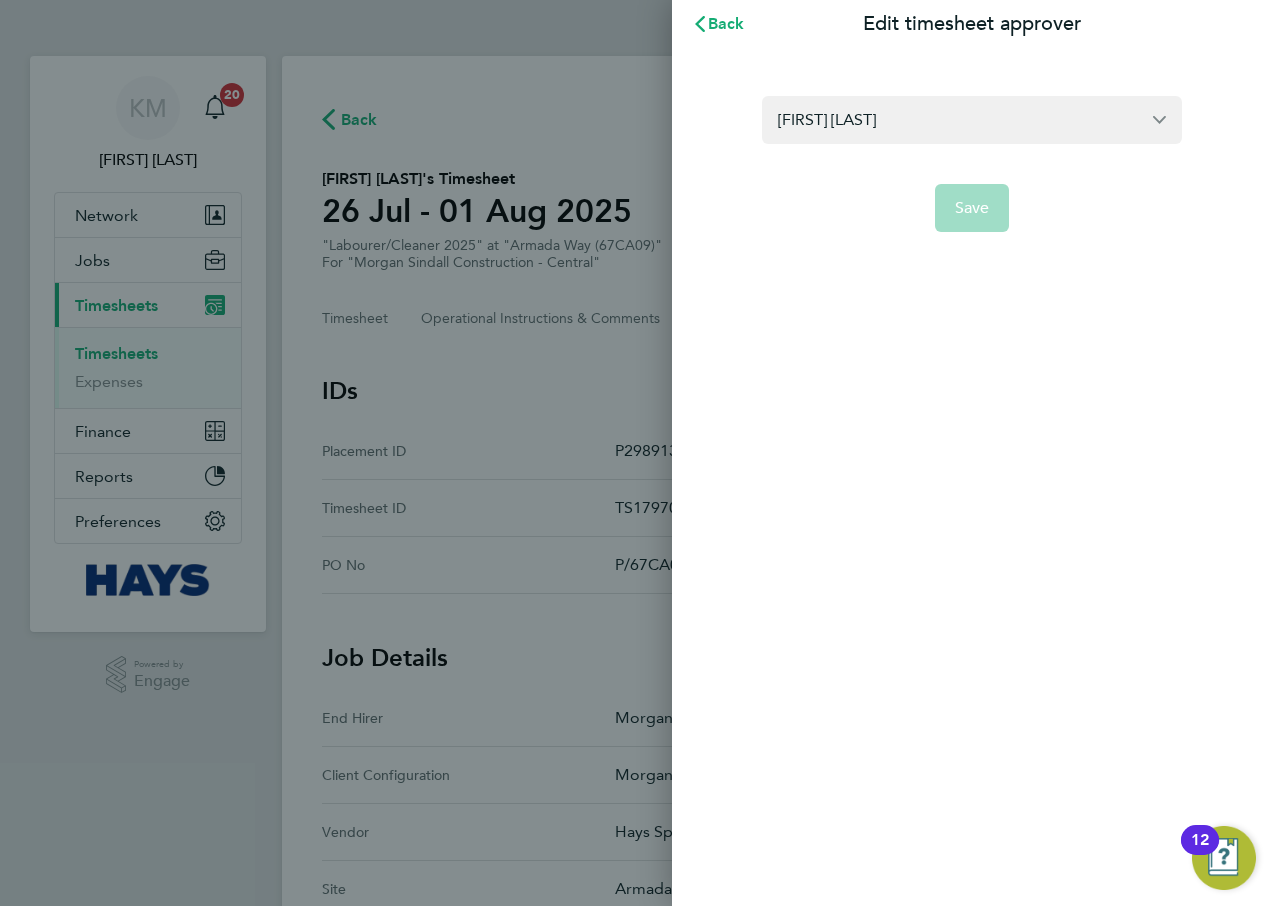 scroll, scrollTop: 0, scrollLeft: 0, axis: both 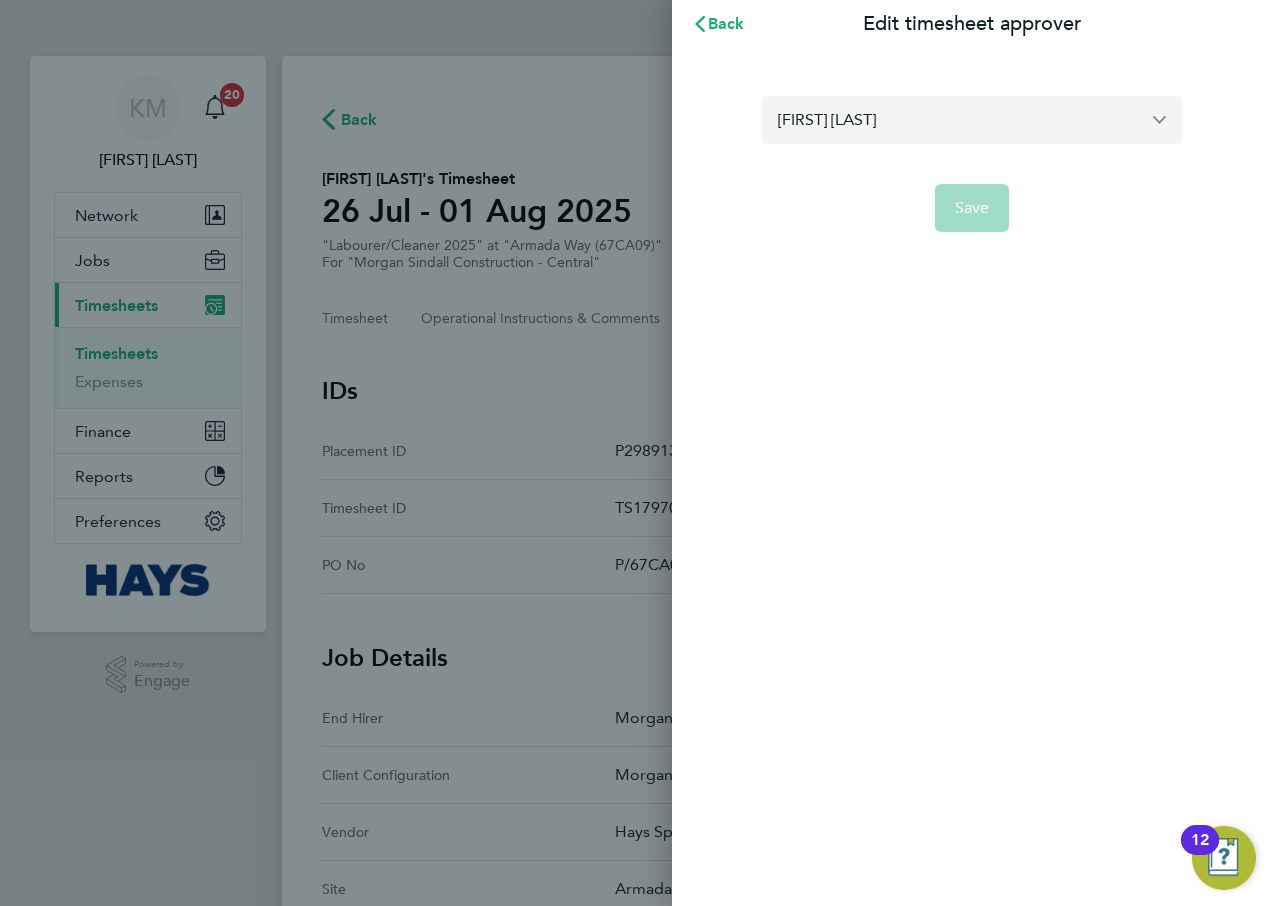 click on "[FIRST] [LAST]" at bounding box center (972, 119) 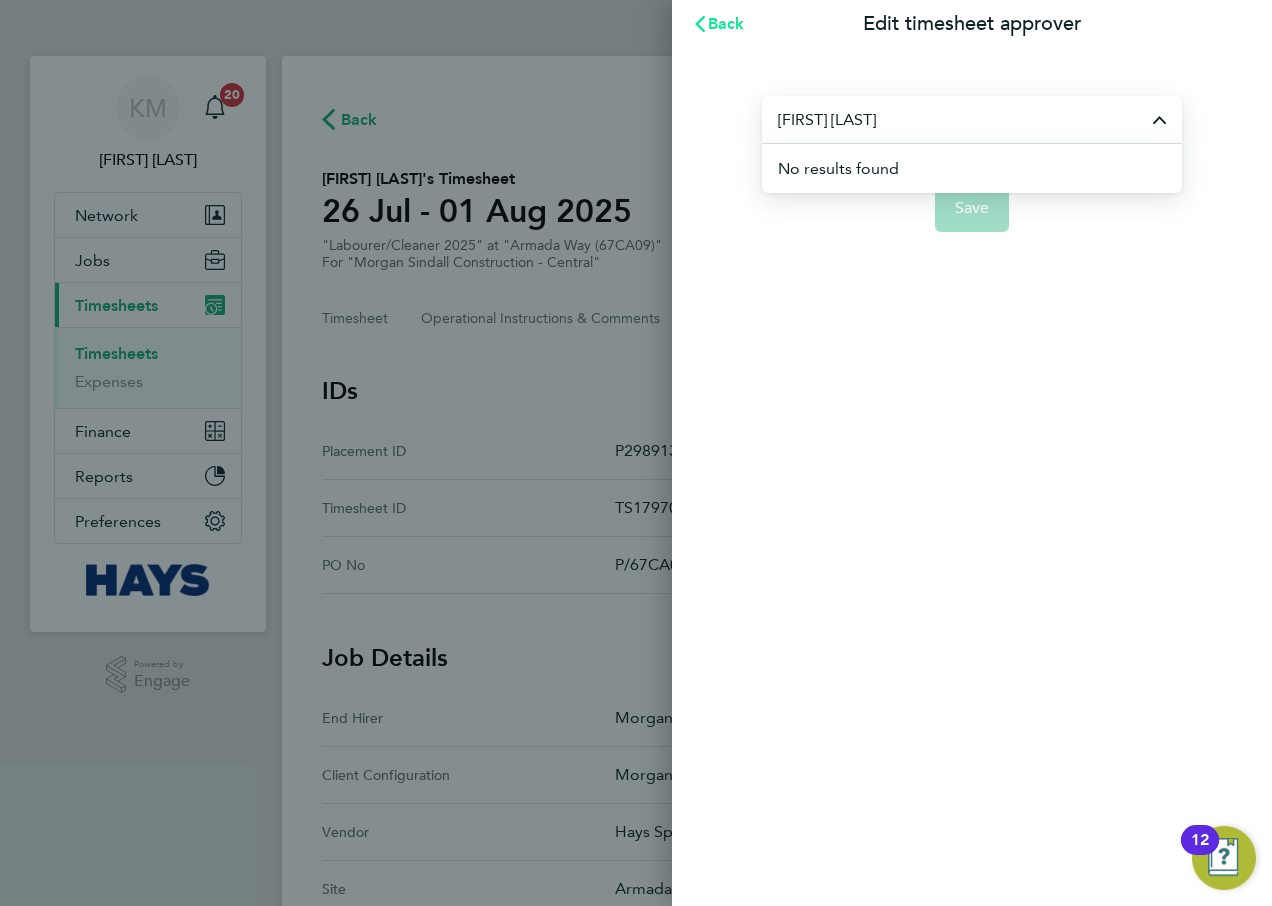 type on "[FIRST] [LAST]" 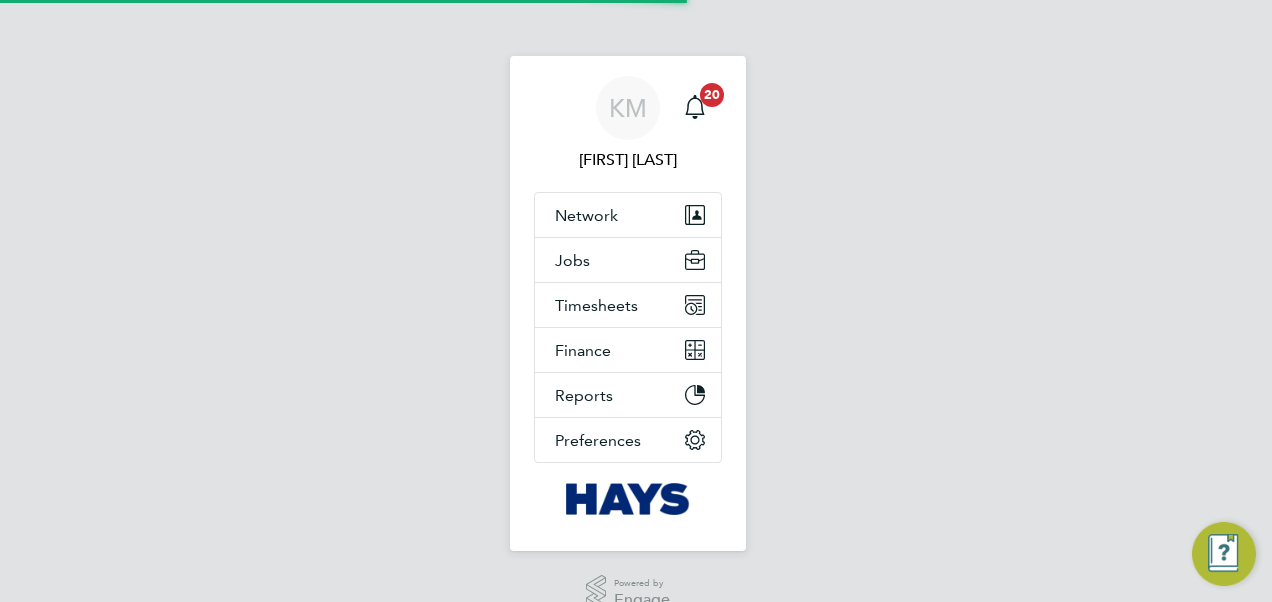 scroll, scrollTop: 0, scrollLeft: 0, axis: both 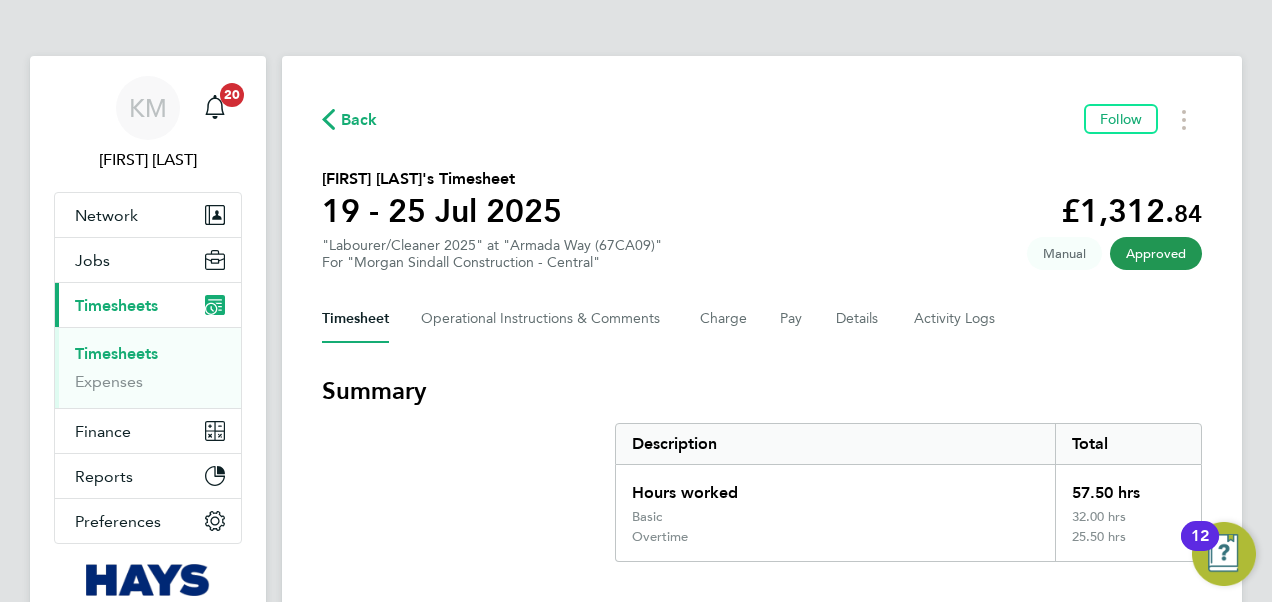drag, startPoint x: 76, startPoint y: 352, endPoint x: 84, endPoint y: 344, distance: 11.313708 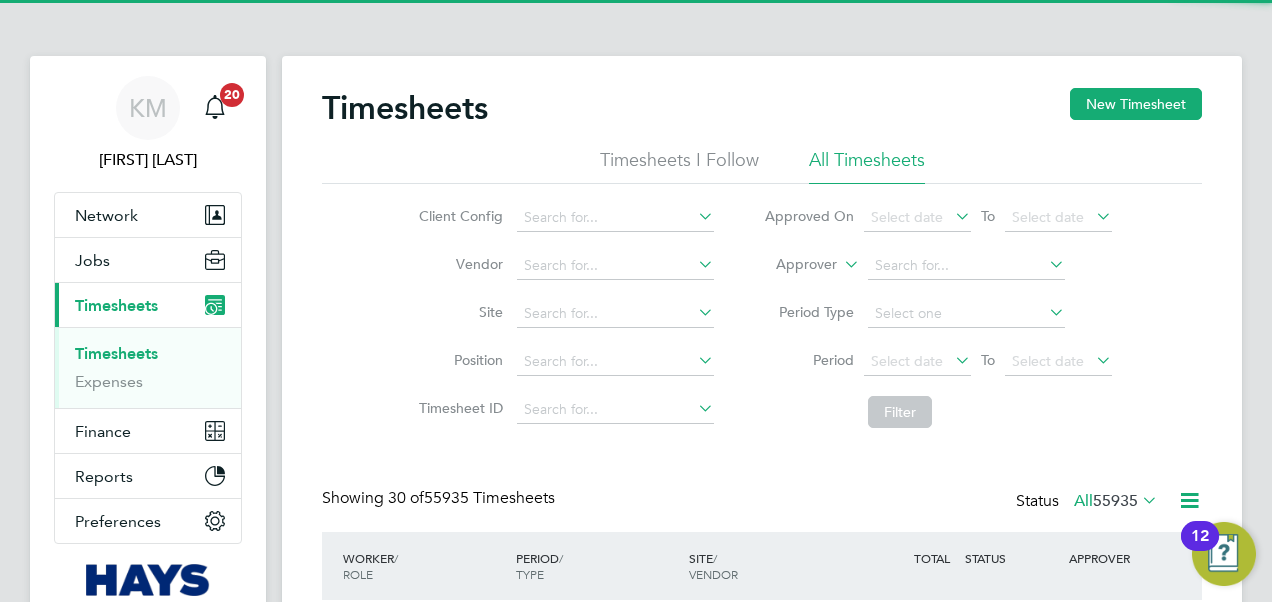 click 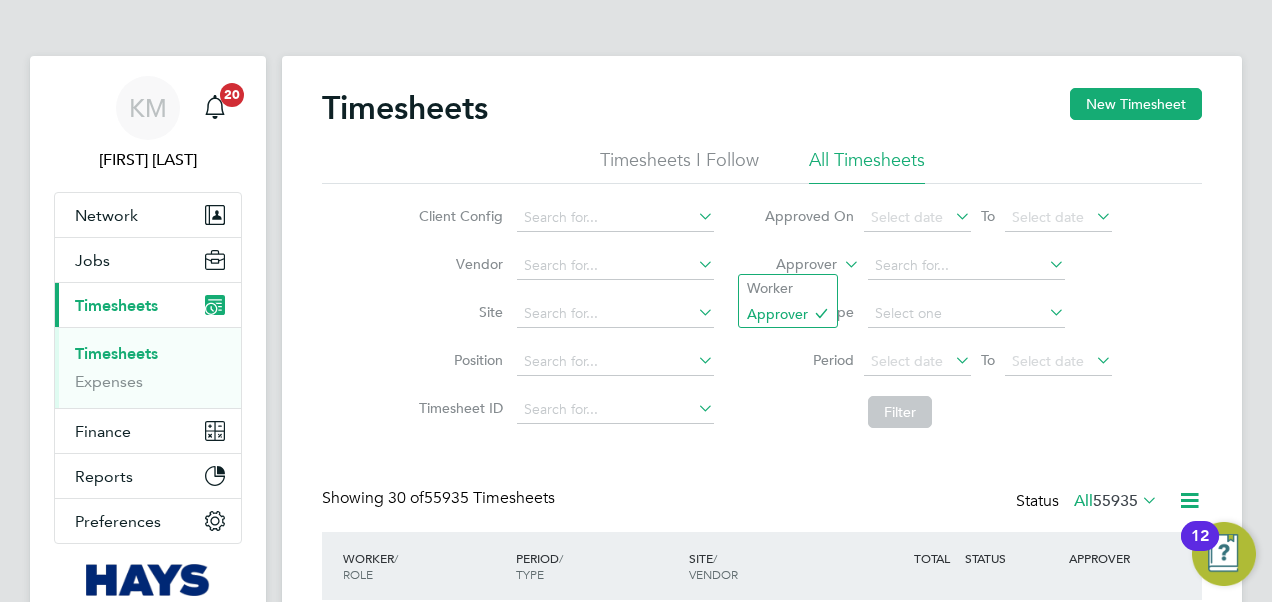 click 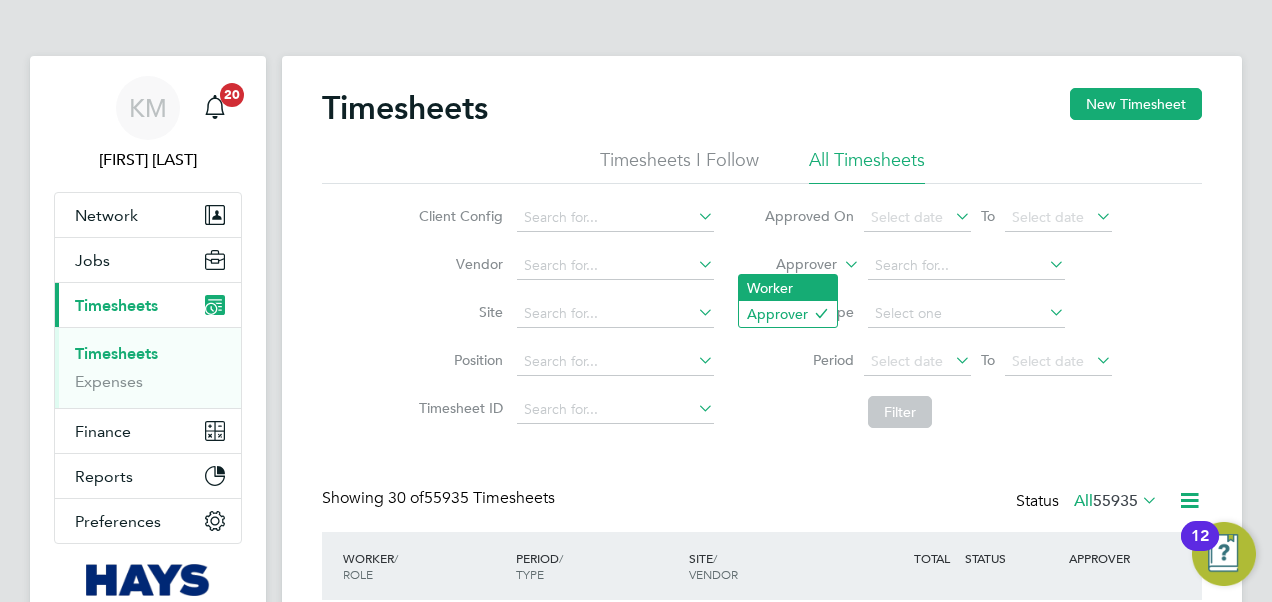 click on "Worker" 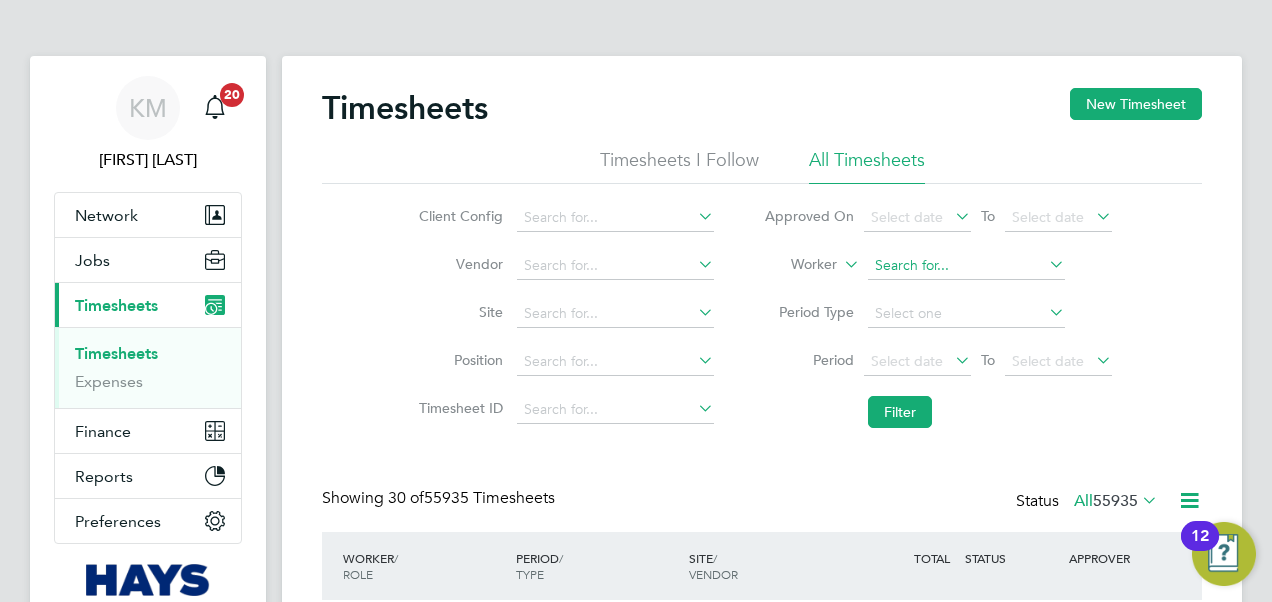 click 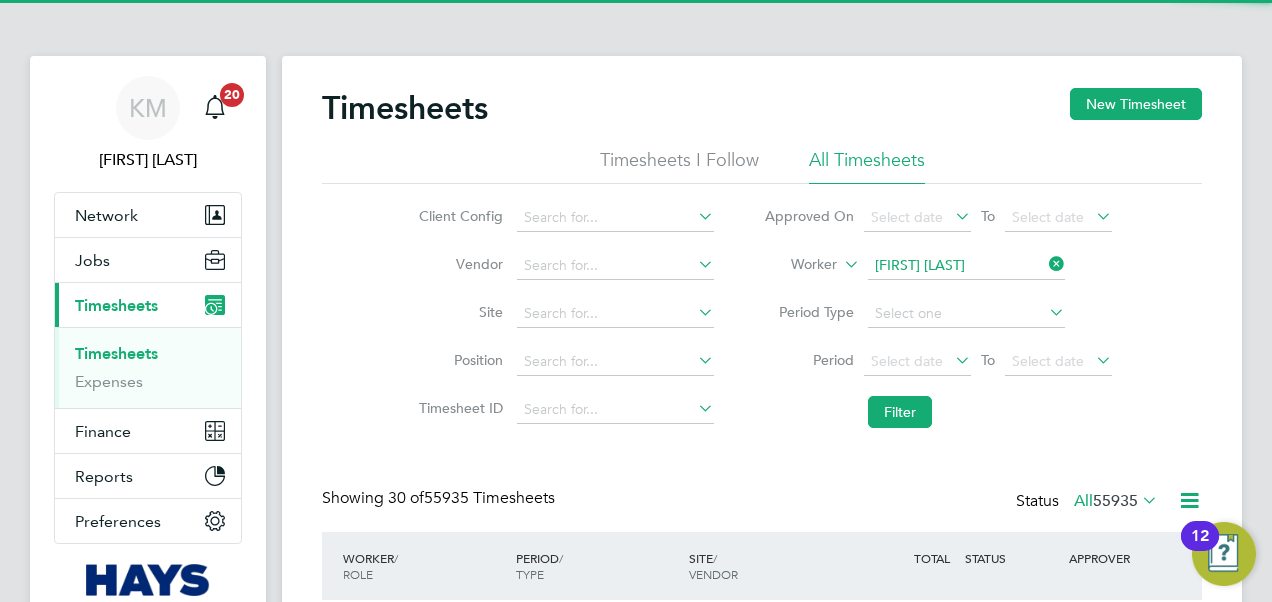 click on "Luke" 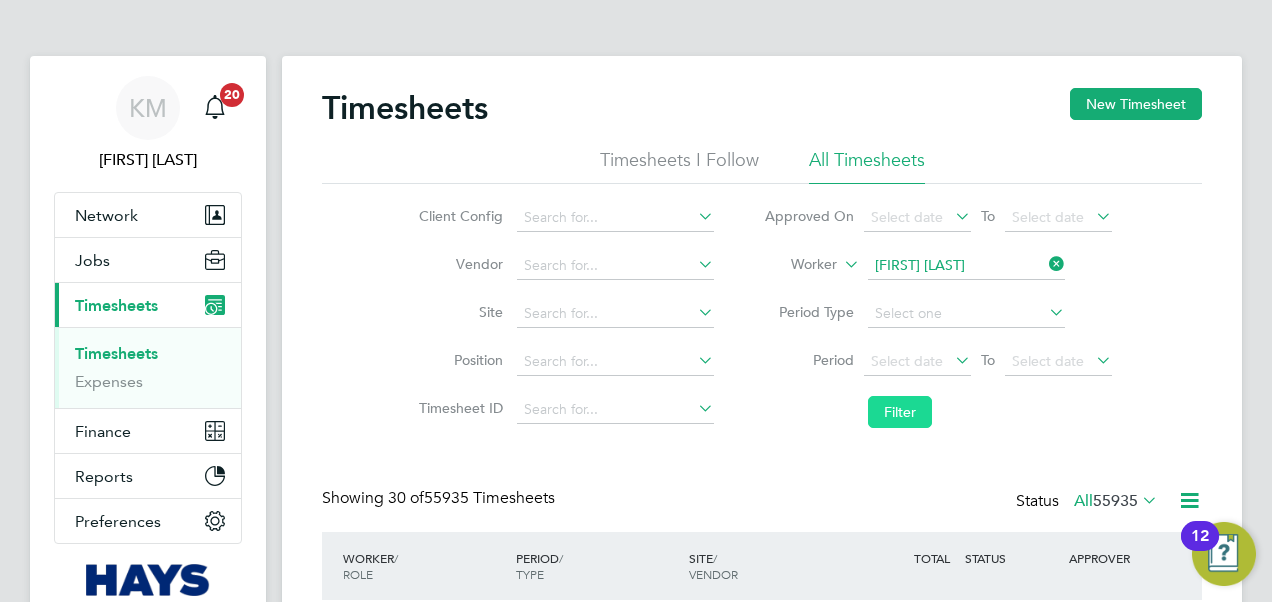 click on "Filter" 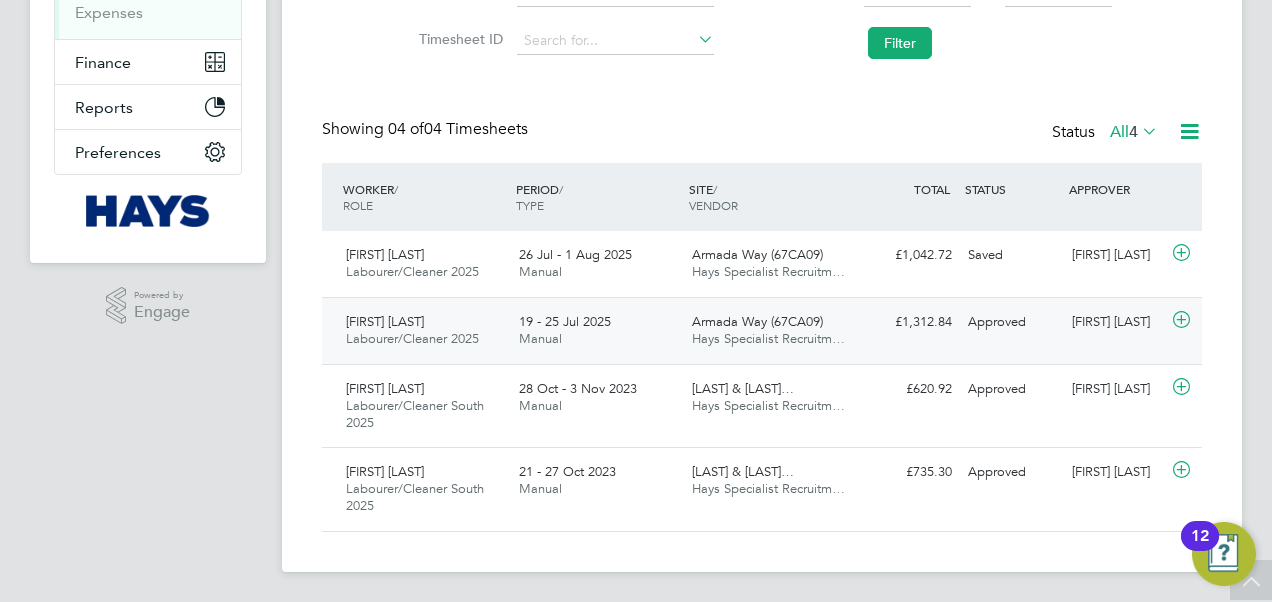 click on "19 - 25 Jul 2025" 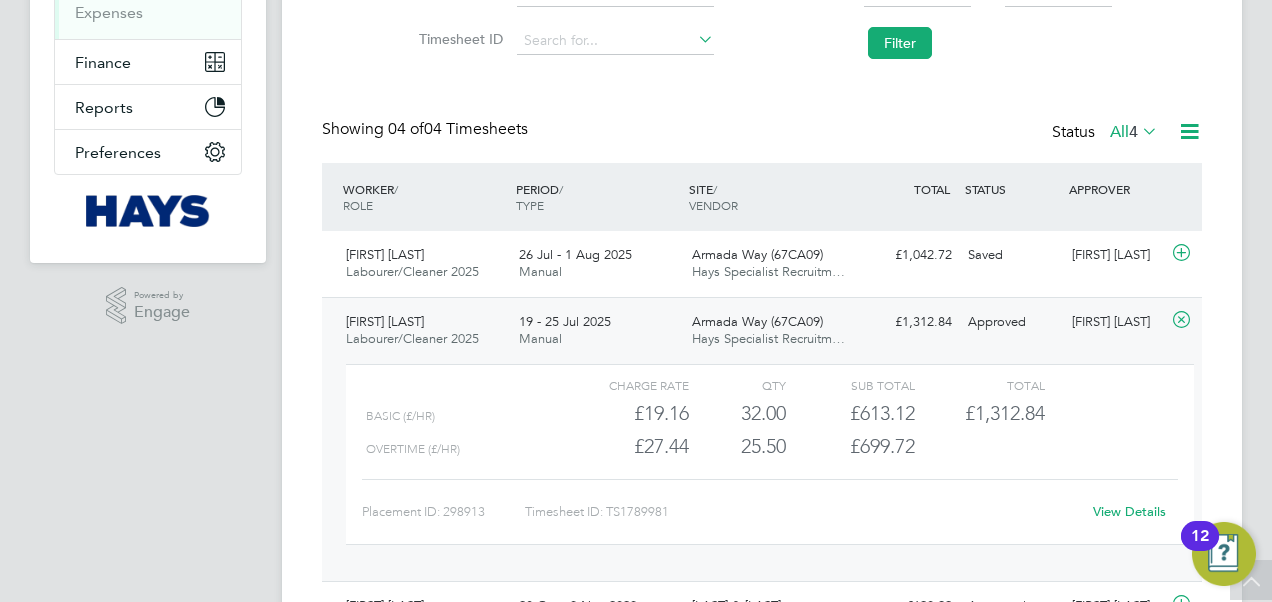 click on "View Details" 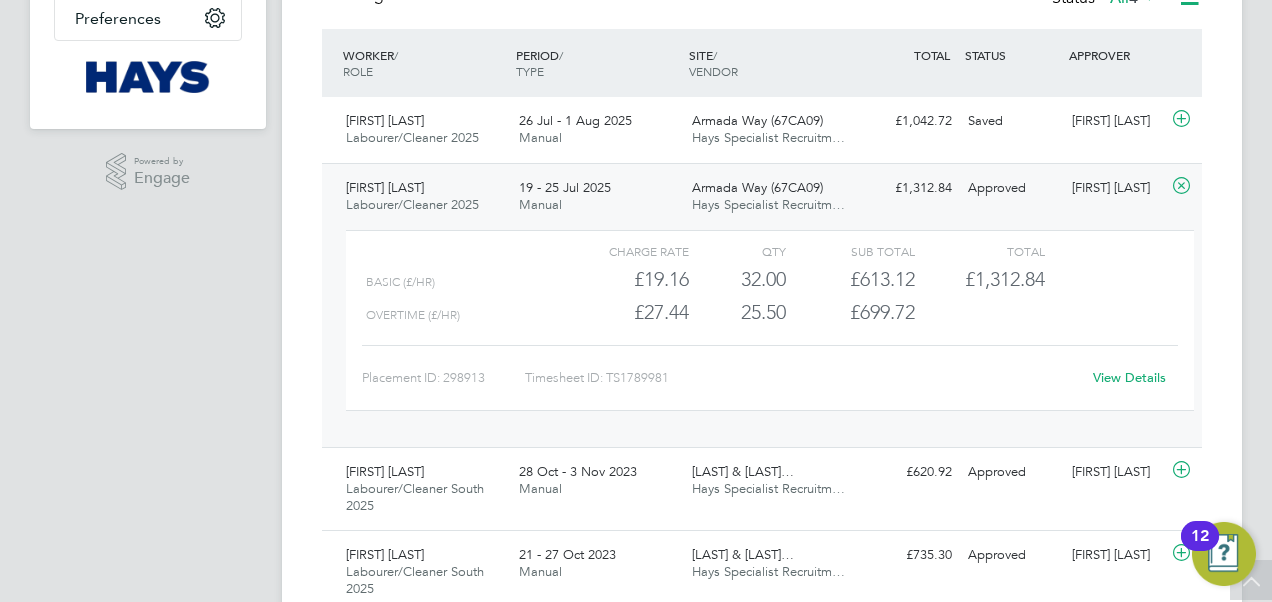 click on "View Details" 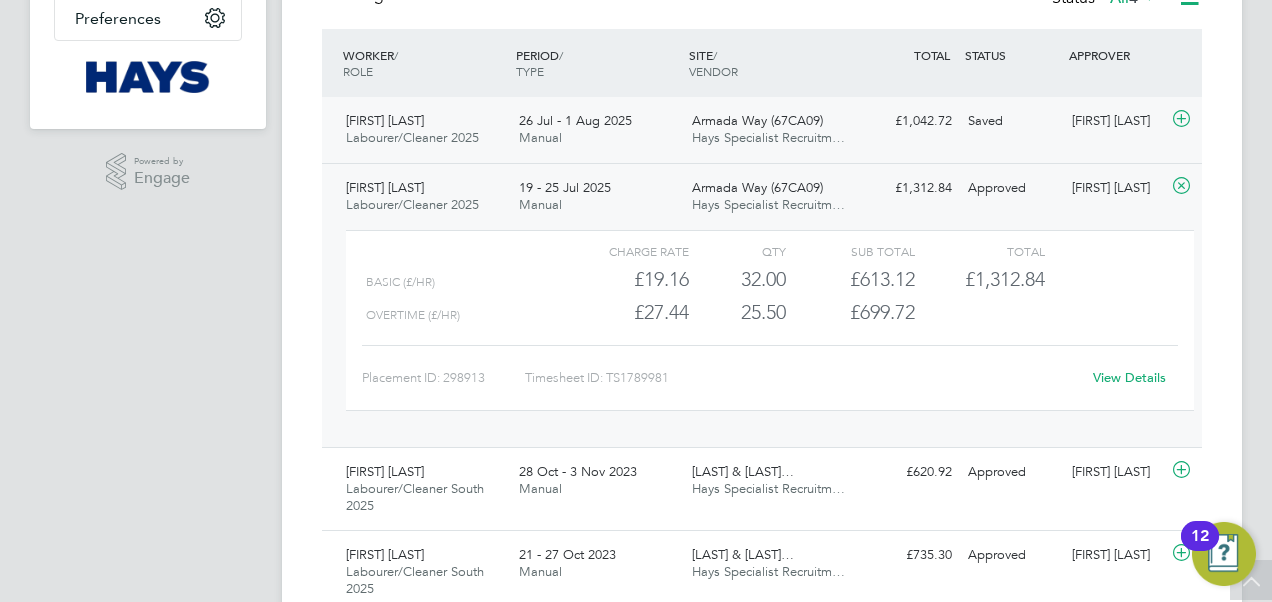 click on "[FIRST] [LAST]" 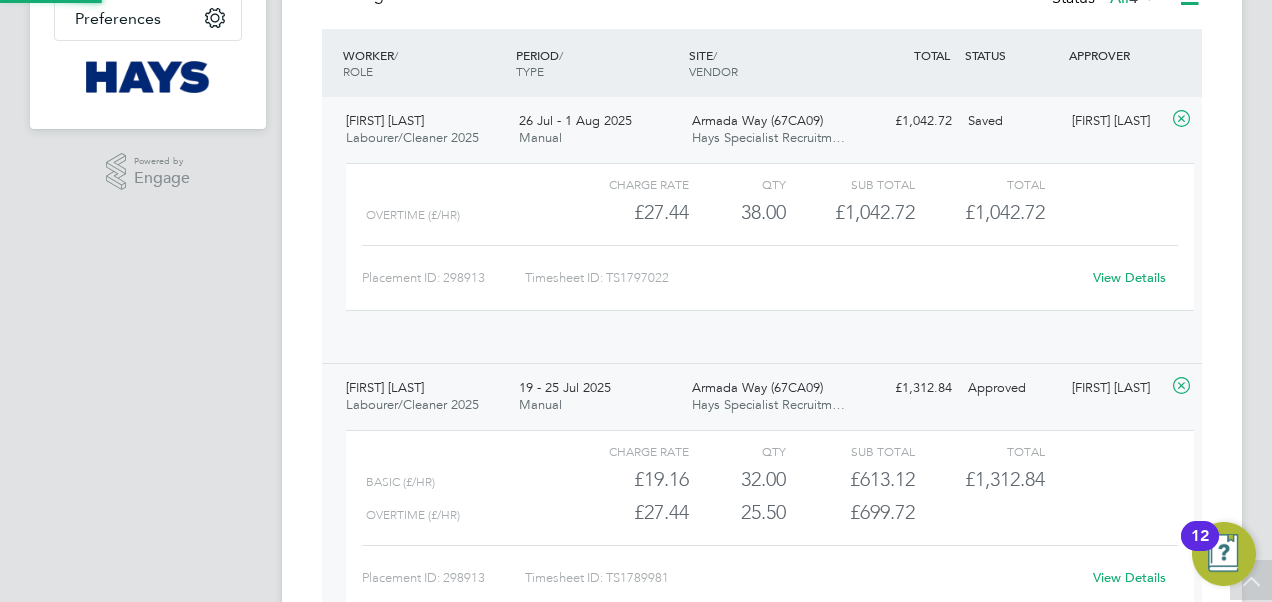 scroll, scrollTop: 10, scrollLeft: 10, axis: both 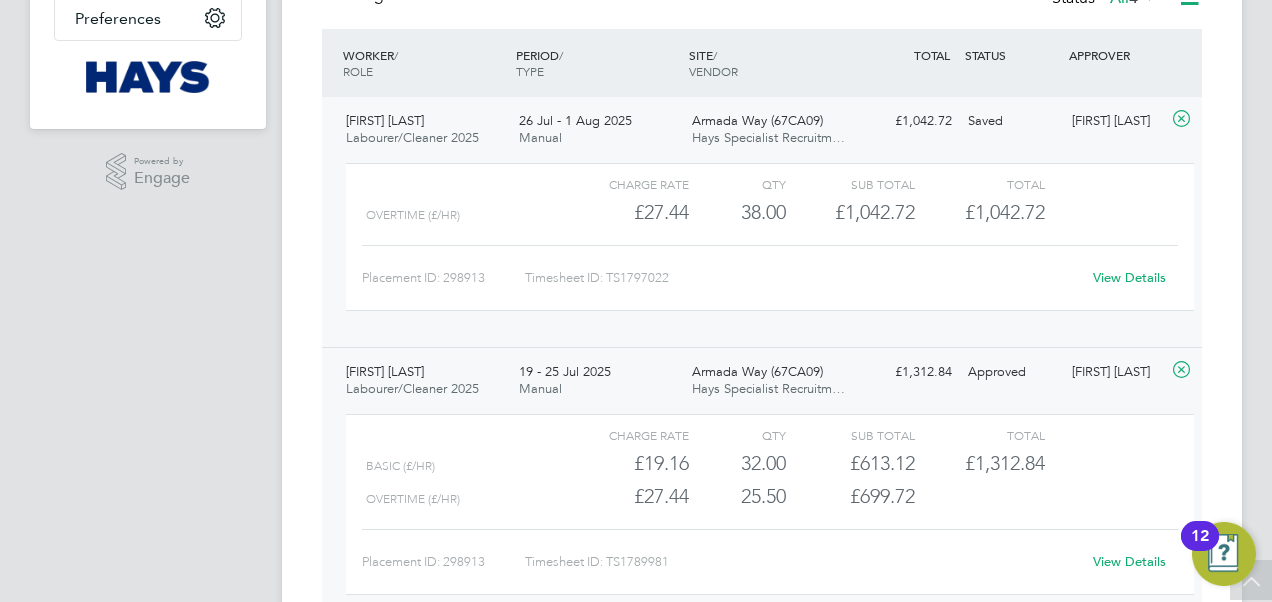 click on "View Details" 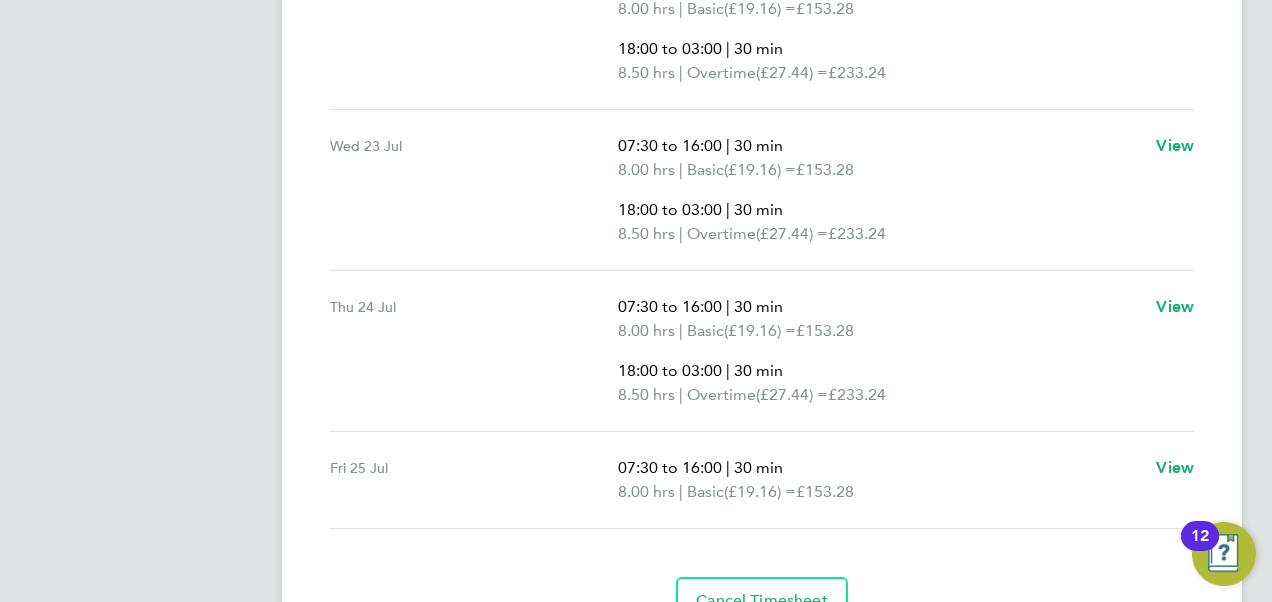 scroll, scrollTop: 109, scrollLeft: 0, axis: vertical 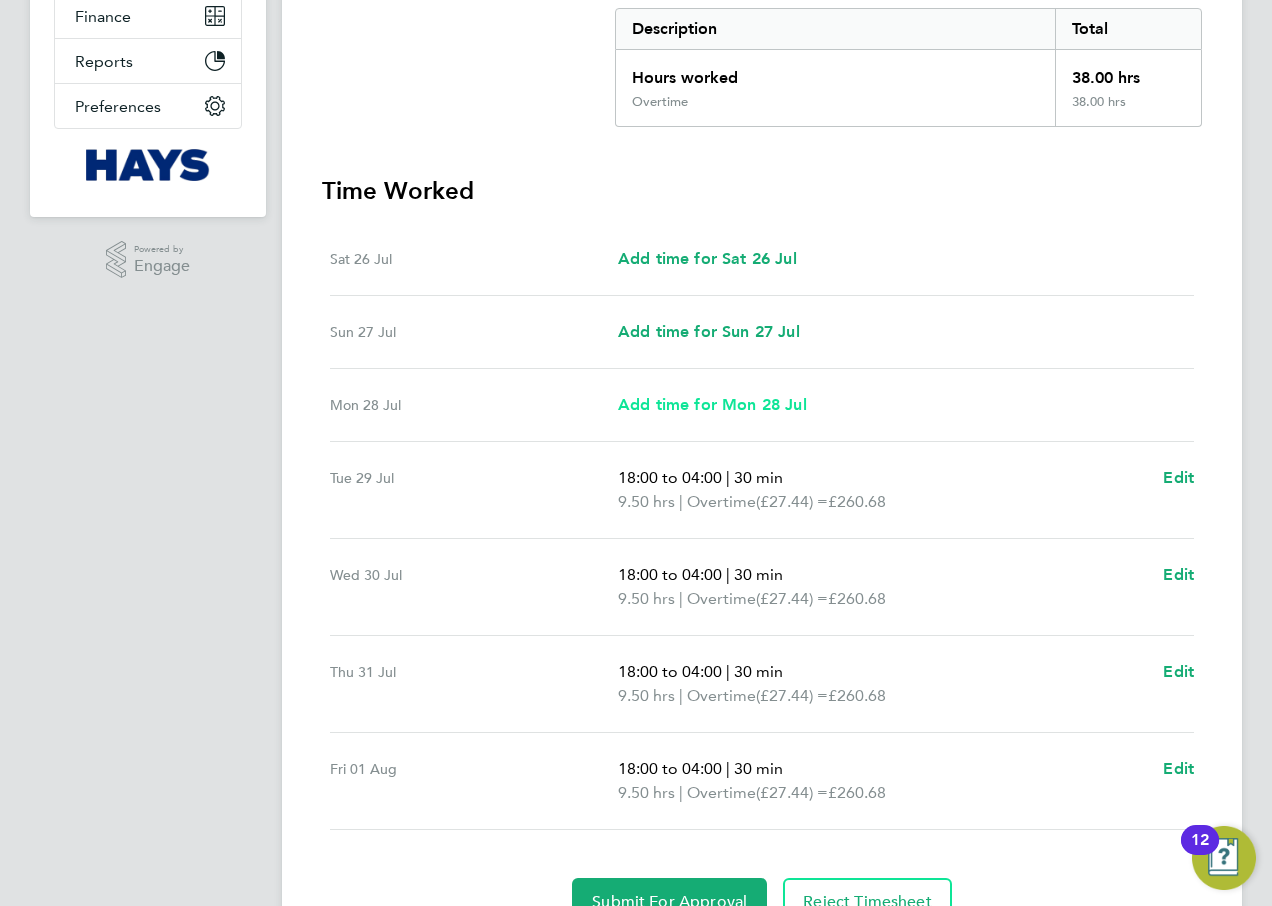 click on "Add time for Mon 28 Jul" at bounding box center [712, 404] 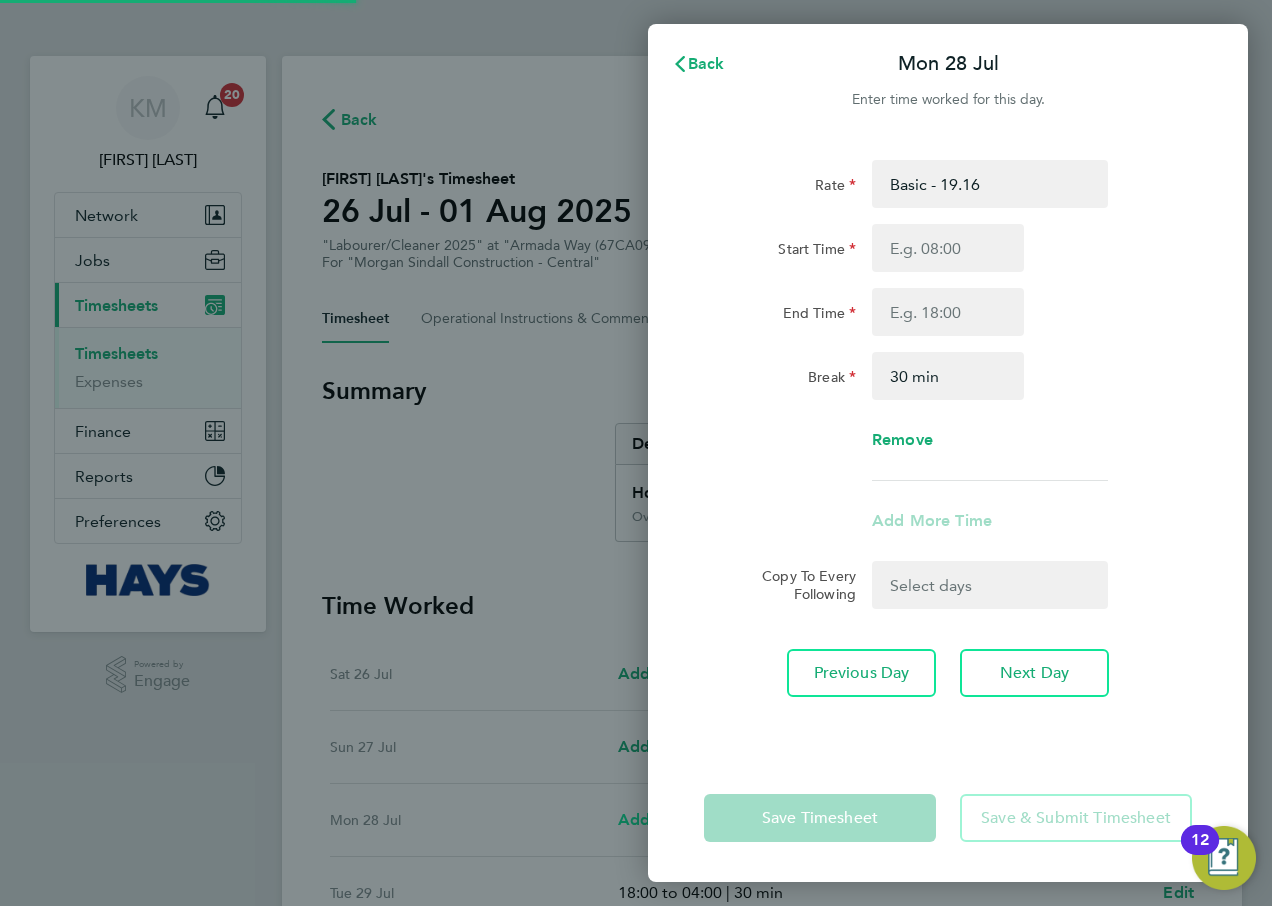 scroll, scrollTop: 0, scrollLeft: 0, axis: both 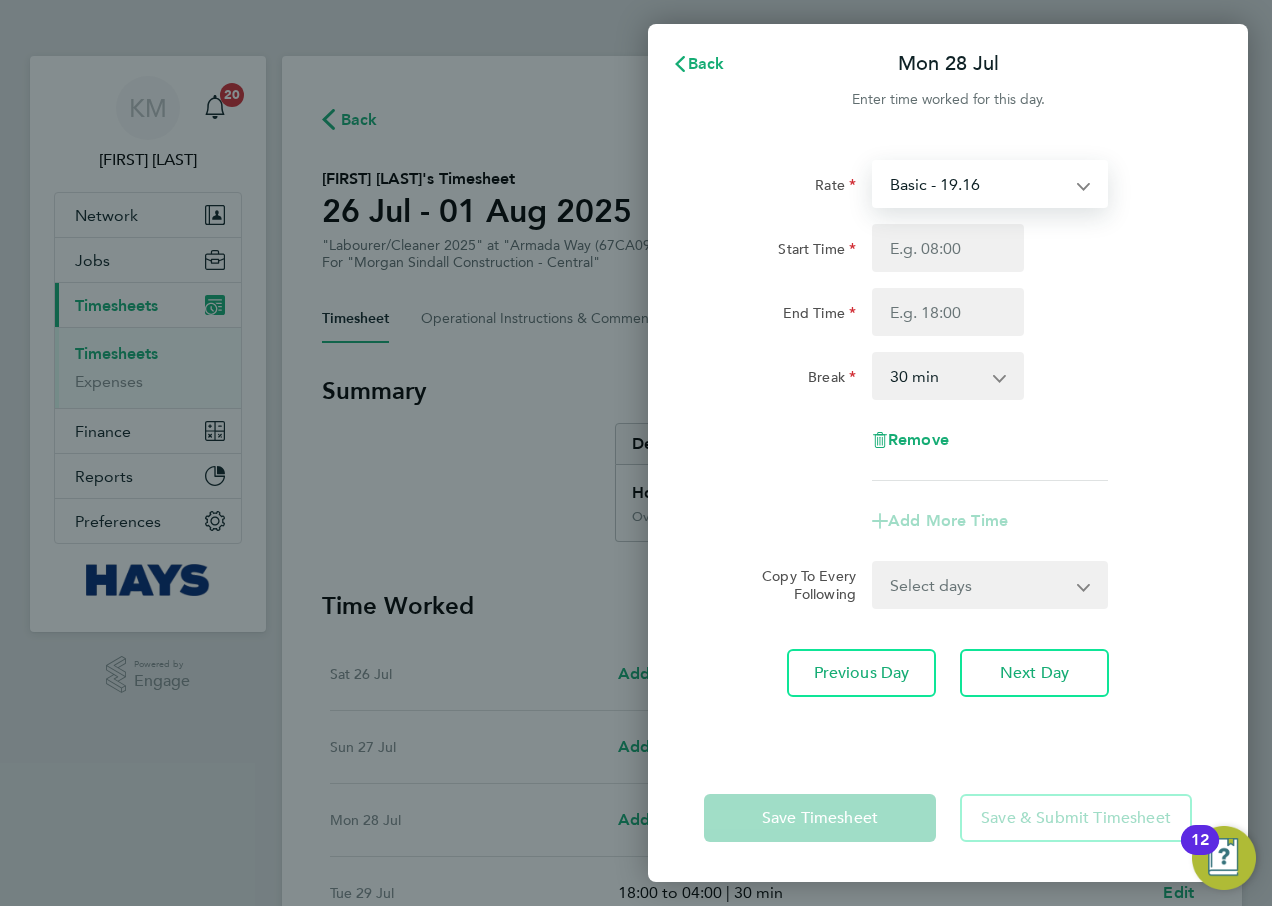 click on "Basic - 19.16   Overtime - 27.44" at bounding box center (978, 184) 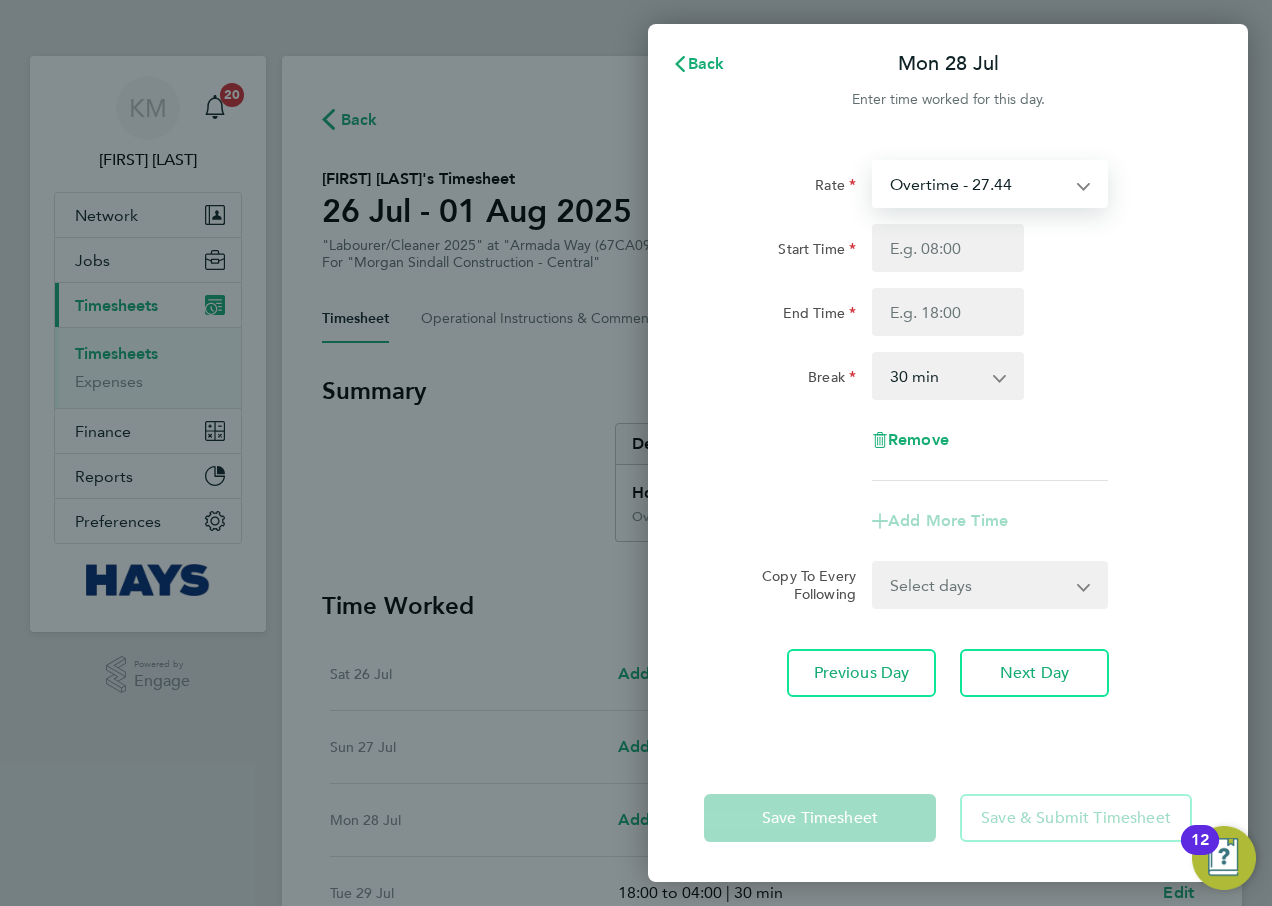 select on "30" 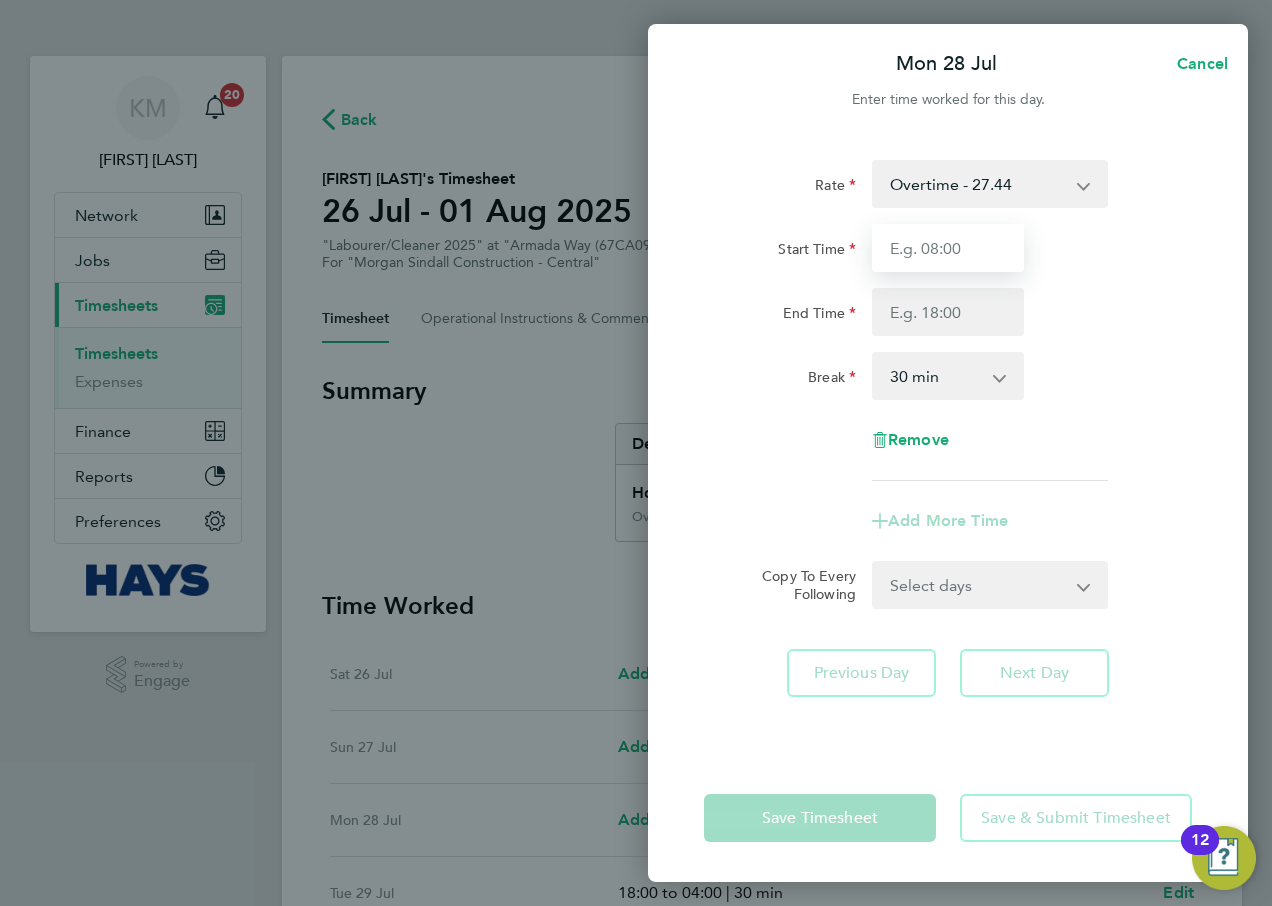 click on "Start Time" at bounding box center [948, 248] 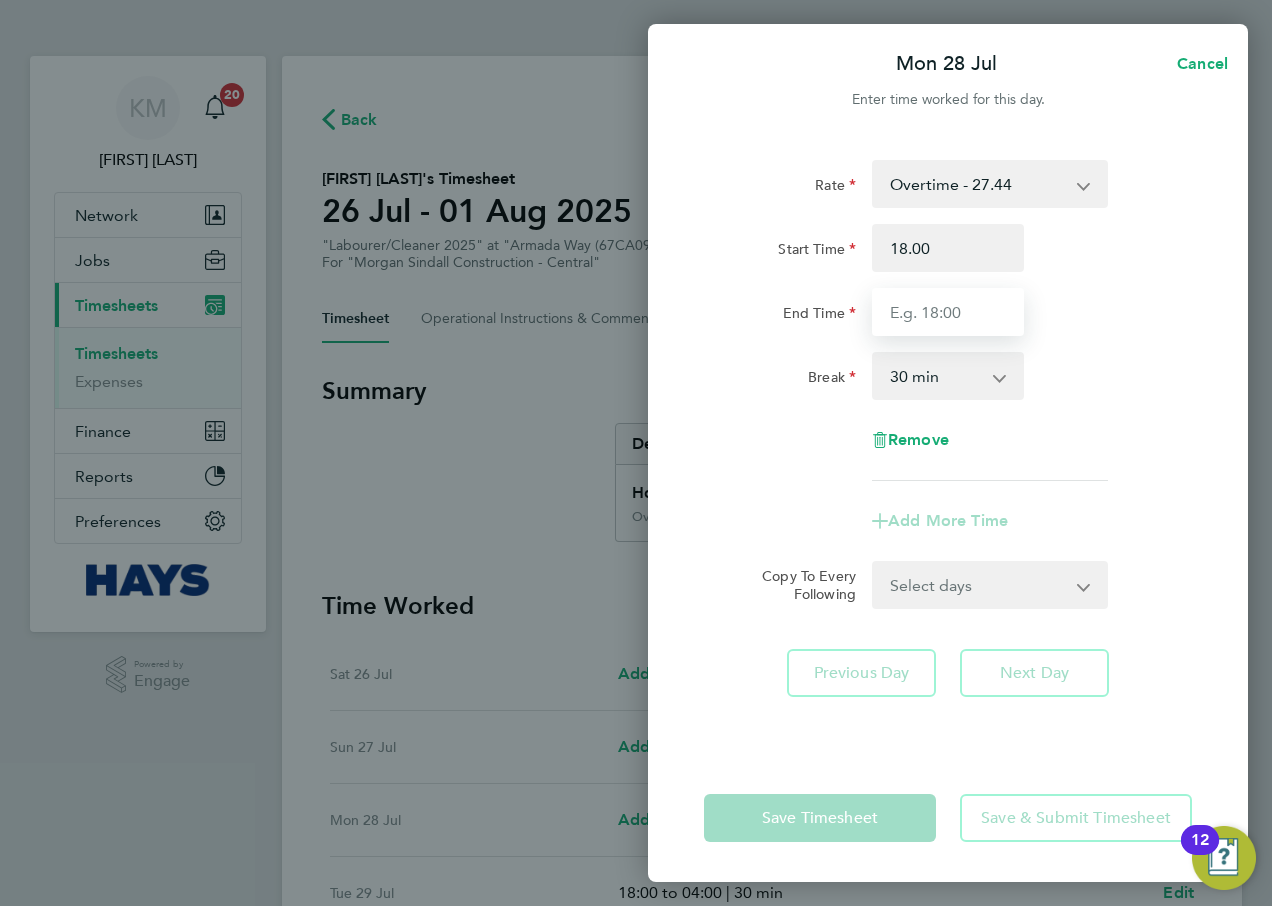 type on "18:00" 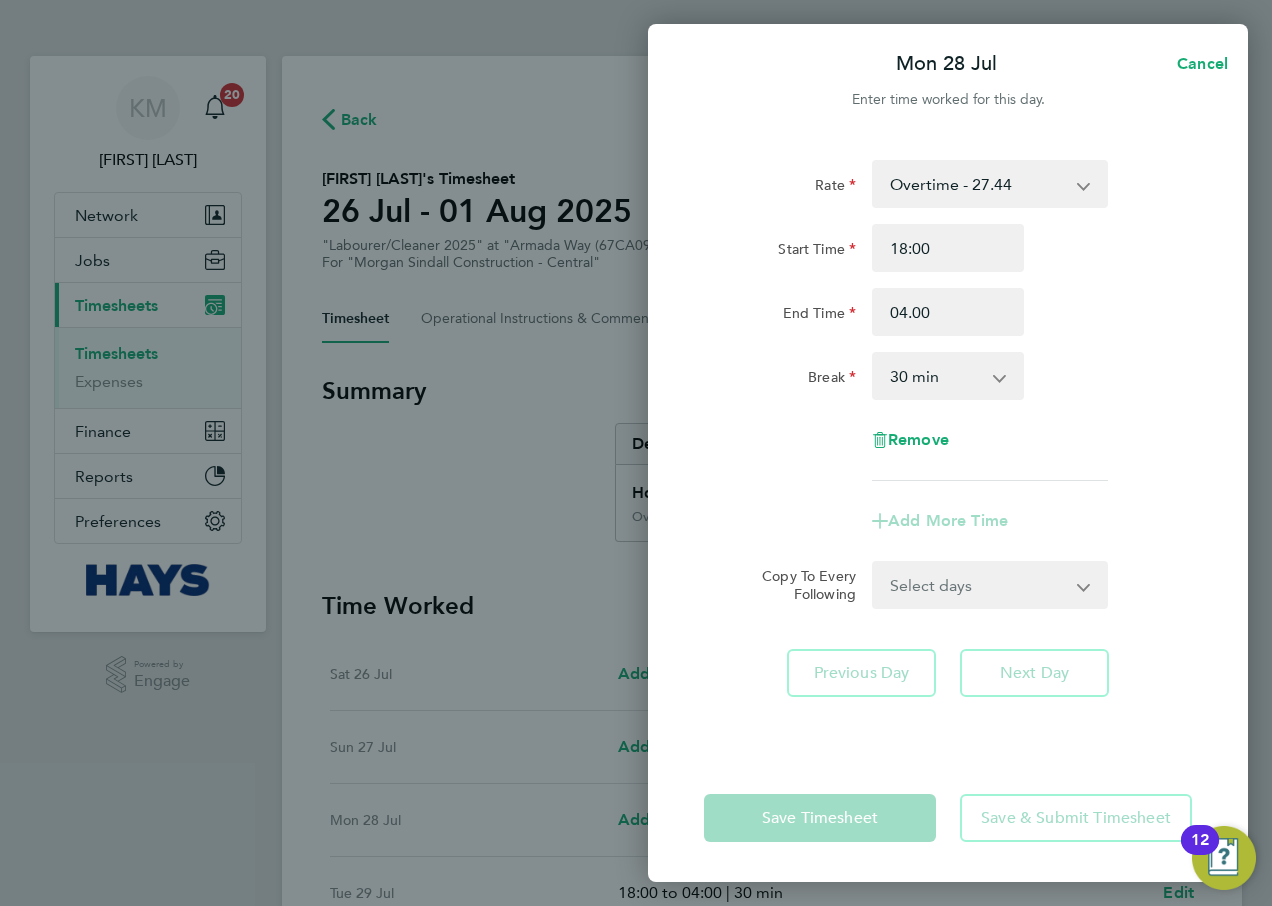 type on "04:00" 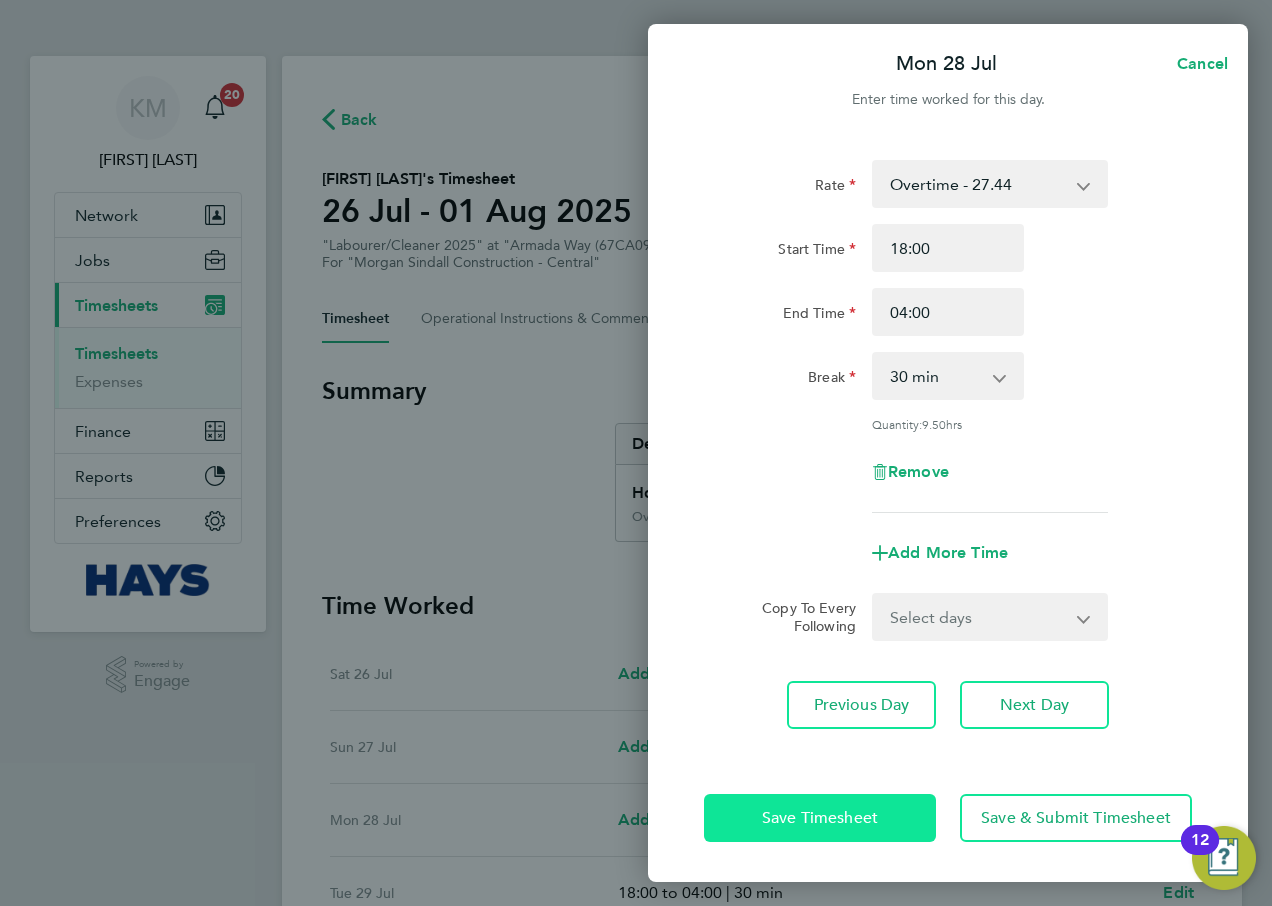 click on "Save Timesheet" 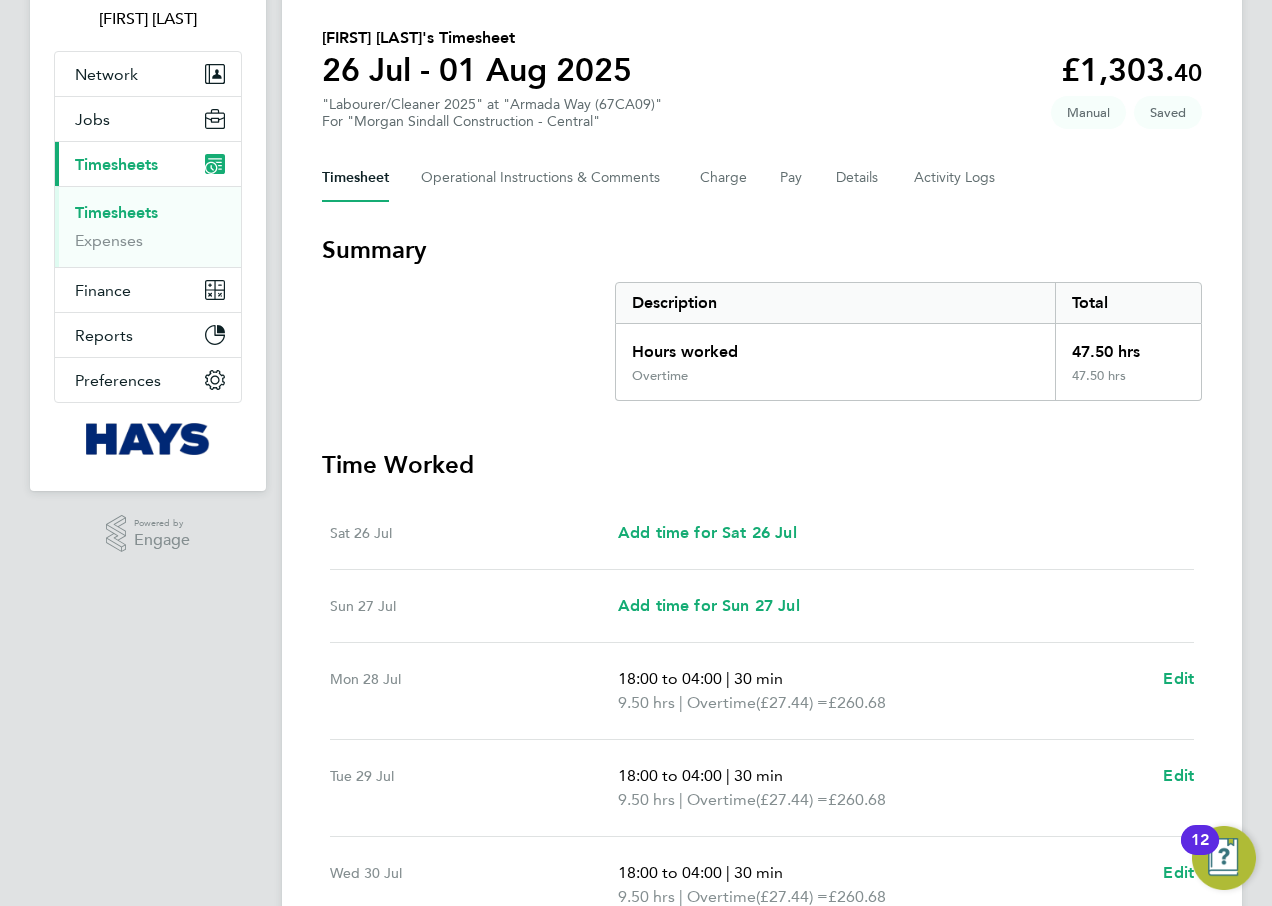 scroll, scrollTop: 100, scrollLeft: 0, axis: vertical 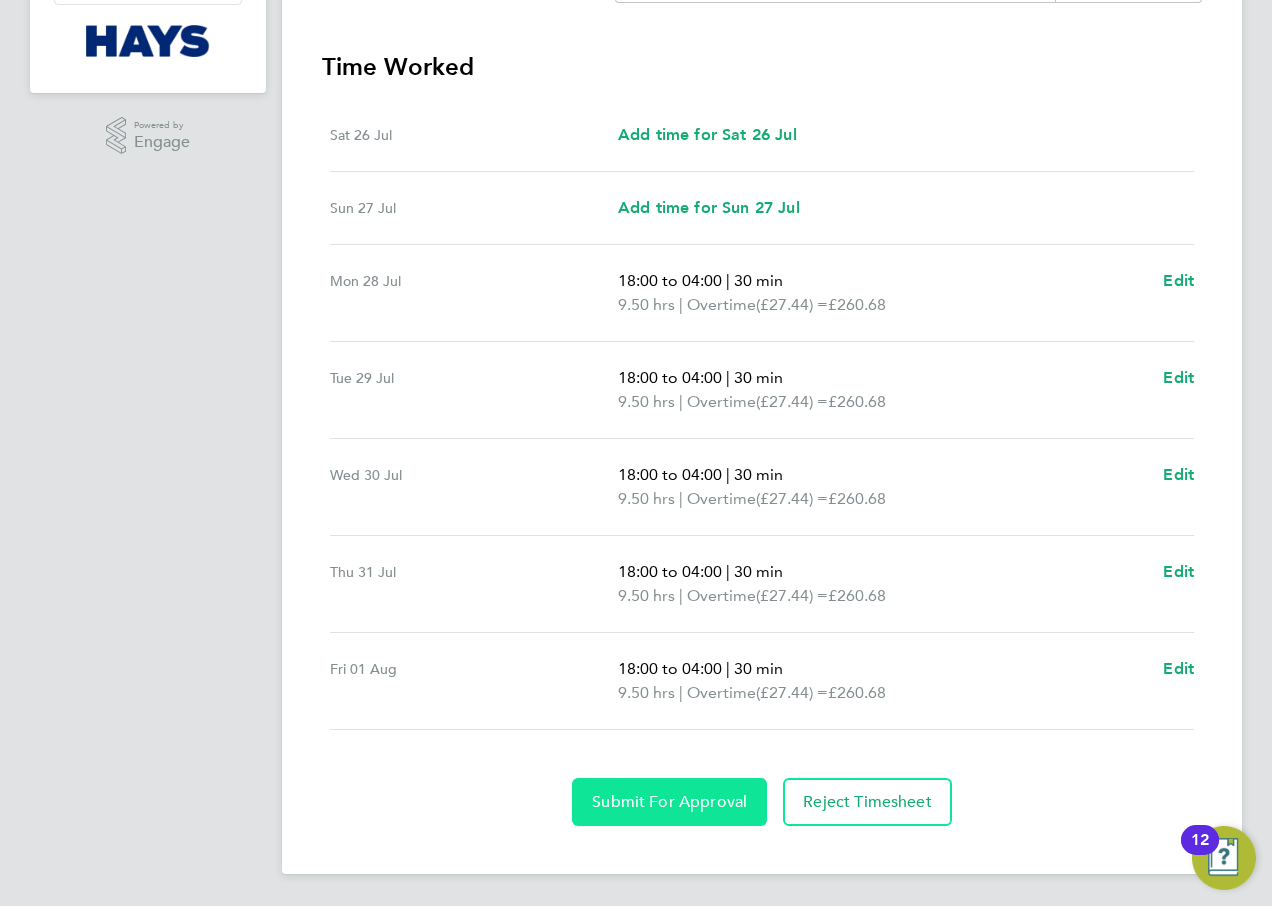 click on "Submit For Approval" 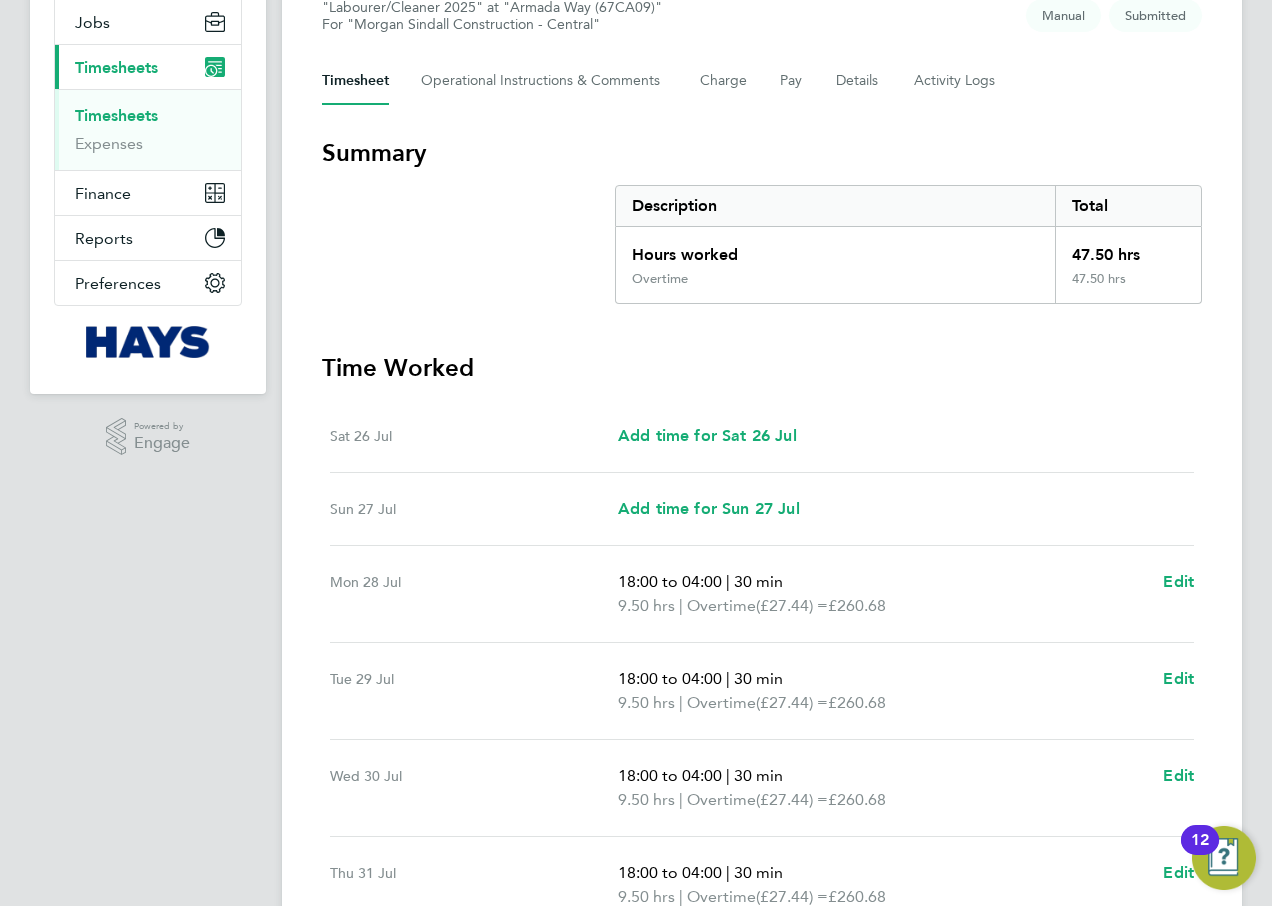 scroll, scrollTop: 0, scrollLeft: 0, axis: both 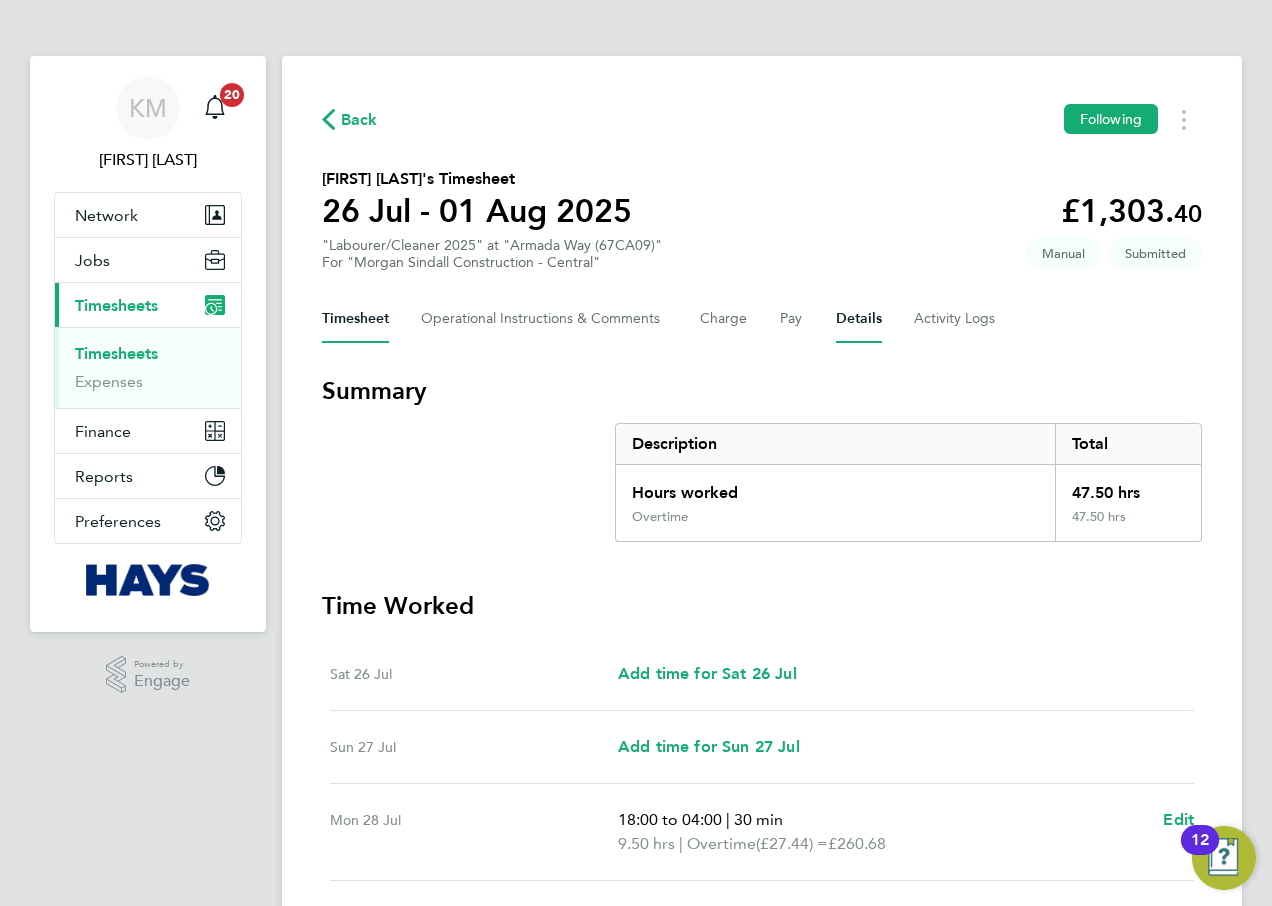 click on "Details" at bounding box center (859, 319) 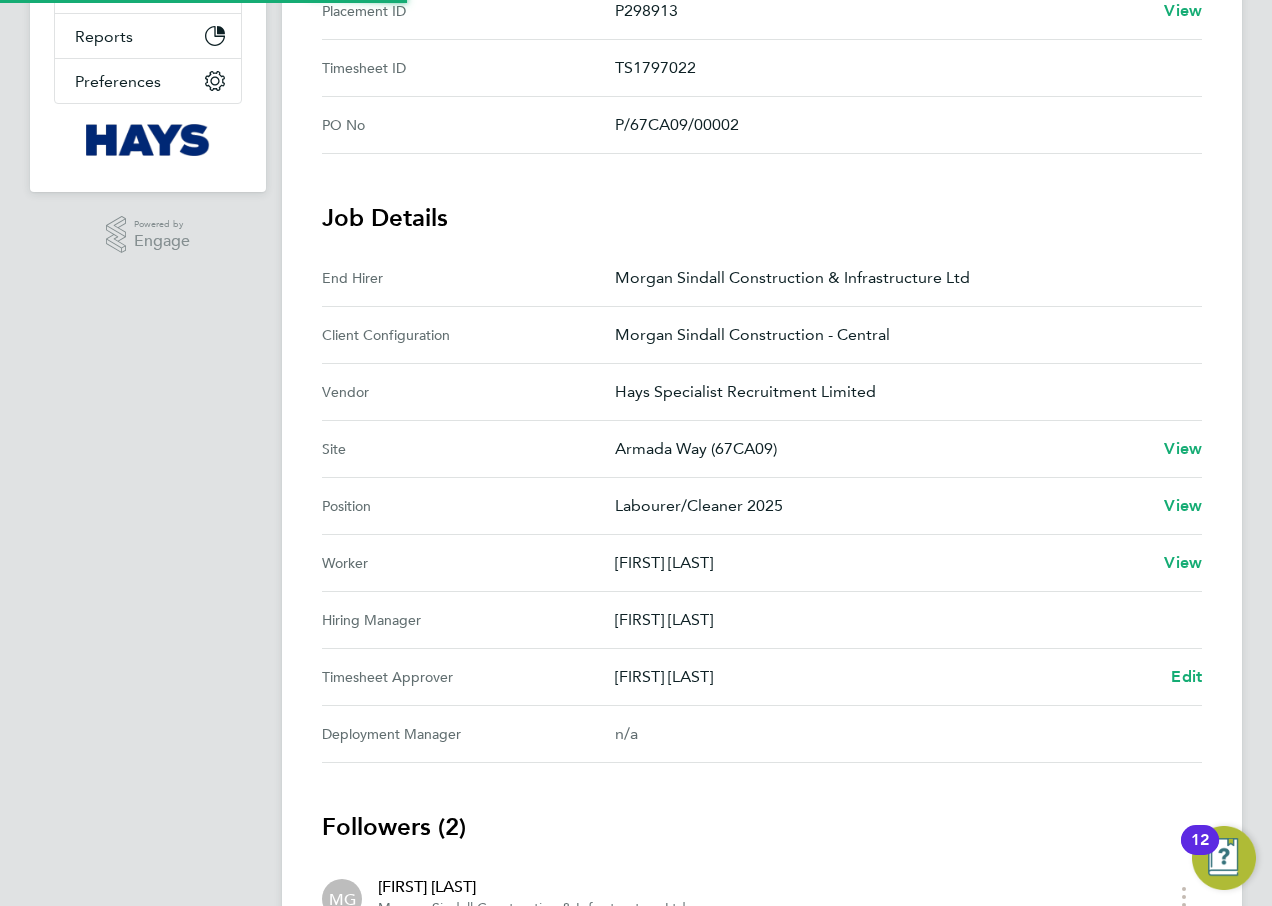 scroll, scrollTop: 500, scrollLeft: 0, axis: vertical 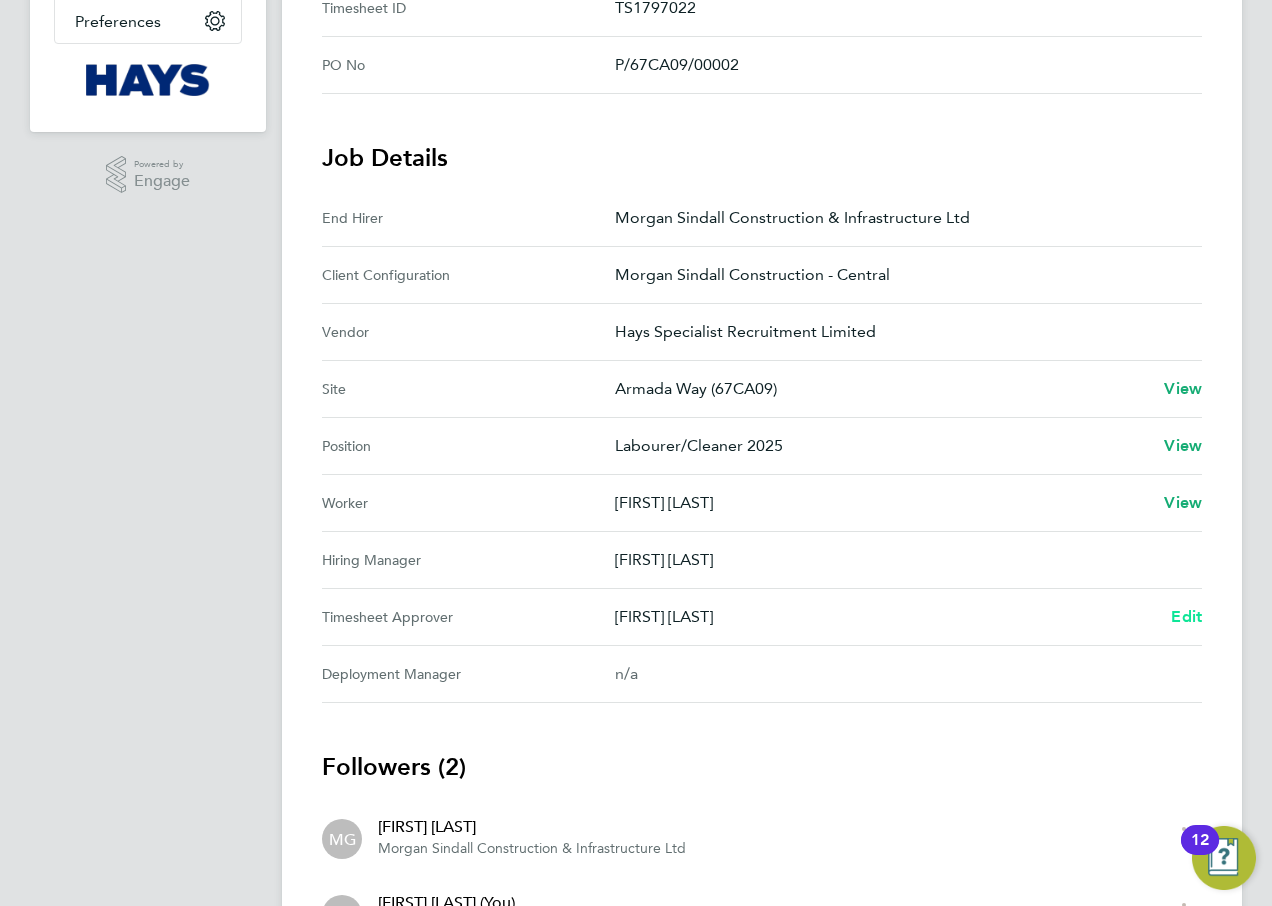 click on "Edit" at bounding box center [1186, 616] 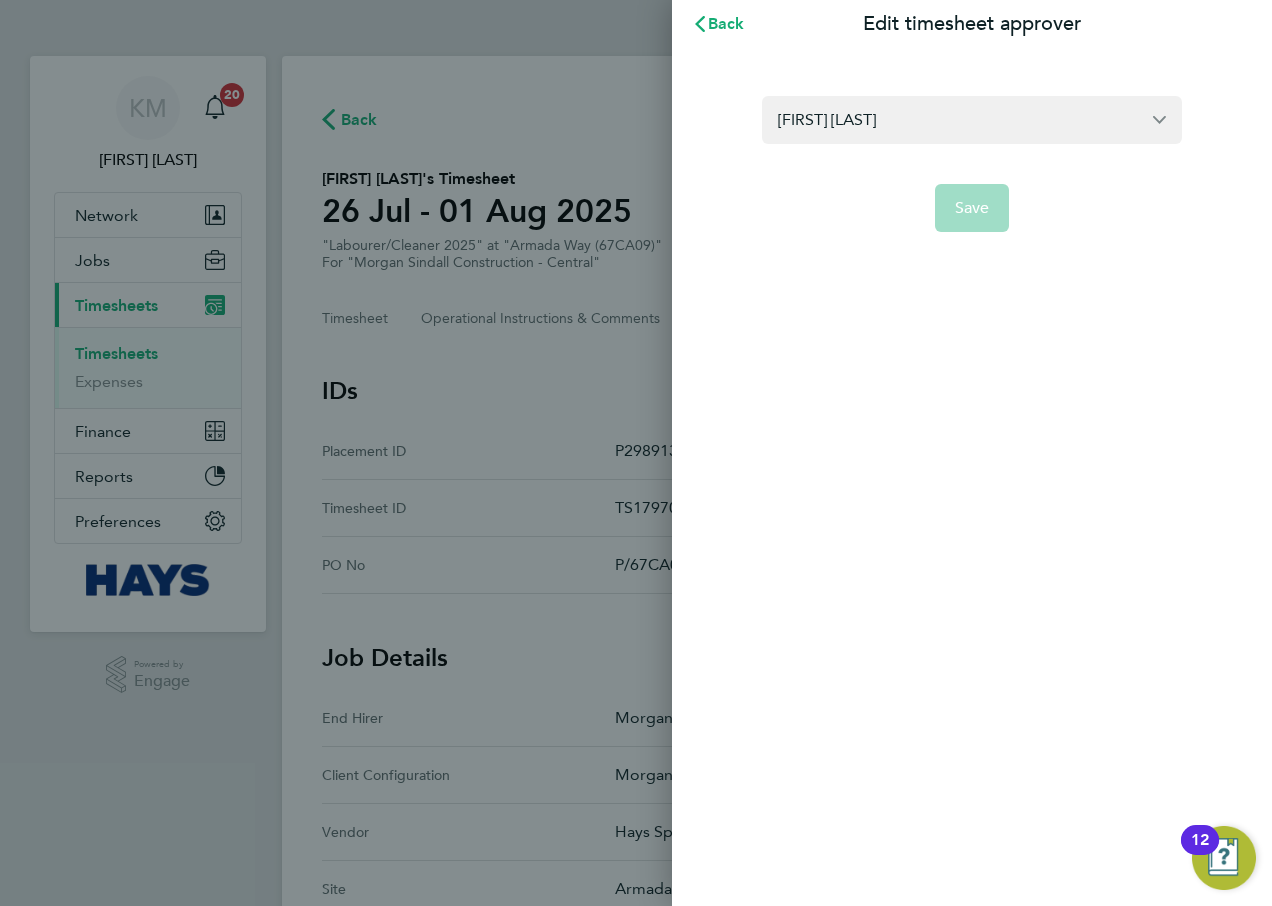 scroll, scrollTop: 0, scrollLeft: 0, axis: both 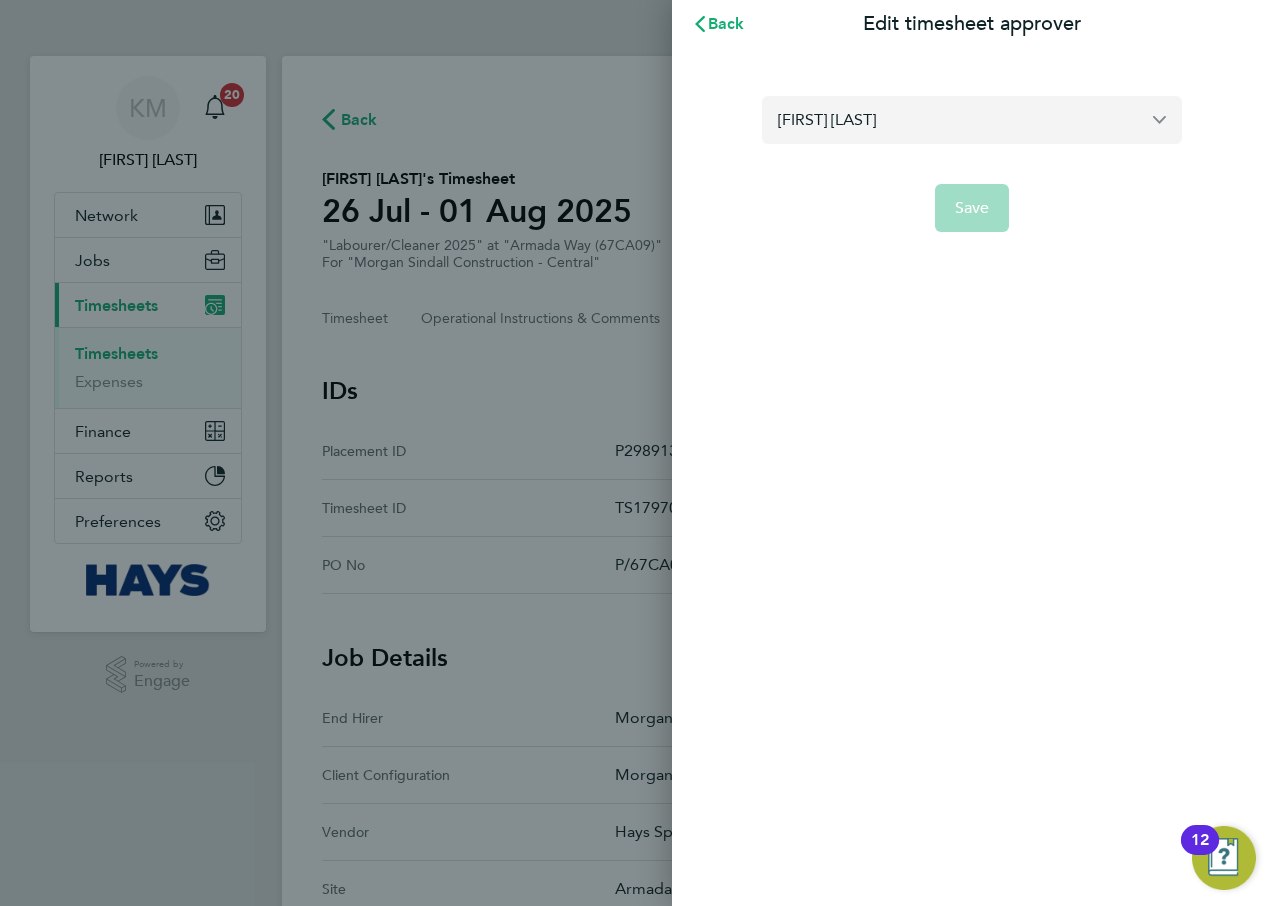 click on "[FIRST] [LAST]" at bounding box center (972, 119) 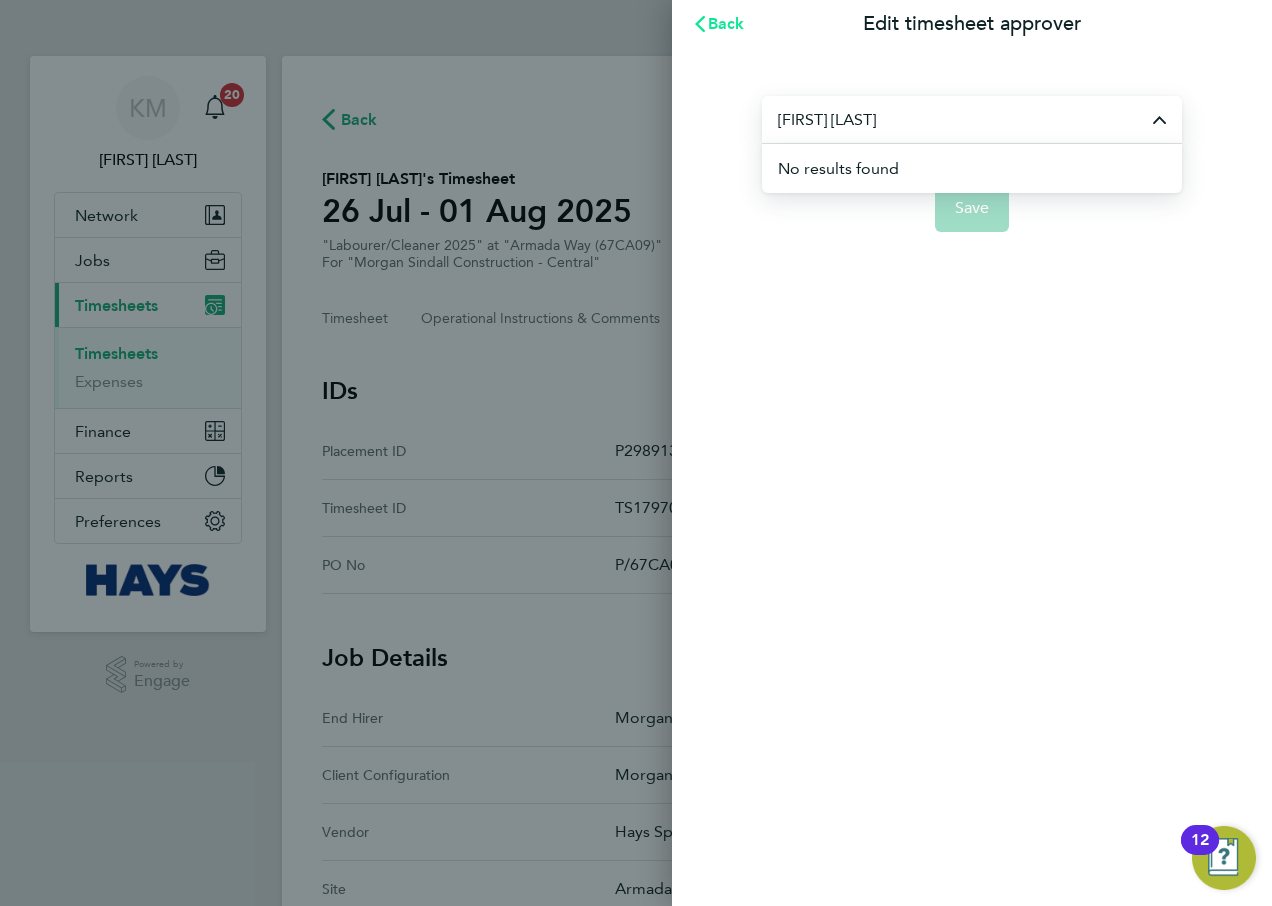 type on "[FIRST] [LAST]" 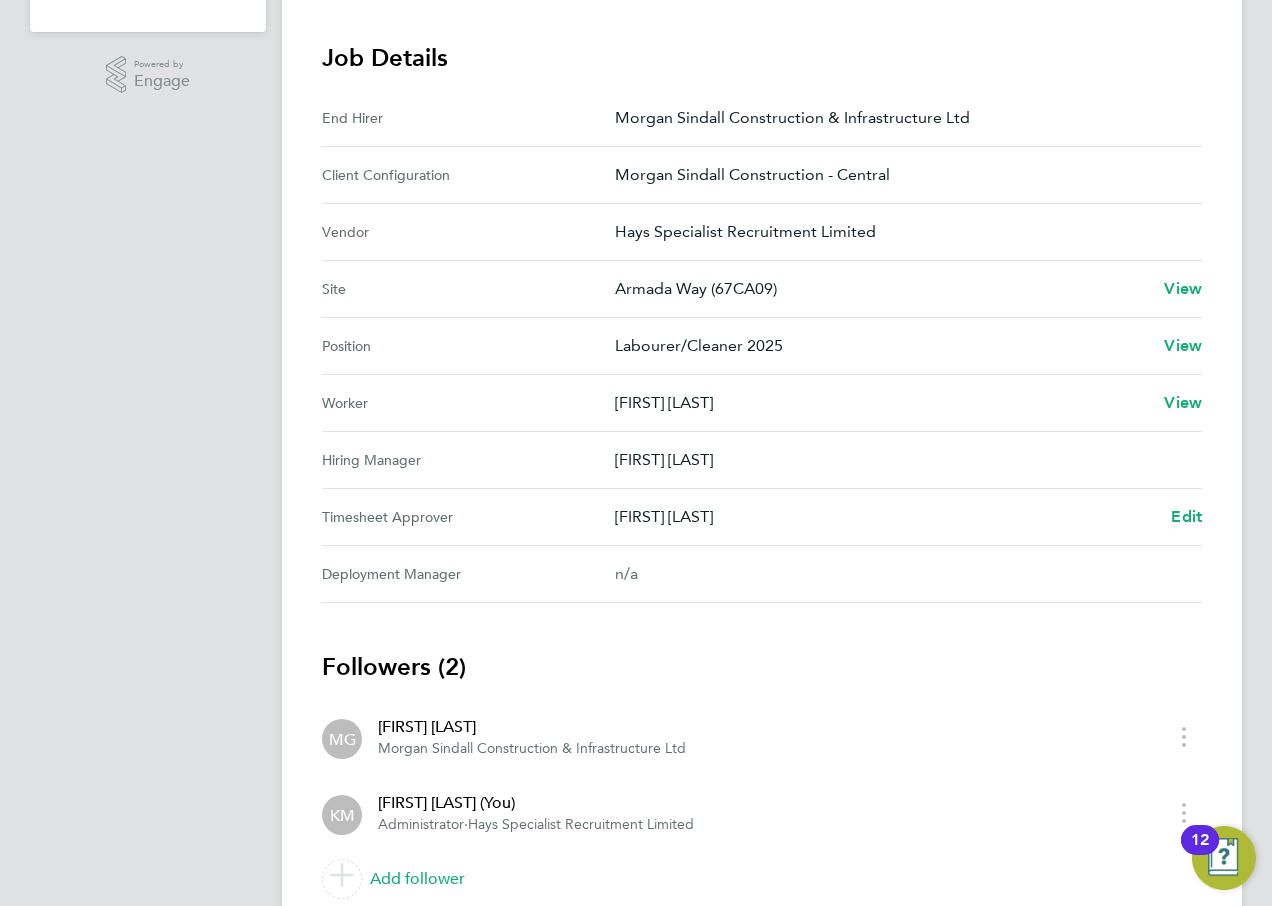 scroll, scrollTop: 681, scrollLeft: 0, axis: vertical 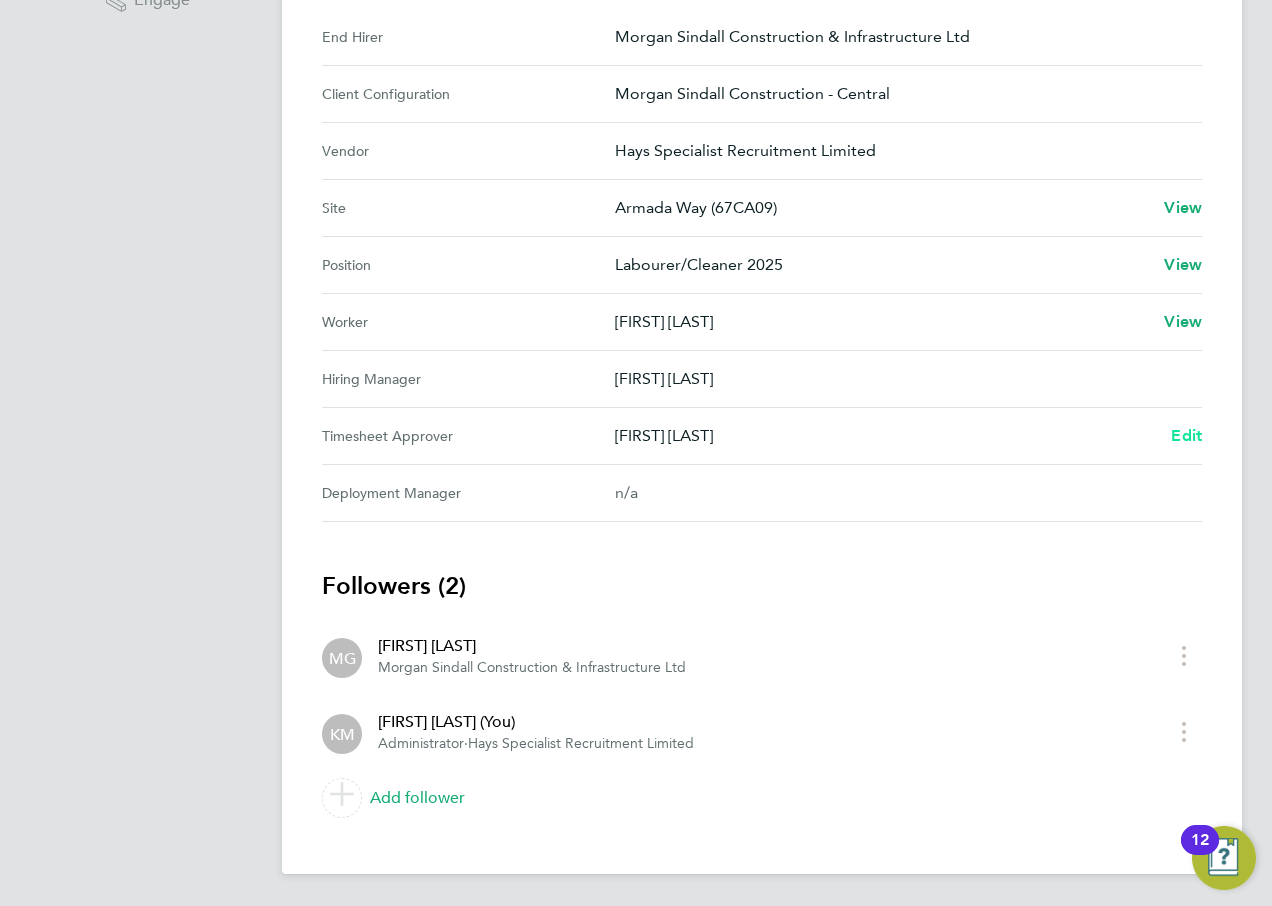 click on "Edit" at bounding box center [1186, 435] 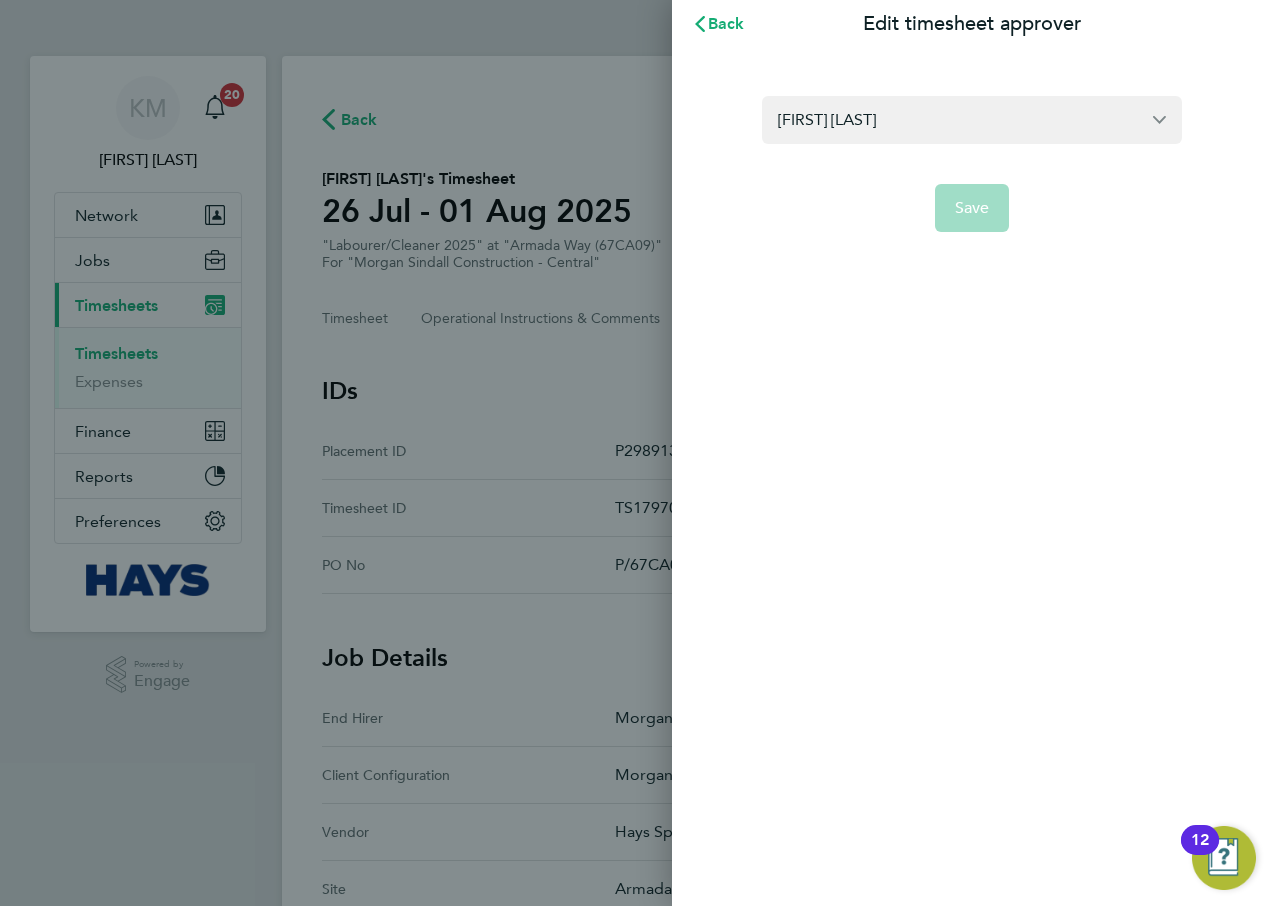 scroll, scrollTop: 0, scrollLeft: 0, axis: both 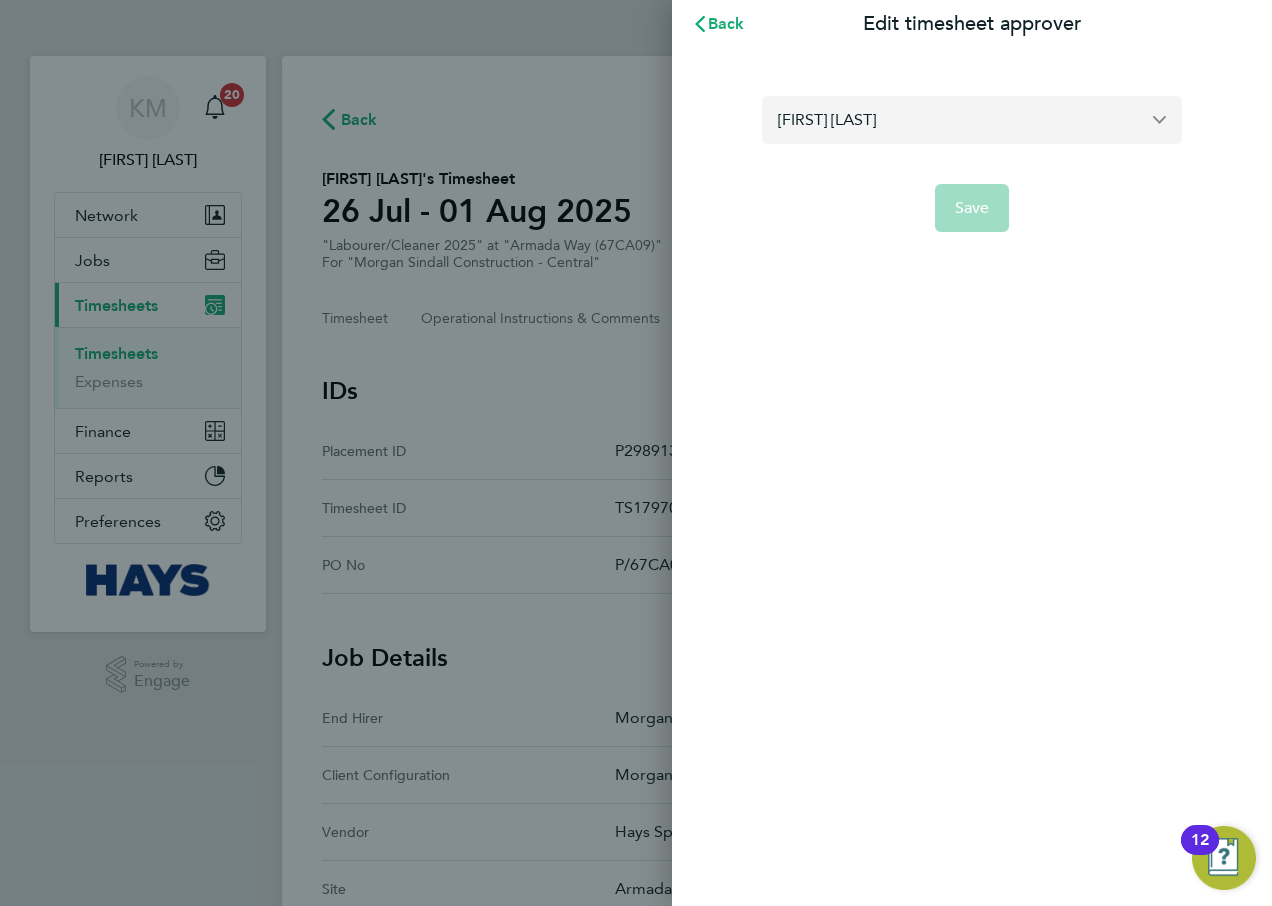 click on "[FIRST] [LAST]" at bounding box center [972, 119] 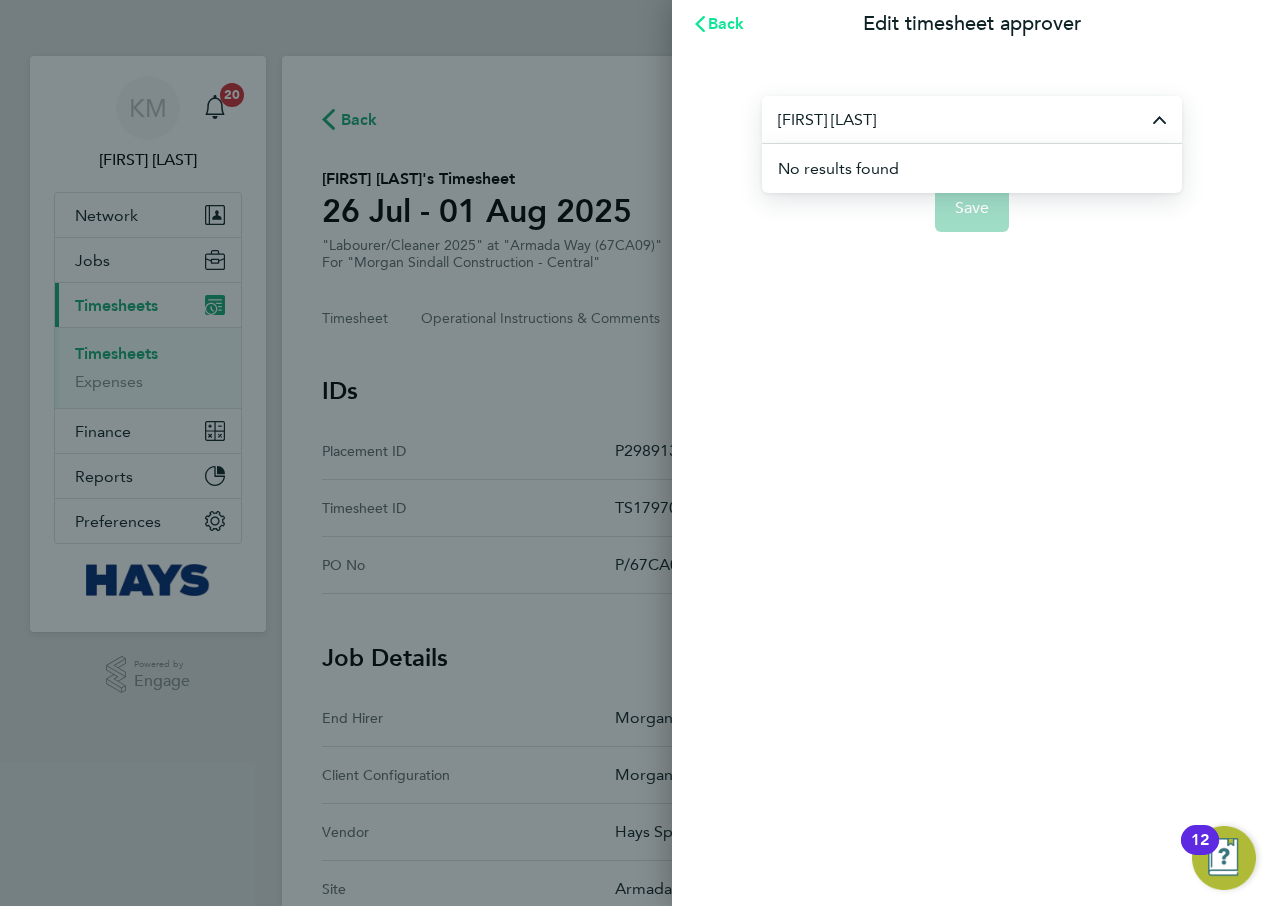 type on "[FIRST] [LAST]" 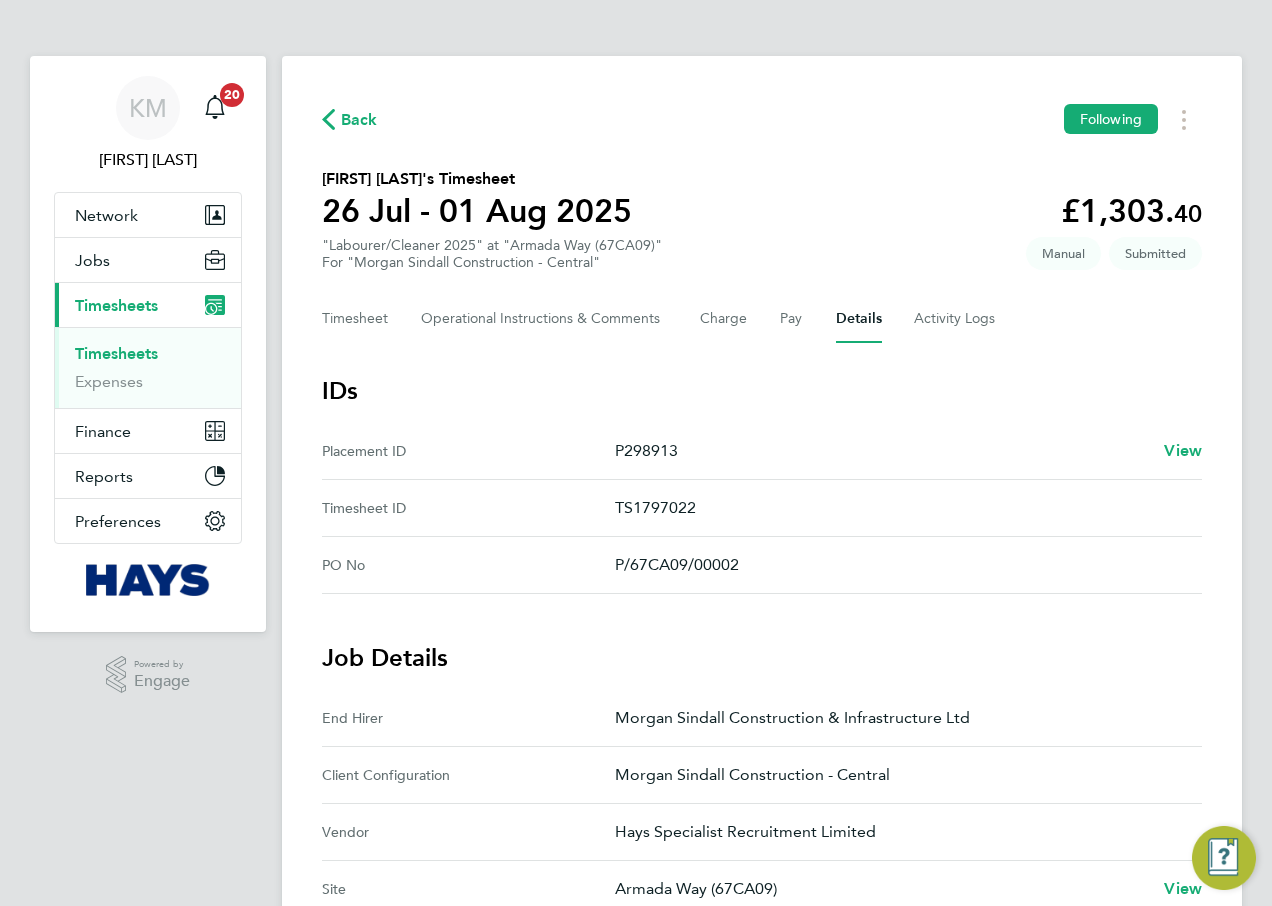 click on "Luke Lake's Timesheet   26 Jul - 01 Aug 2025   £1,303. 40  "Labourer/Cleaner 2025" at "Armada Way (67CA09)"  For "Morgan Sindall Construction - Central"  Submitted   Manual" 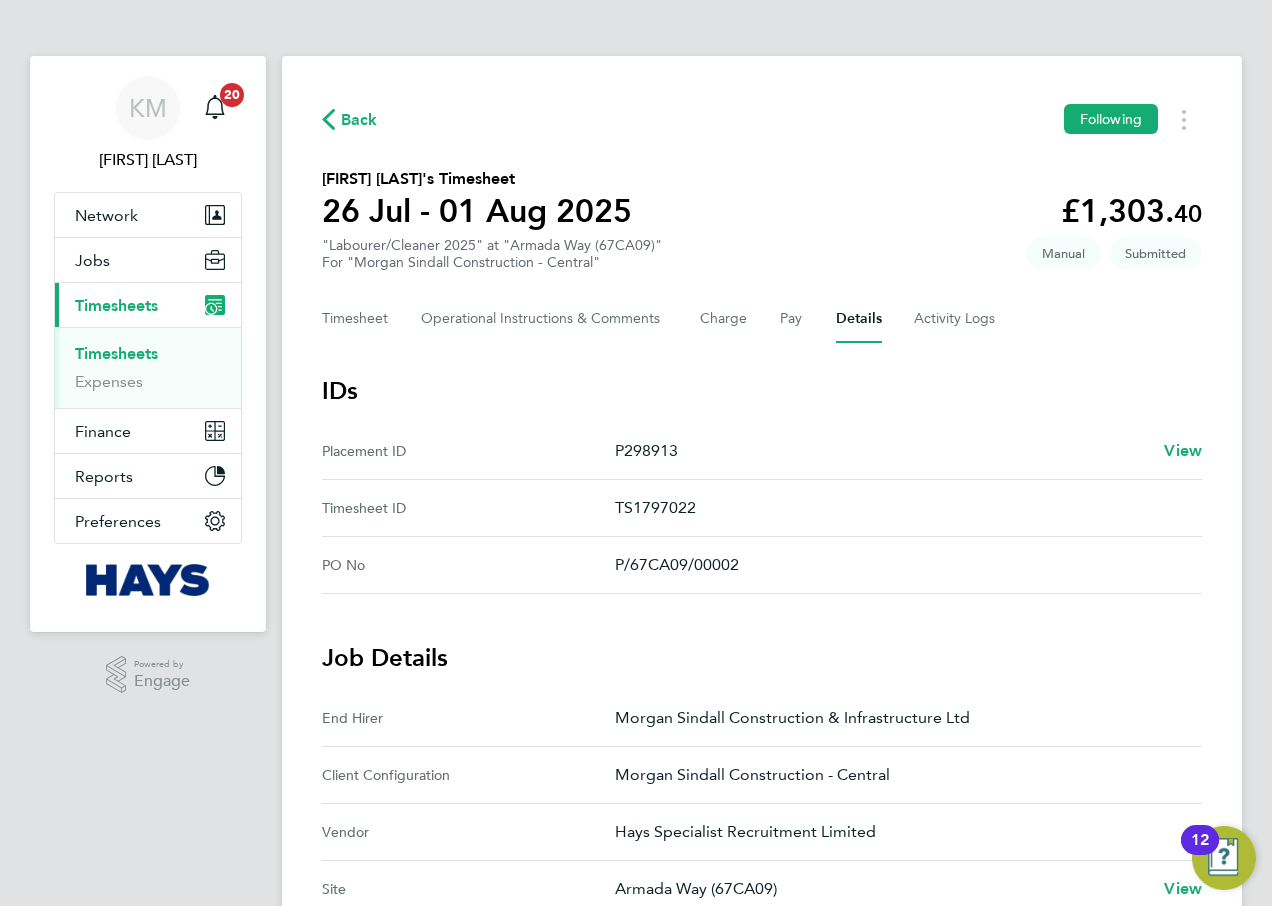 click on "Back" 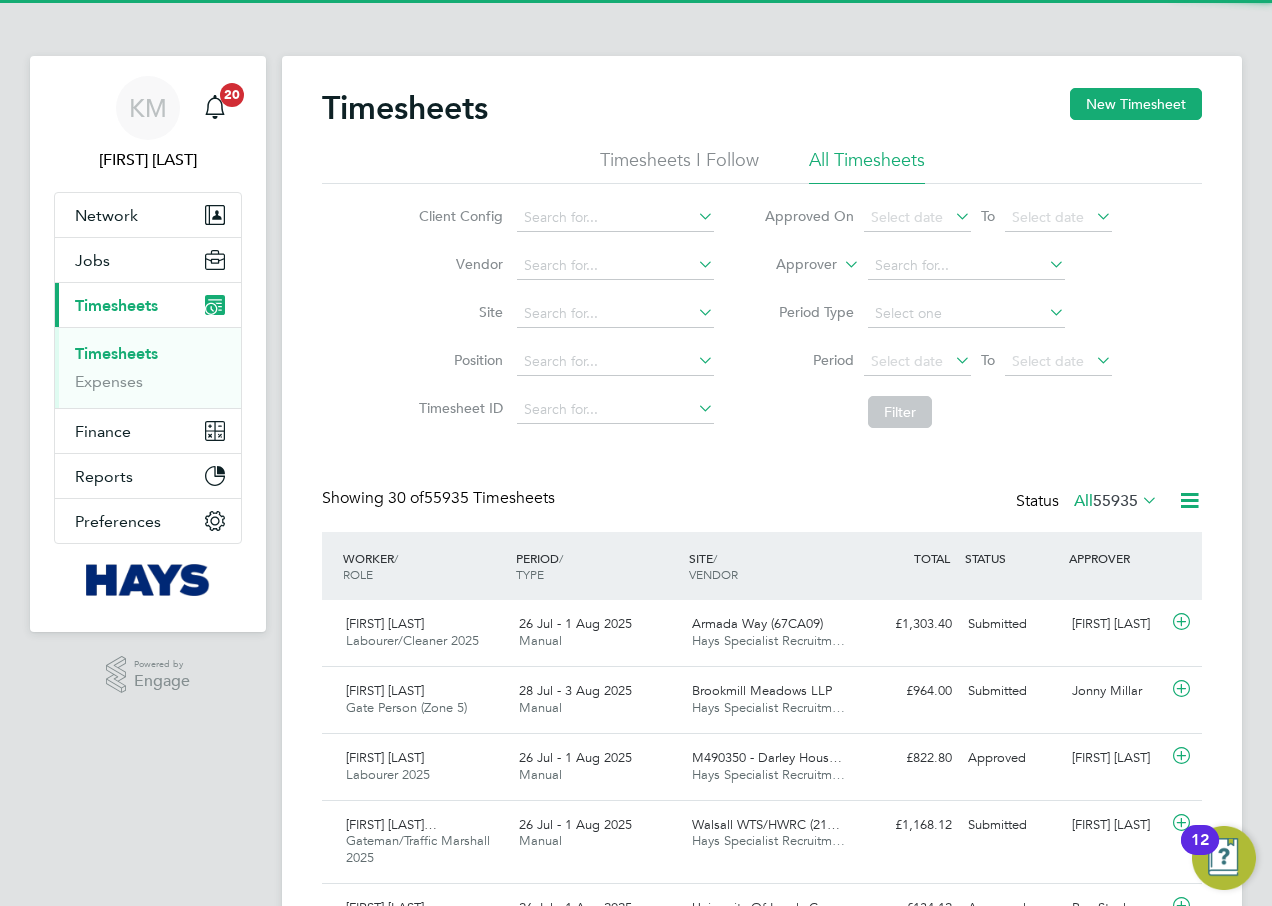 scroll, scrollTop: 10, scrollLeft: 10, axis: both 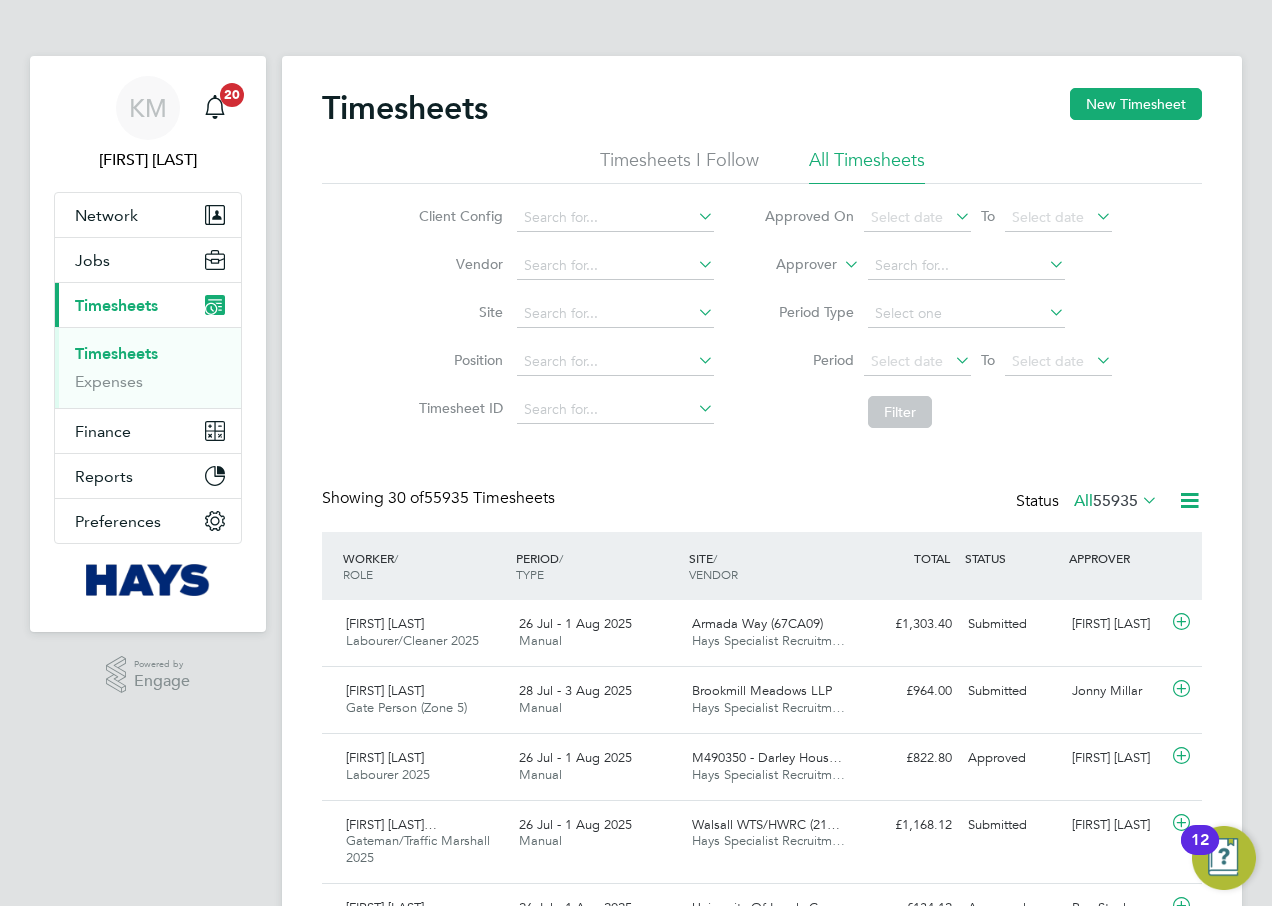 click 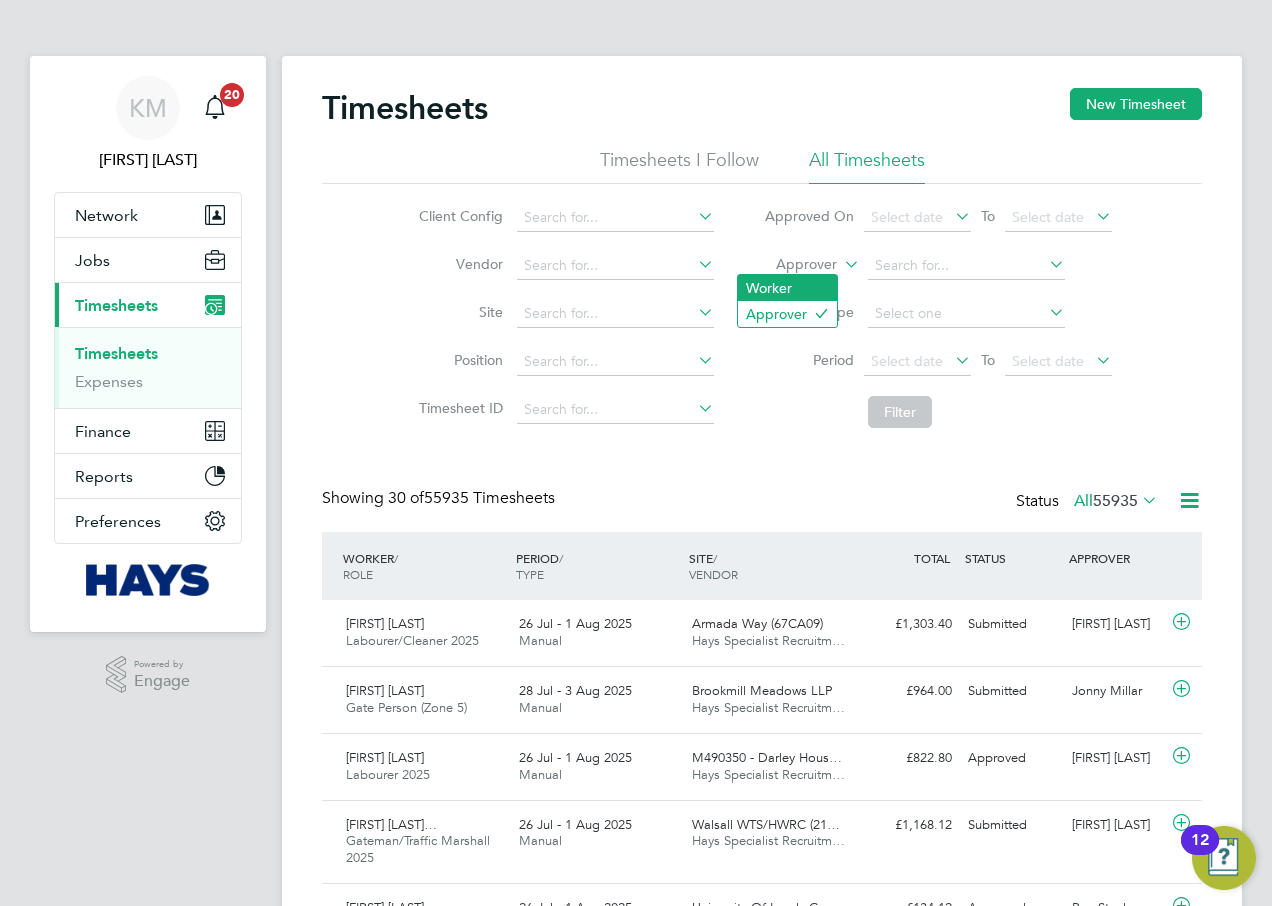 click on "Worker" 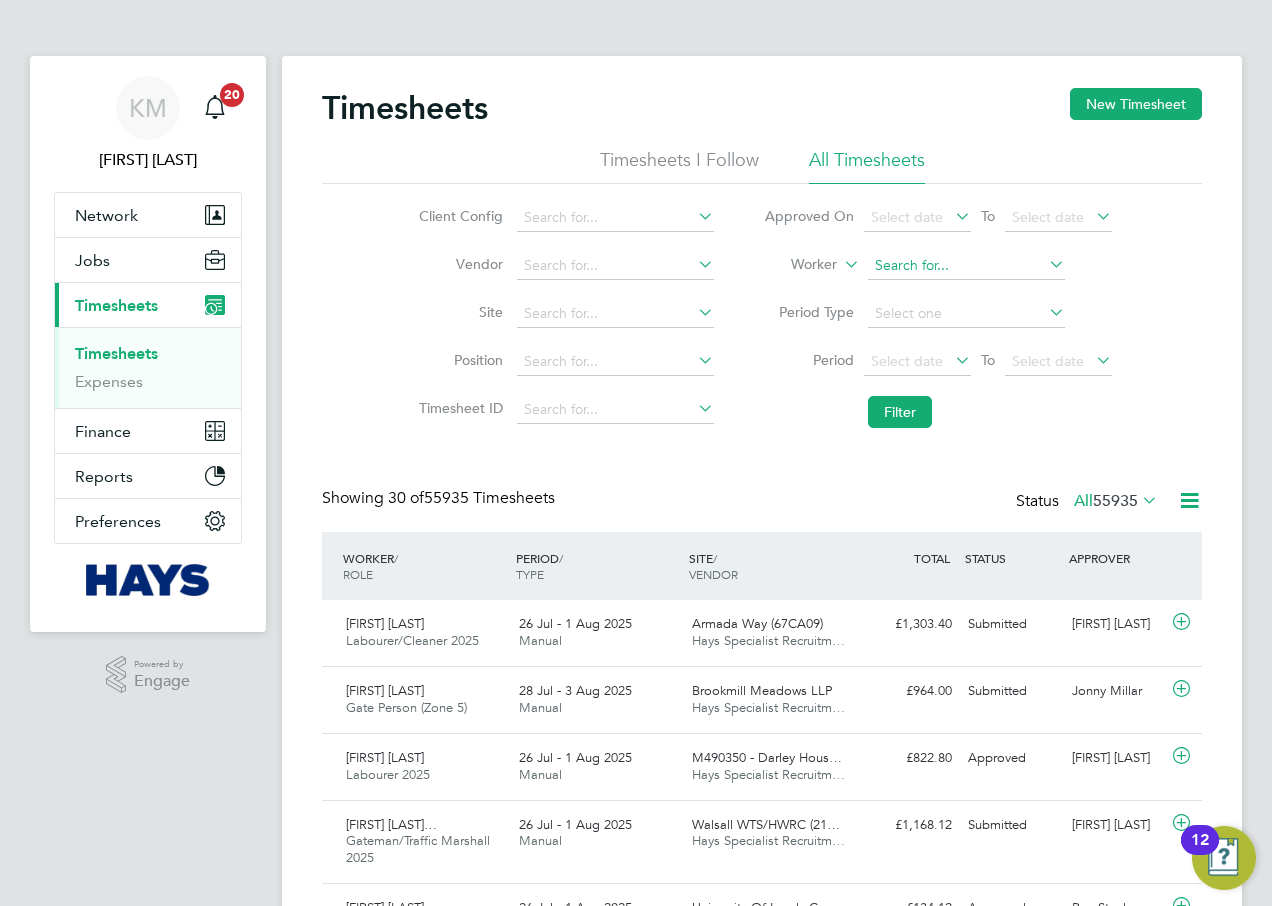 click 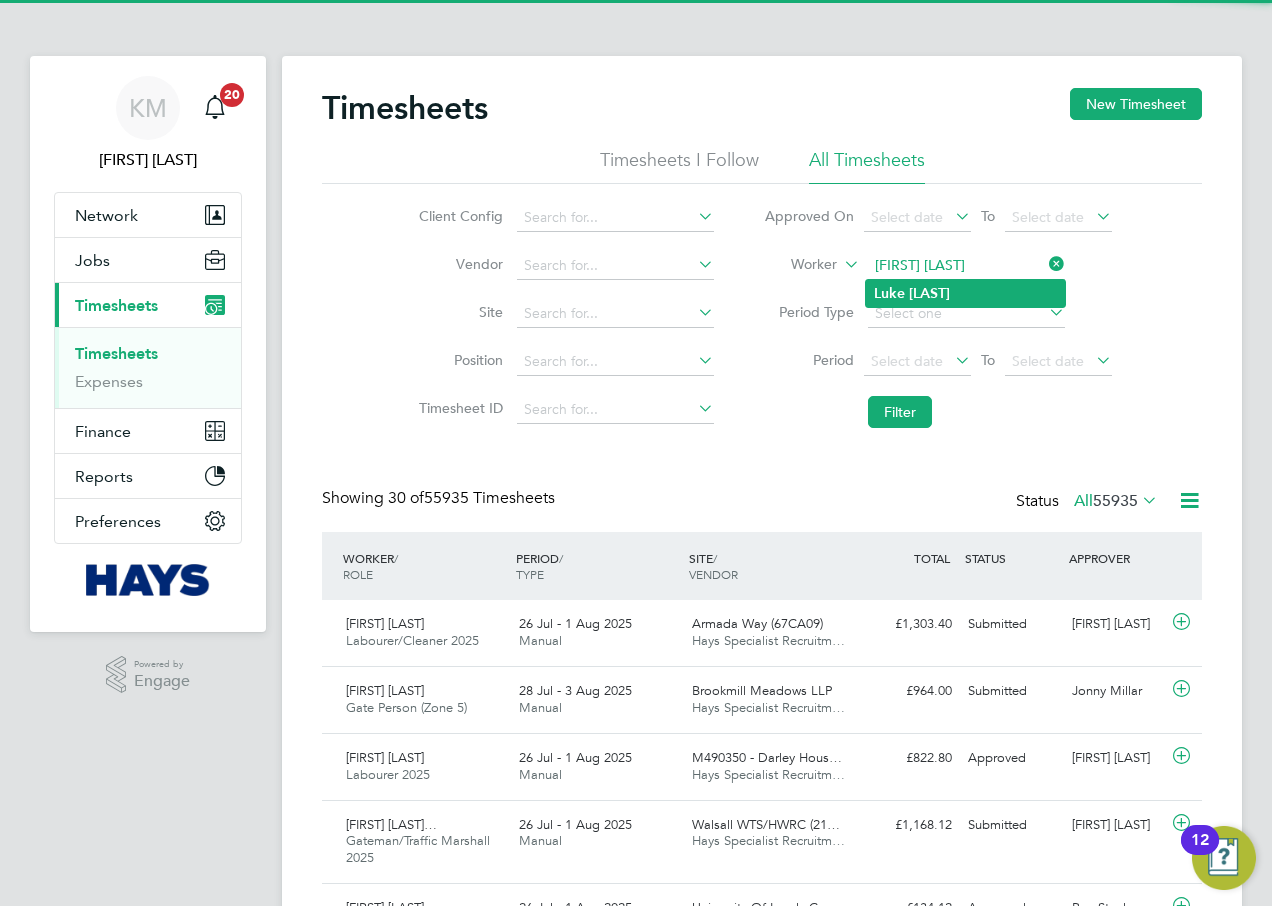 click on "Lake" 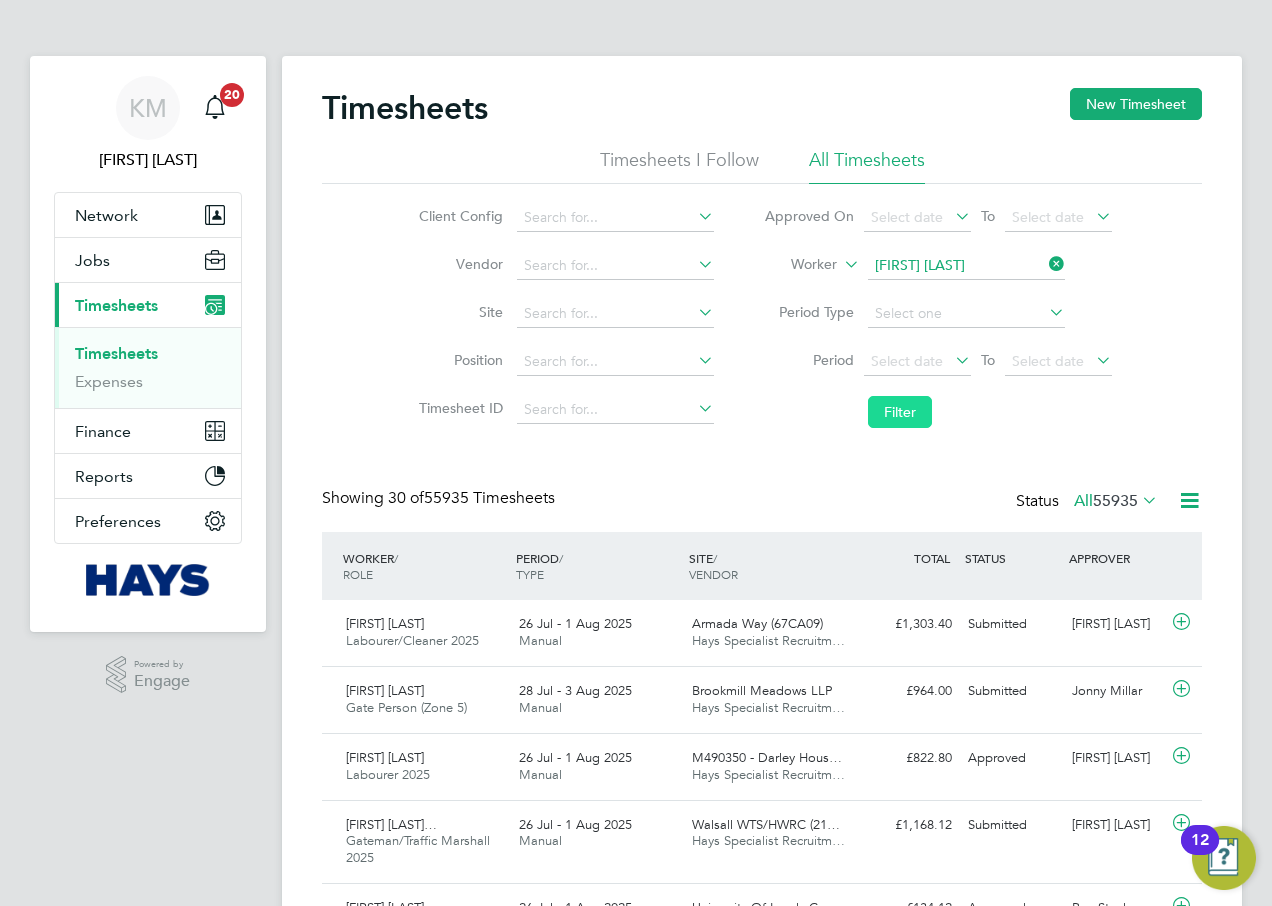 click on "Filter" 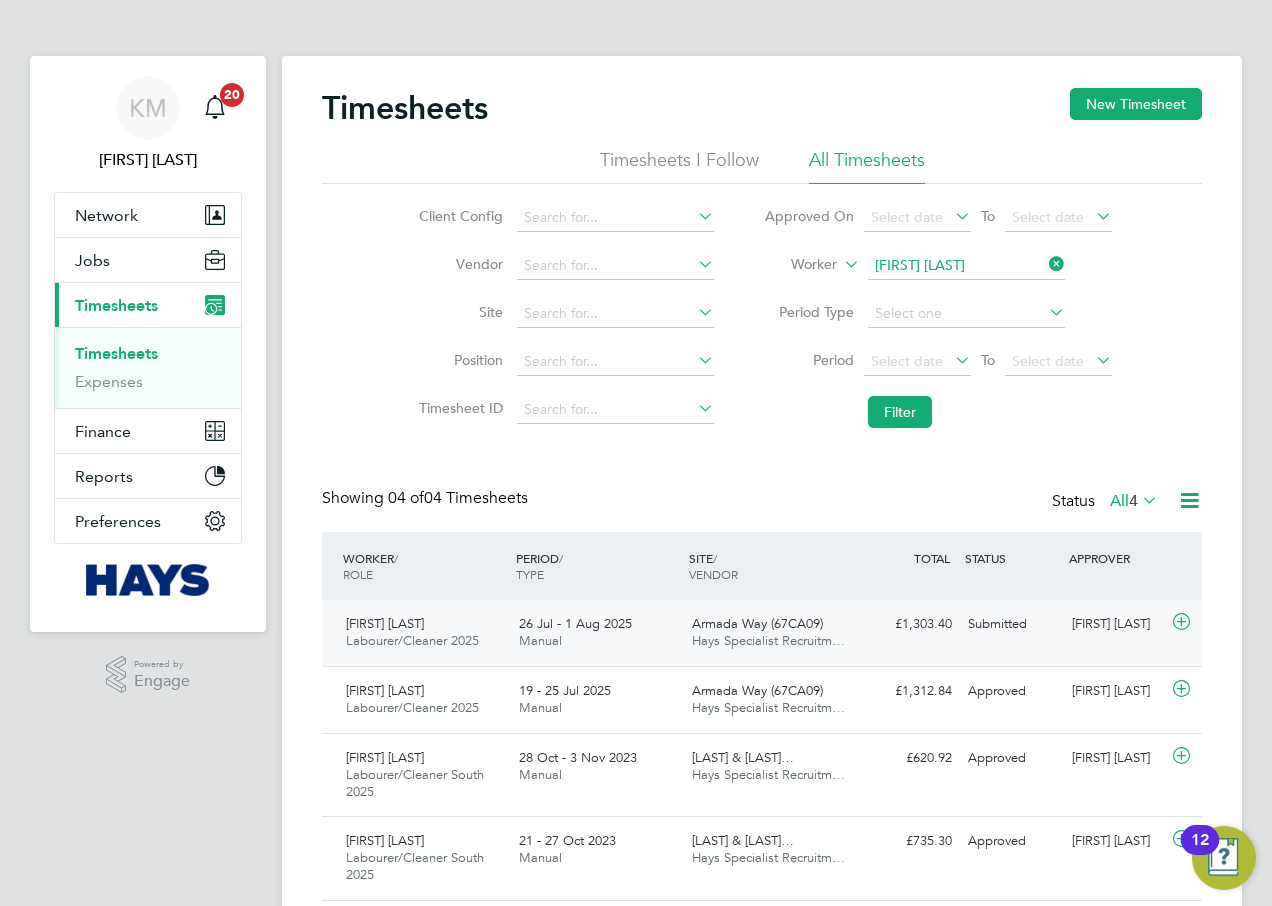 click on "Armada Way (67CA09)" 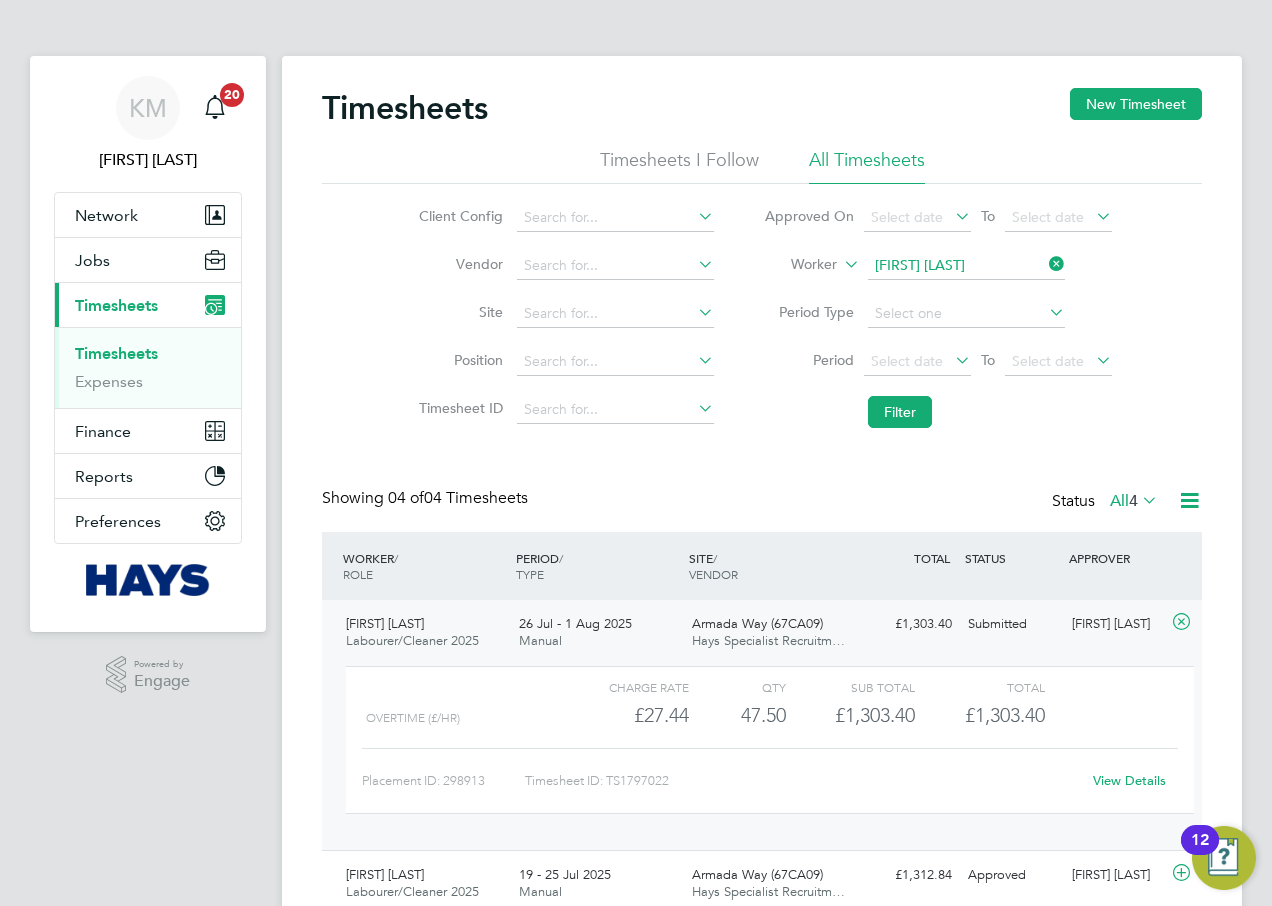 click on "View Details" 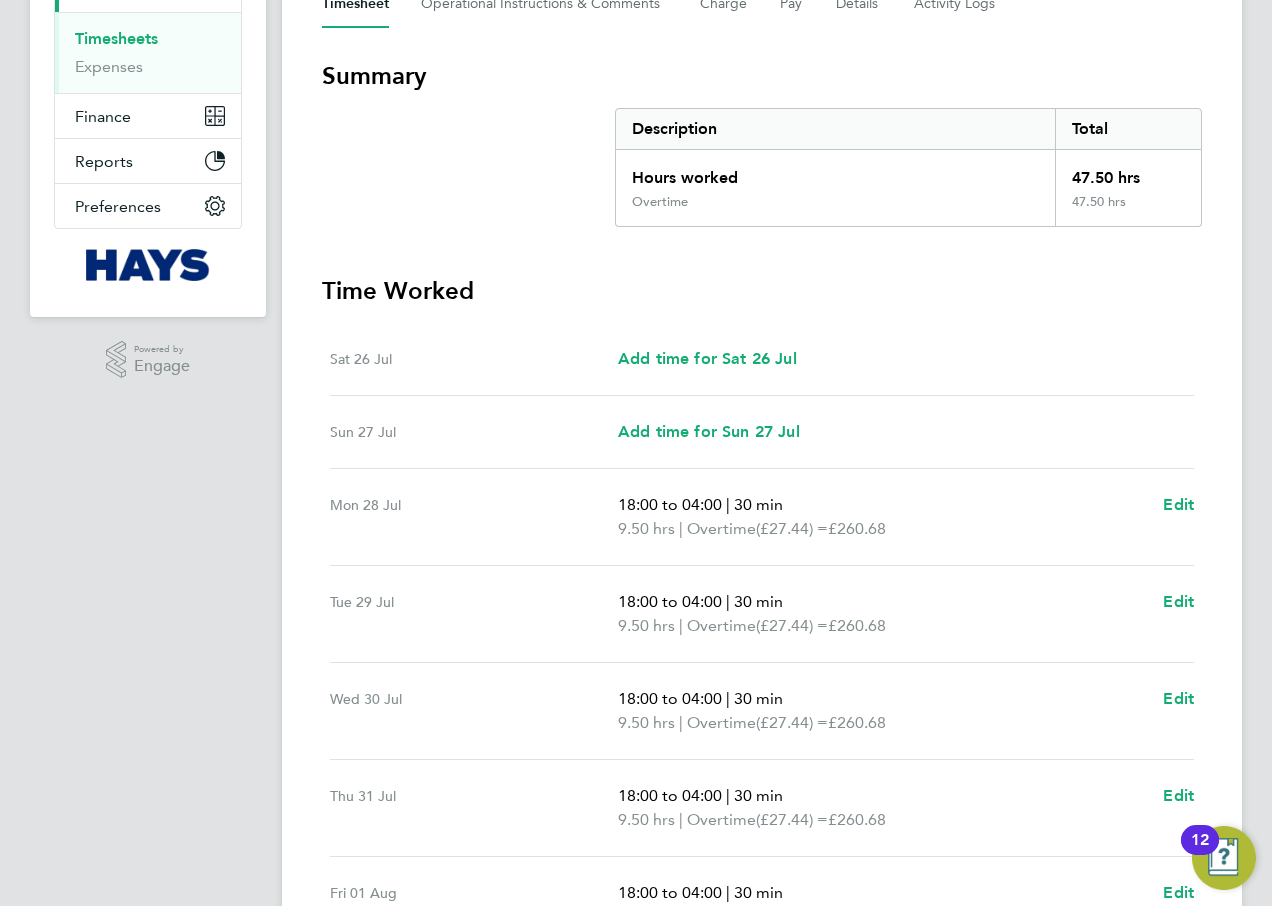 scroll, scrollTop: 100, scrollLeft: 0, axis: vertical 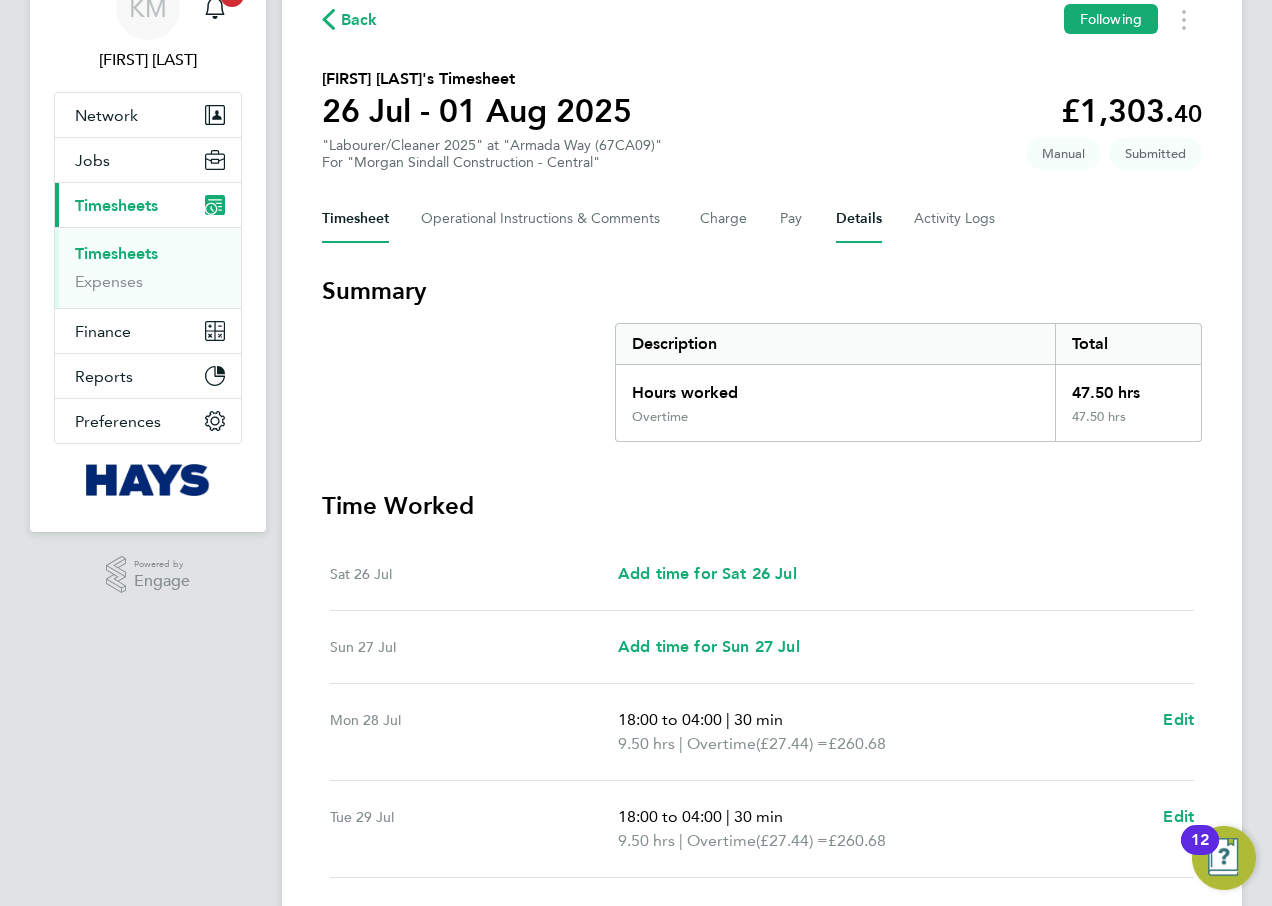 click on "Details" at bounding box center [859, 219] 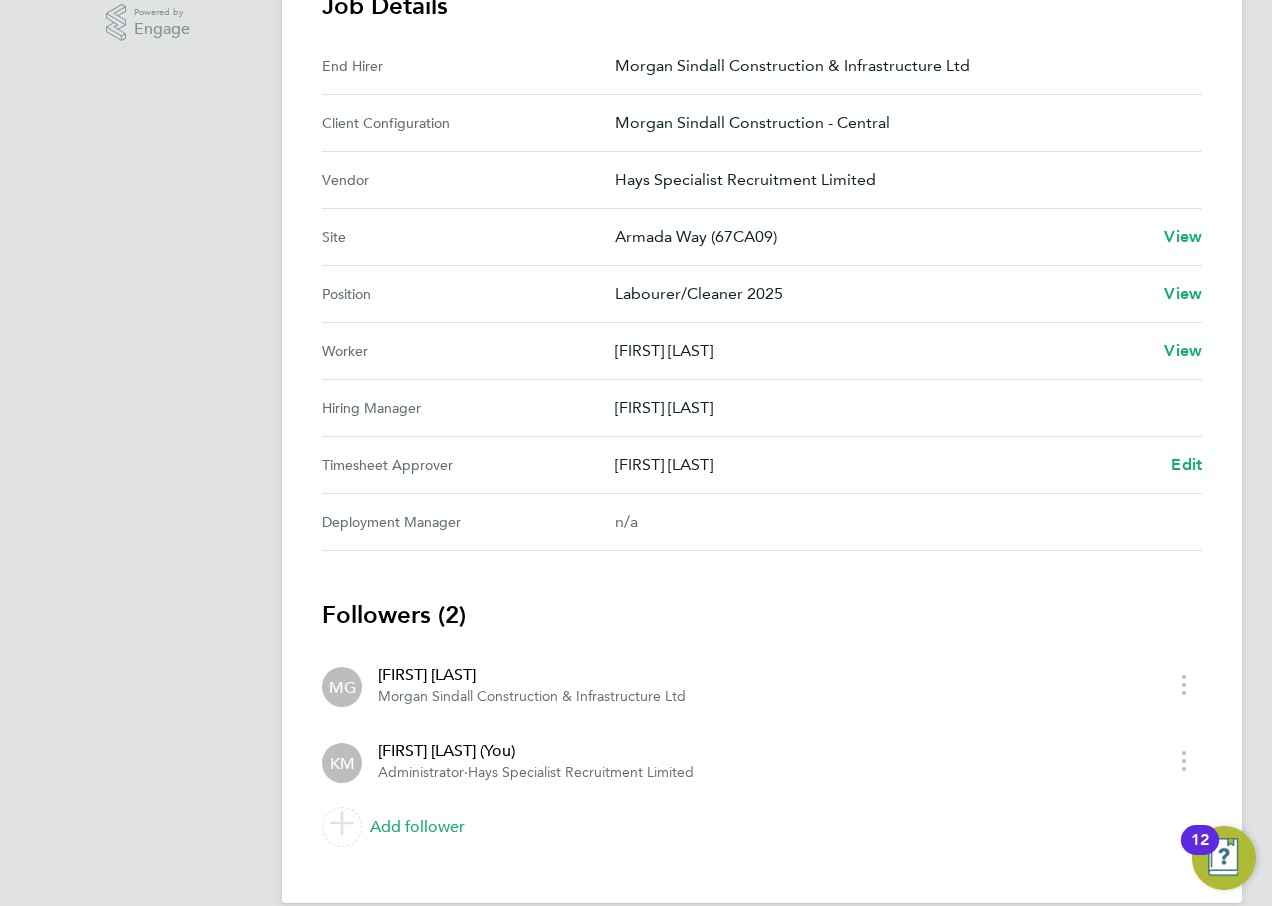 scroll, scrollTop: 681, scrollLeft: 0, axis: vertical 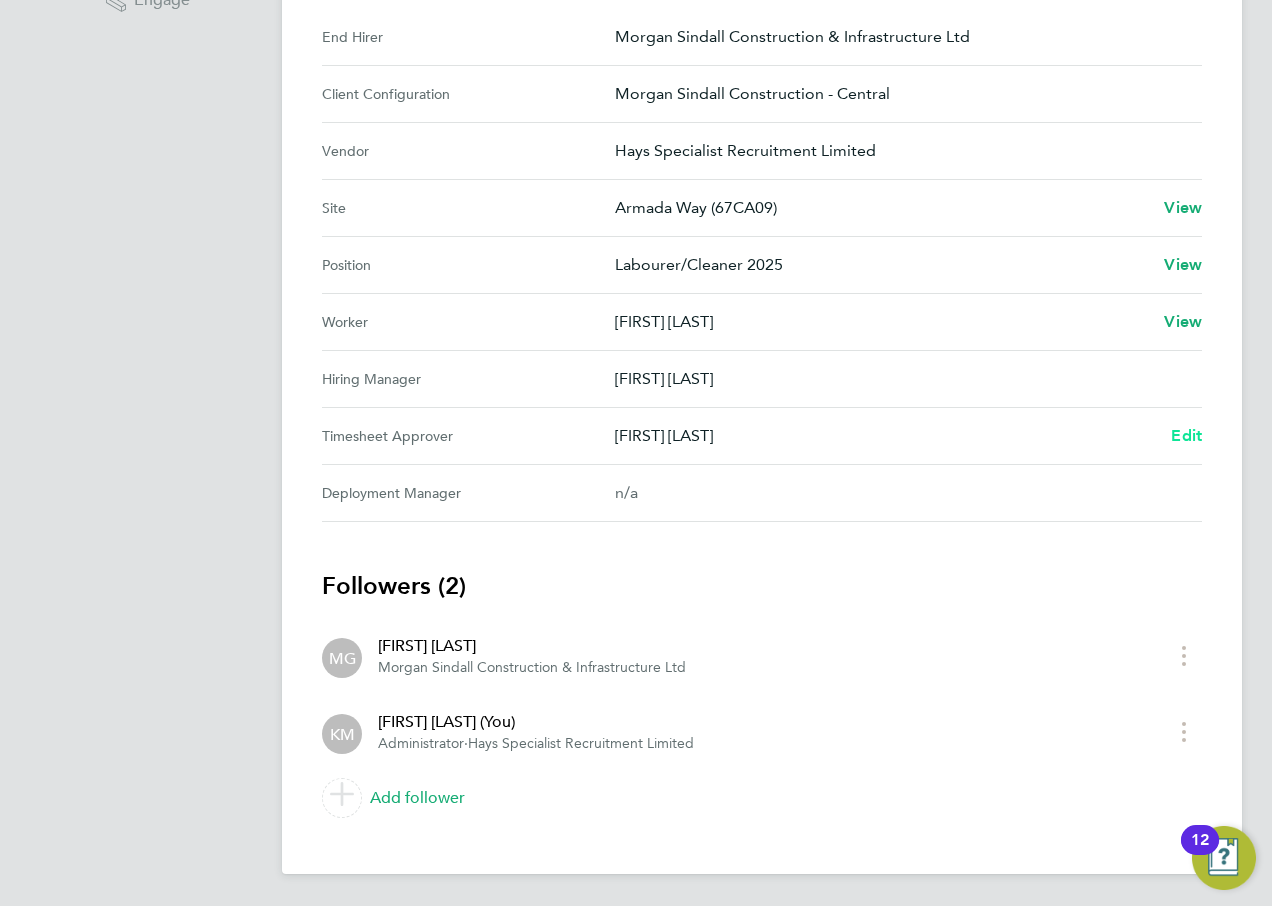 click on "Edit" at bounding box center [1186, 435] 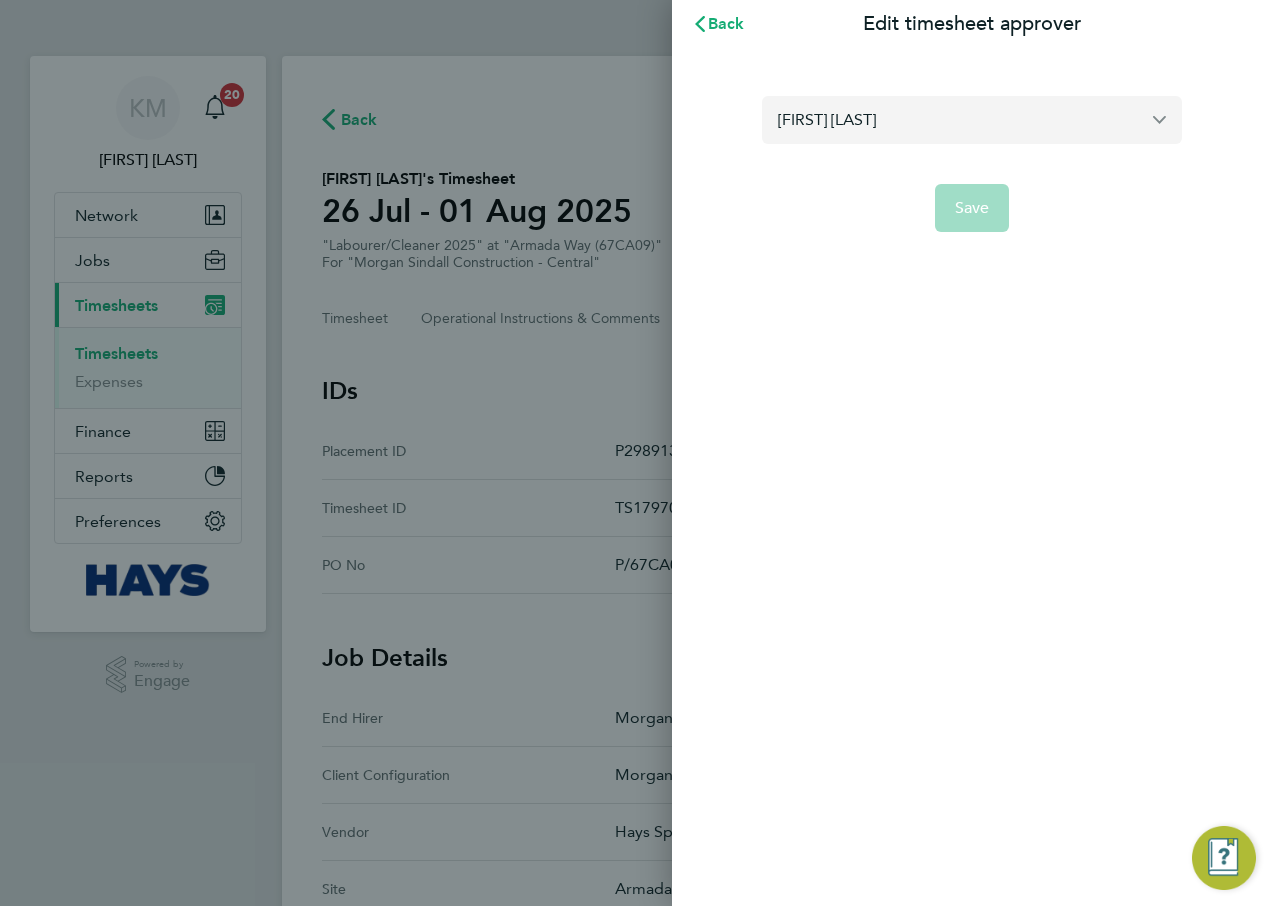 click on "[FIRST] [LAST]" at bounding box center (972, 119) 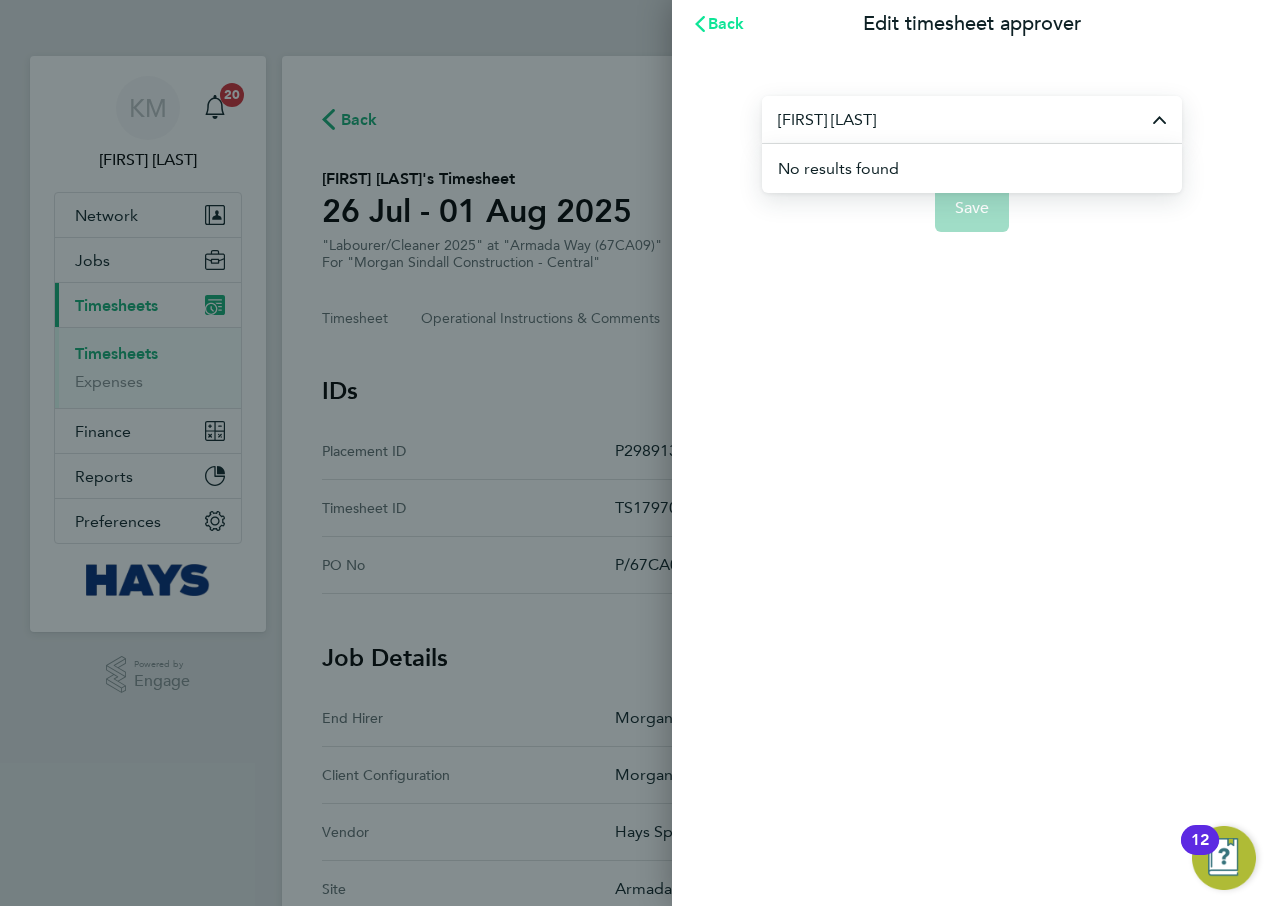 type on "[FIRST] [LAST]" 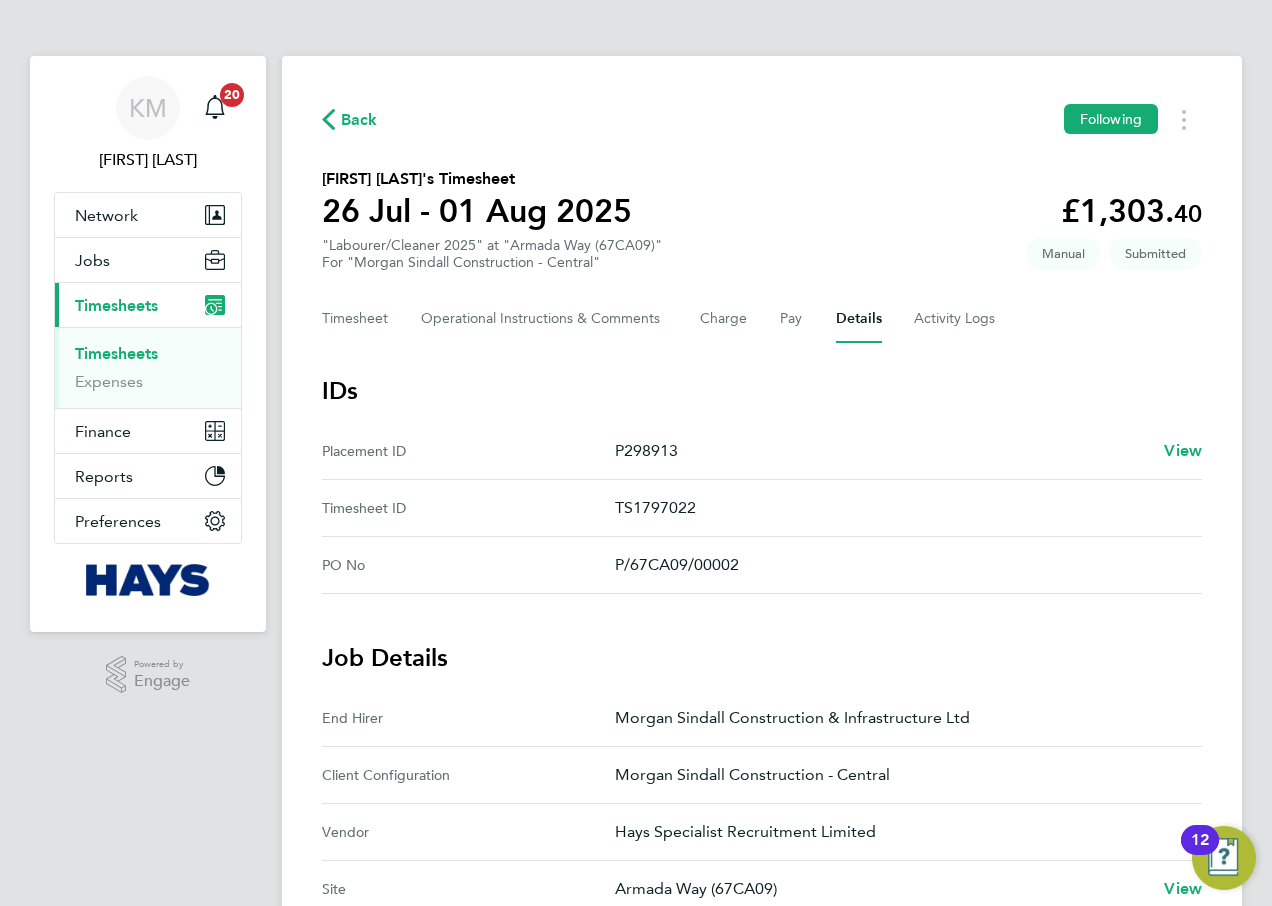 click on "Back  Following" 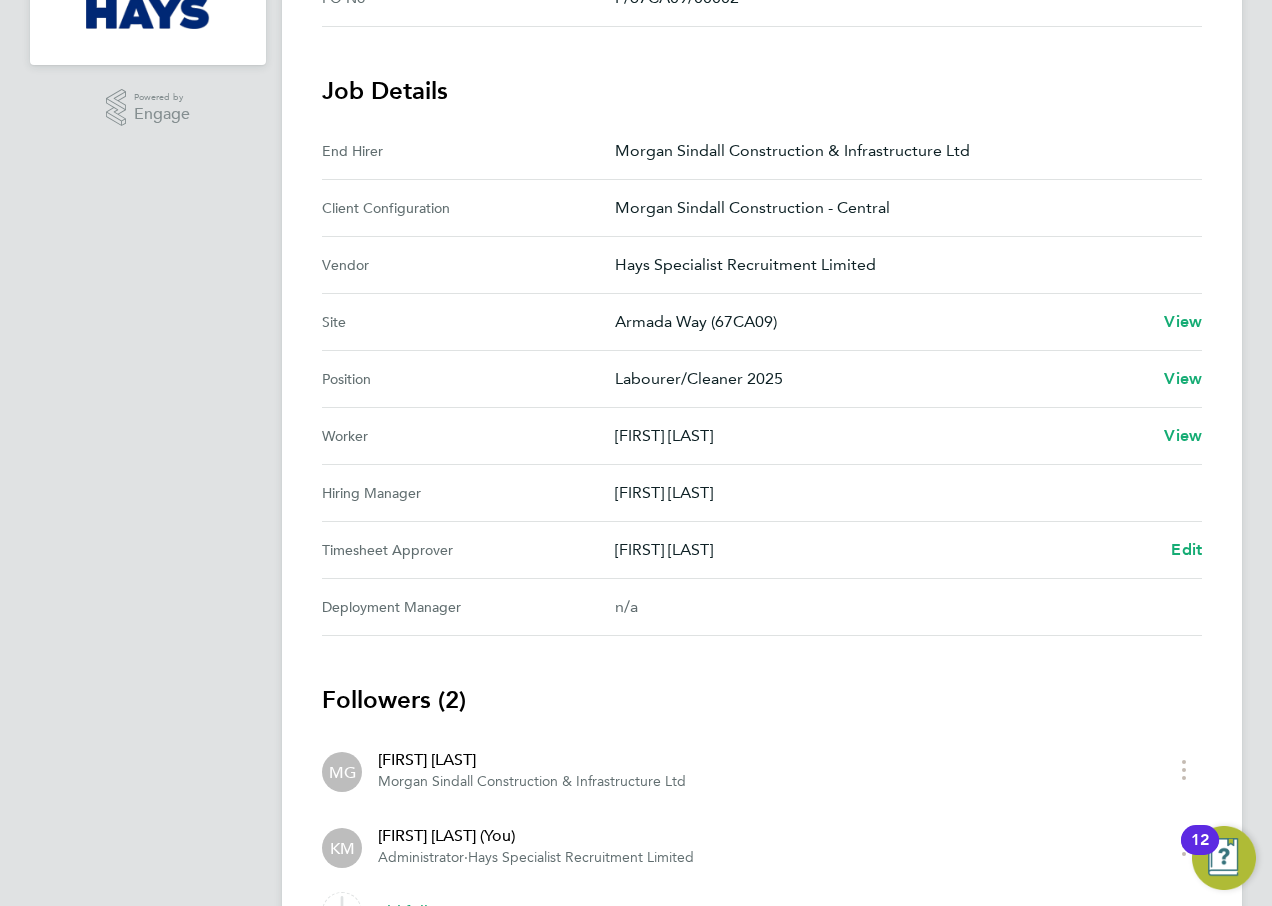 scroll, scrollTop: 600, scrollLeft: 0, axis: vertical 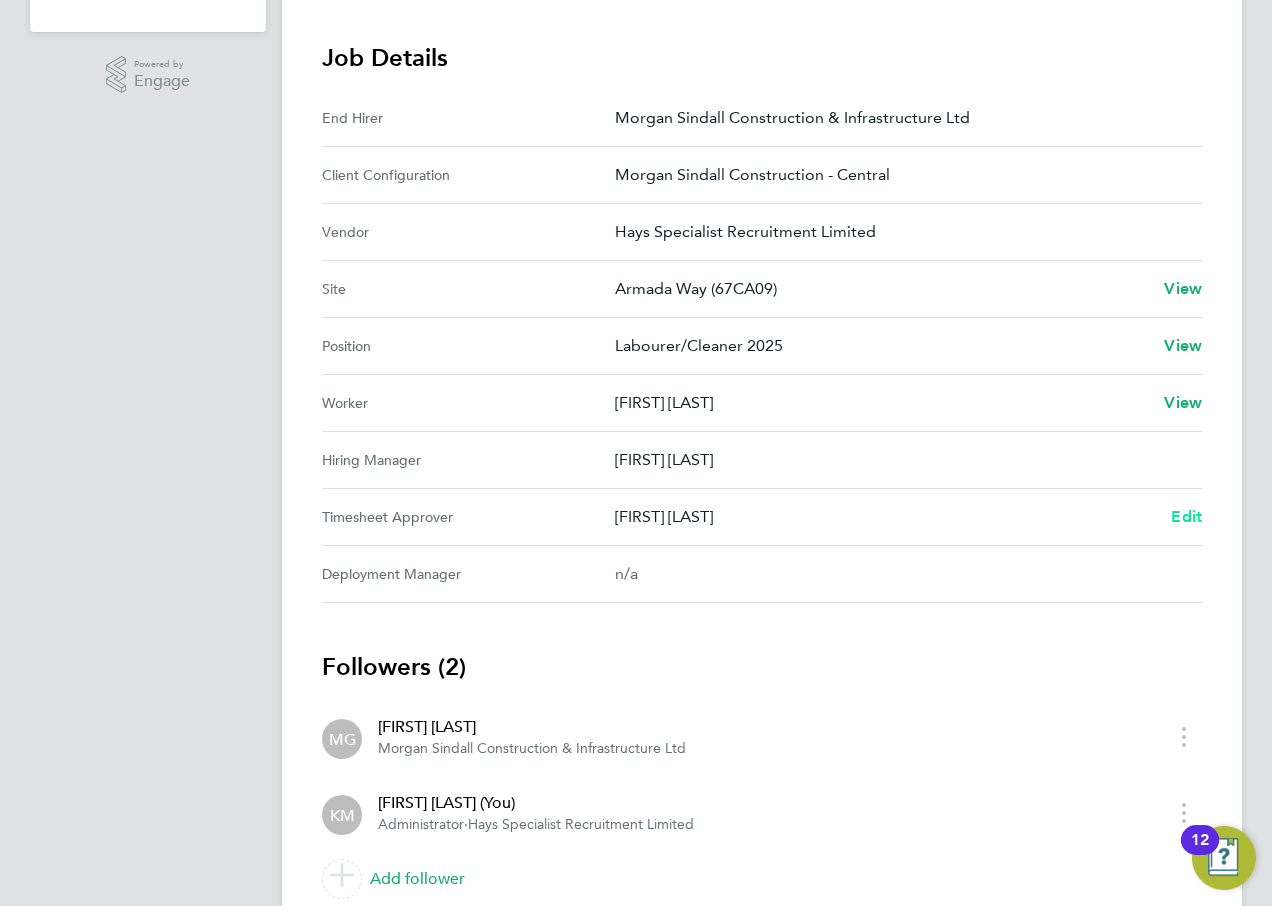 click on "Edit" at bounding box center [1186, 516] 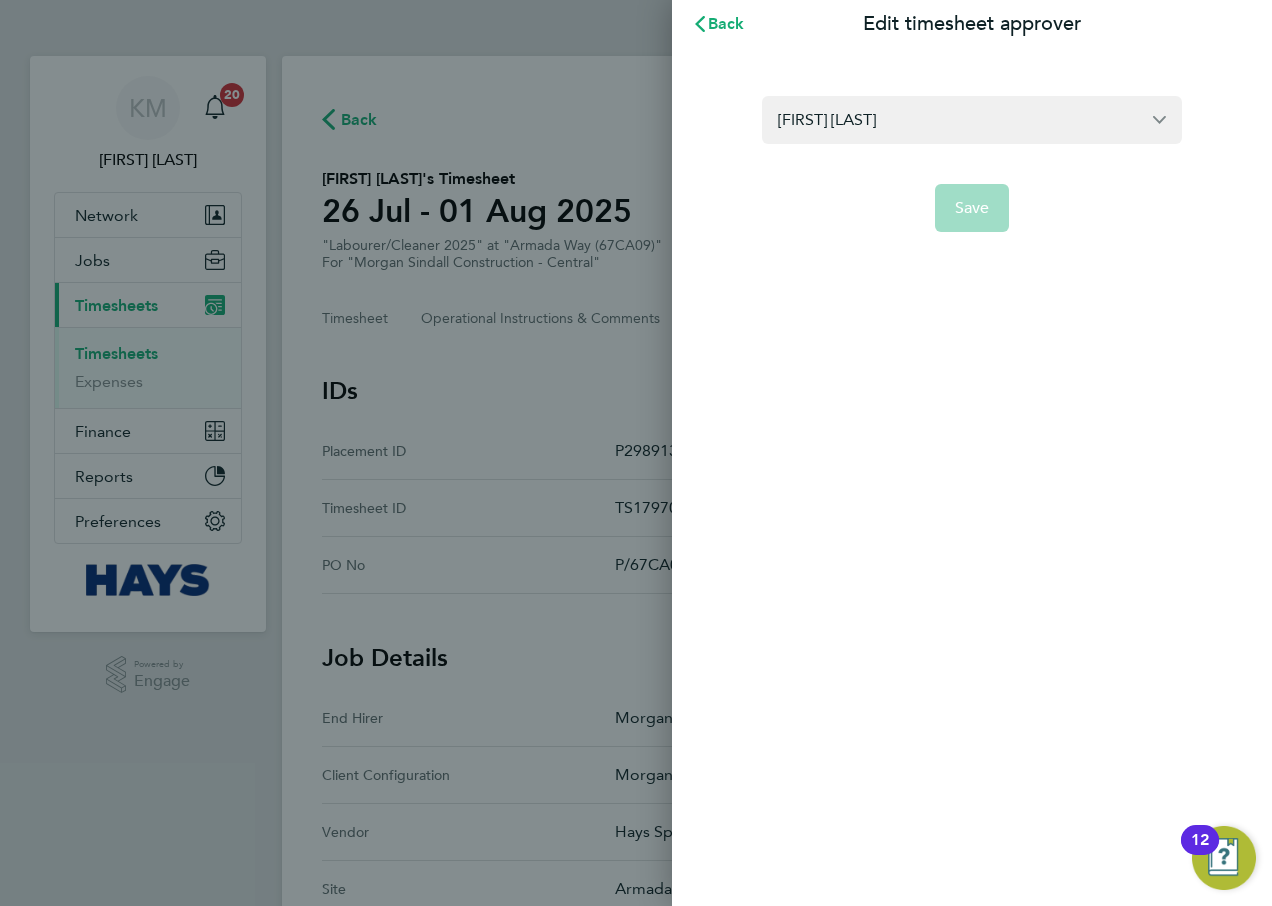 scroll, scrollTop: 0, scrollLeft: 0, axis: both 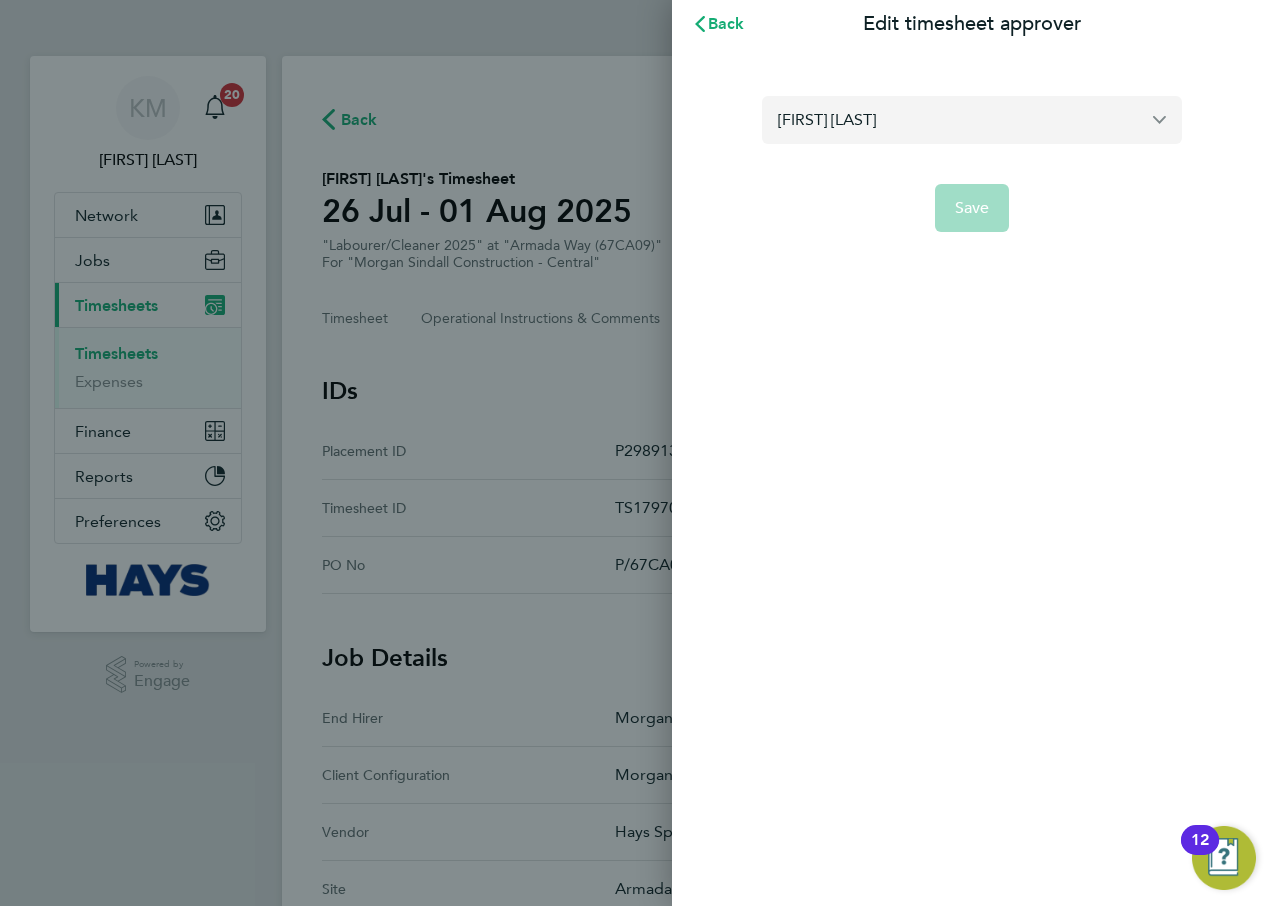 click on "[FIRST] [LAST]" at bounding box center (972, 119) 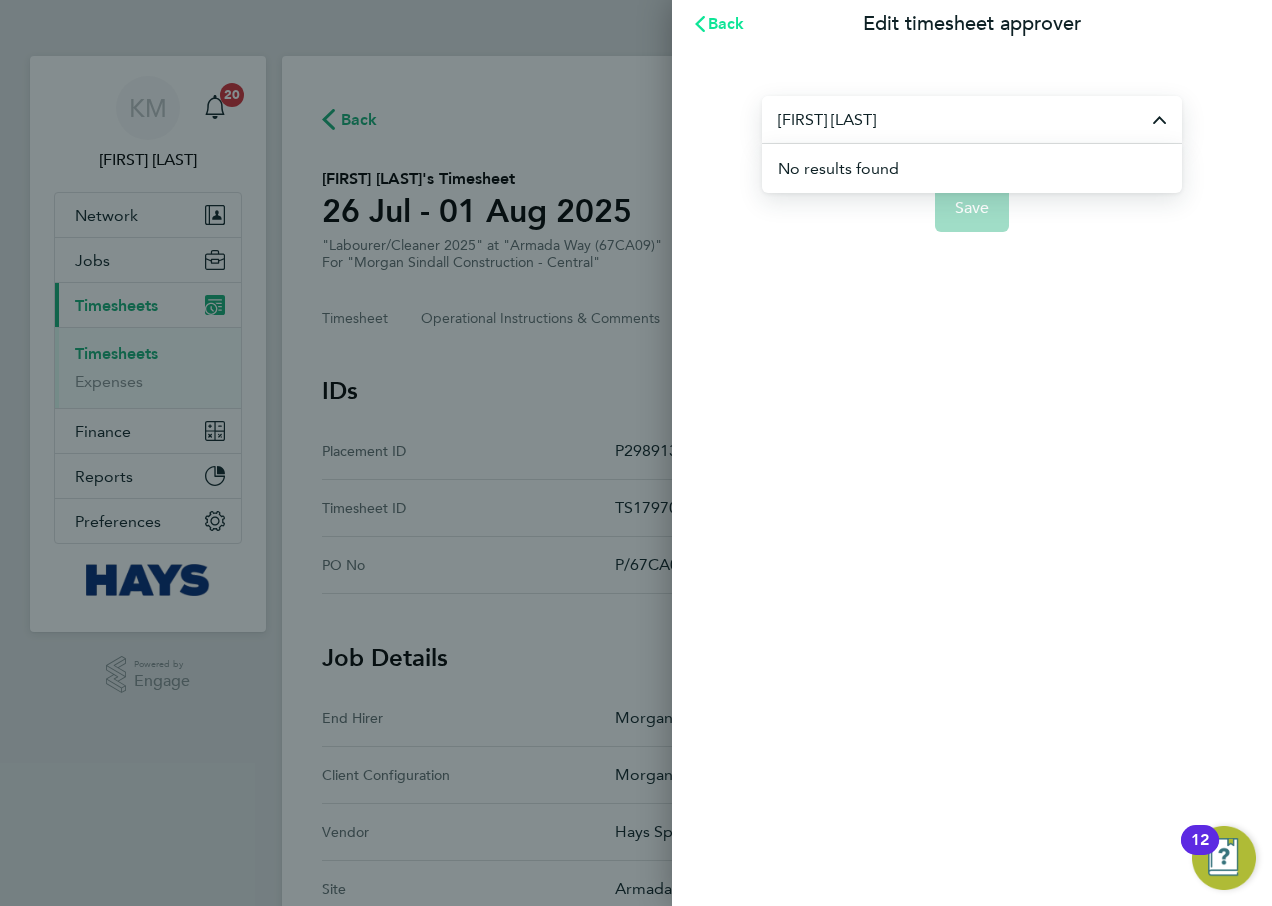 type on "[FIRST] [LAST]" 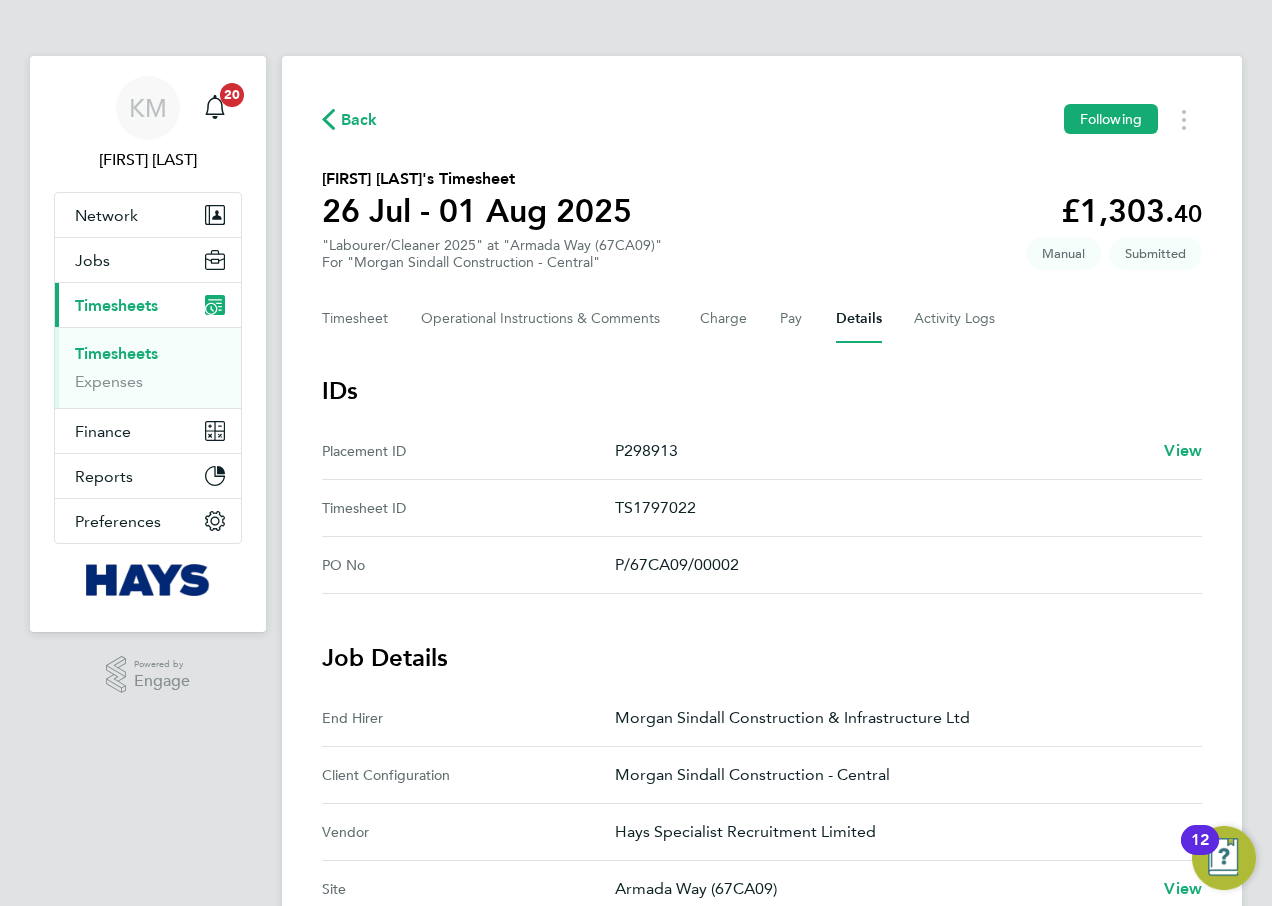 click on "Back" 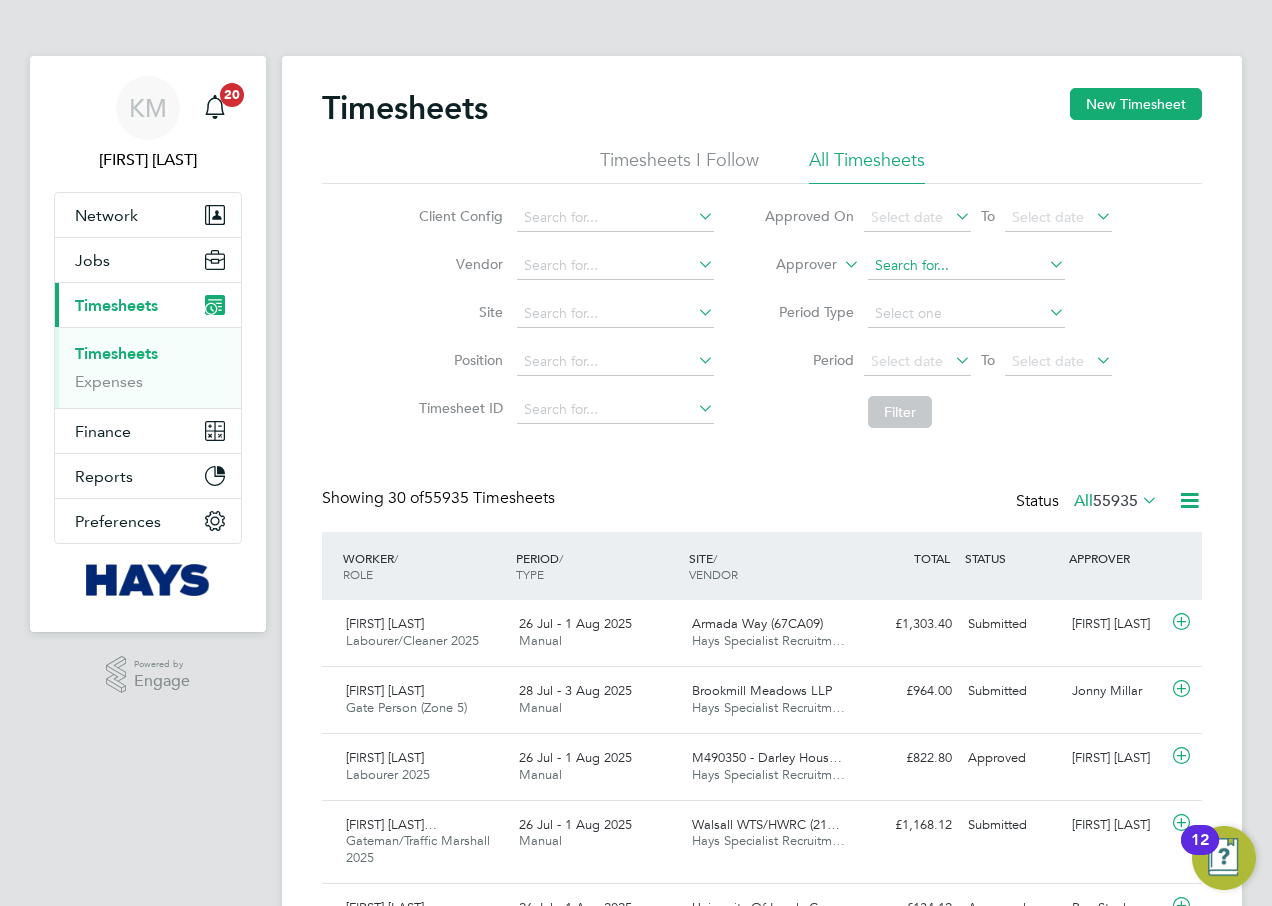 scroll, scrollTop: 10, scrollLeft: 10, axis: both 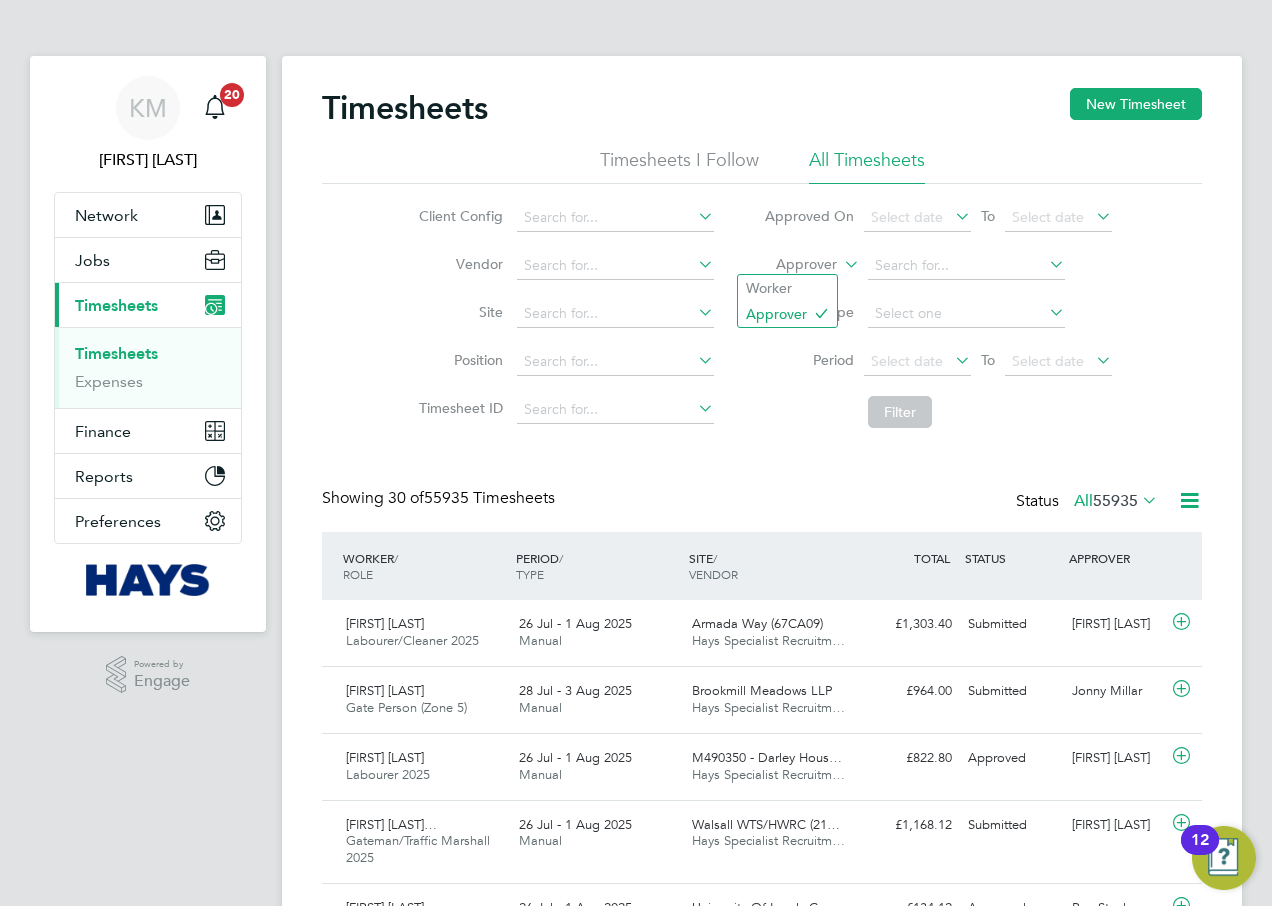 click 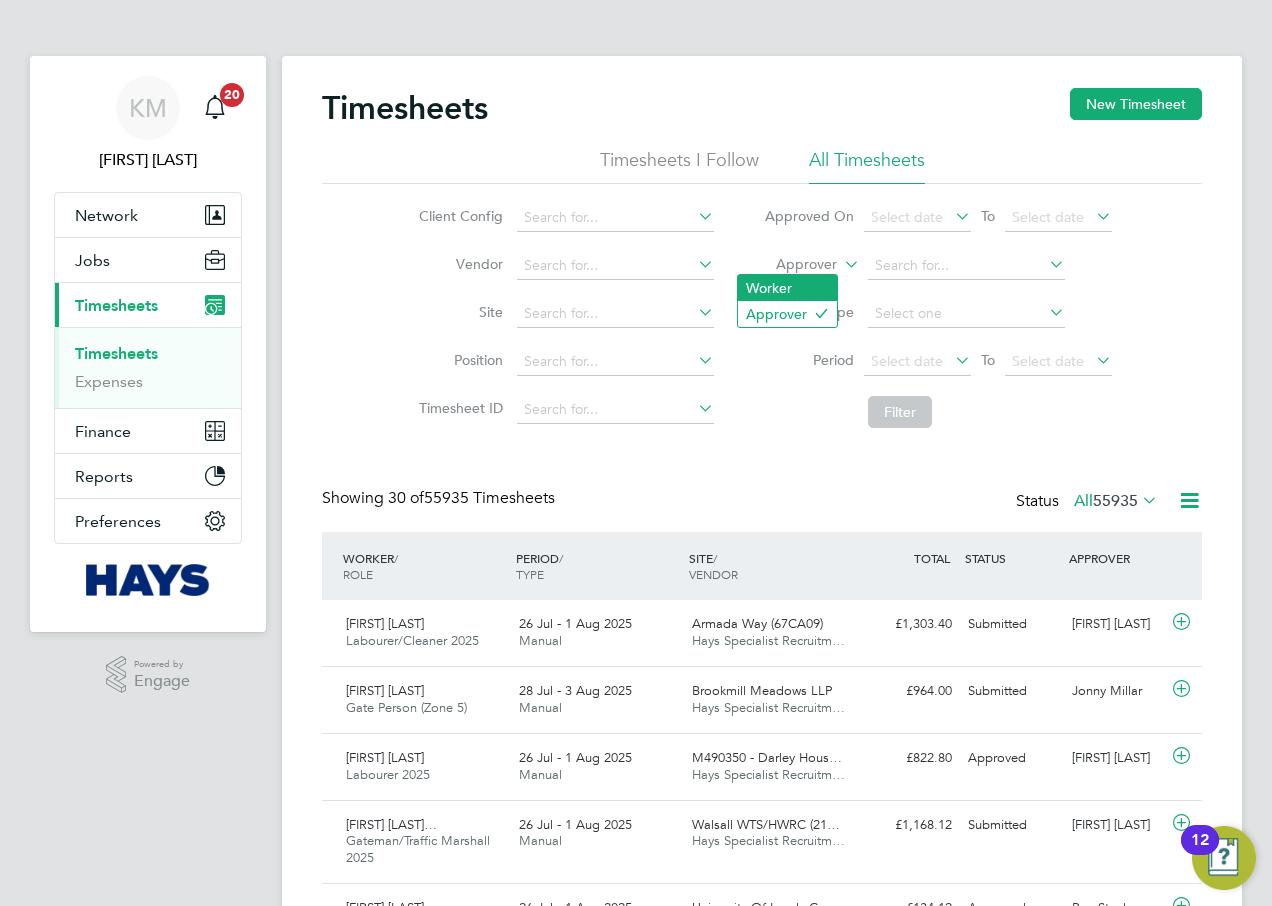 click on "Worker" 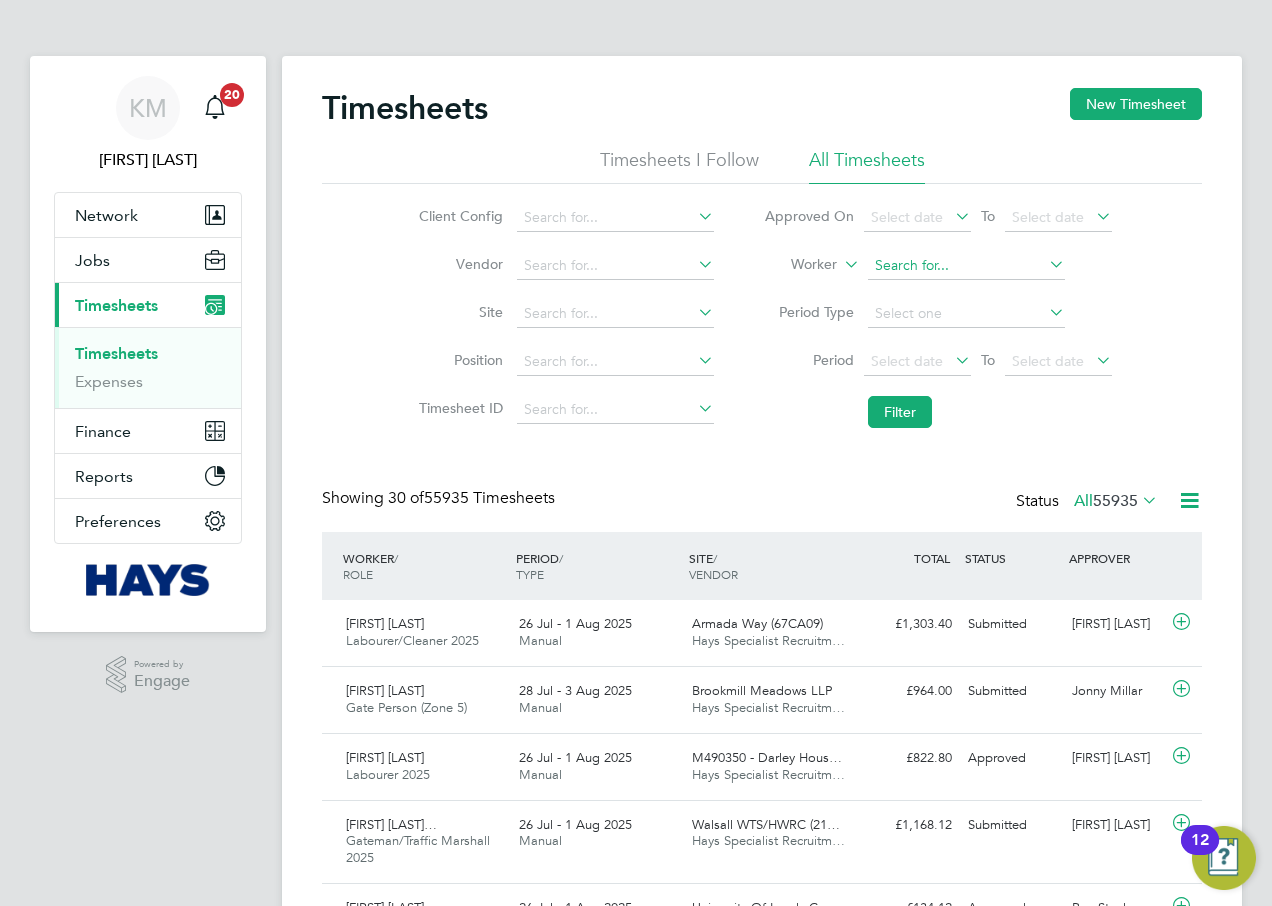click 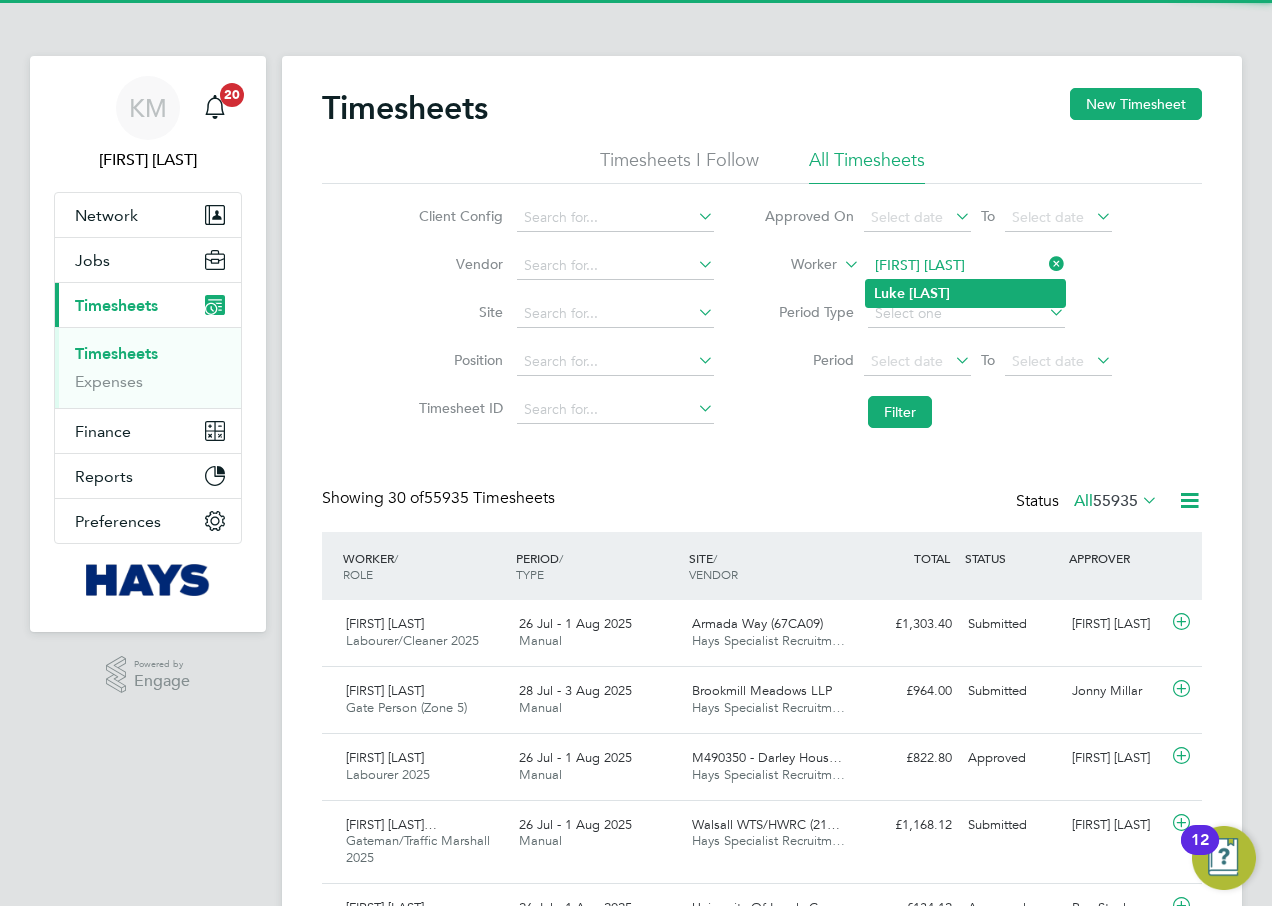 type on "[FIRST] [LAST]" 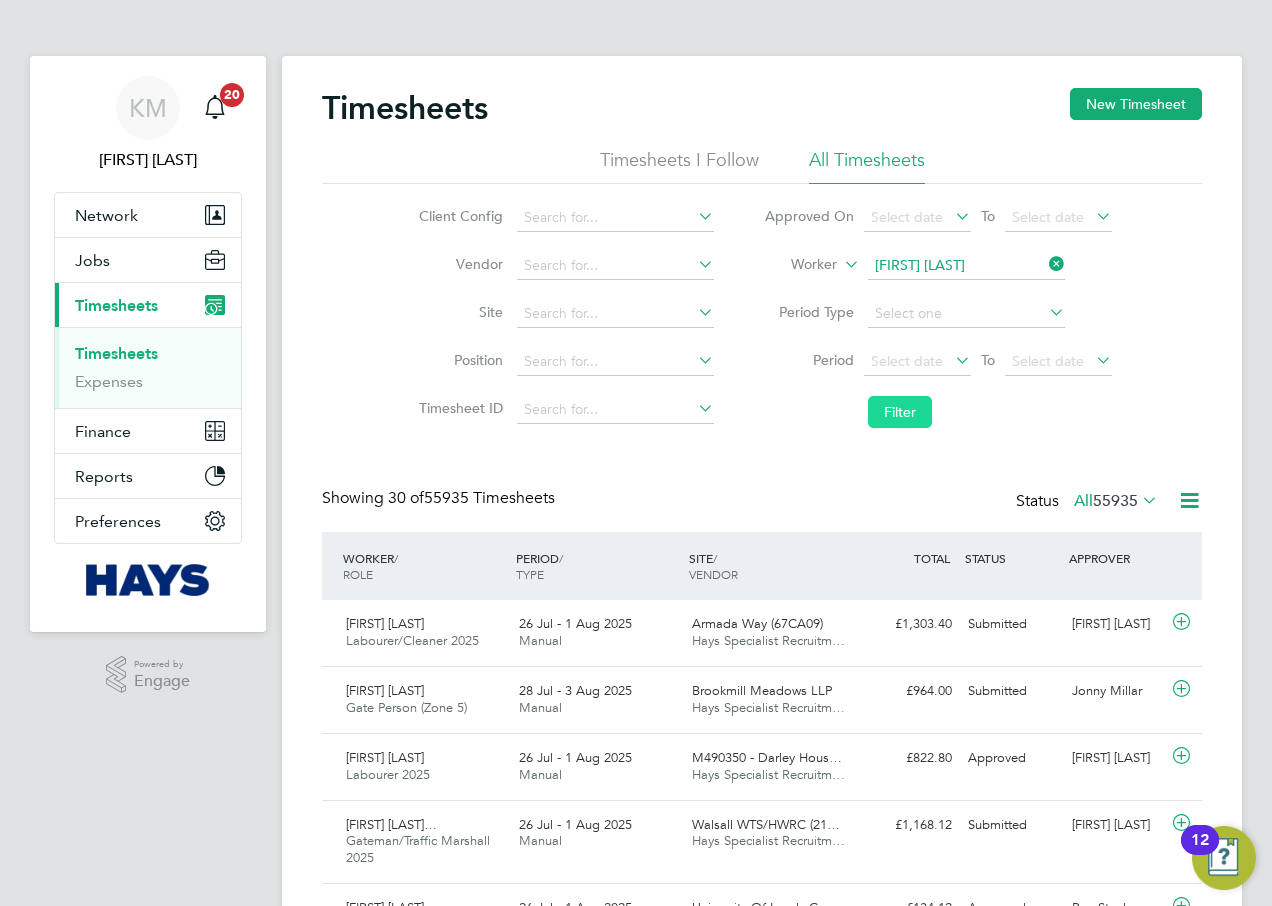 click on "Filter" 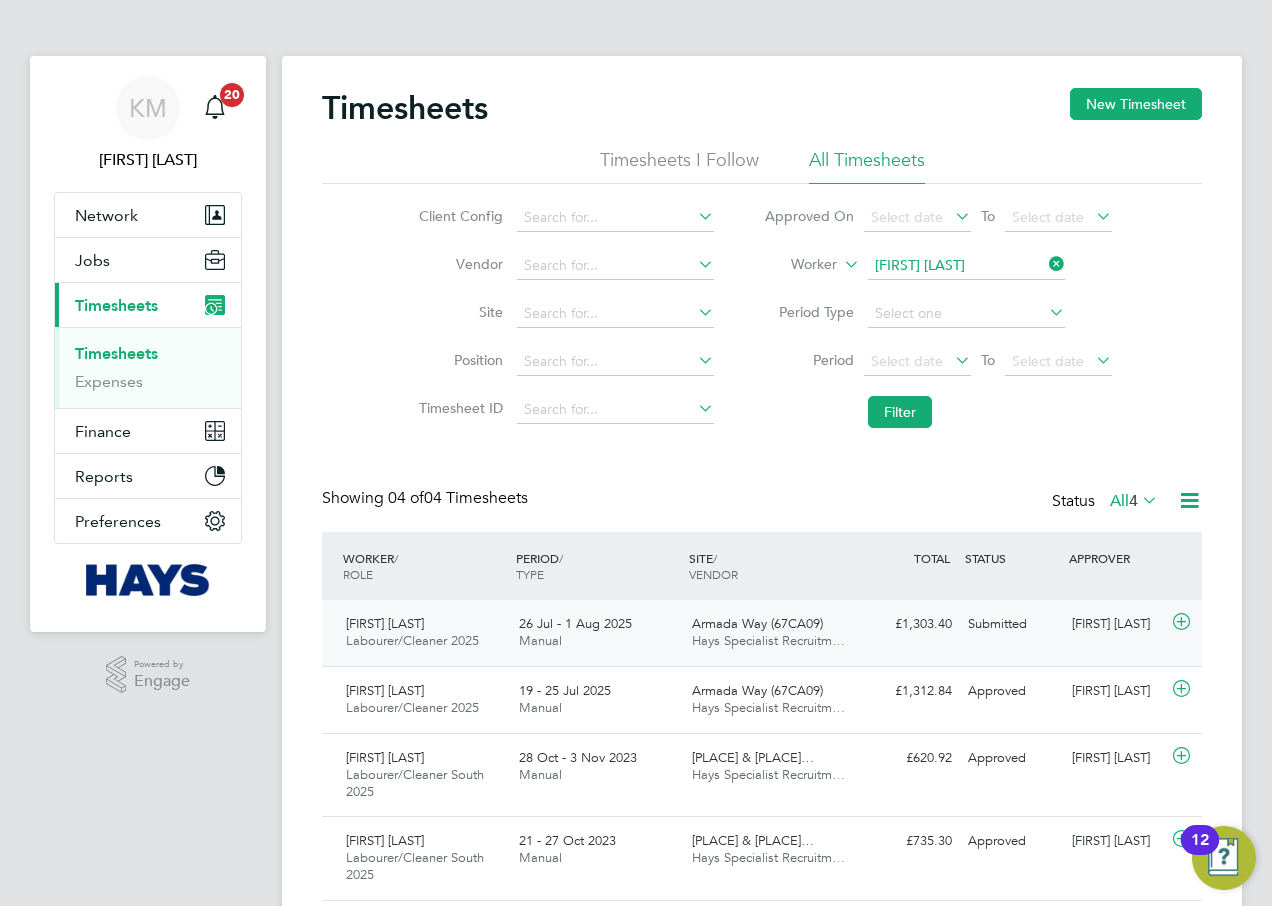 click on "Armada Way (67CA09)" 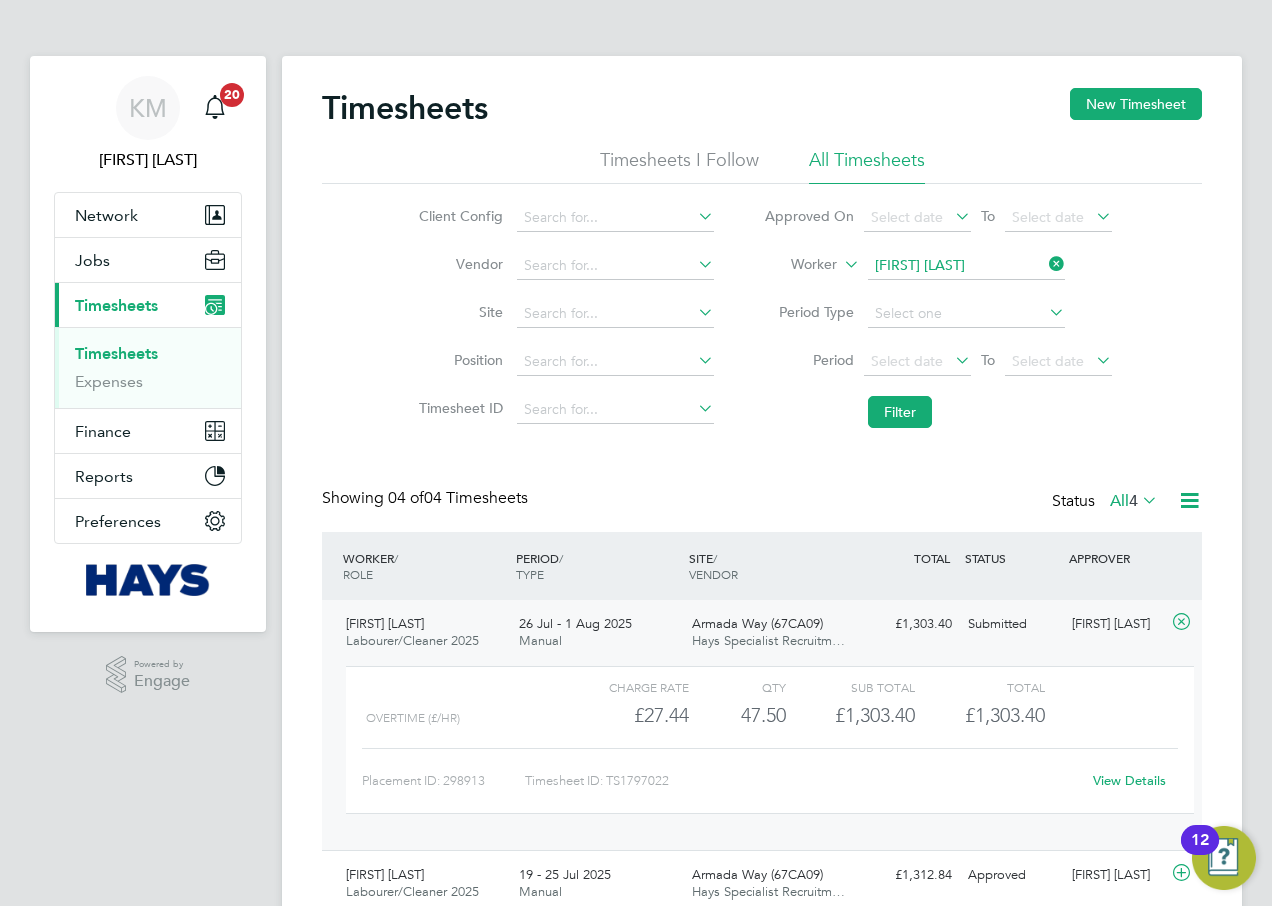click on "View Details" 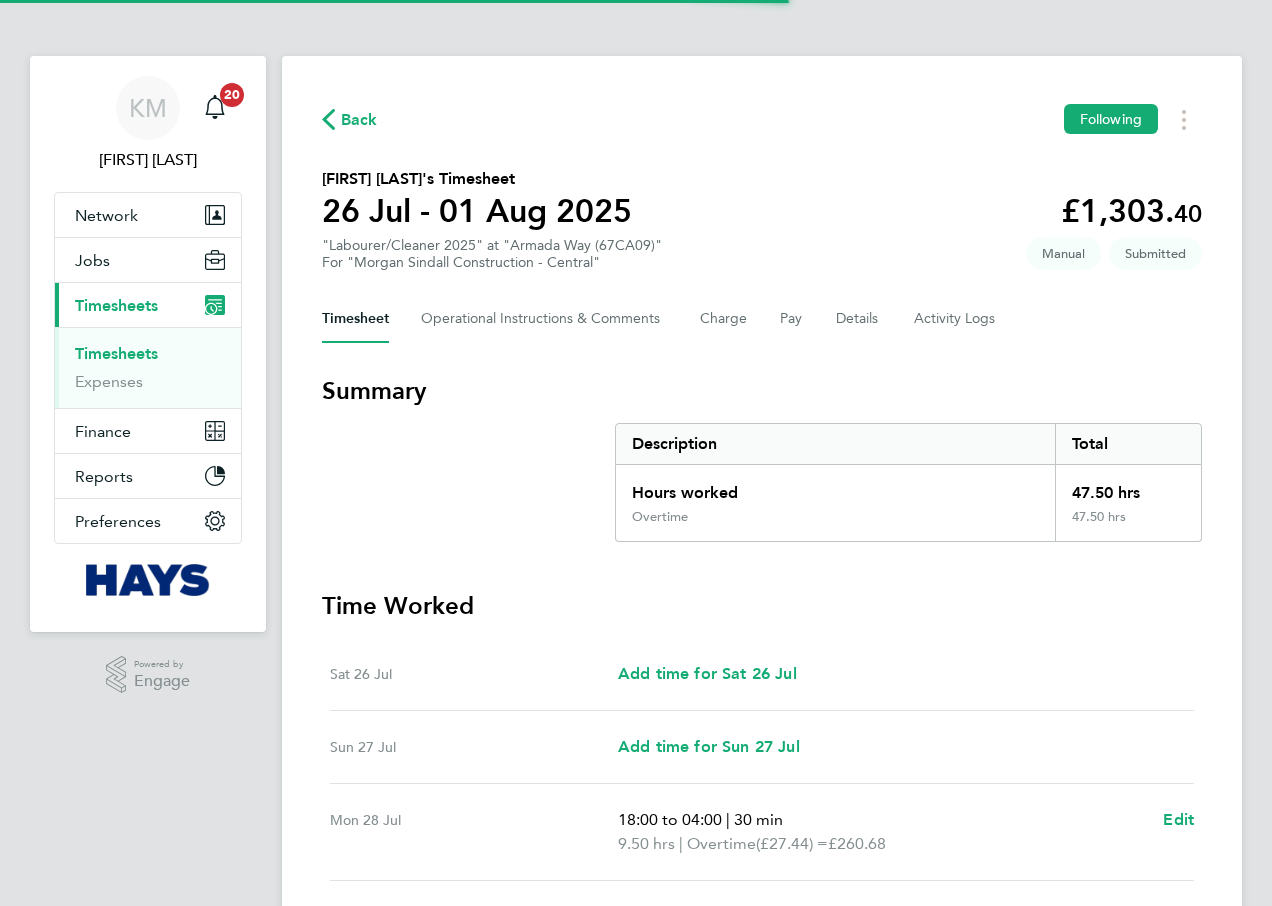 scroll, scrollTop: 0, scrollLeft: 0, axis: both 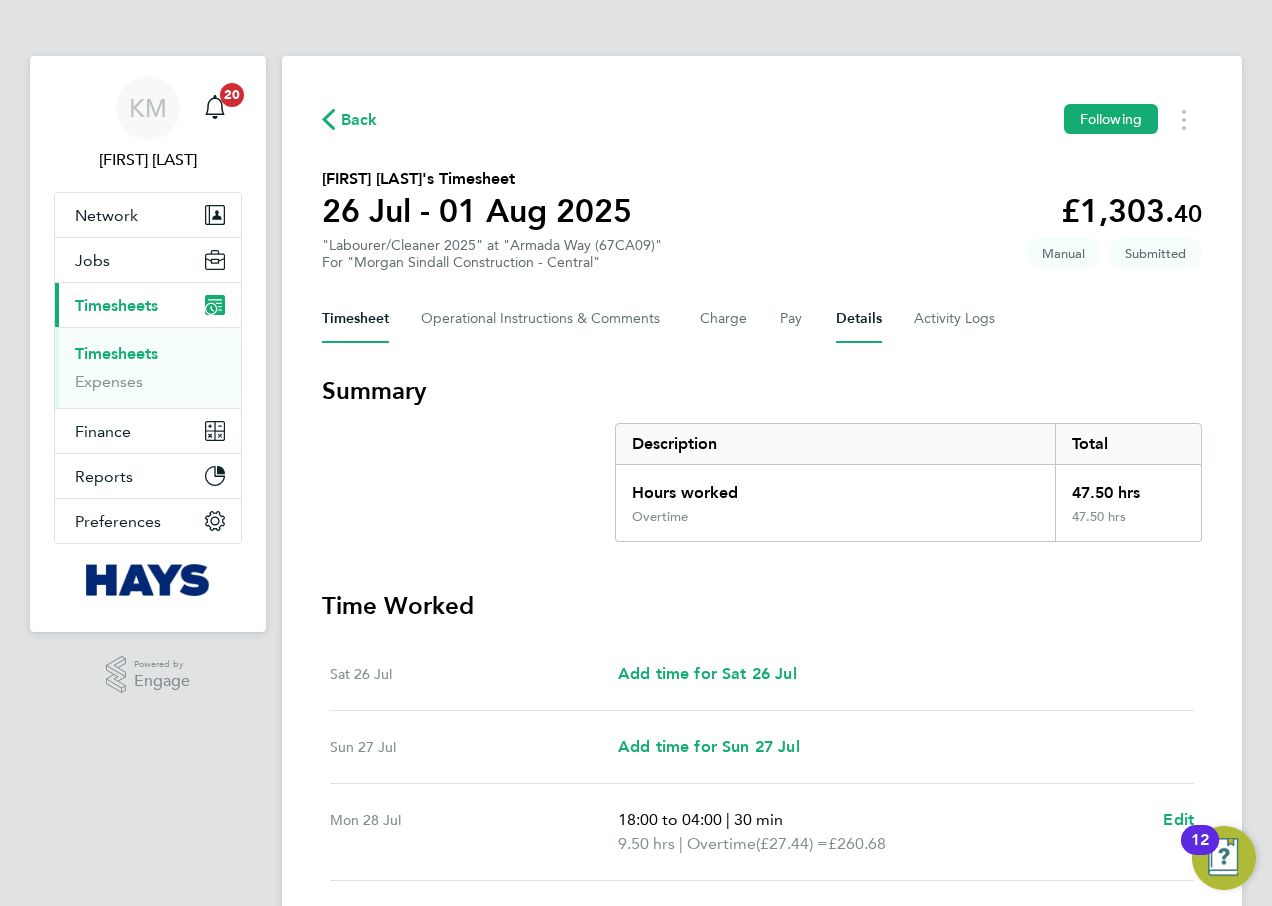 click on "Details" at bounding box center (859, 319) 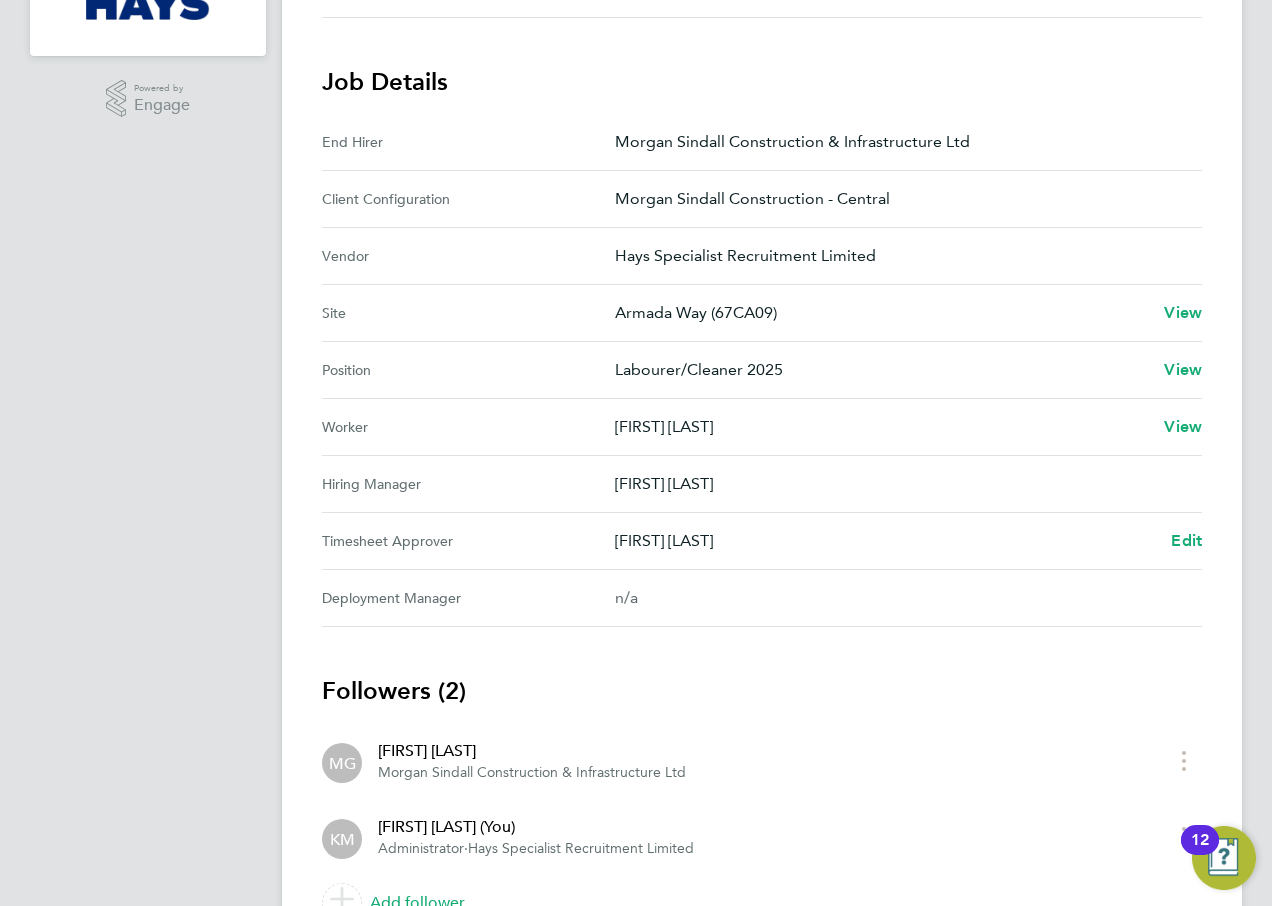 scroll, scrollTop: 681, scrollLeft: 0, axis: vertical 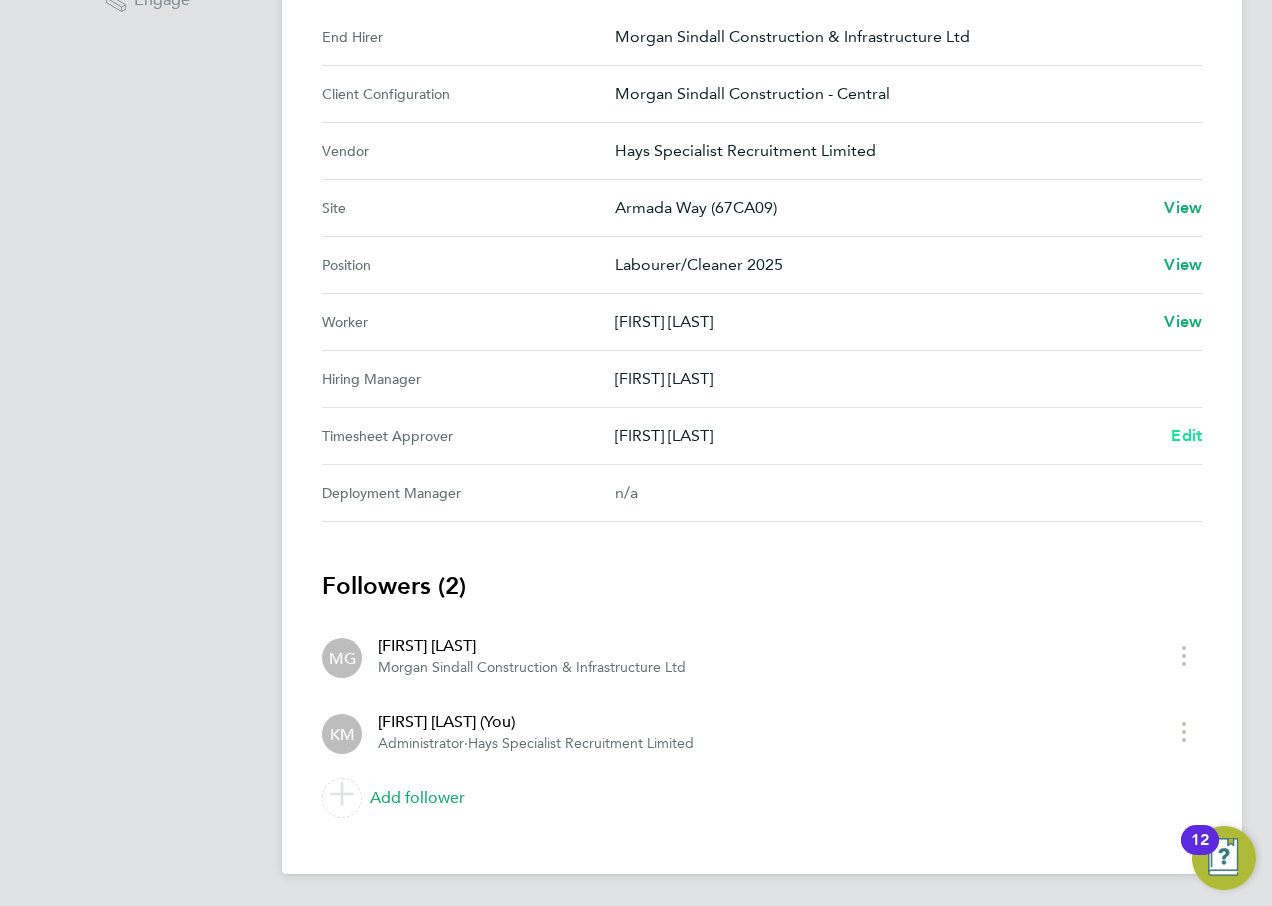 click on "Edit" at bounding box center [1186, 435] 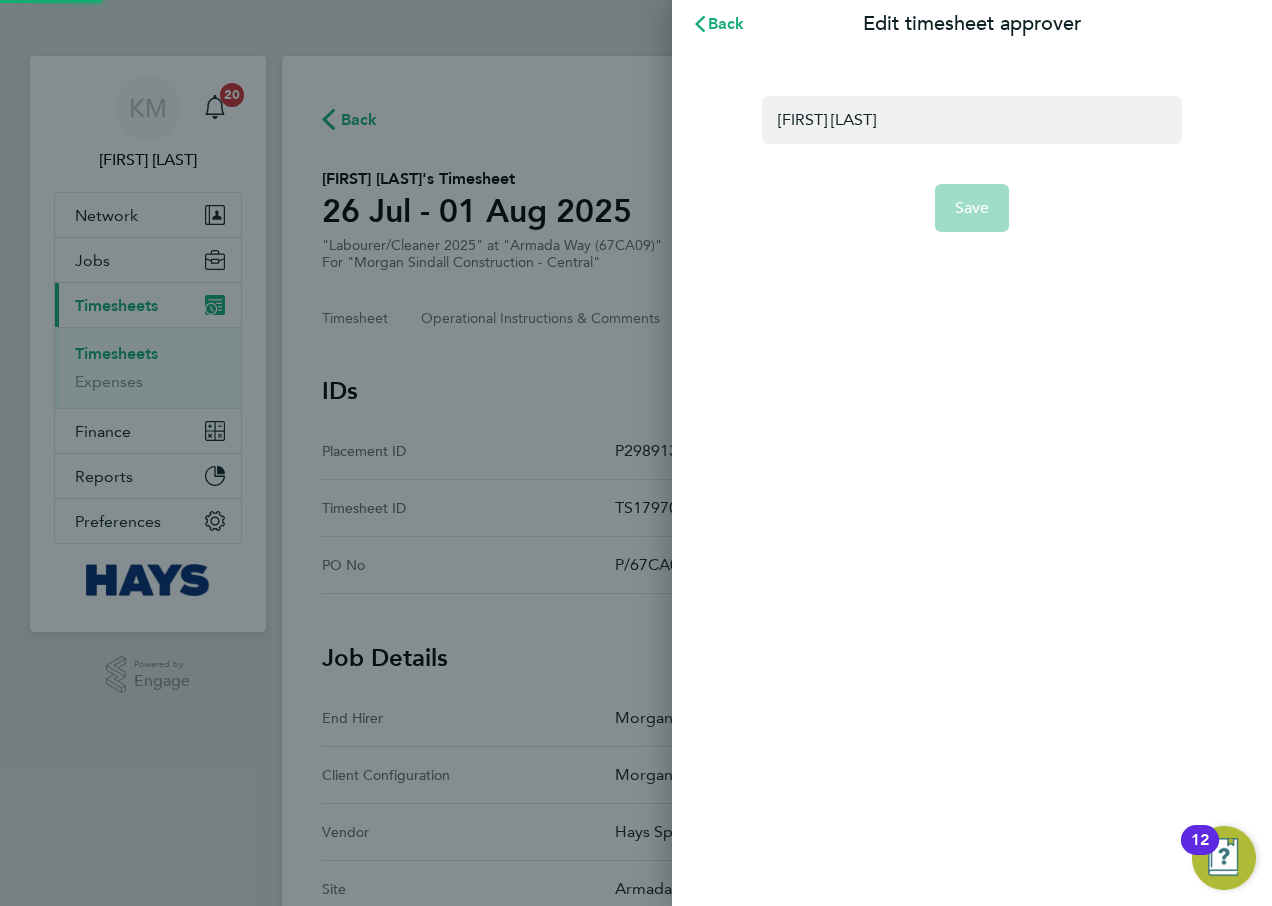 scroll, scrollTop: 0, scrollLeft: 0, axis: both 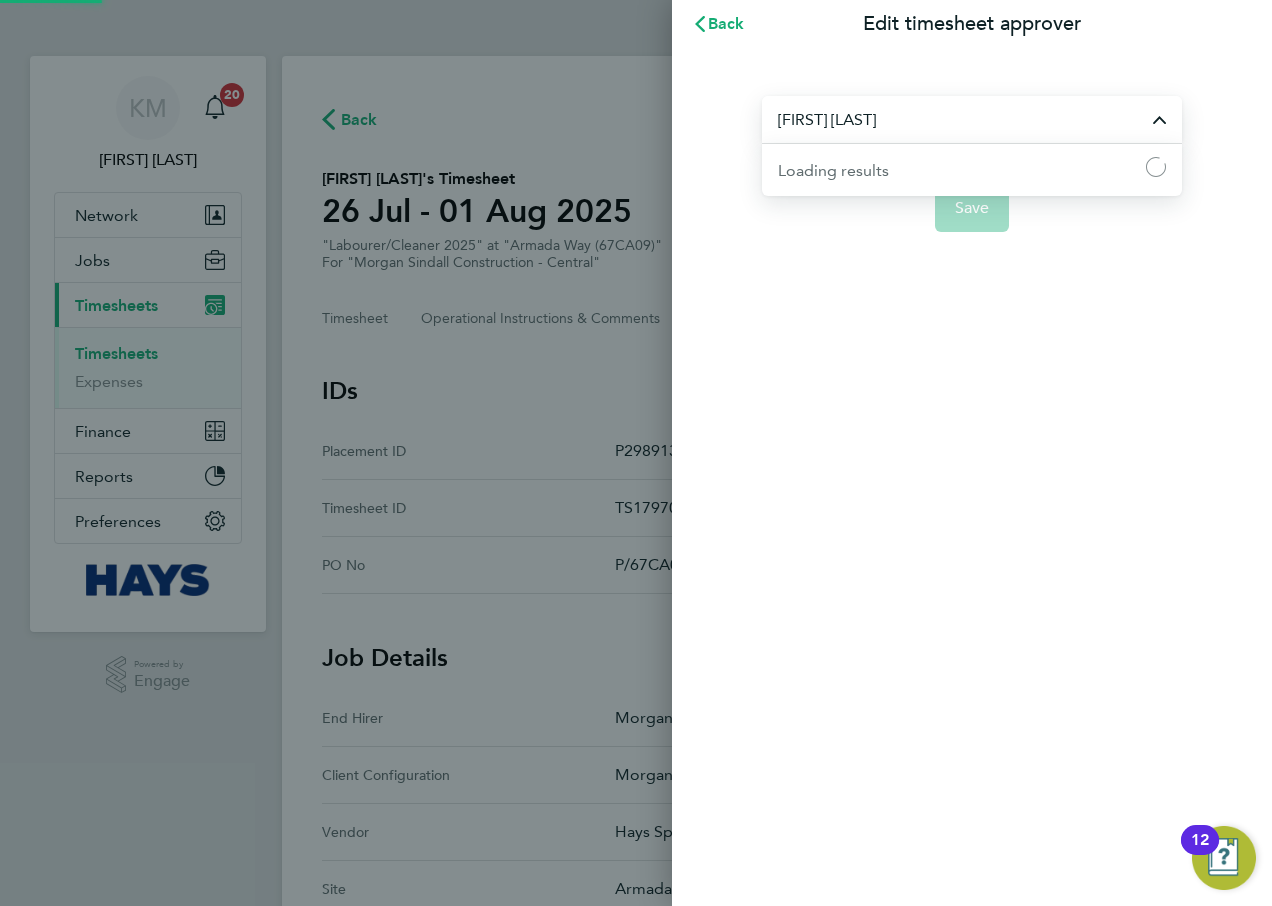 click on "[FIRST] [LAST]" at bounding box center [972, 119] 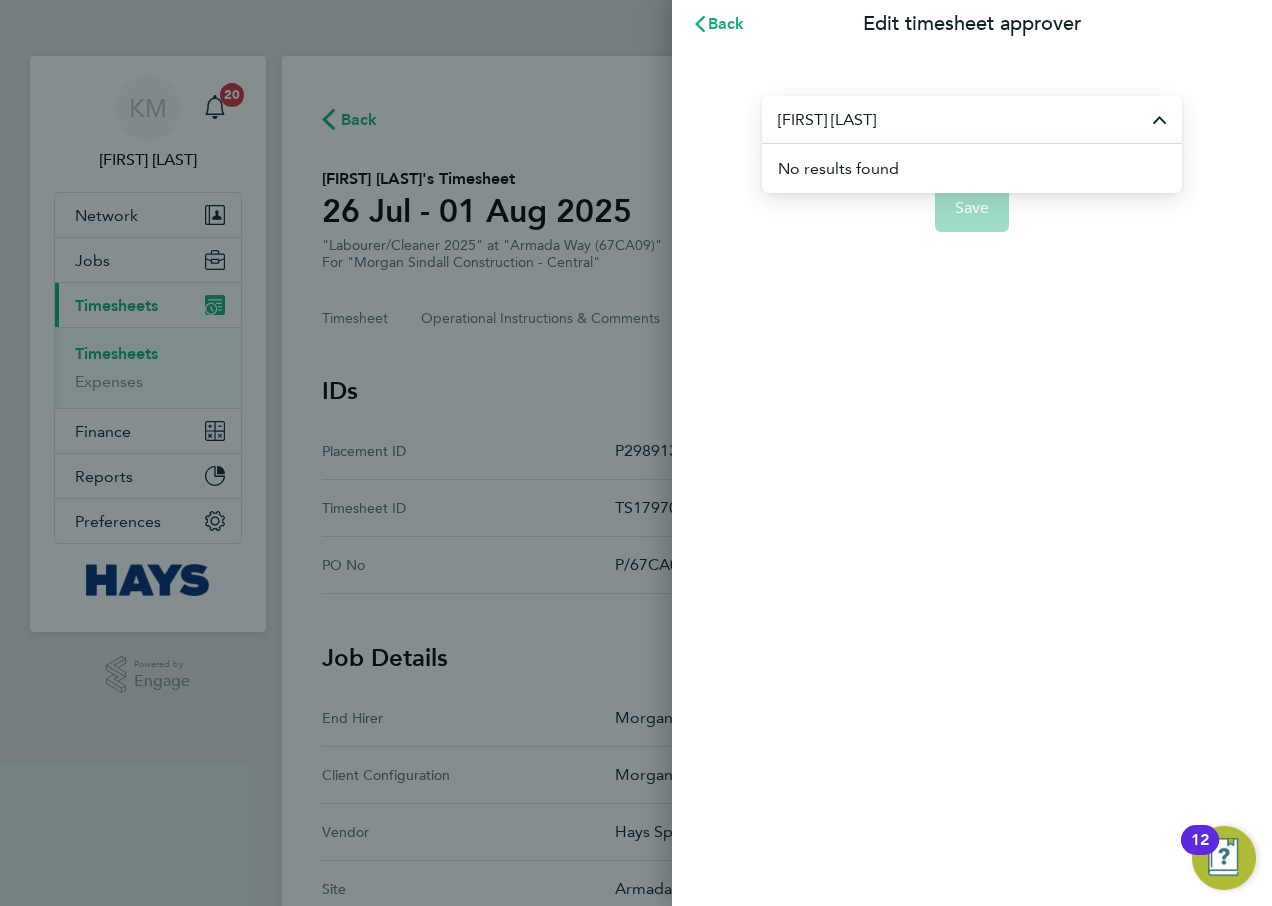 click on "Back  Edit timesheet approver  [FIRST] [LAST]
No results found   Save" 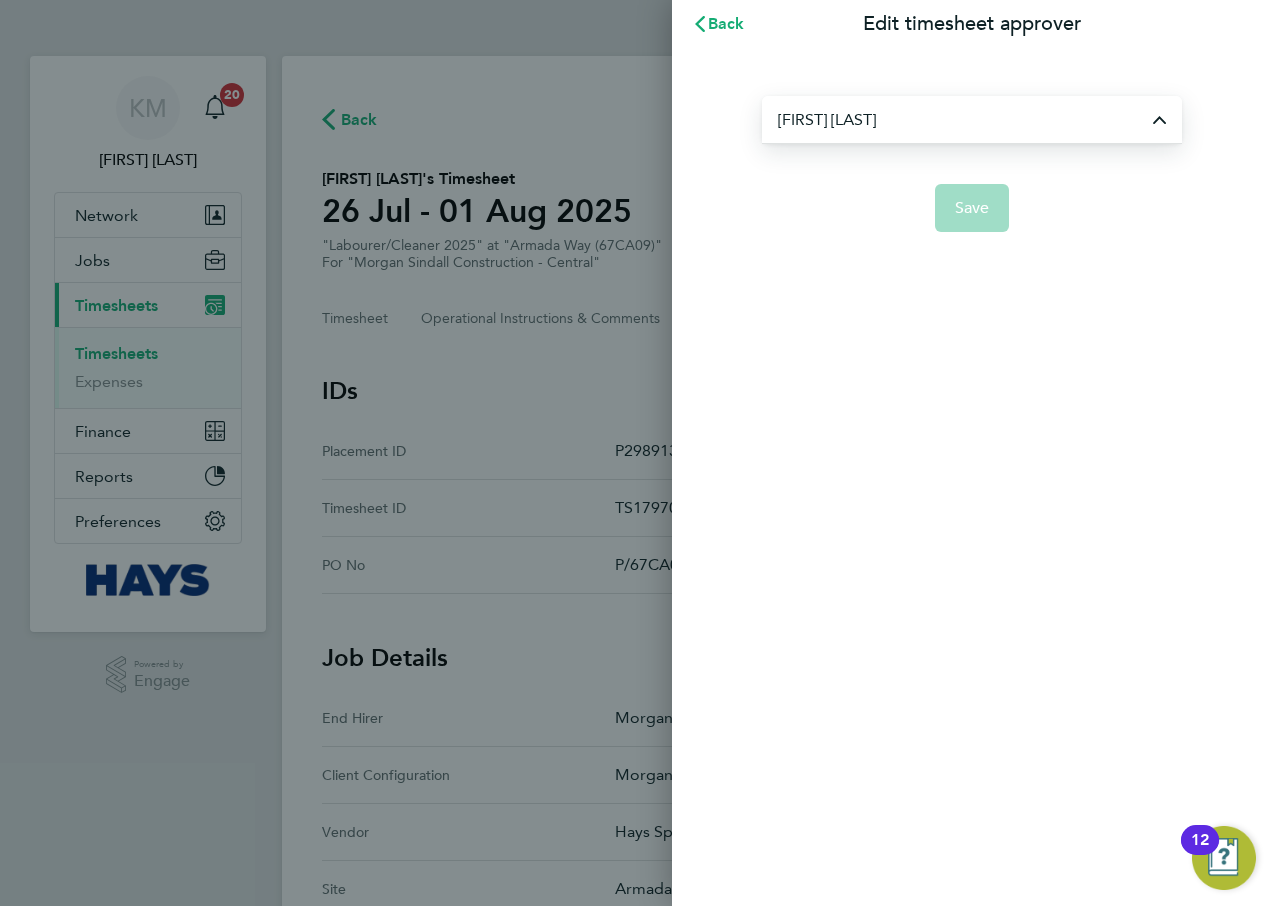 type on "[FIRST] [LAST]" 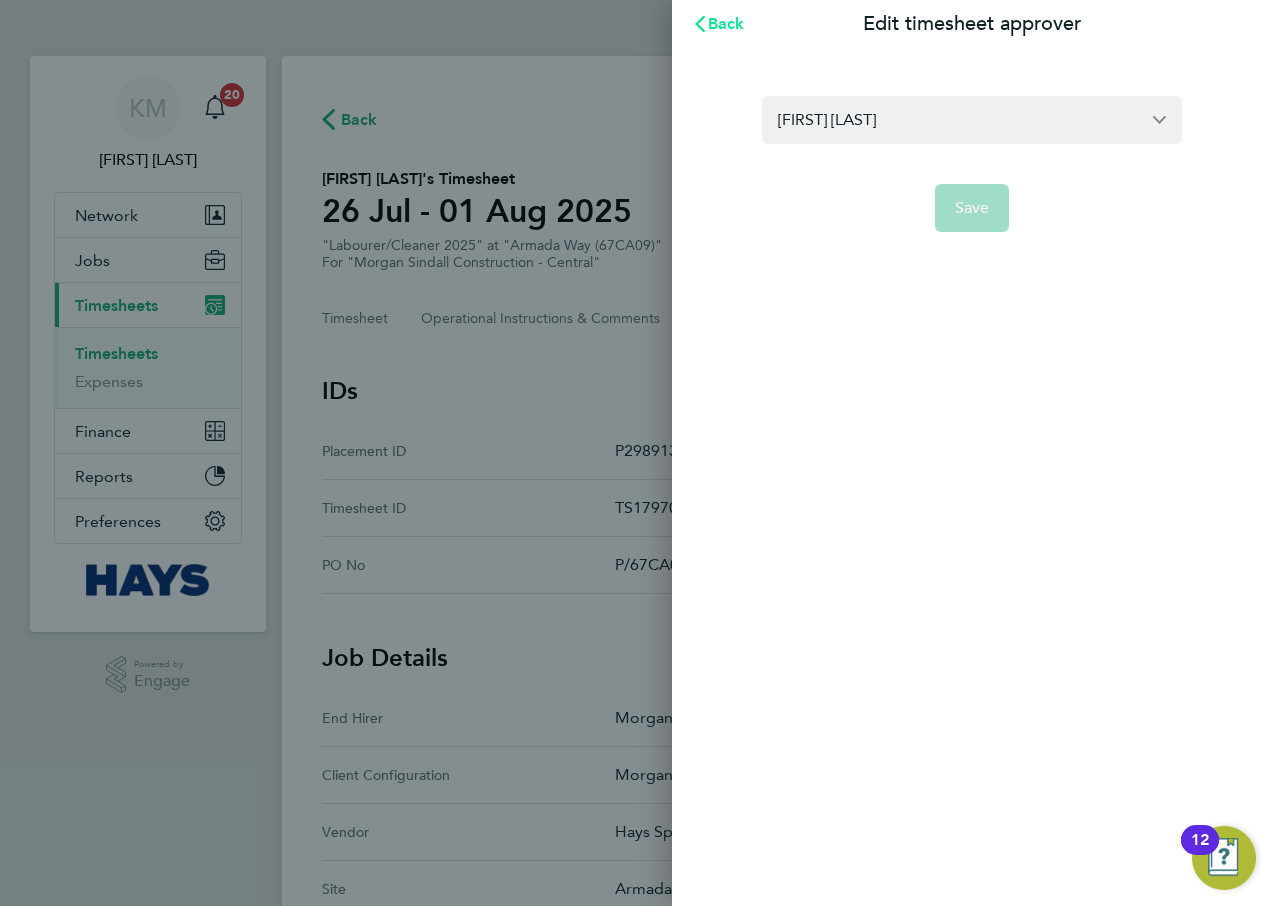 click on "Back" 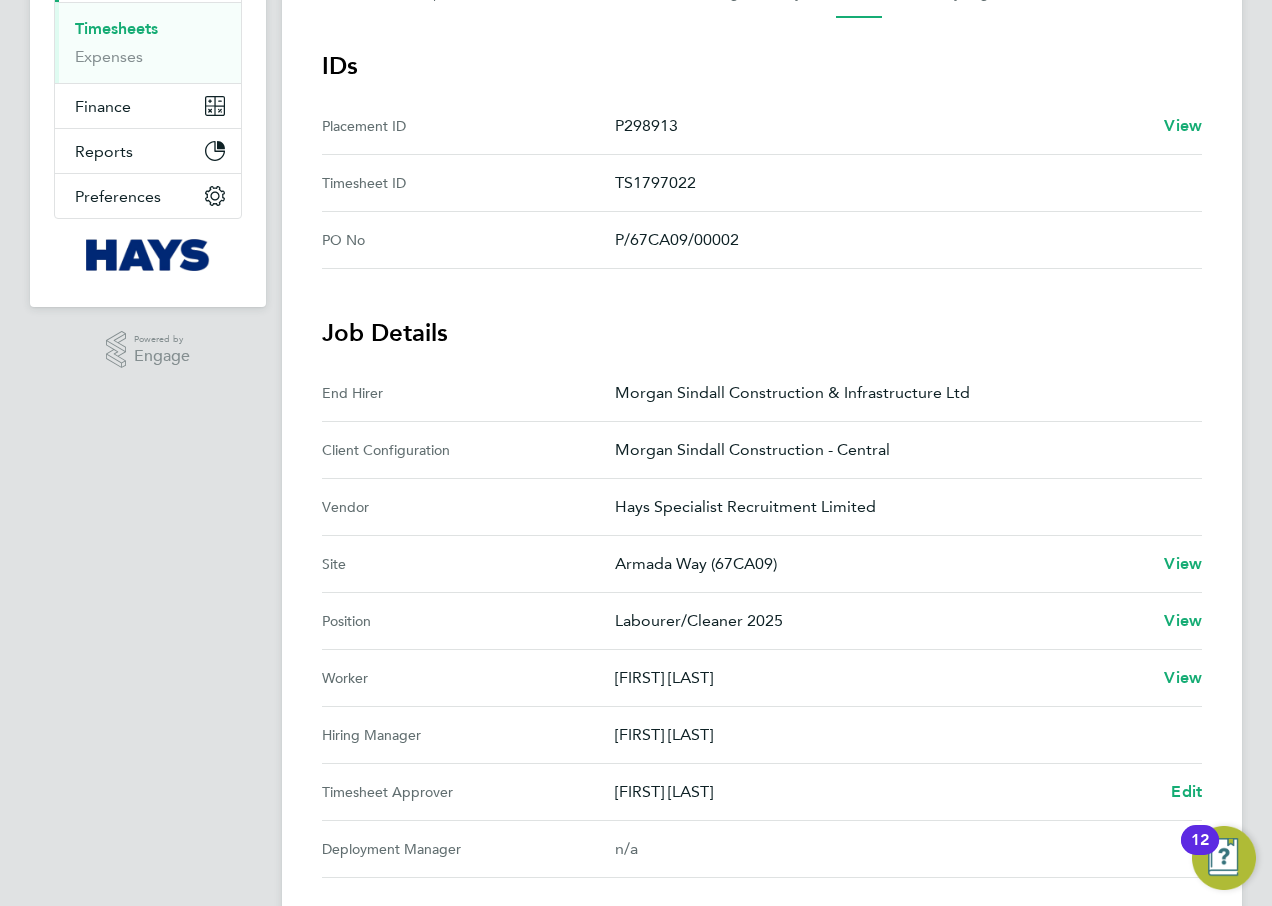 scroll, scrollTop: 681, scrollLeft: 0, axis: vertical 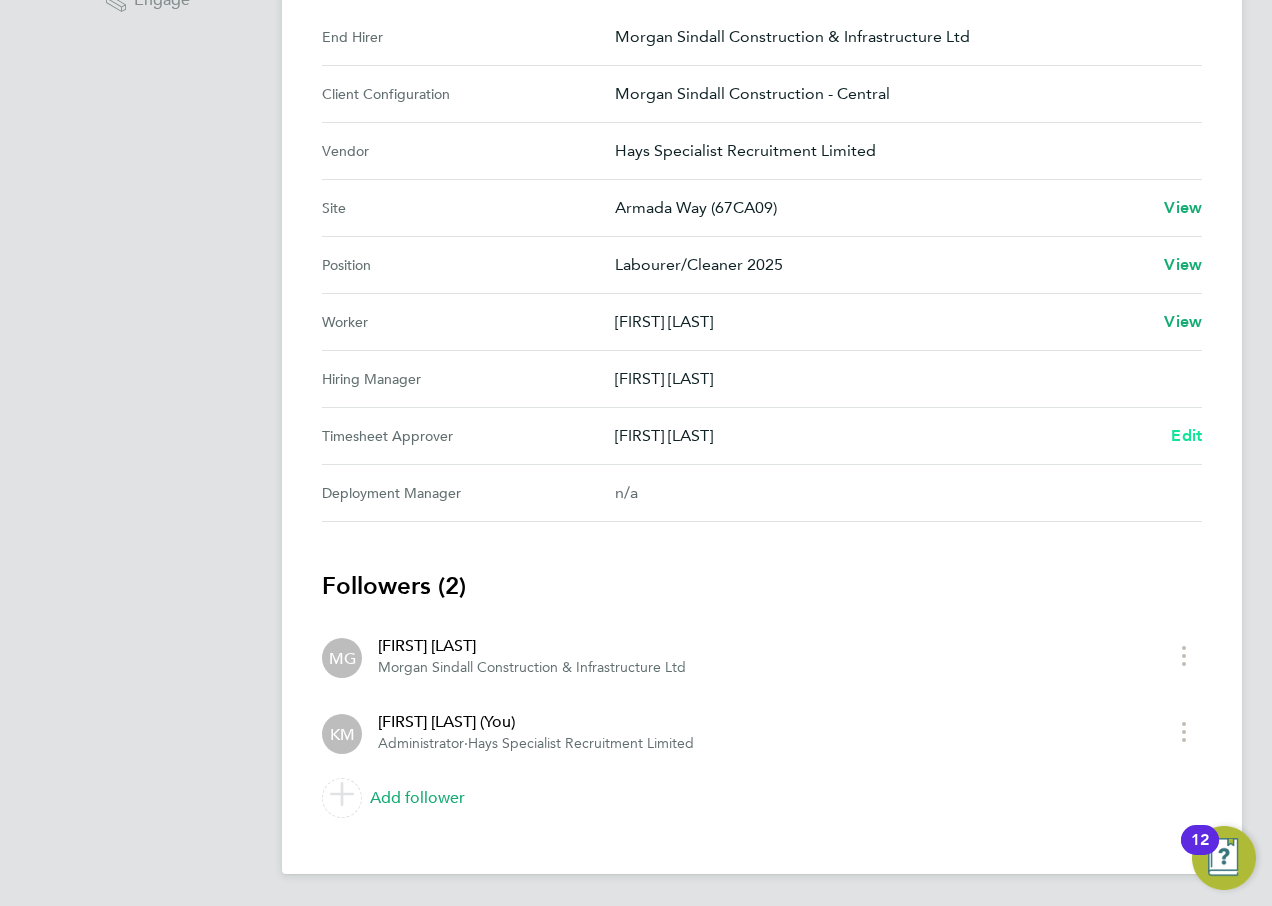 click on "Edit" at bounding box center [1186, 435] 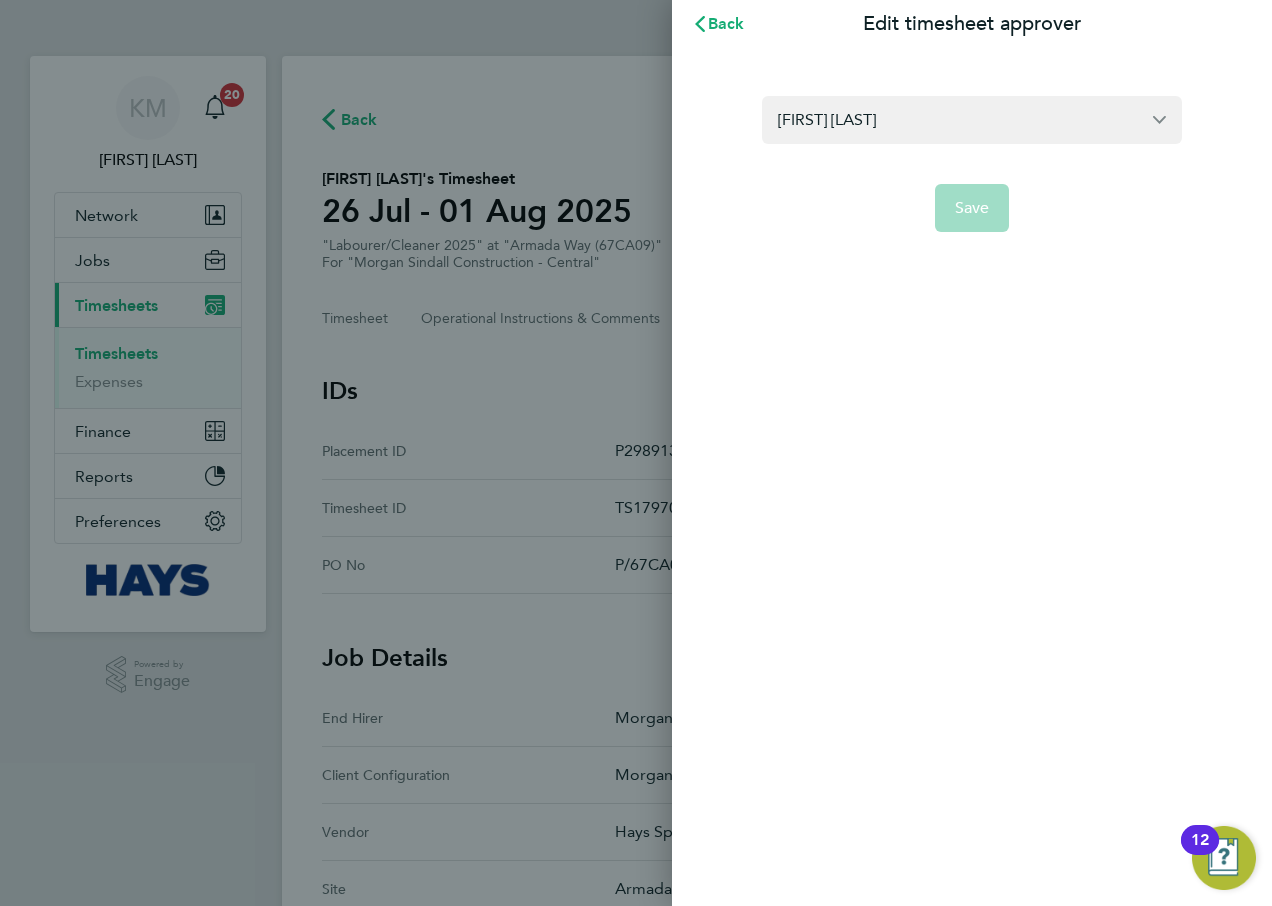 scroll, scrollTop: 0, scrollLeft: 0, axis: both 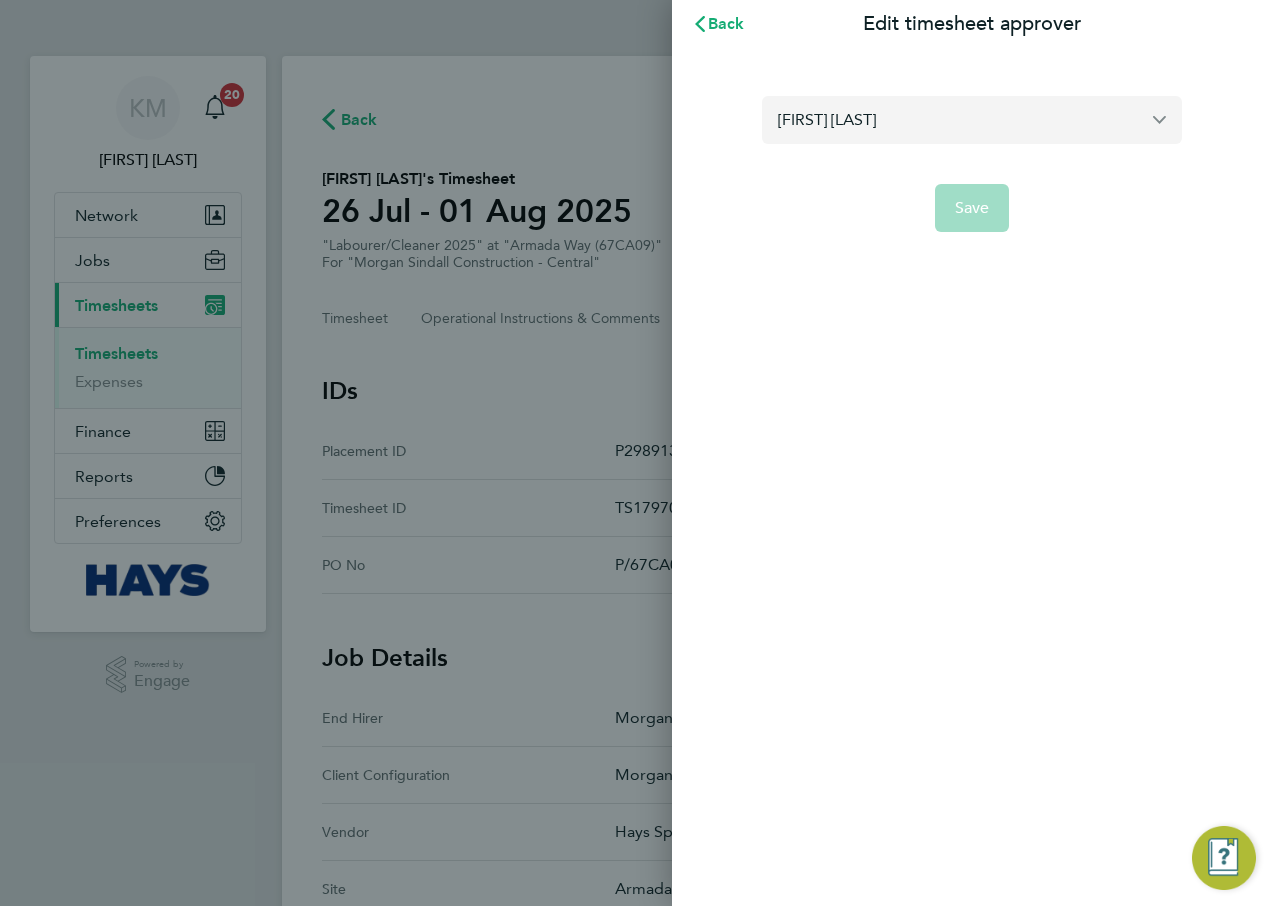 click on "[FIRST] [LAST]" at bounding box center [972, 119] 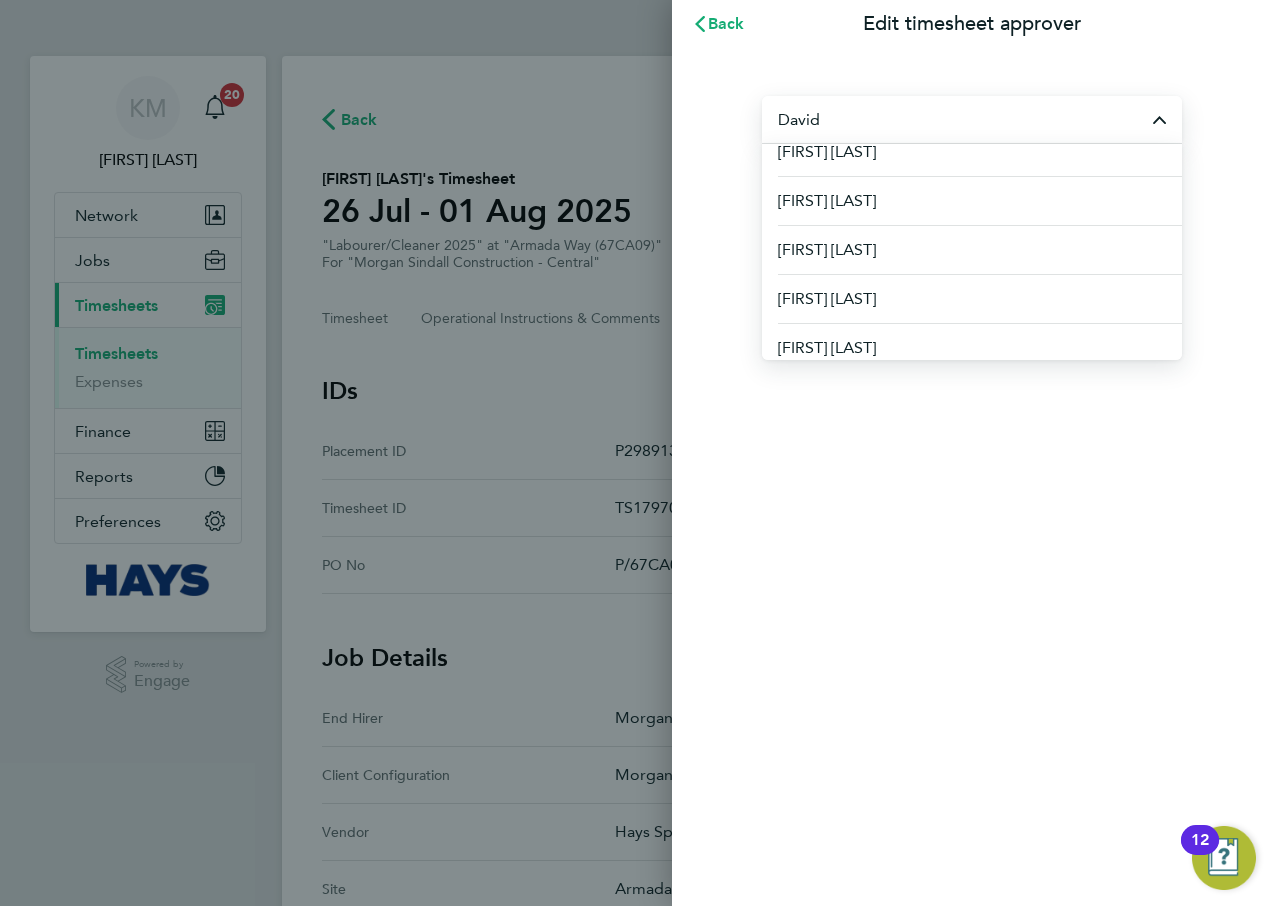 scroll, scrollTop: 764, scrollLeft: 0, axis: vertical 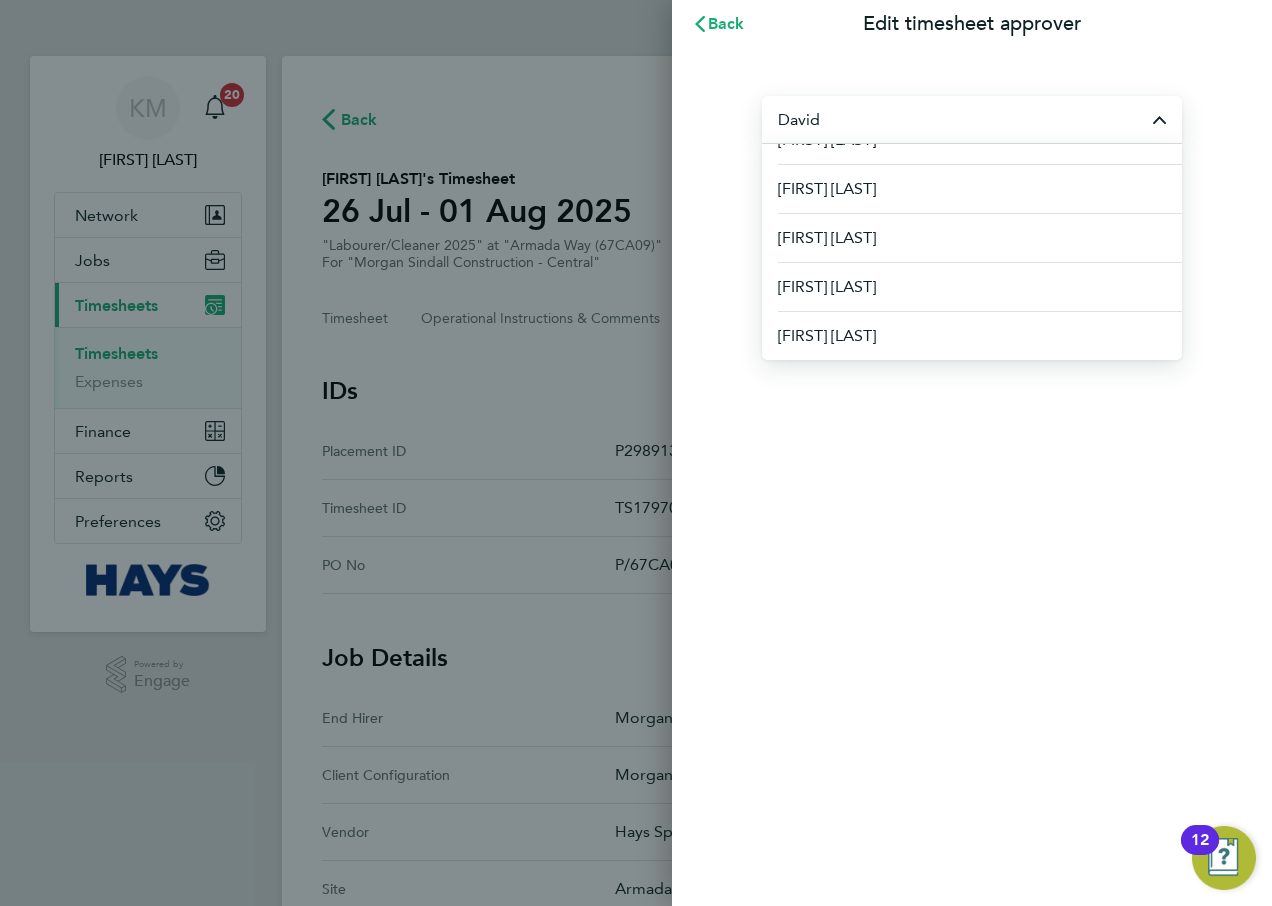 click on "David" at bounding box center [972, 119] 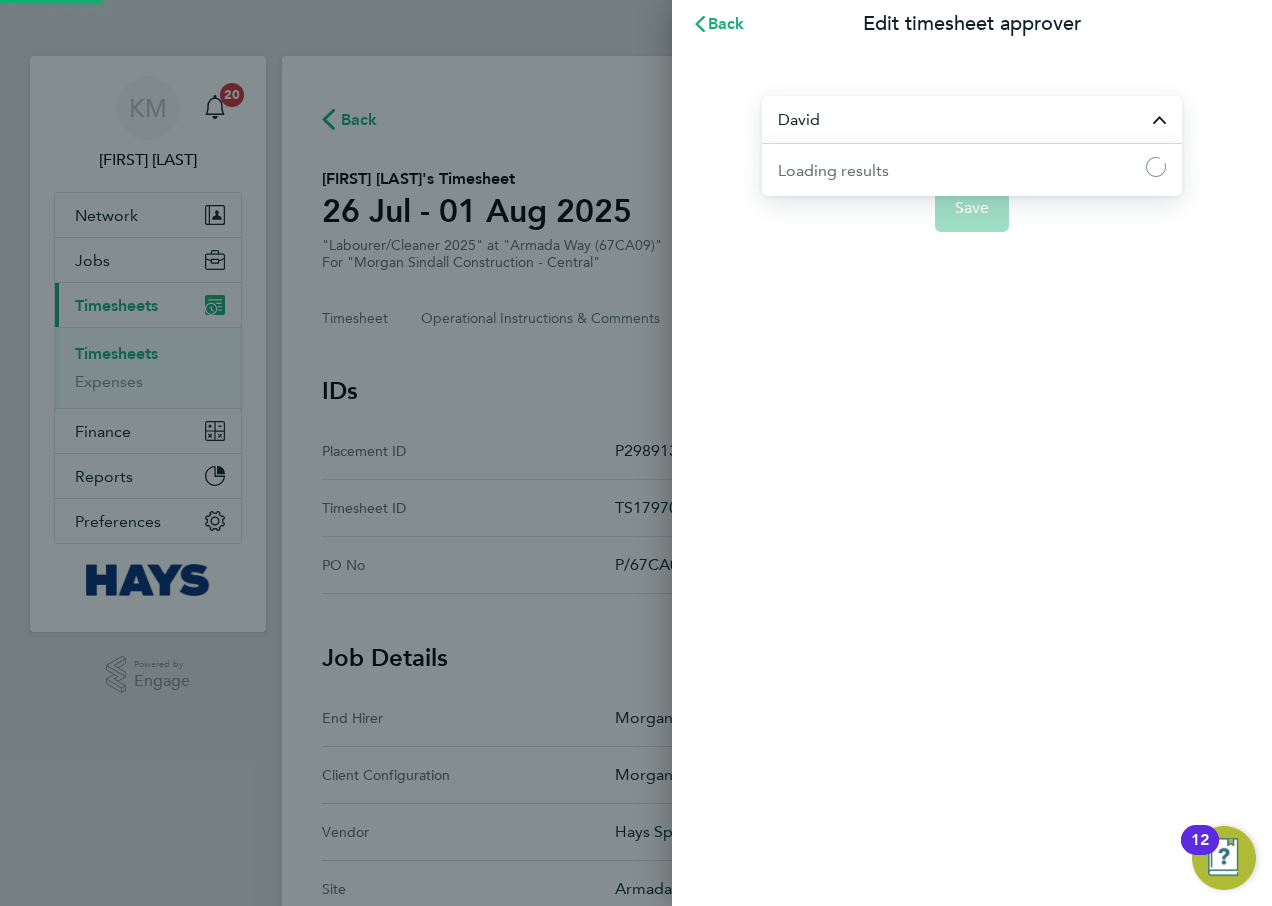 scroll, scrollTop: 0, scrollLeft: 0, axis: both 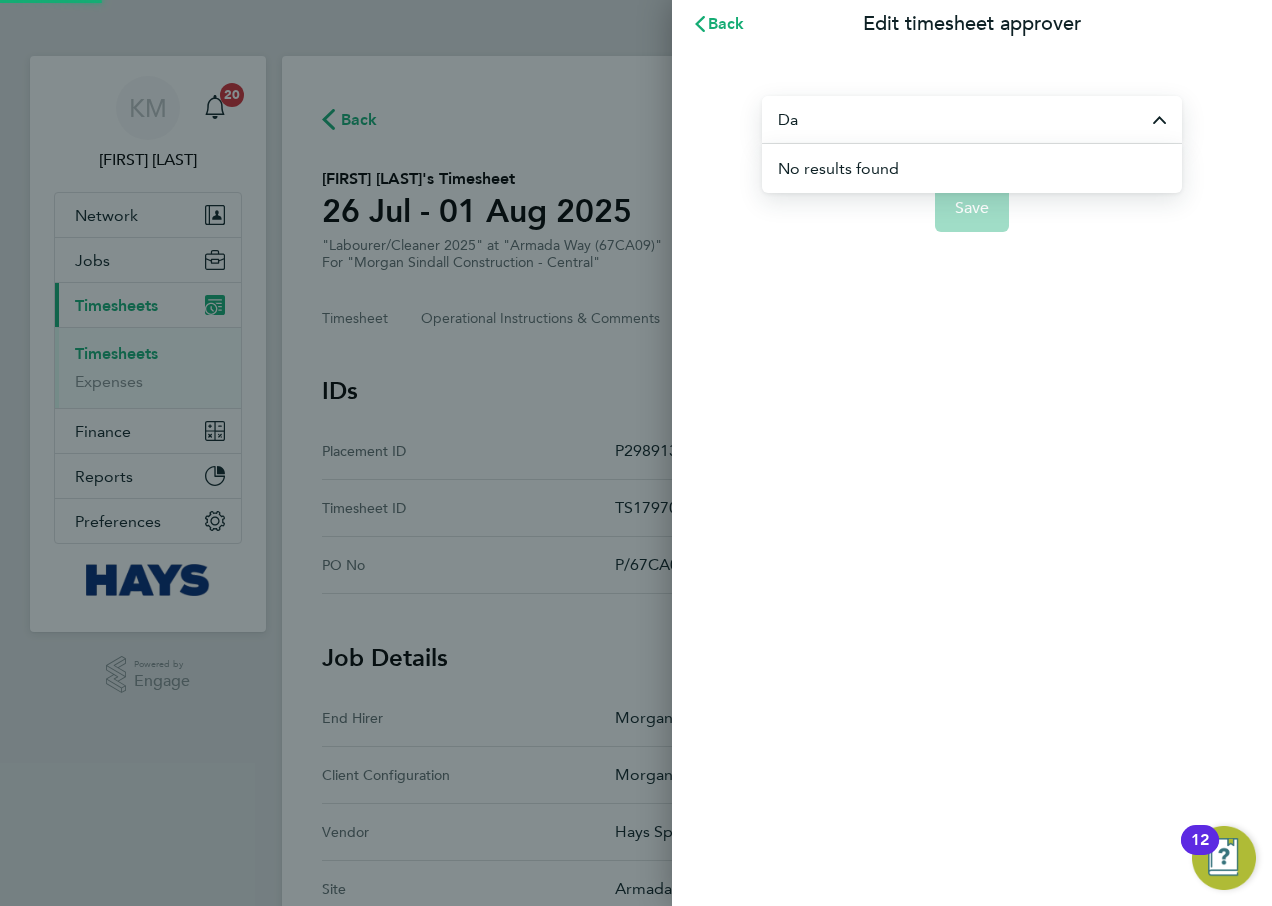type on "D" 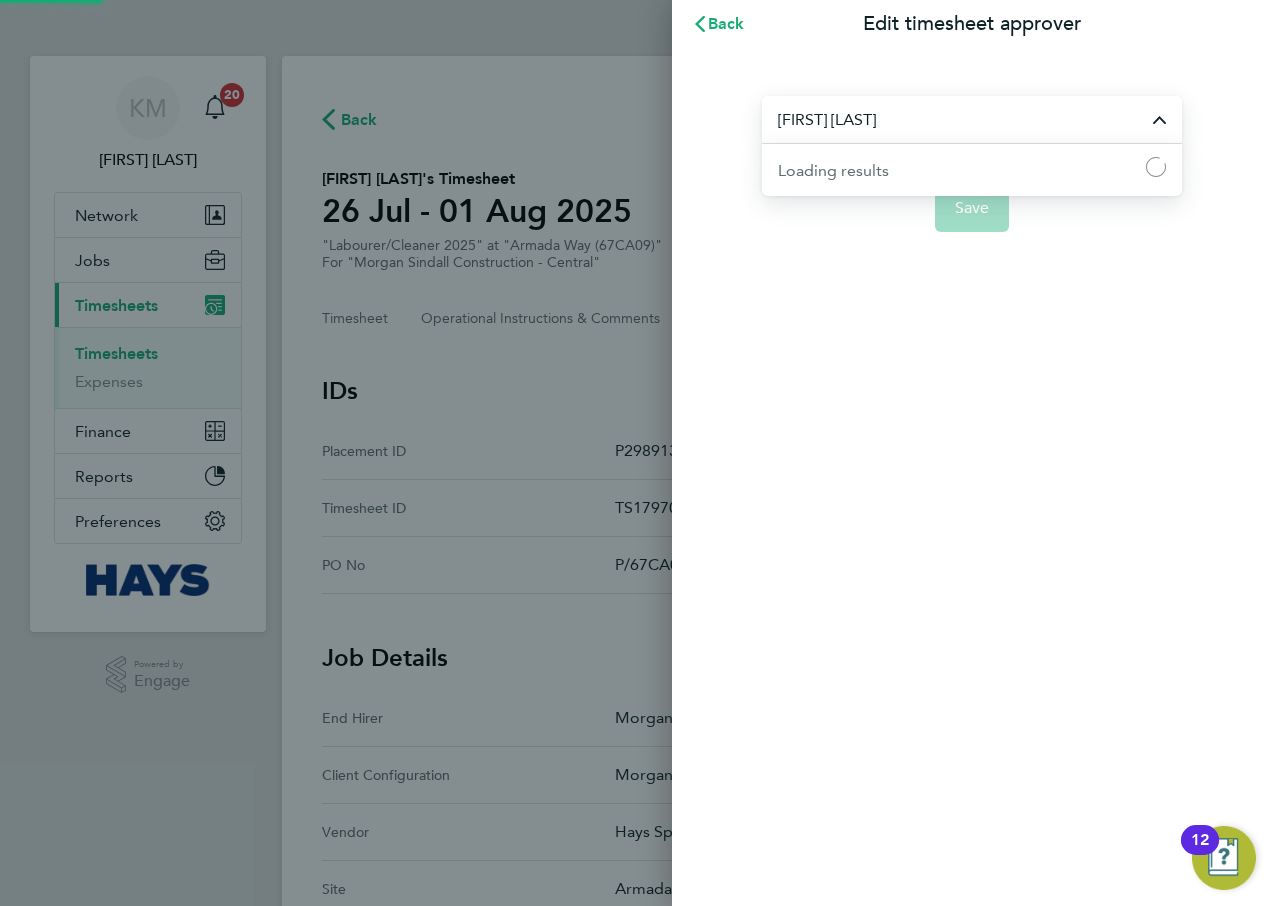 scroll, scrollTop: 0, scrollLeft: 0, axis: both 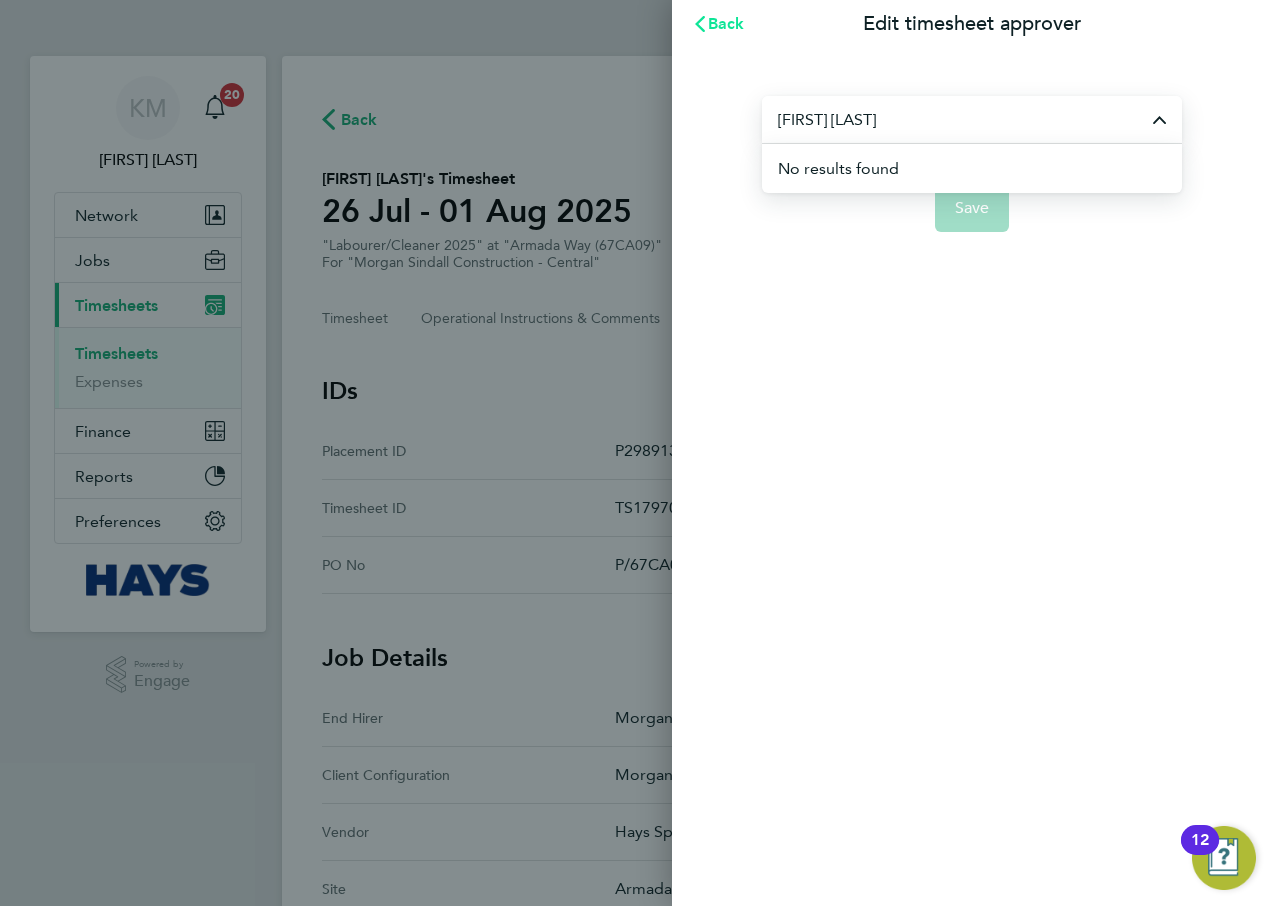 type on "[FIRST] [LAST]" 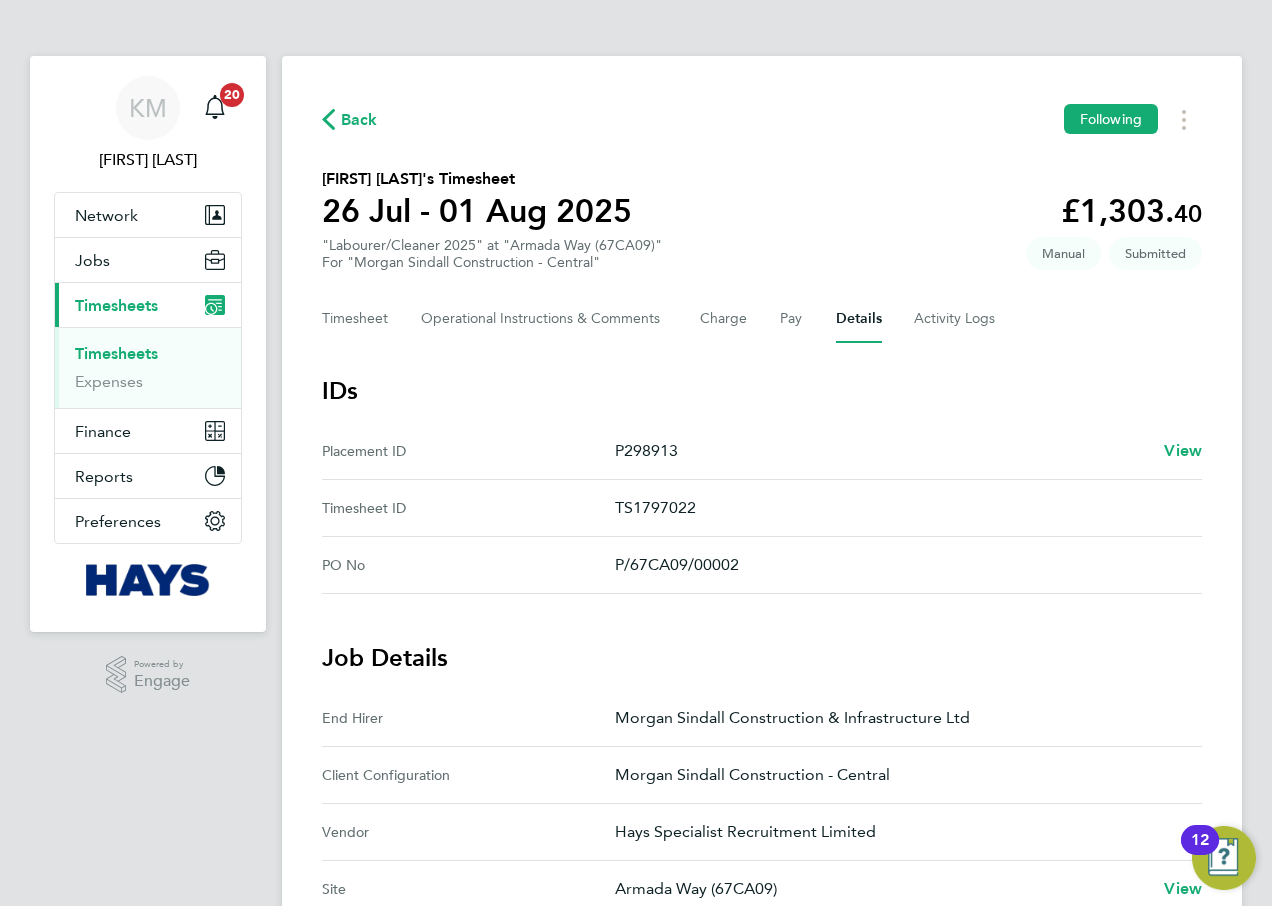 click on "Back  Following
[FIRST] [LAST]'s Timesheet   26 Jul - 01 Aug 2025   £1,303. 40  "Labourer/Cleaner 2025" at "Armada Way (67CA09)"  For "Morgan Sindall Construction - Central"  Submitted   Manual   Timesheet   Operational Instructions & Comments   Charge   Pay   Details   Activity Logs   IDs   Placement ID   P298913   View   Timesheet ID   TS1797022   PO No   P/67CA09/00002   Job Details   End Hirer   Morgan Sindall Construction & Infrastructure Ltd   Client Configuration   Morgan Sindall Construction - Central   Vendor   Hays Specialist Recruitment Limited   Site   Armada Way (67CA09)   View   Position   Labourer/Cleaner 2025   View   Worker   [FIRST] [LAST]   View   Hiring Manager   [FIRST] [LAST]   Timesheet Approver   [FIRST] [LAST]   Edit   Deployment Manager   n/a   Followers (2)
MG   [FIRST] [LAST]   Morgan Sindall Construction & Infrastructure Ltd
KM   [FIRST] [LAST] (You)   Administrator   ·   Hays Specialist Recruitment Limited
Add follower" 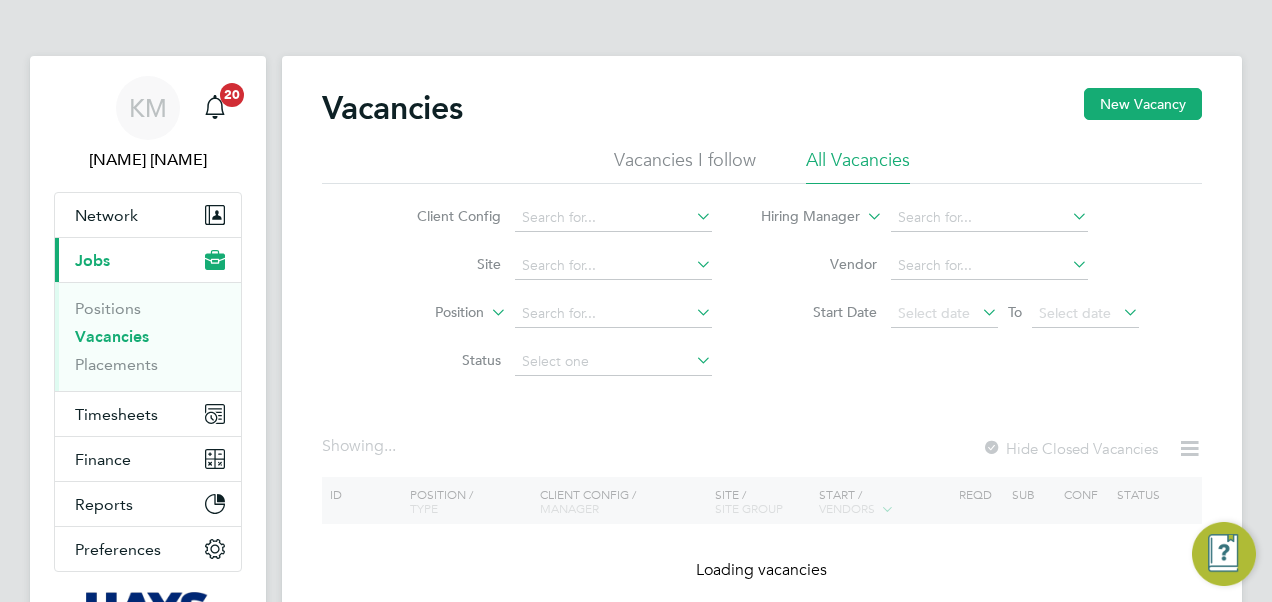 scroll, scrollTop: 0, scrollLeft: 0, axis: both 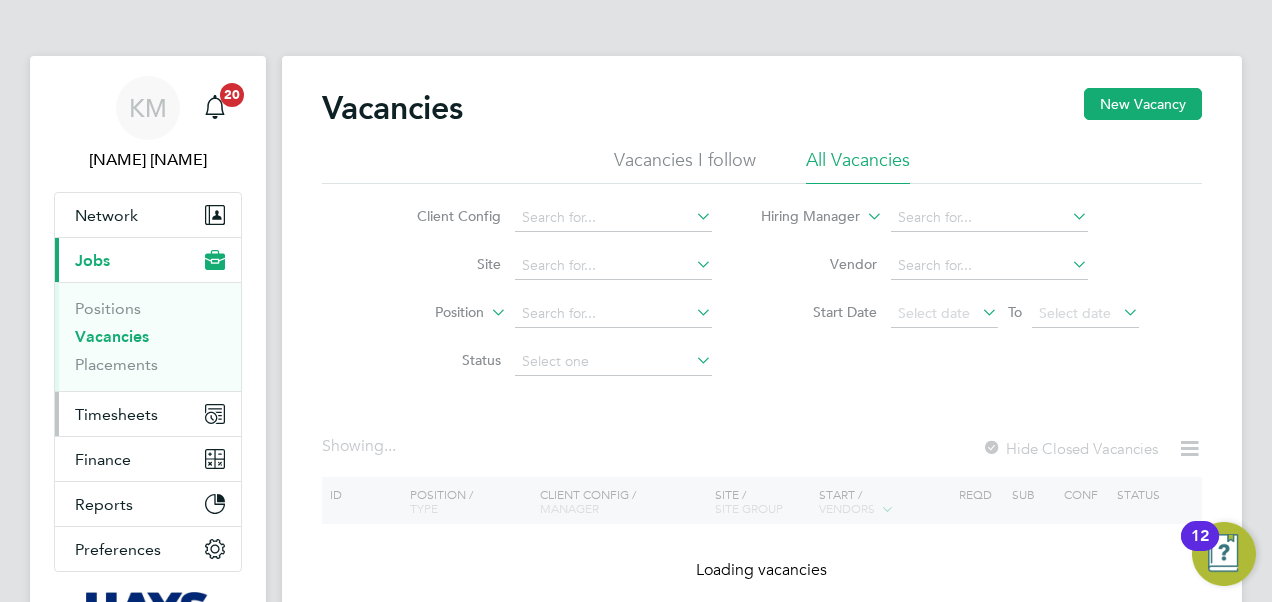 click on "Timesheets" at bounding box center [116, 414] 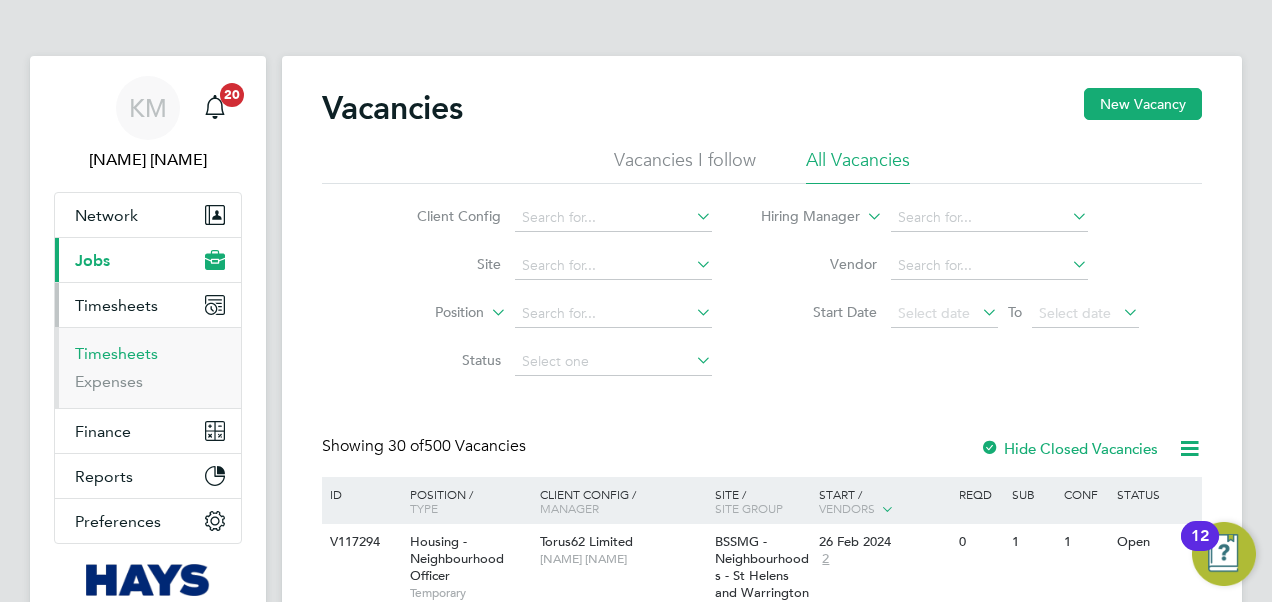 click on "Timesheets" at bounding box center (116, 353) 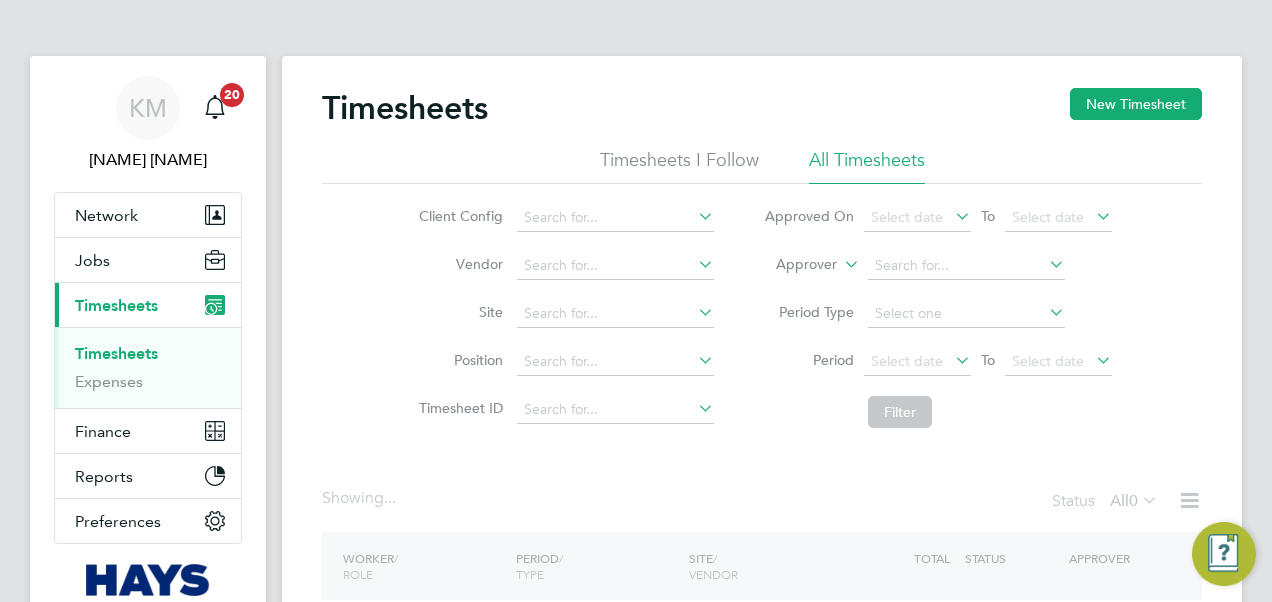 click 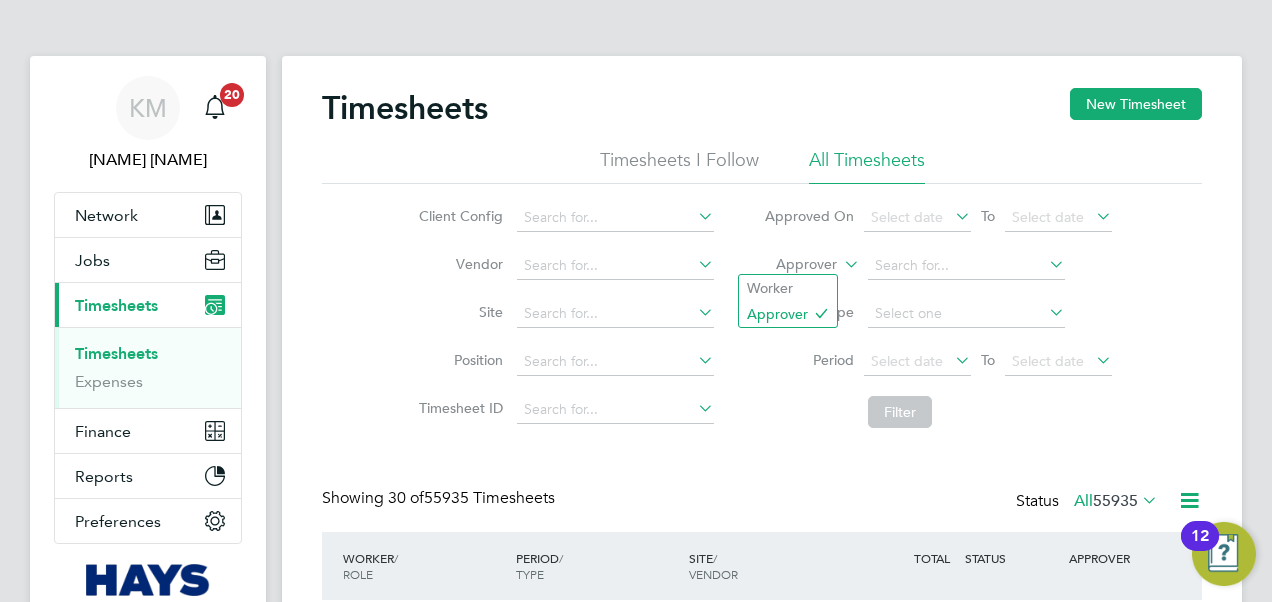 click on "Approver" 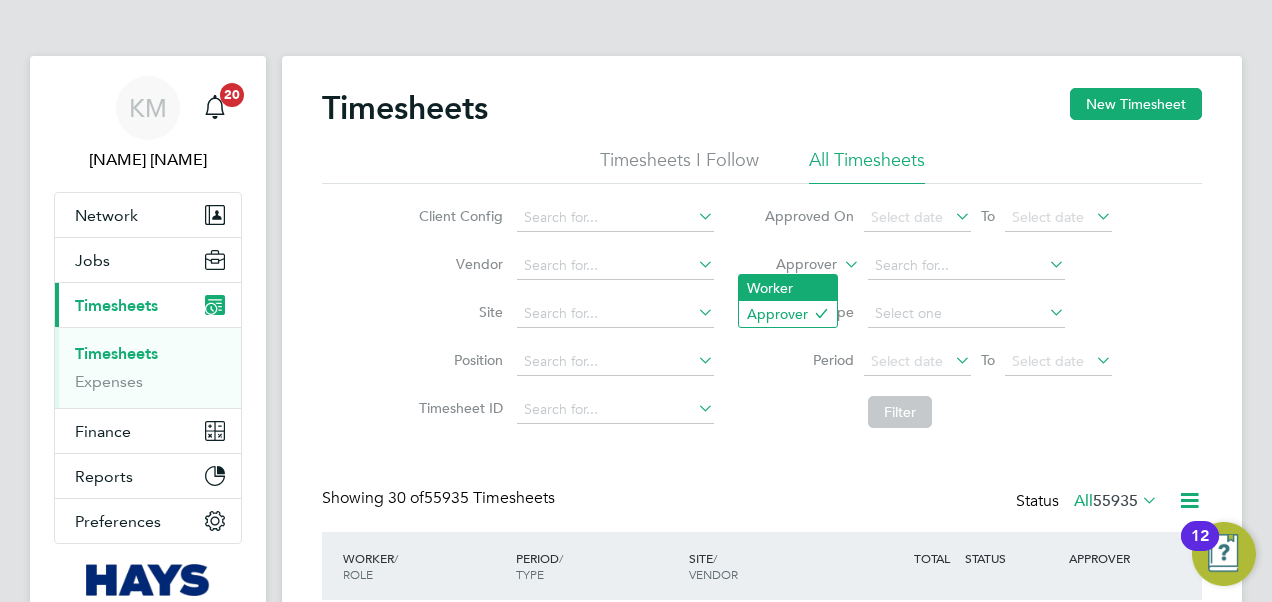 click on "Worker" 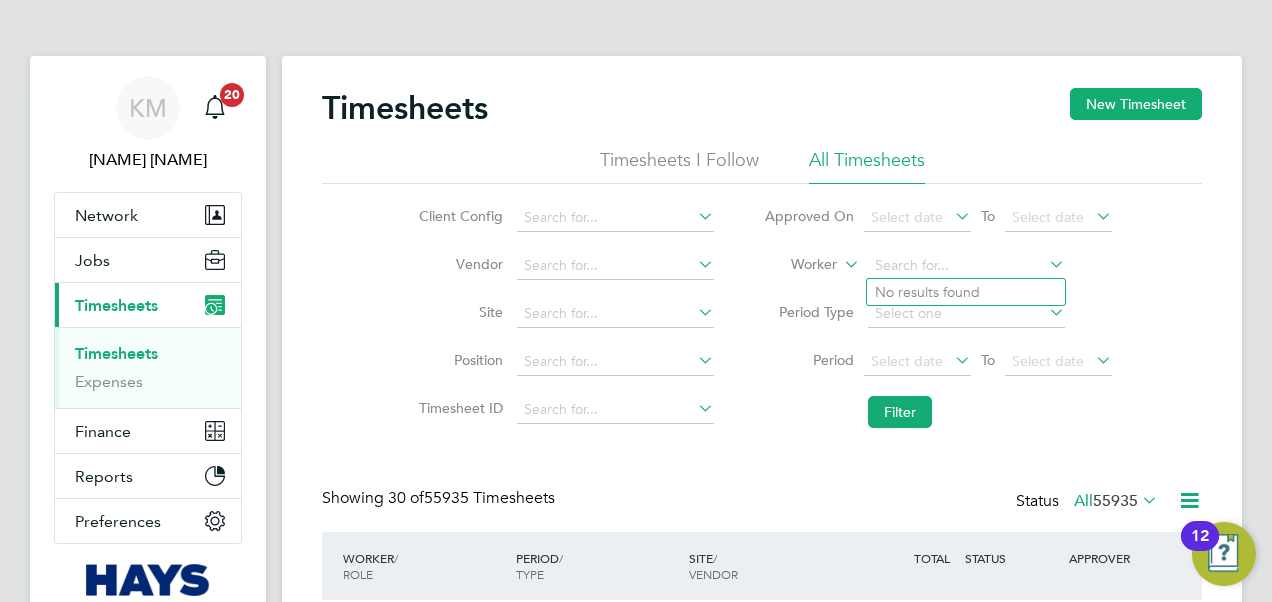 click 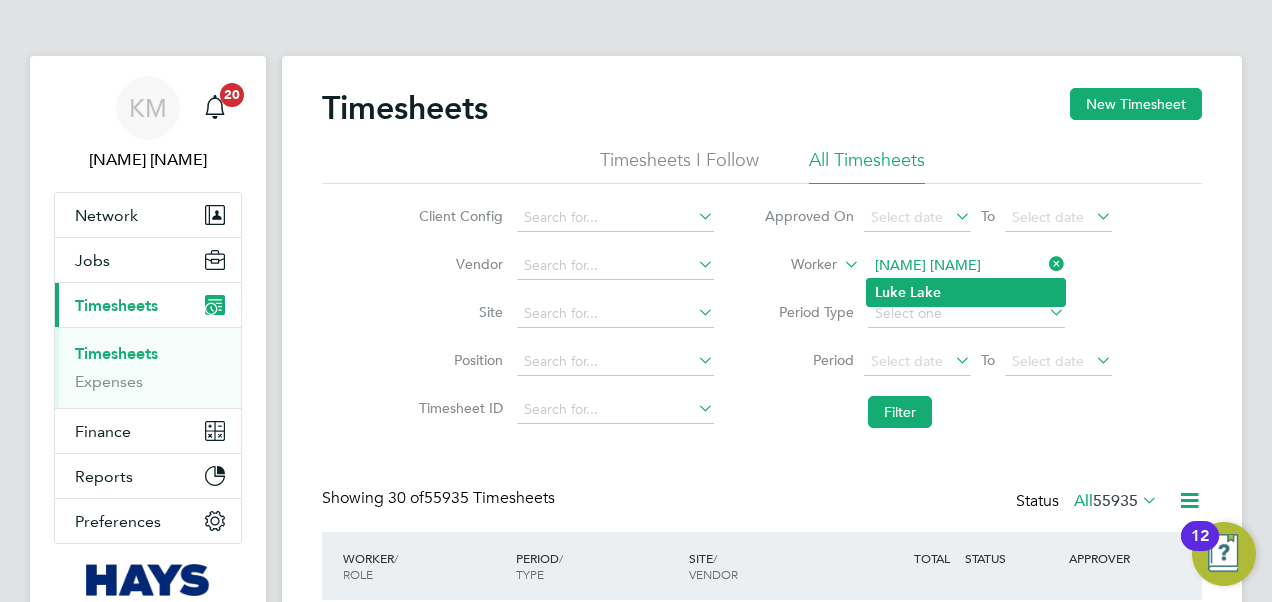 type on "[NAME] [NAME]" 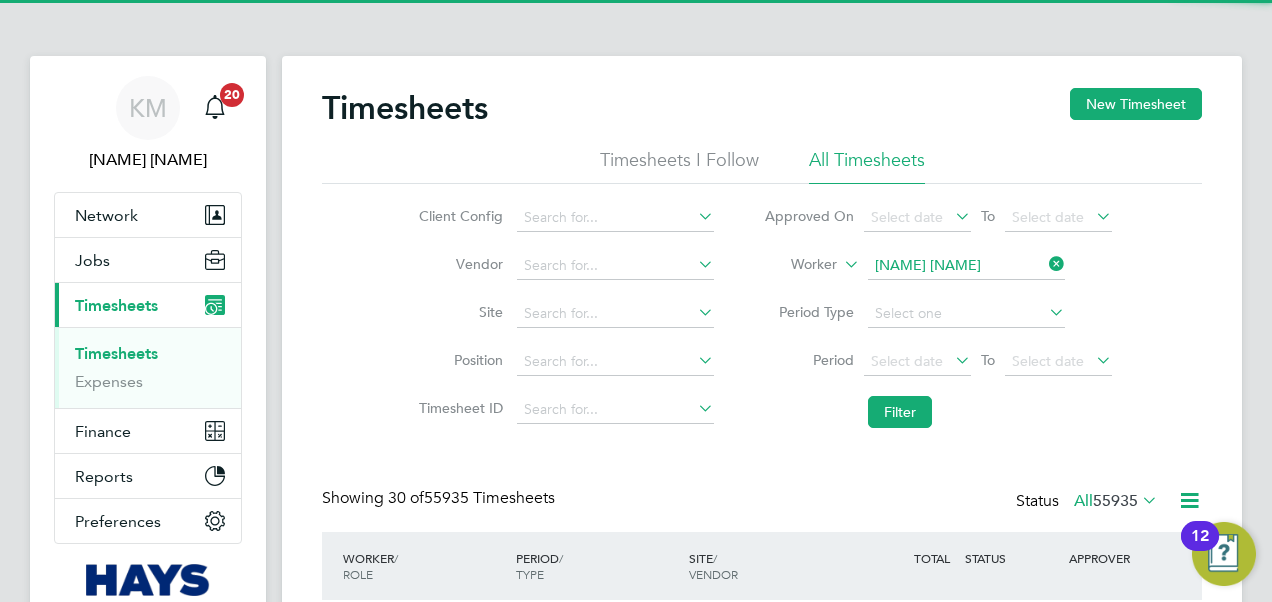 click on "Luke" 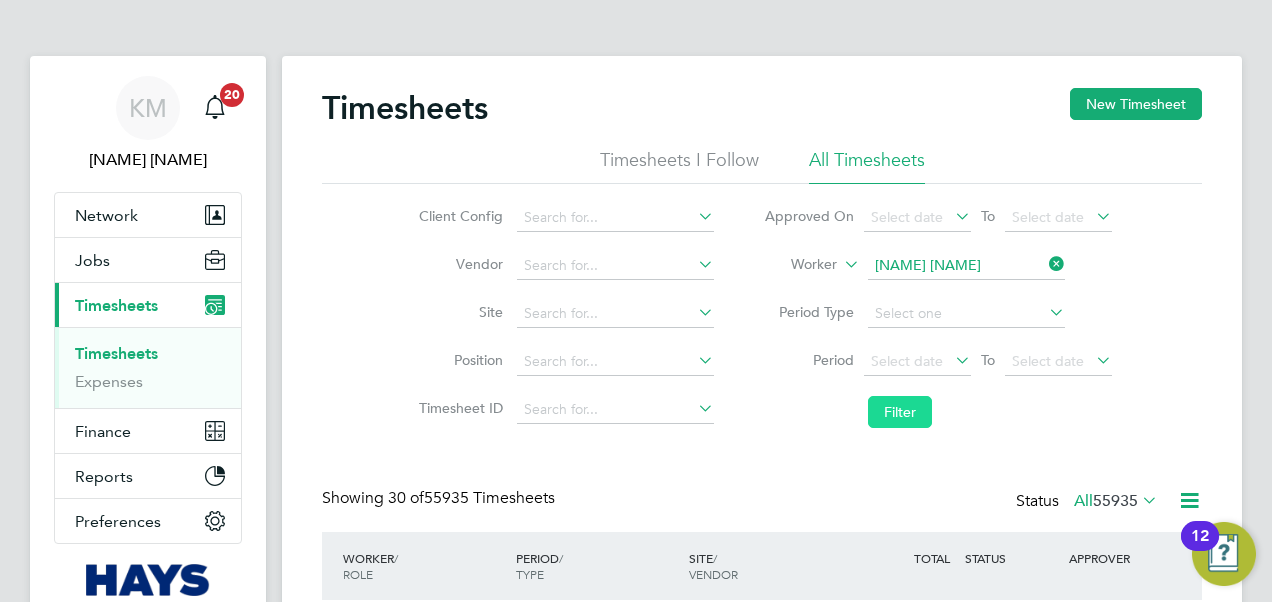 click on "Filter" 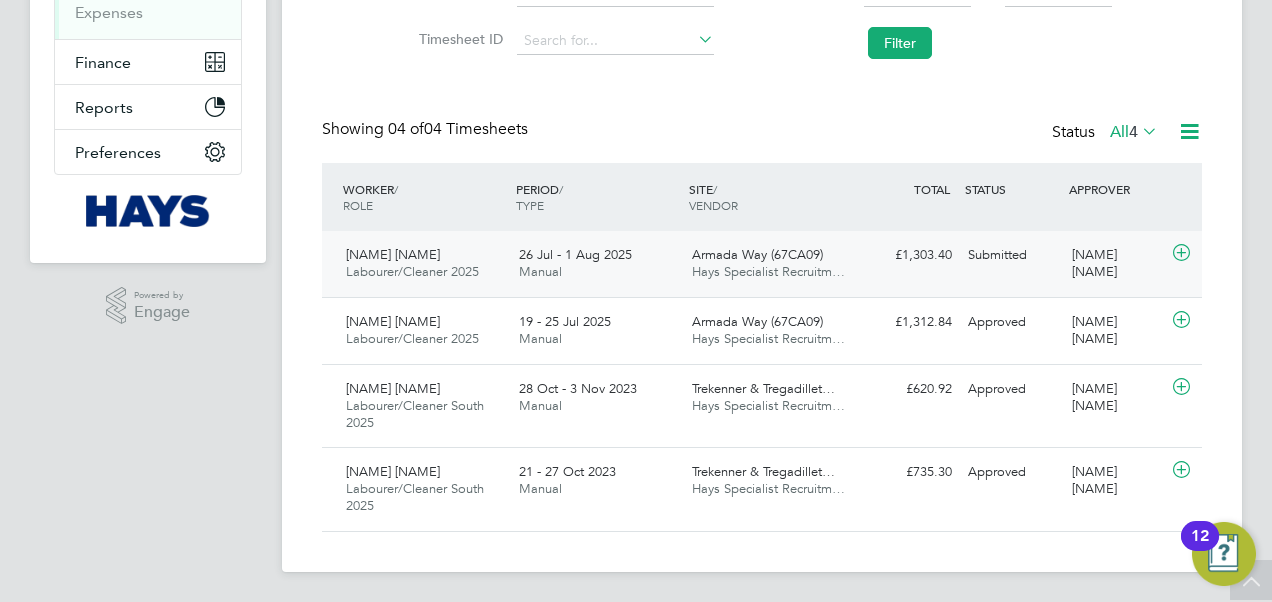 click on "Submitted" 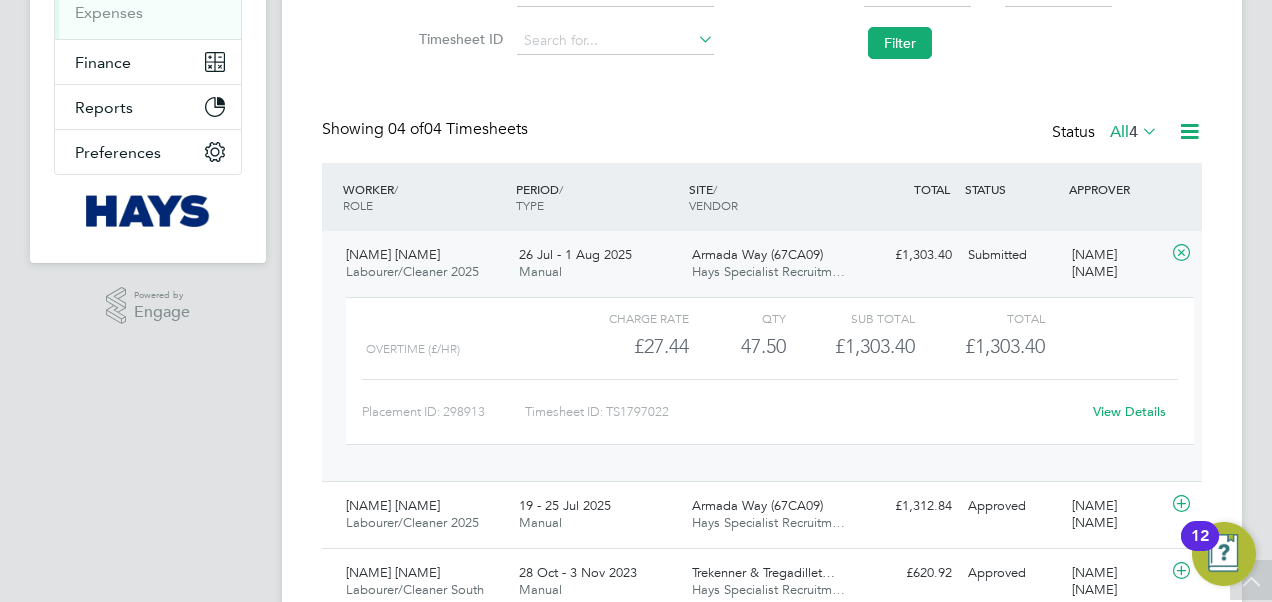 click on "View Details" 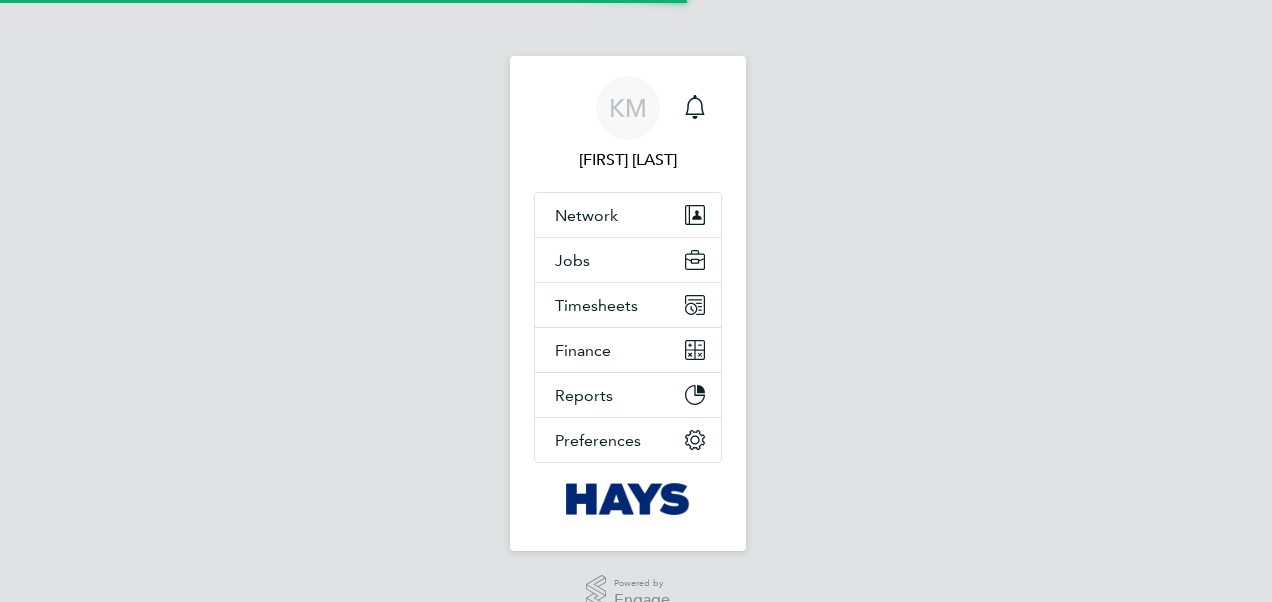 scroll, scrollTop: 0, scrollLeft: 0, axis: both 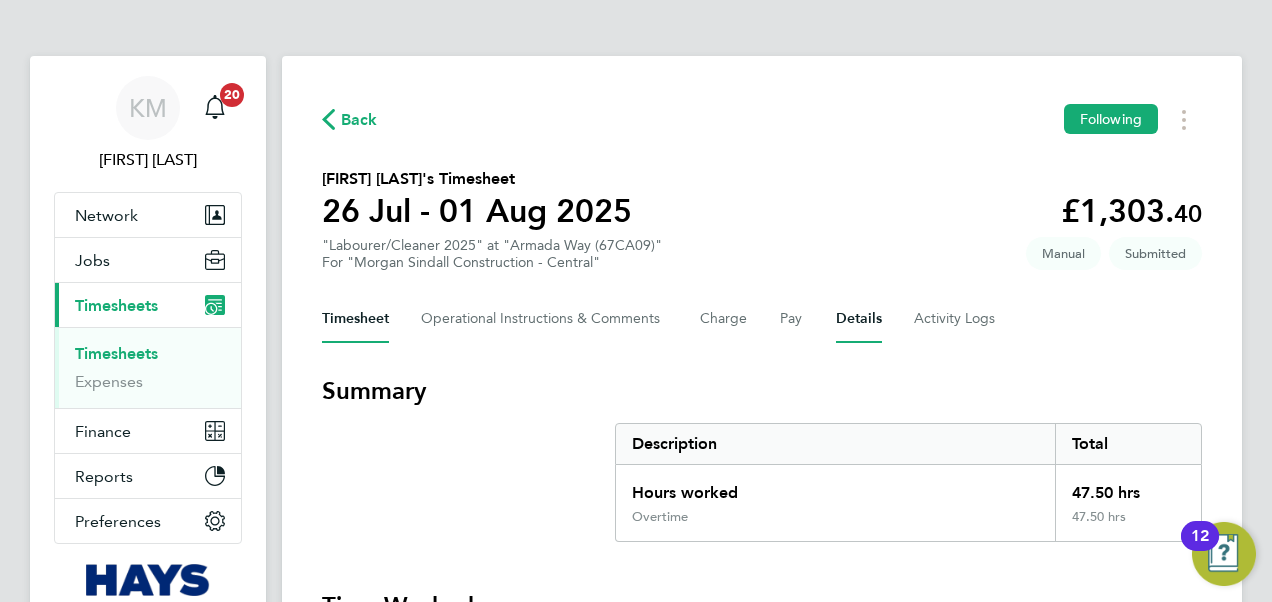 click on "Details" at bounding box center [859, 319] 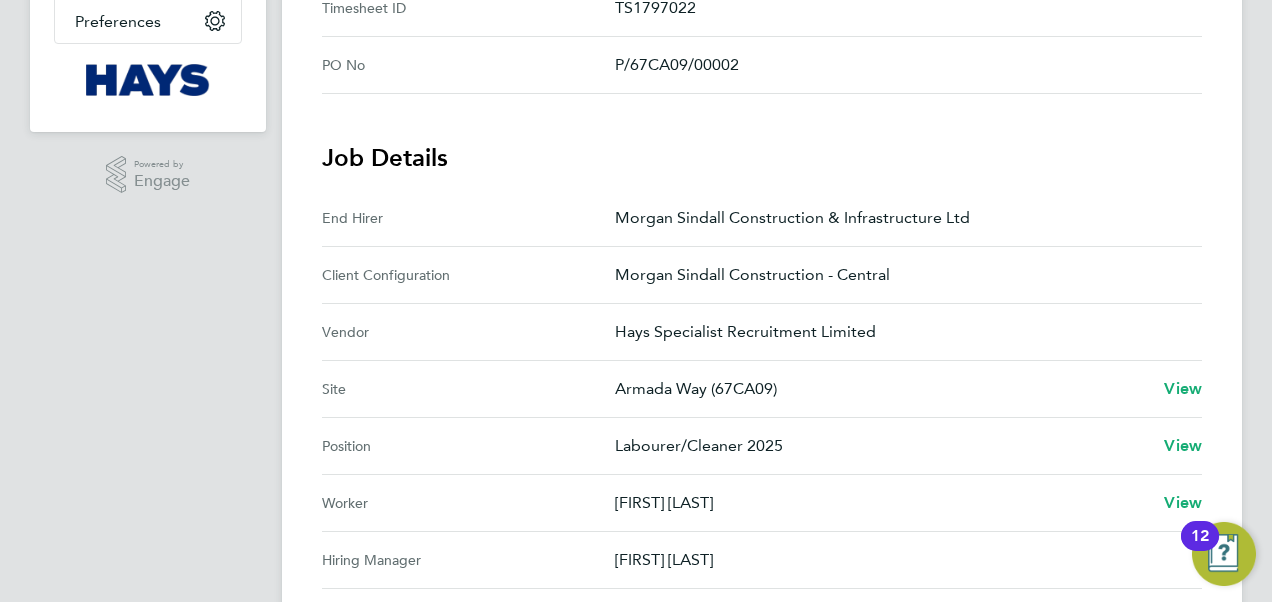 scroll, scrollTop: 800, scrollLeft: 0, axis: vertical 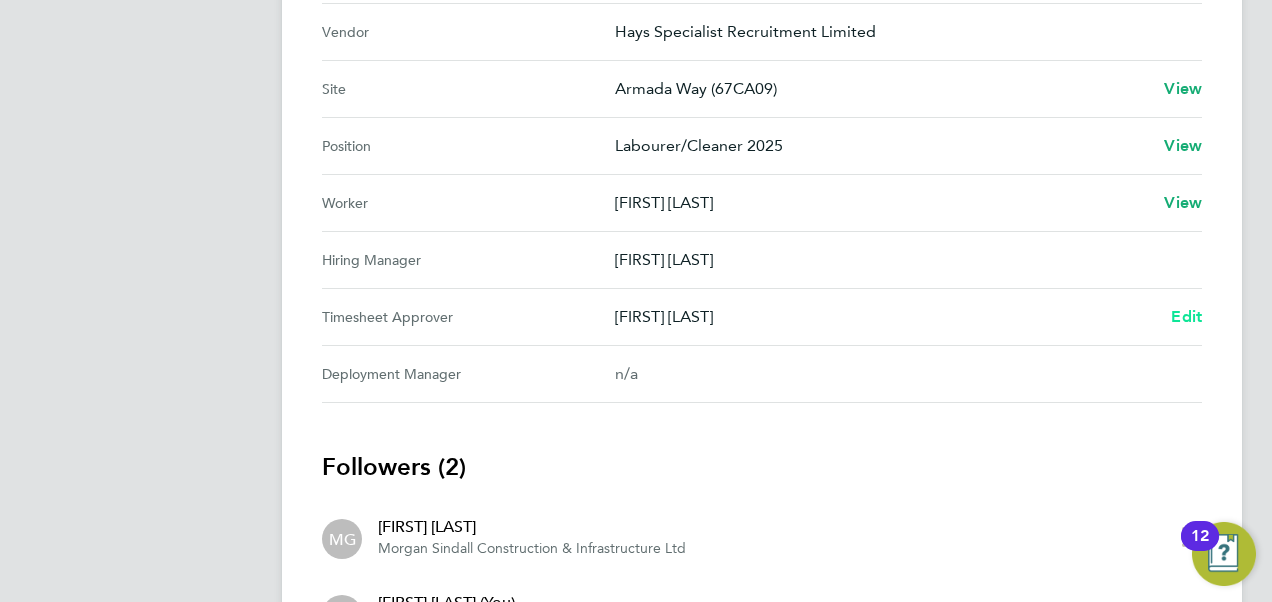 click on "Edit" at bounding box center [1186, 316] 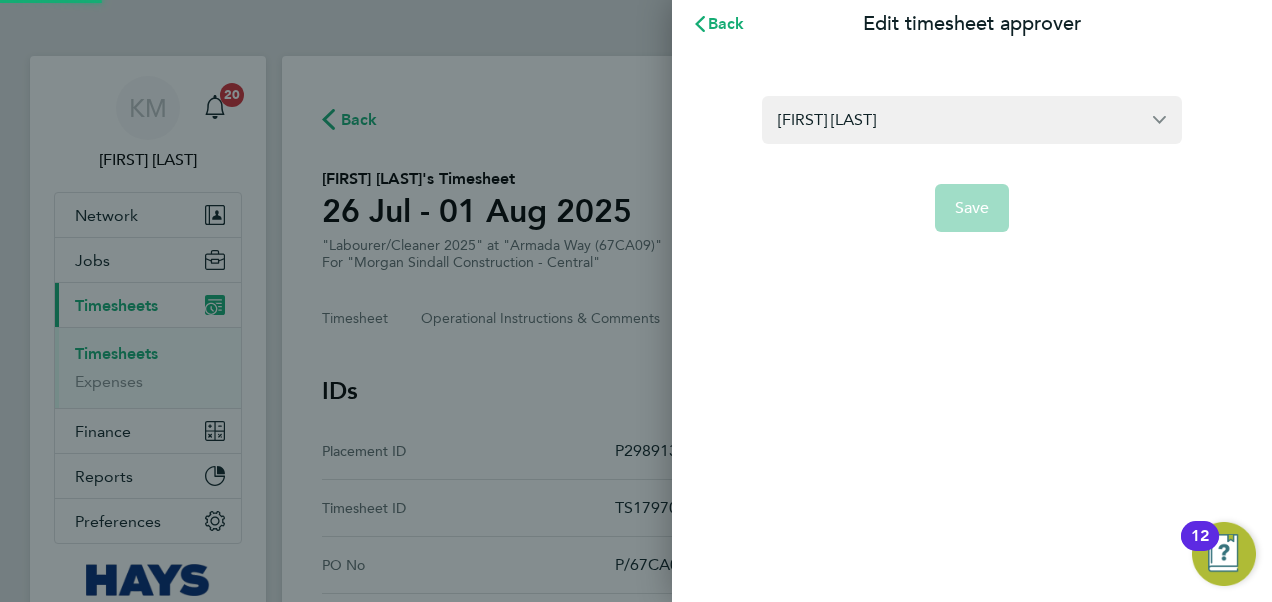 scroll, scrollTop: 0, scrollLeft: 0, axis: both 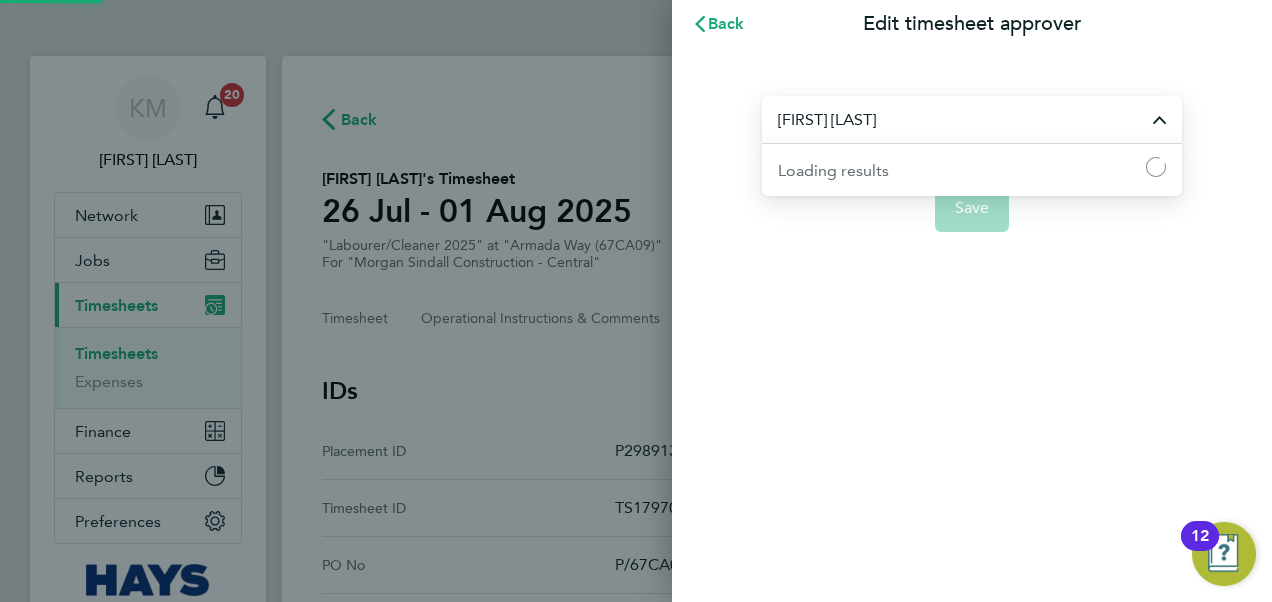 click on "[FIRST] [LAST]" at bounding box center (972, 119) 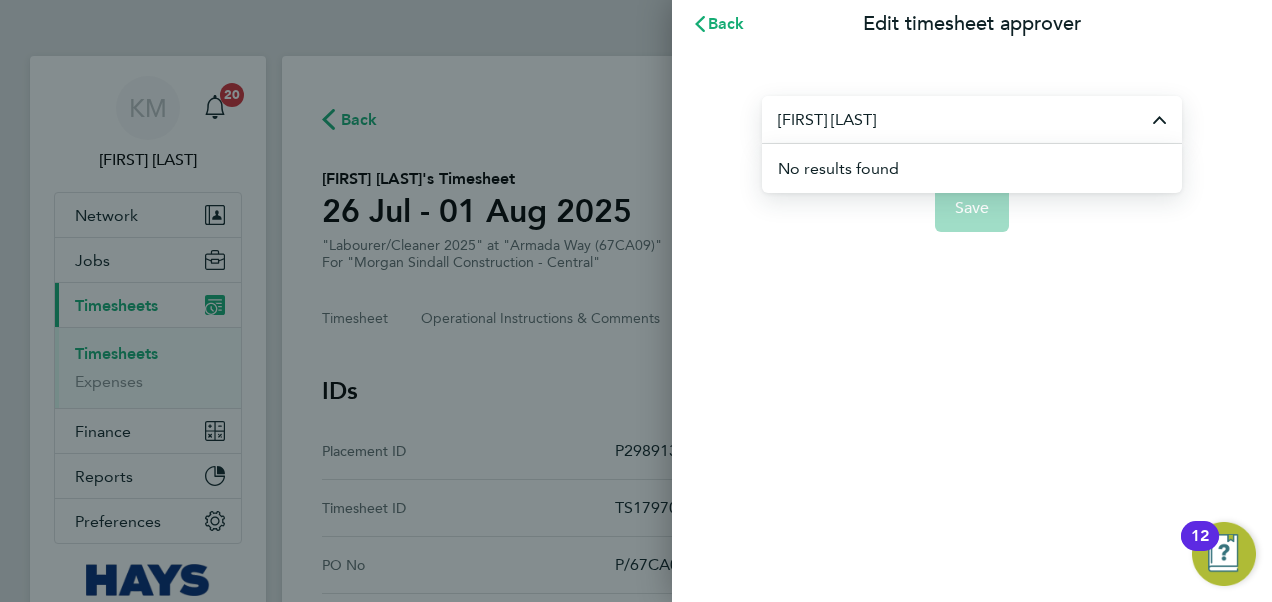 drag, startPoint x: 899, startPoint y: 116, endPoint x: 616, endPoint y: 88, distance: 284.38177 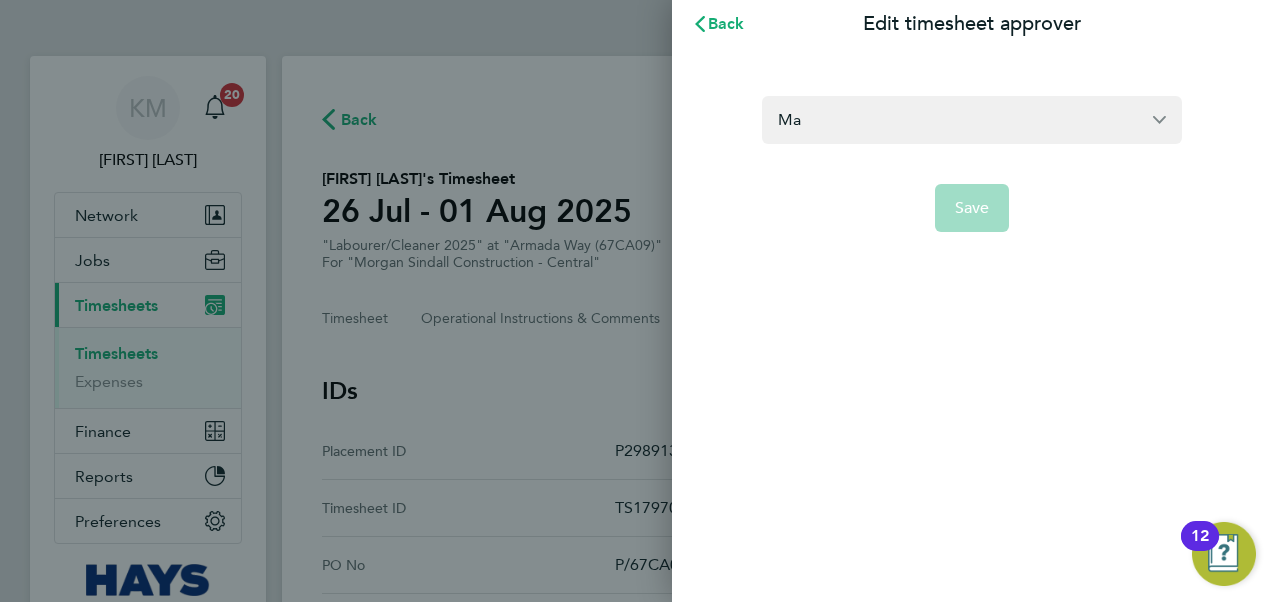 type on "M" 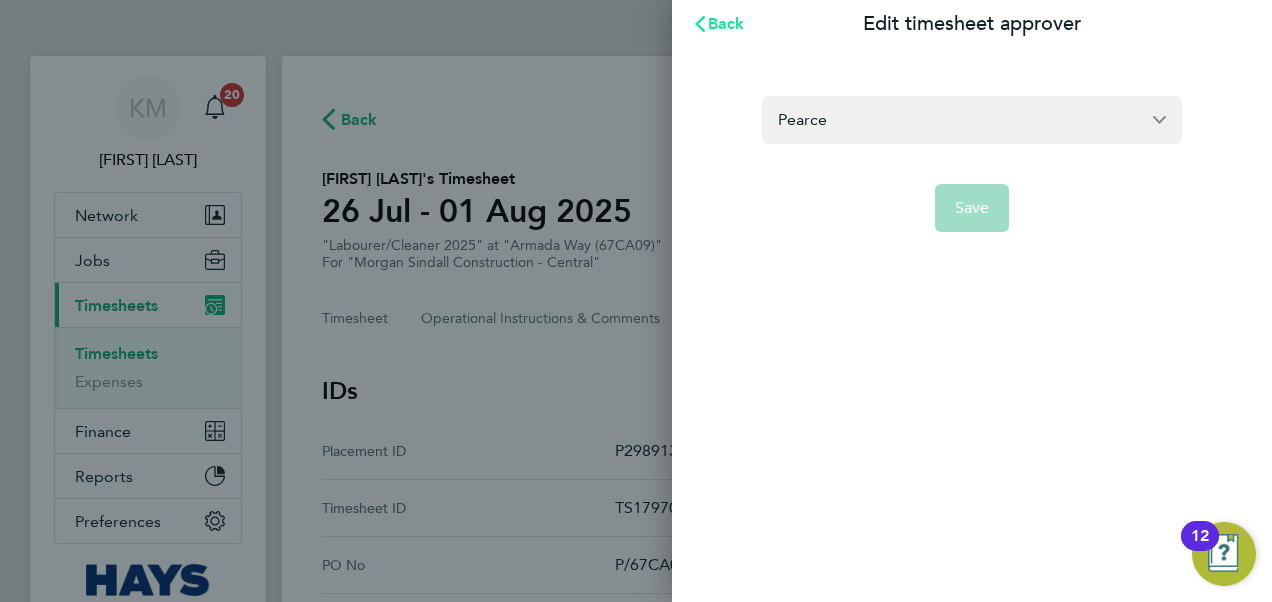 type on "Pearce" 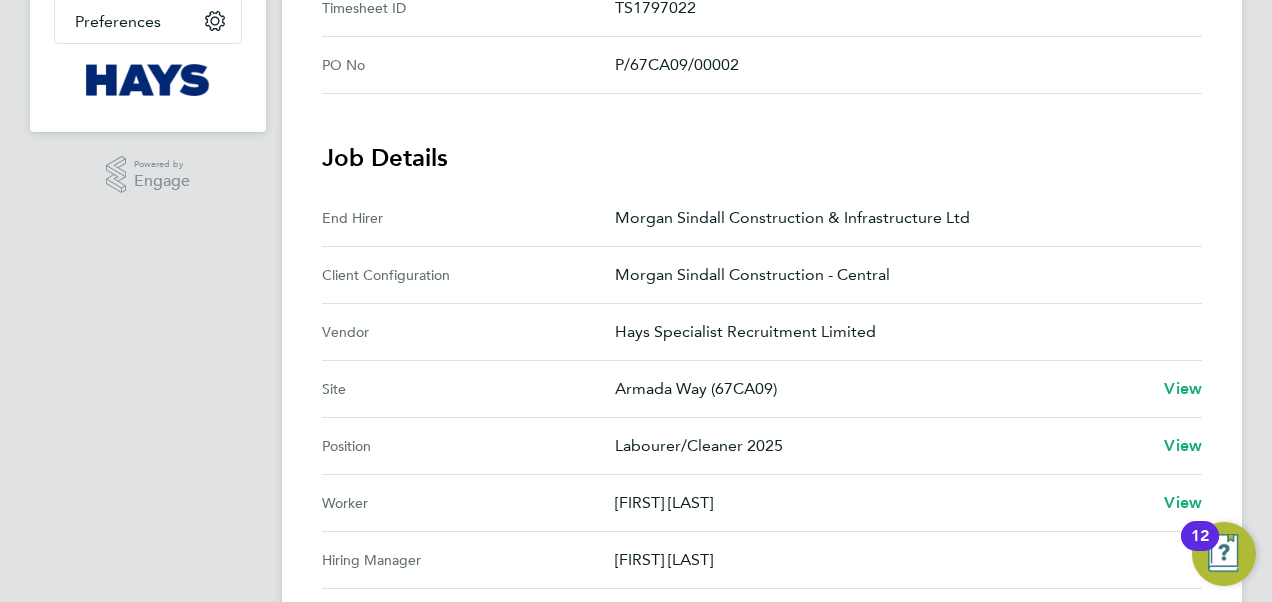 scroll, scrollTop: 600, scrollLeft: 0, axis: vertical 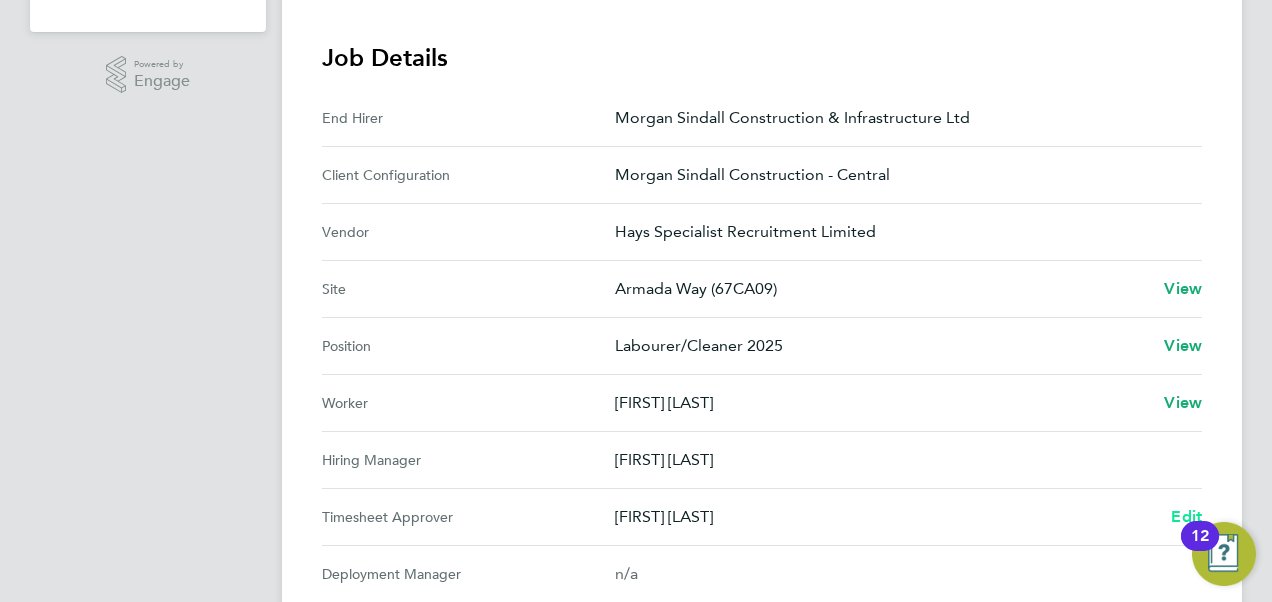 click on "Edit" at bounding box center (1186, 516) 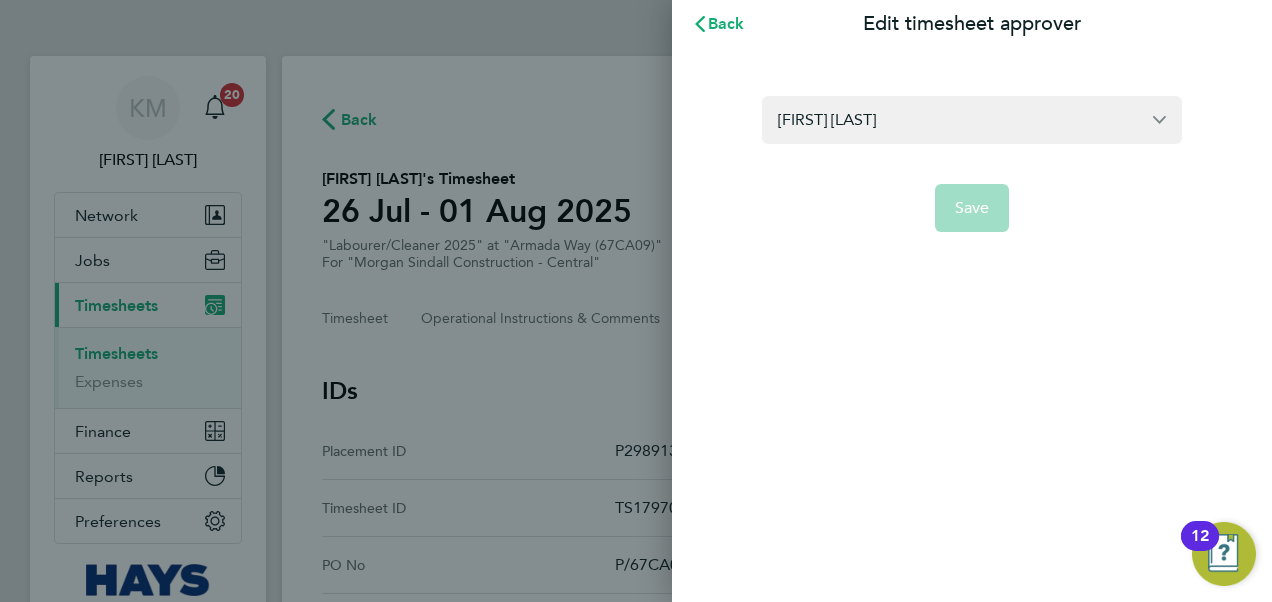 scroll, scrollTop: 0, scrollLeft: 0, axis: both 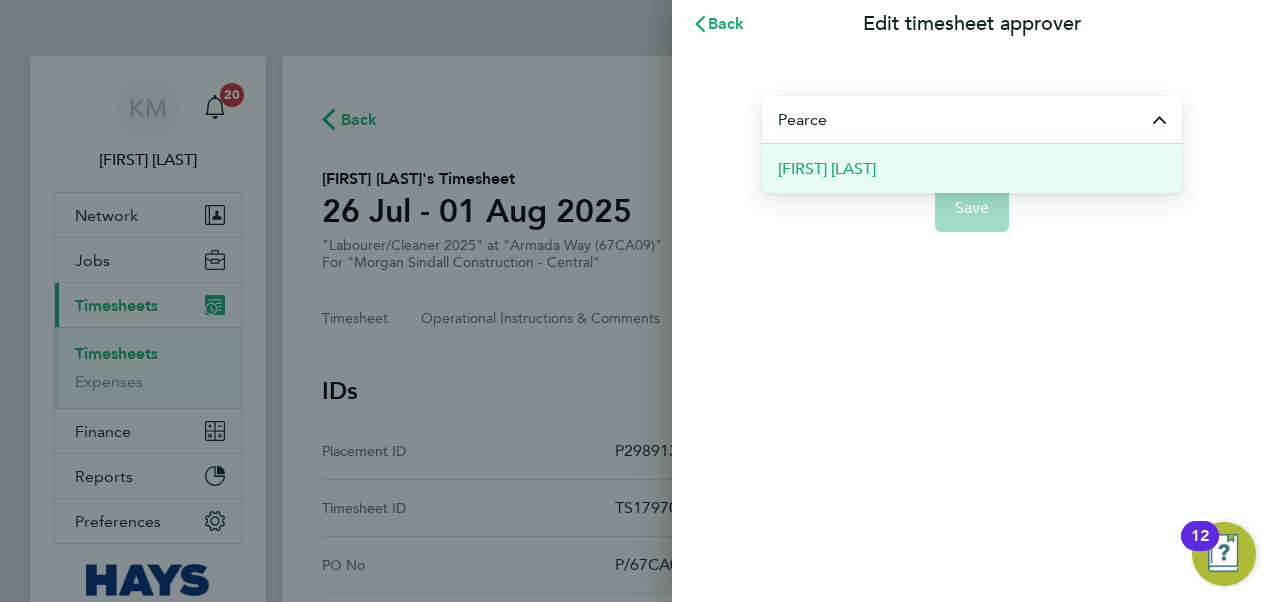 click on "[FIRST] [LAST]" at bounding box center [827, 169] 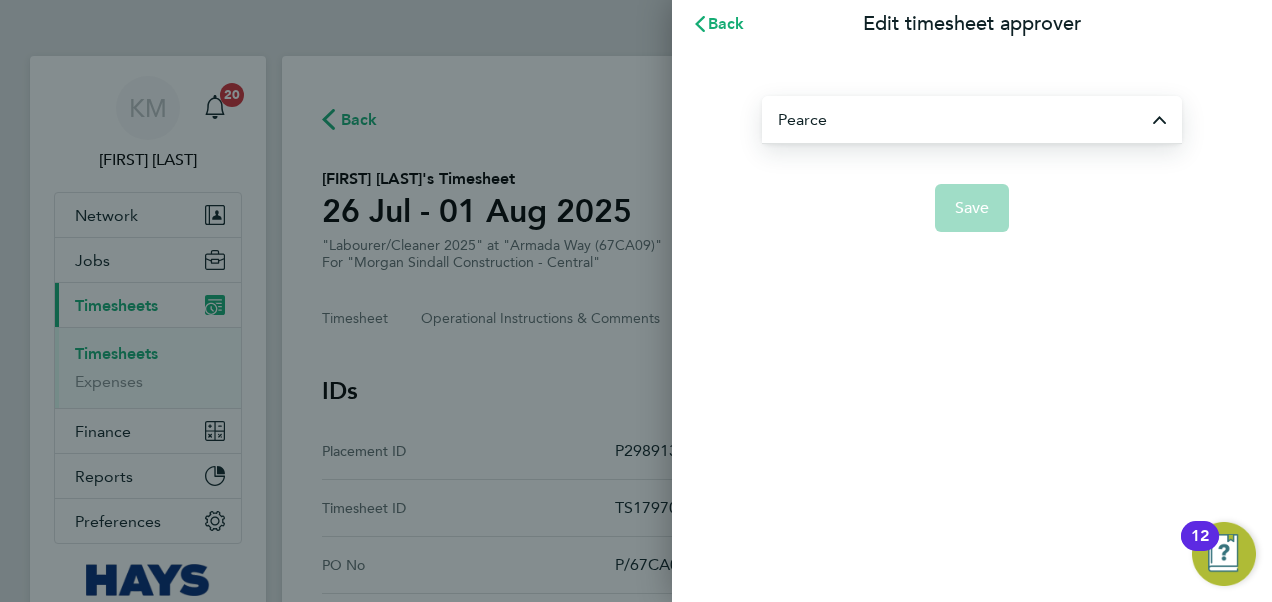 type on "[FIRST] [LAST]" 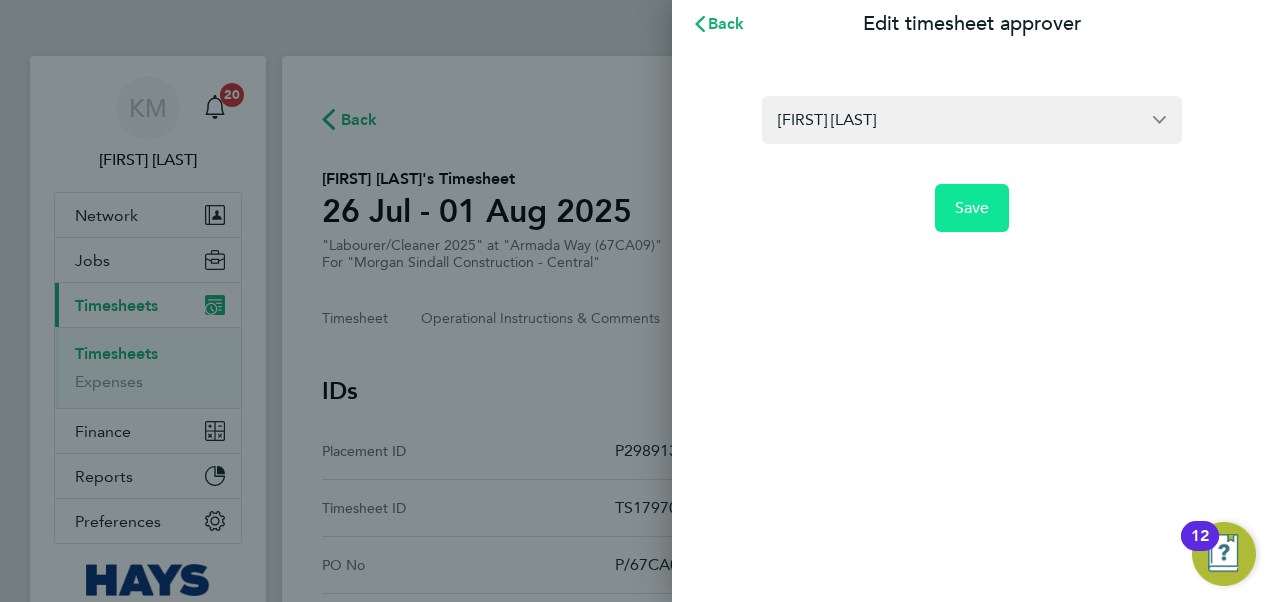 click on "Save" 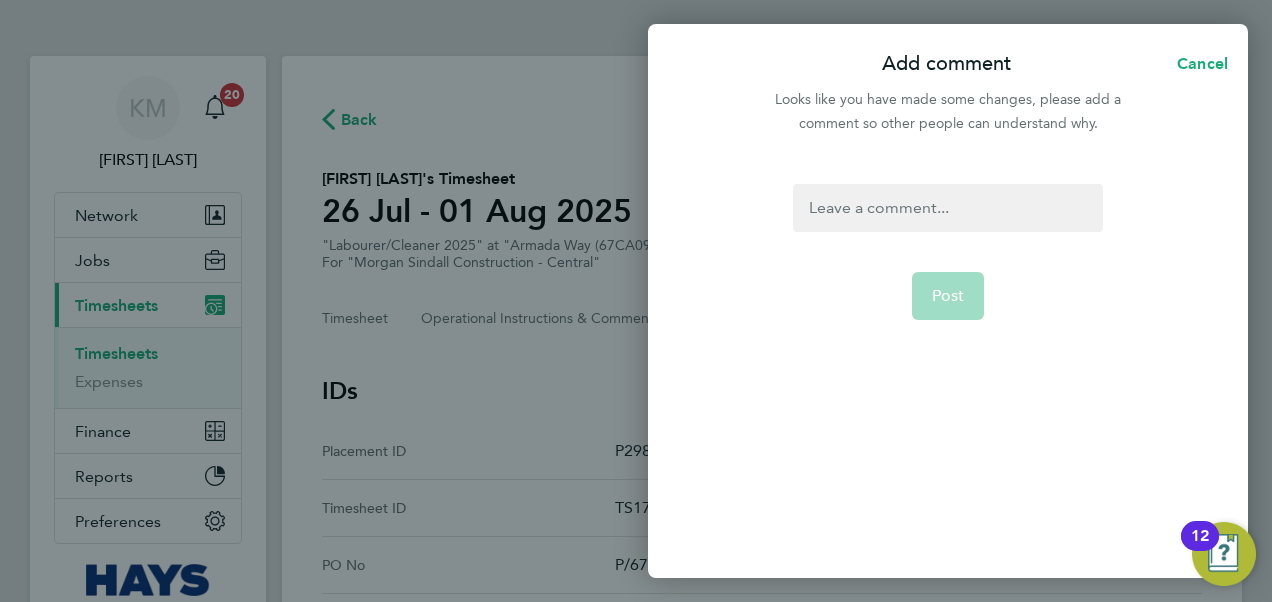 click at bounding box center (947, 208) 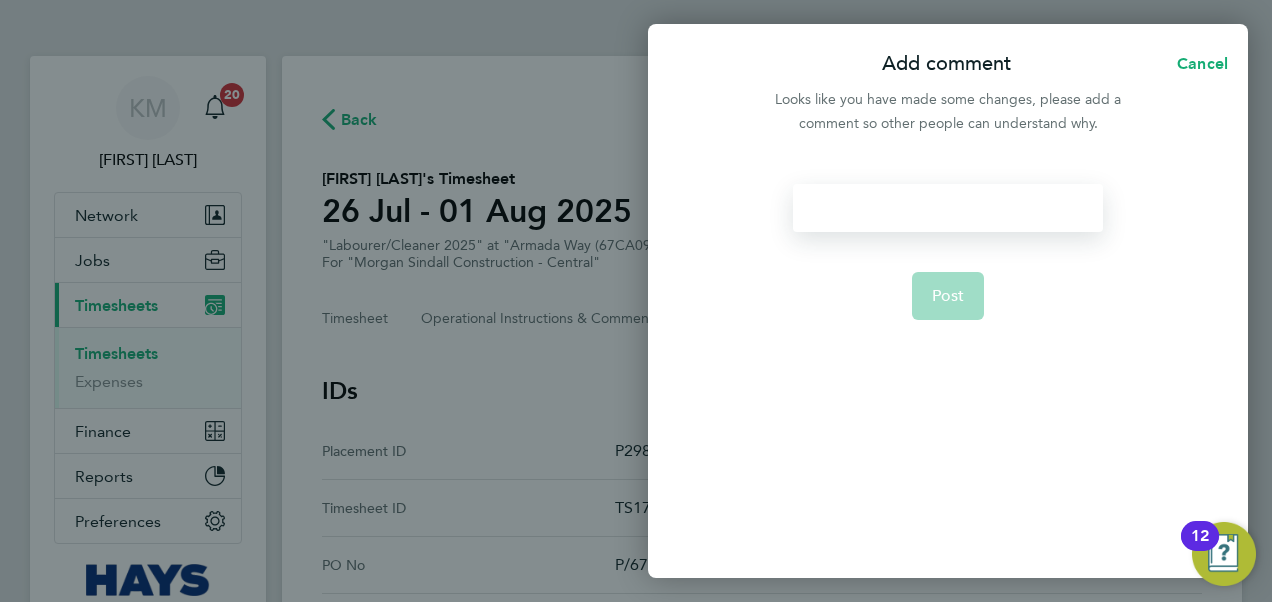 click at bounding box center [947, 208] 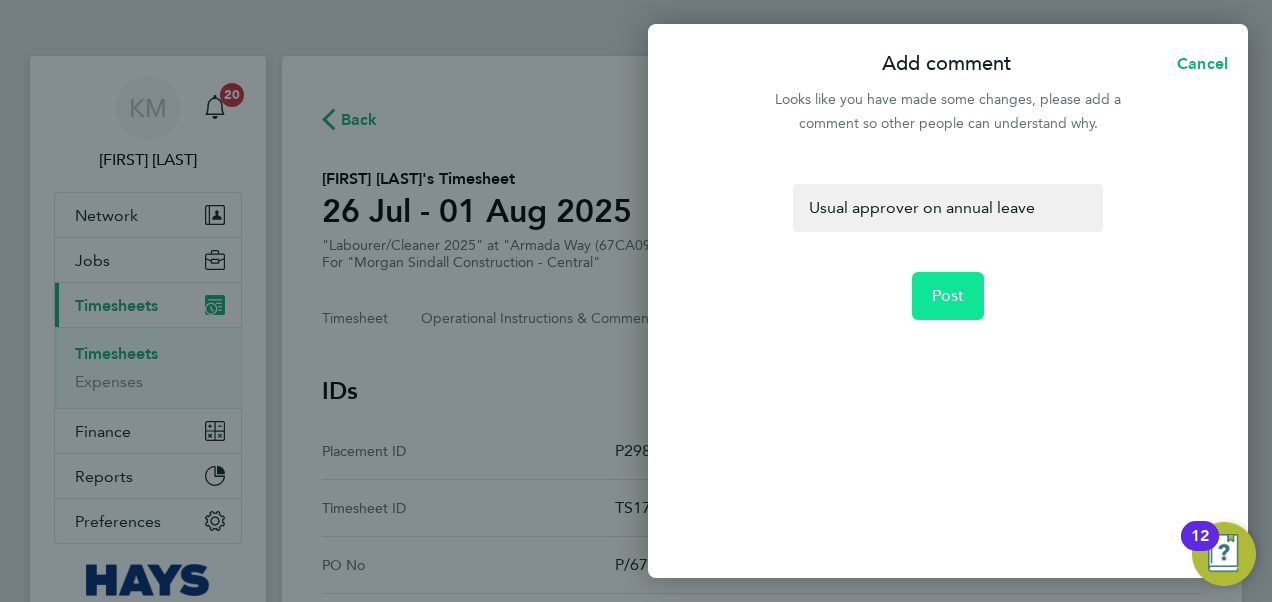 click on "Post" 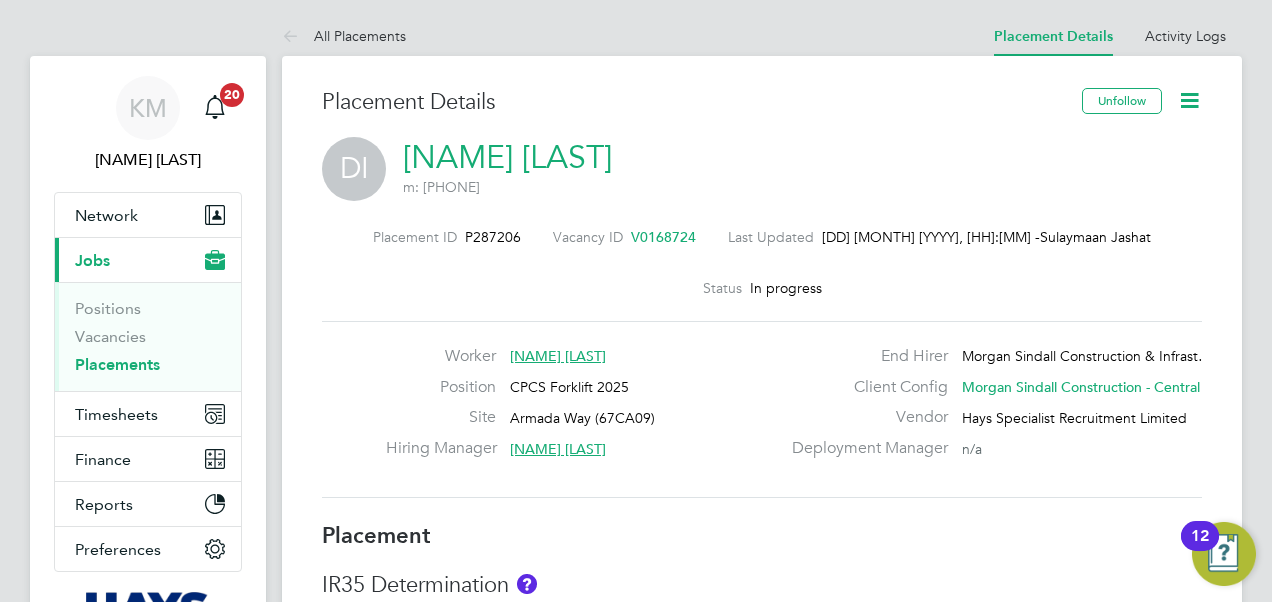 scroll, scrollTop: 0, scrollLeft: 0, axis: both 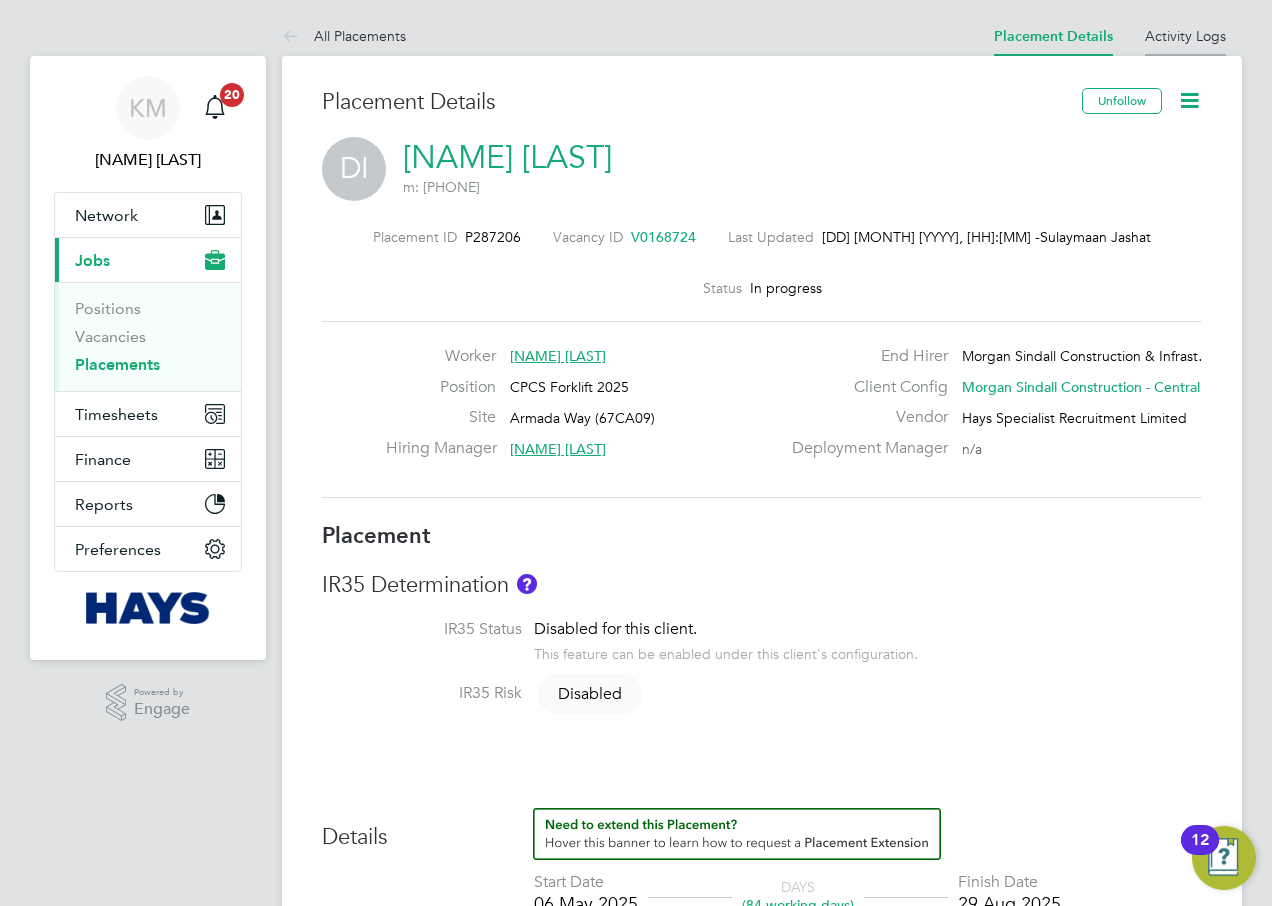 click on "Activity Logs" at bounding box center [1185, 36] 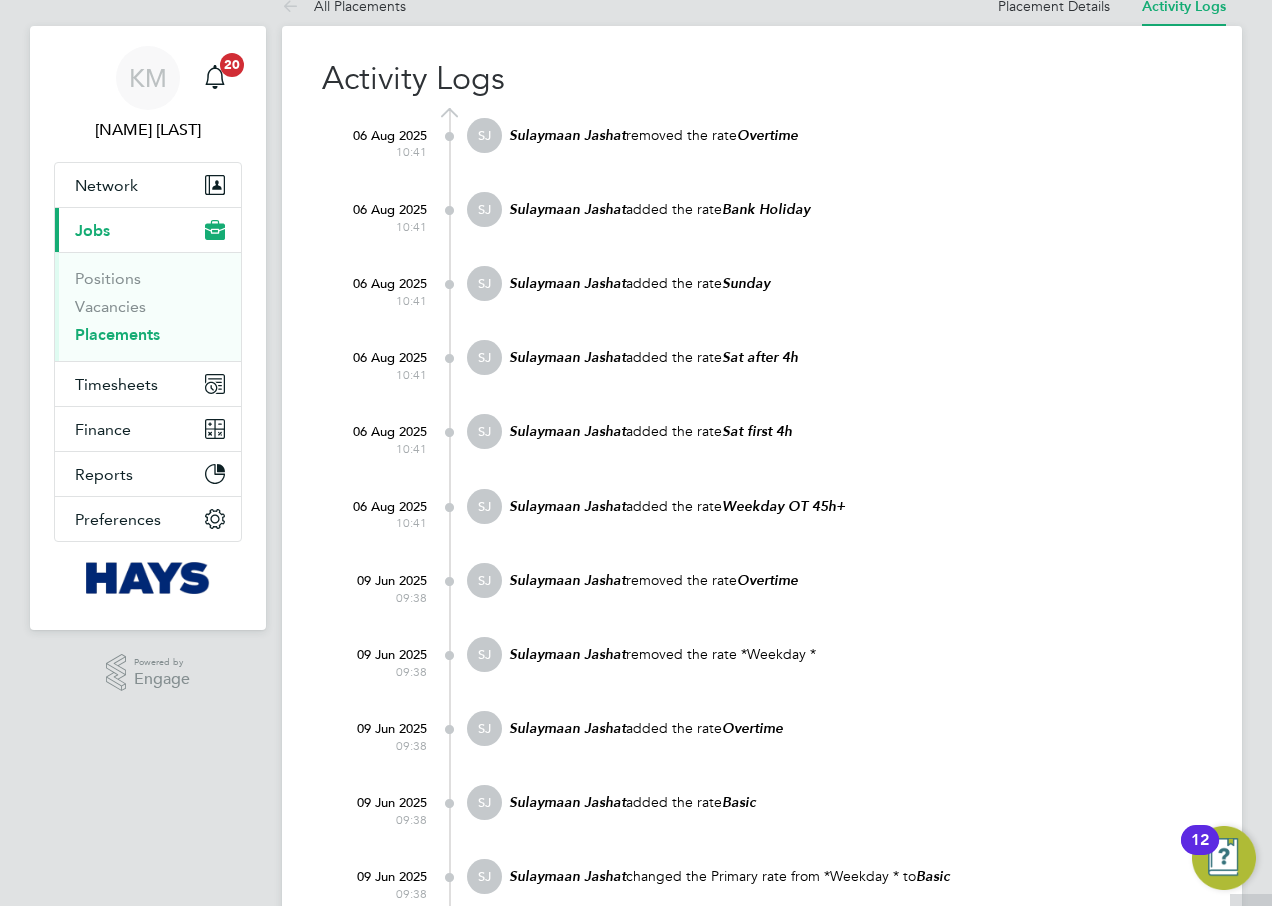scroll, scrollTop: 0, scrollLeft: 0, axis: both 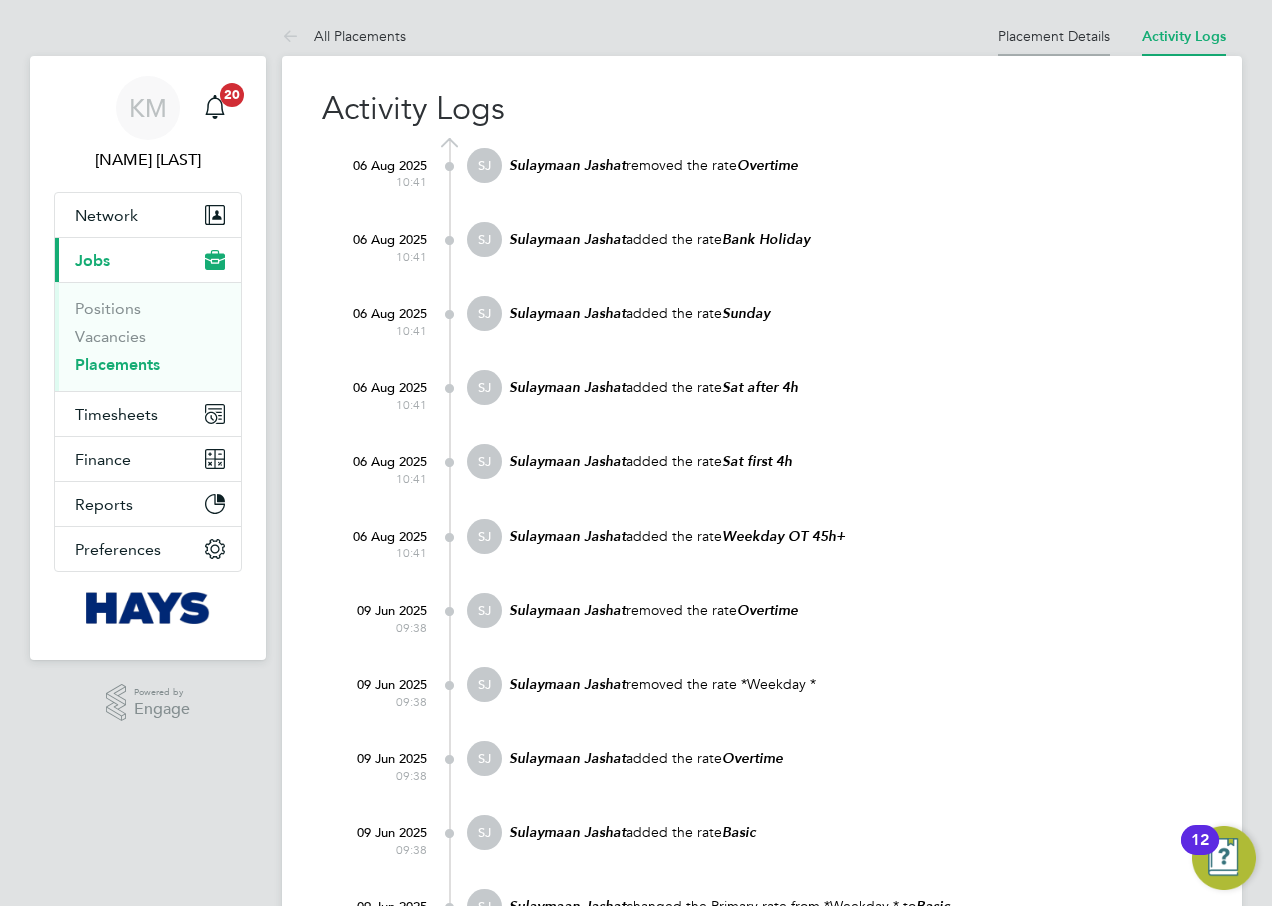 click on "Placement Details" at bounding box center [1054, 36] 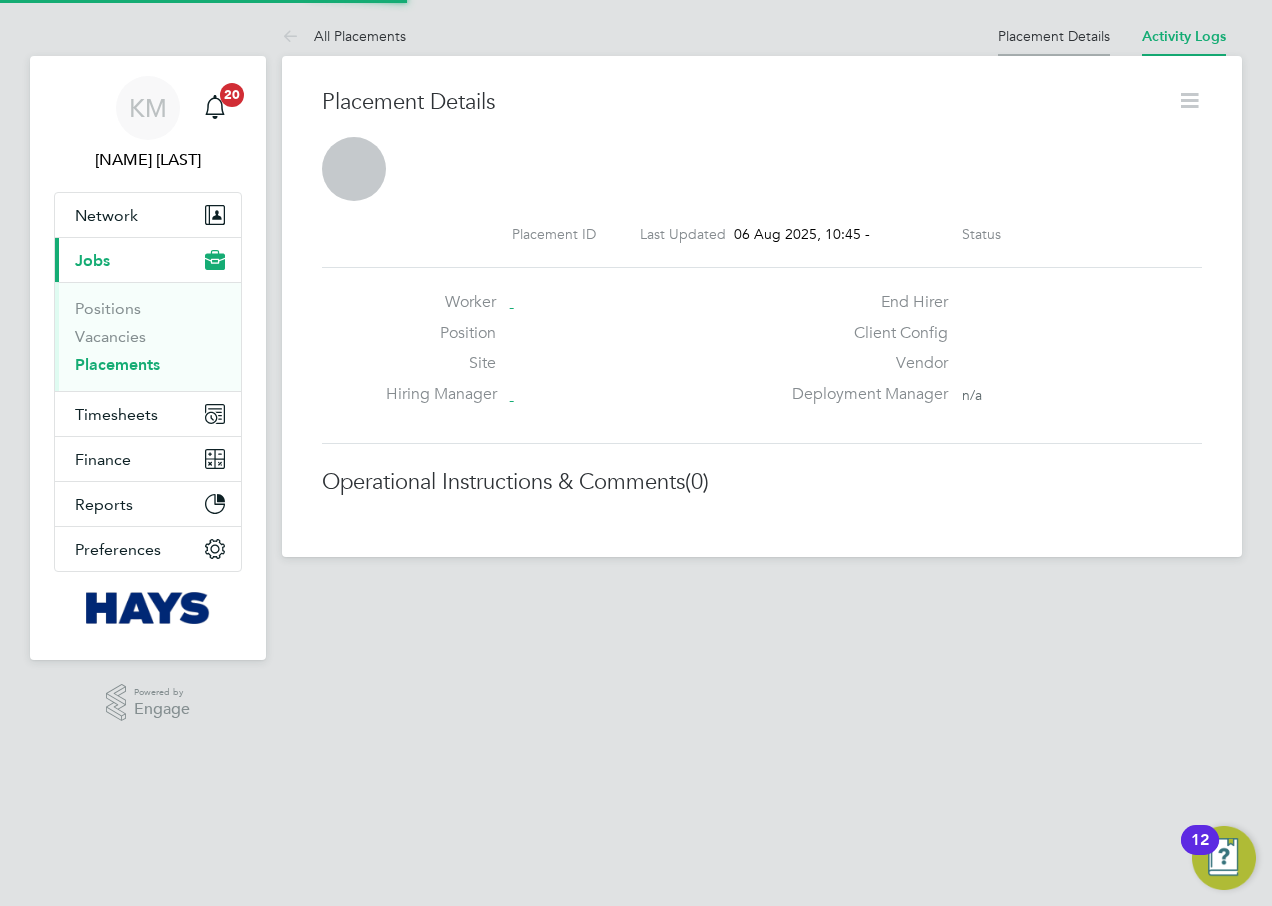 scroll, scrollTop: 10, scrollLeft: 10, axis: both 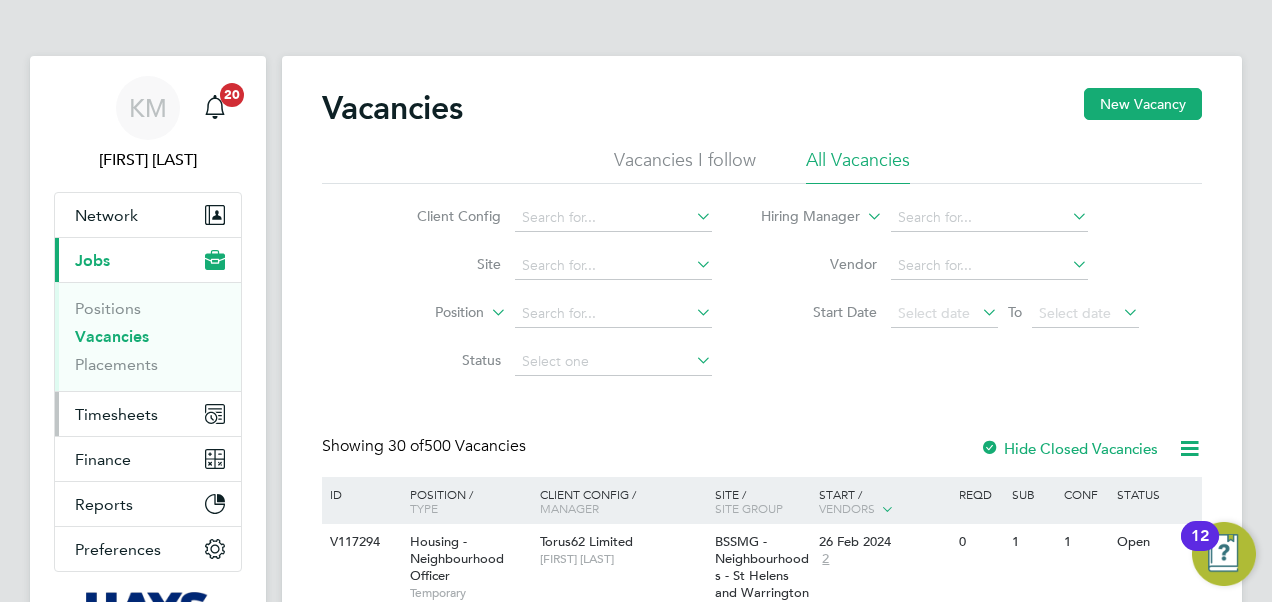 click on "Timesheets" at bounding box center (116, 414) 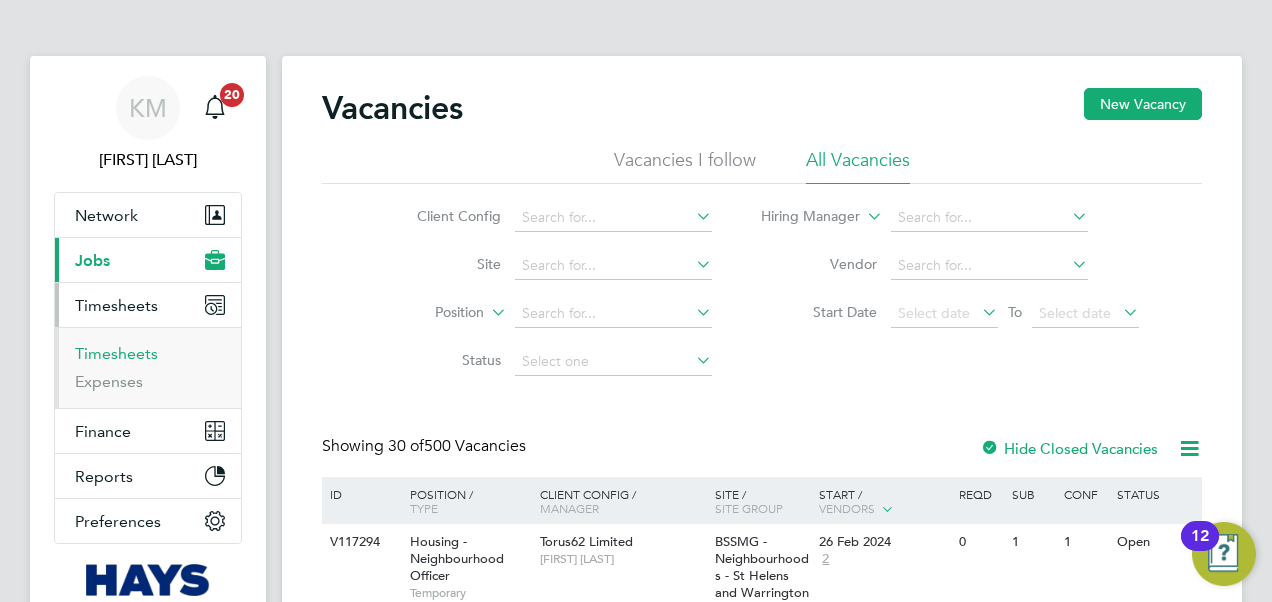 click on "Timesheets" at bounding box center (116, 353) 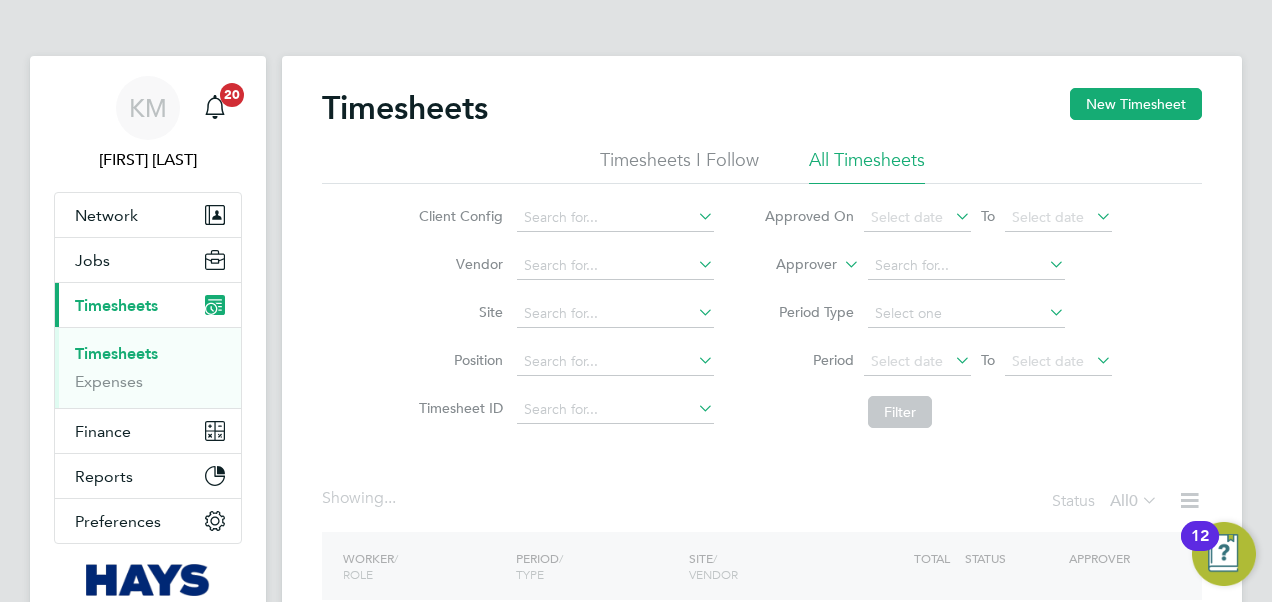 click 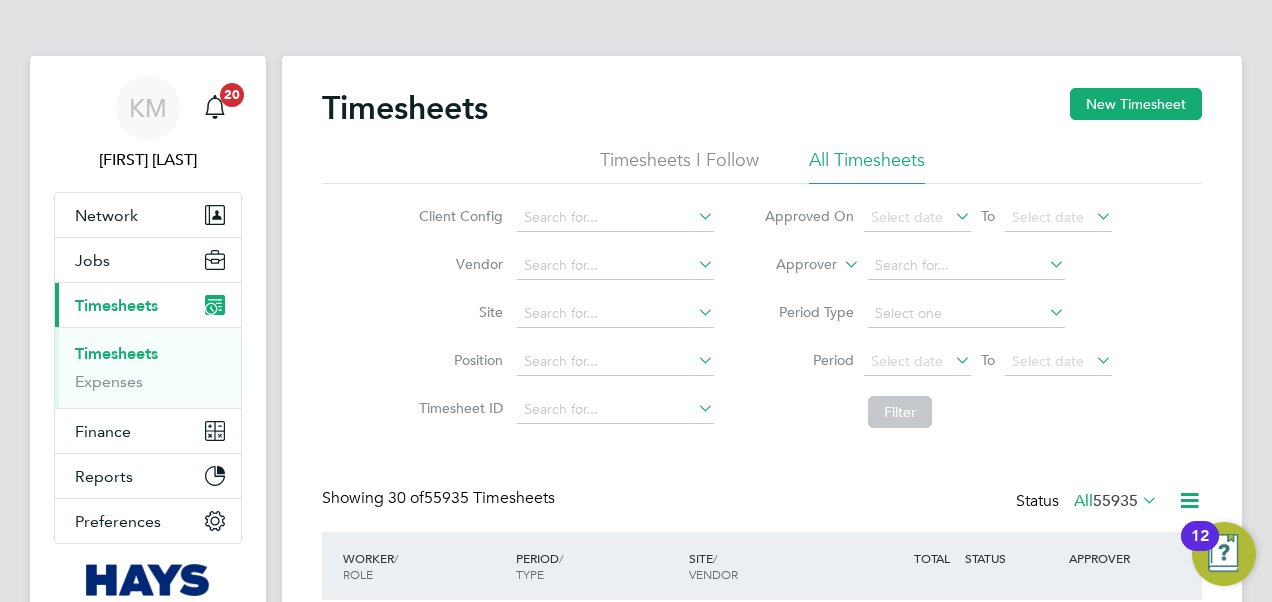 click 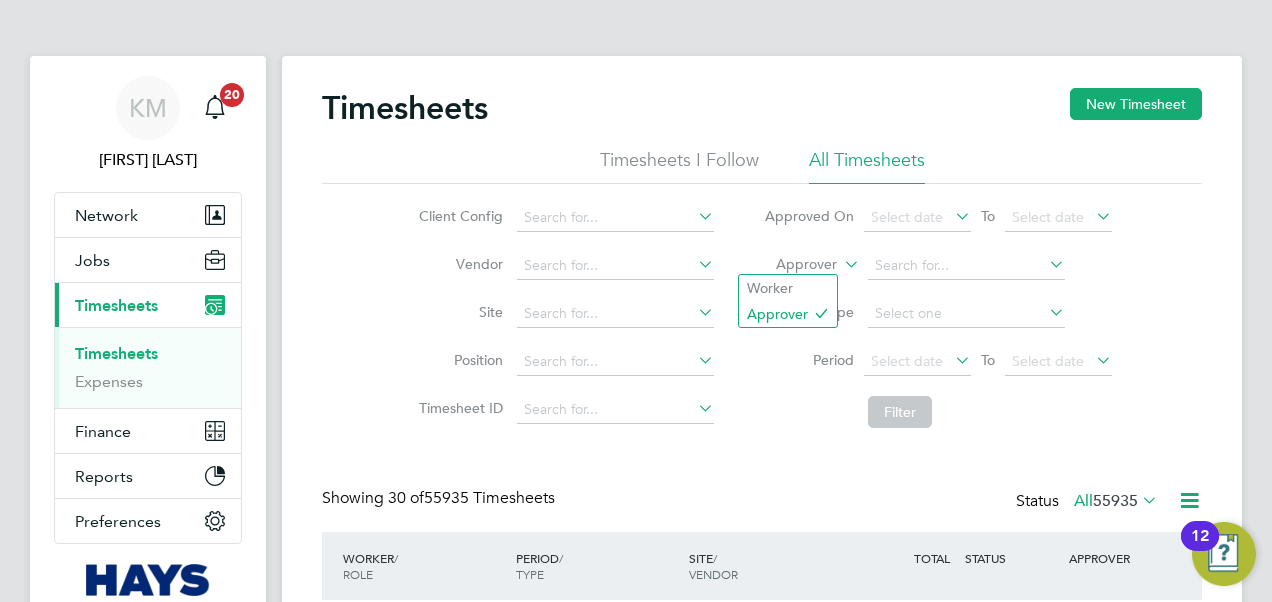 scroll, scrollTop: 10, scrollLeft: 10, axis: both 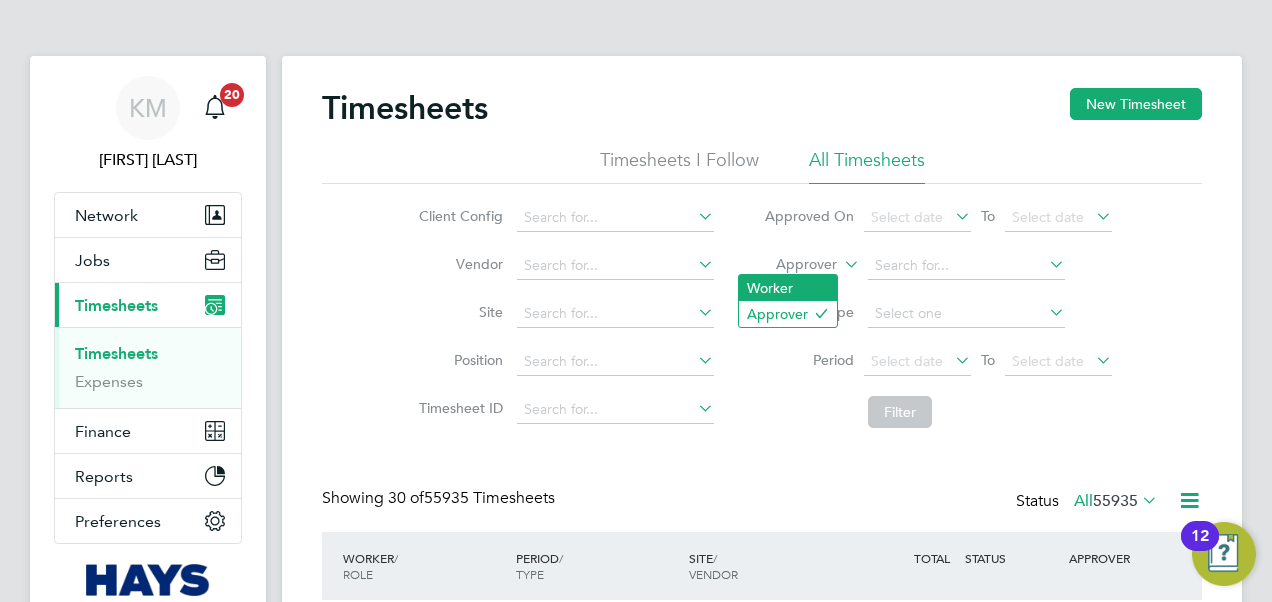 click on "Worker" 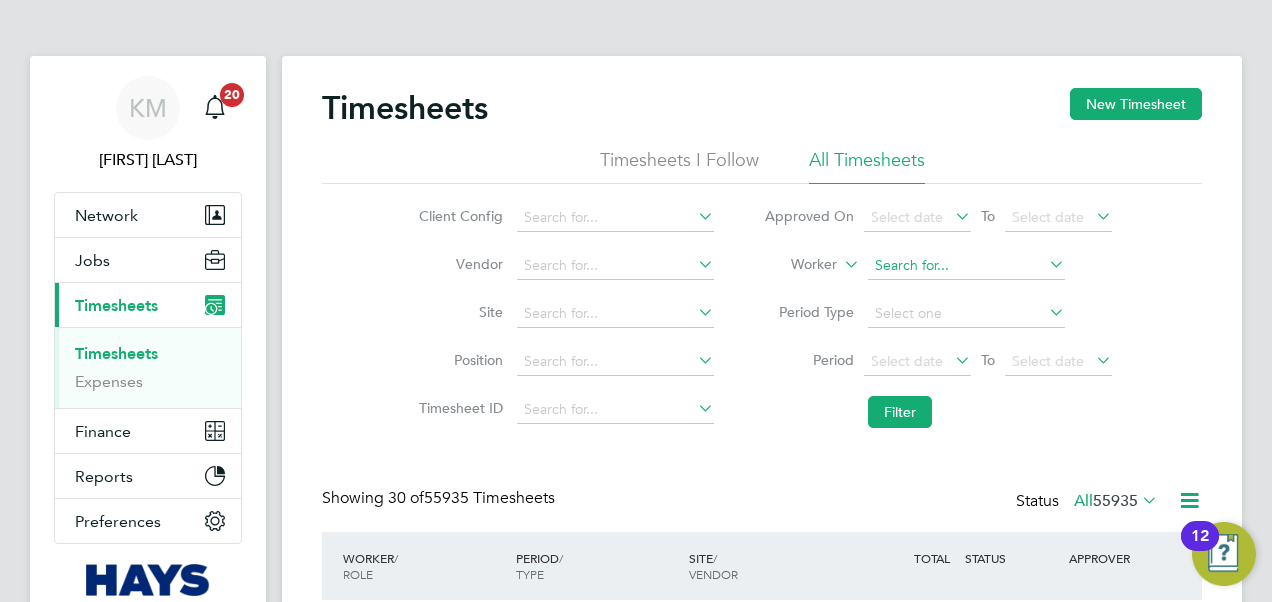 click 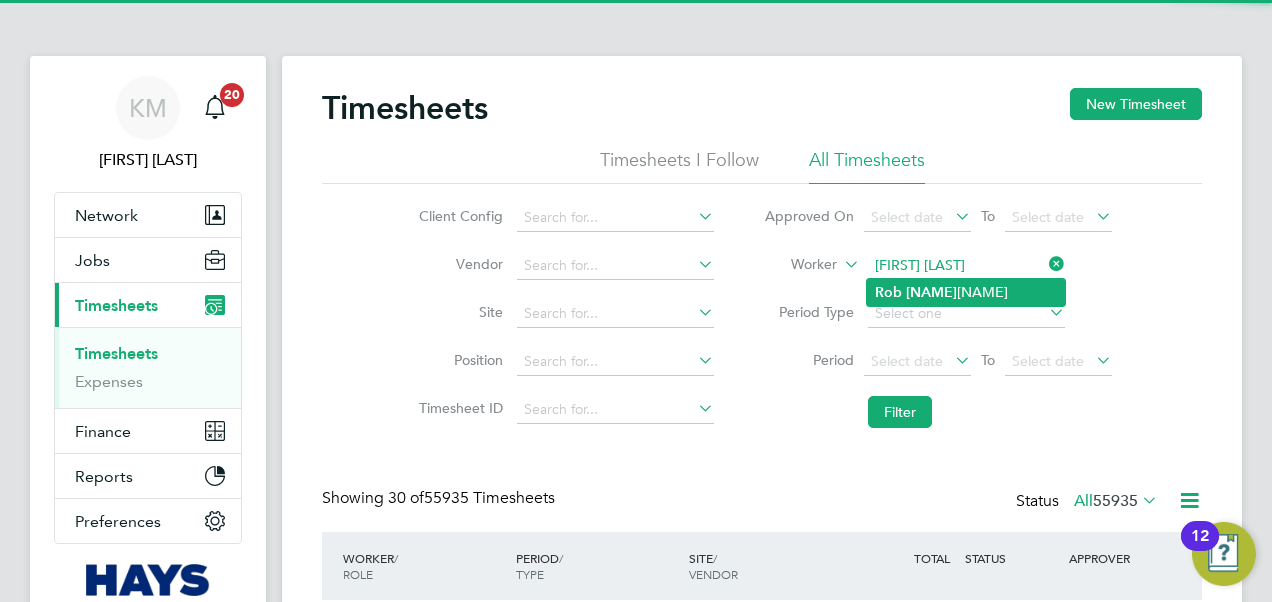 click on "[FIRST] [LAST] [LAST]" 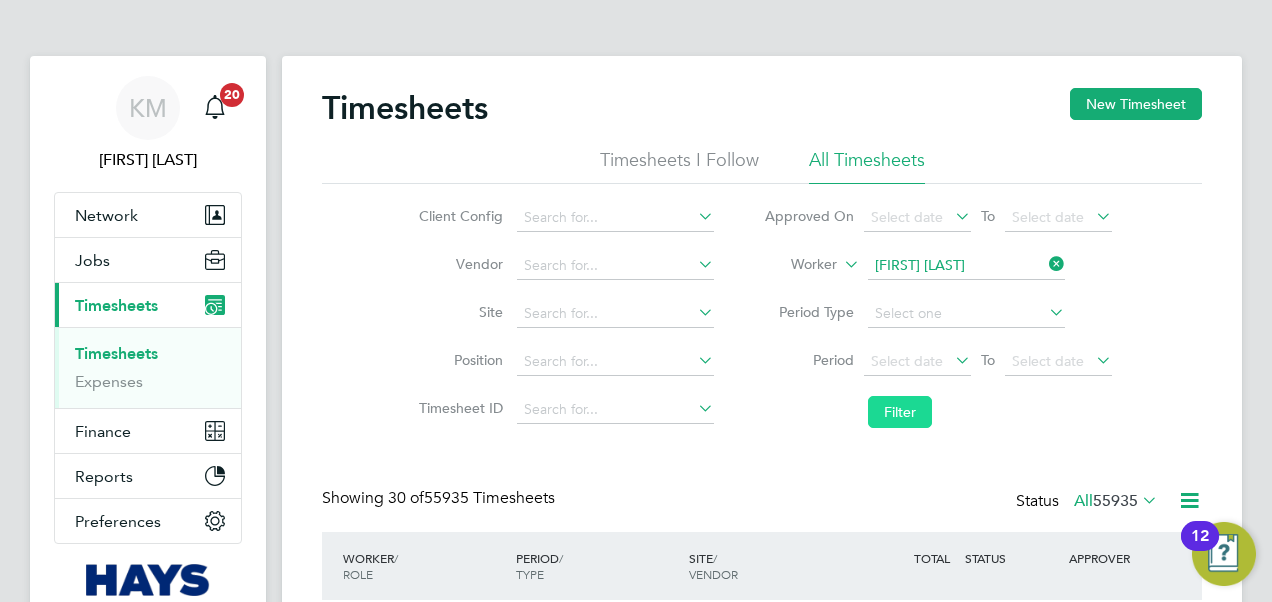 click on "Filter" 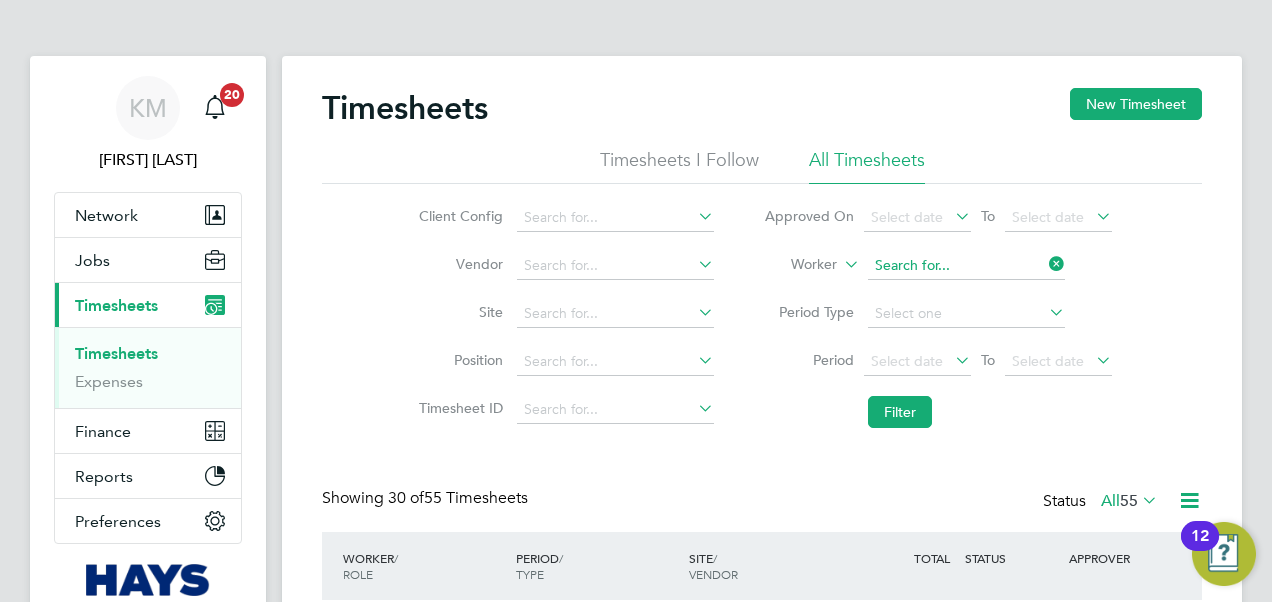 click 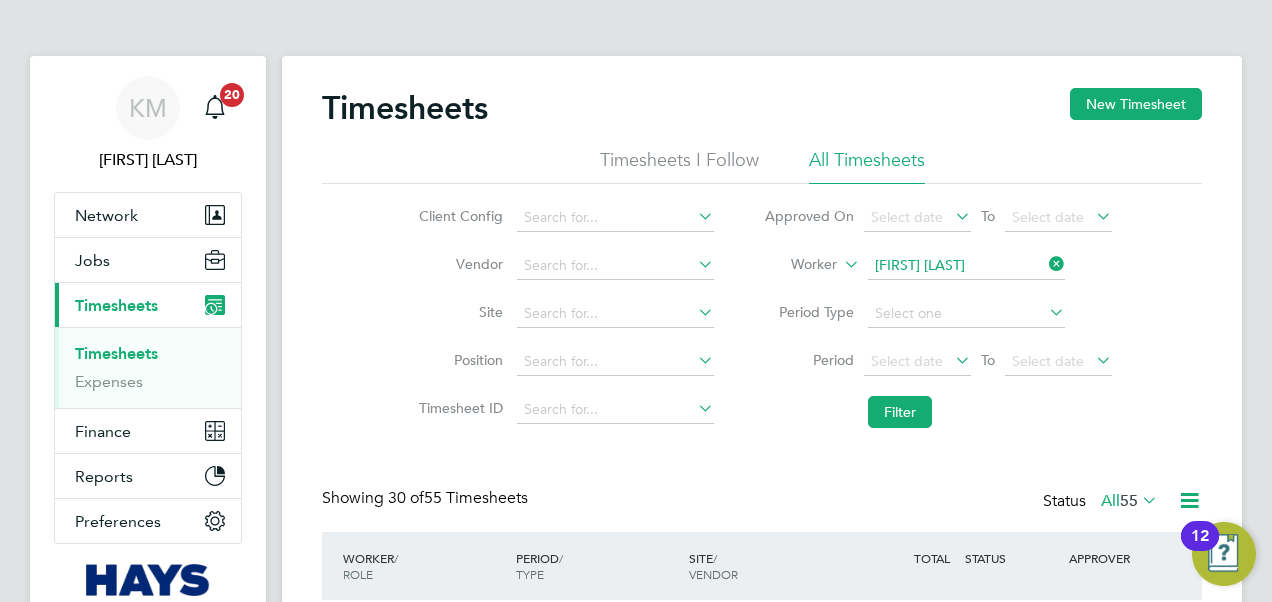 click on "Ola" 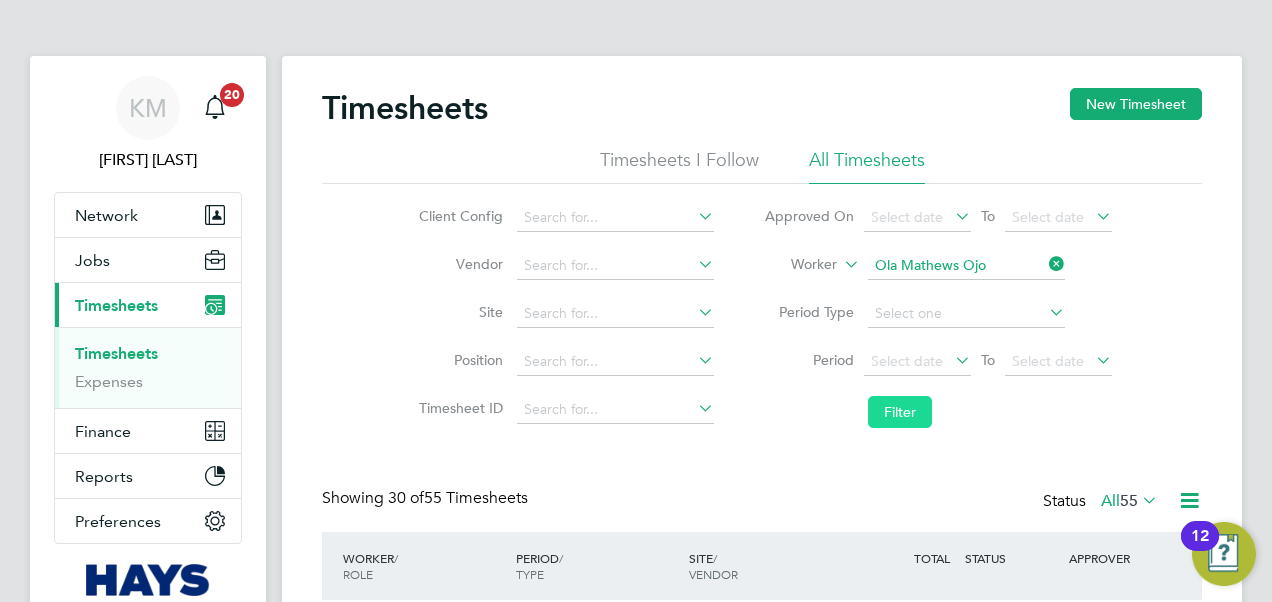 click on "Filter" 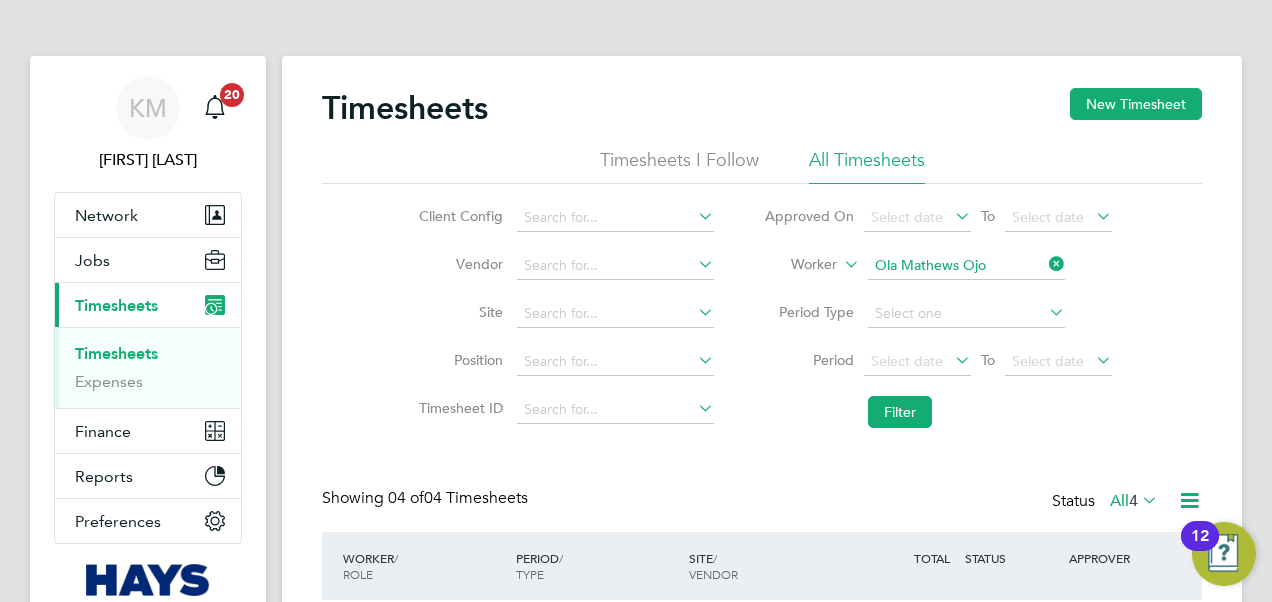 click 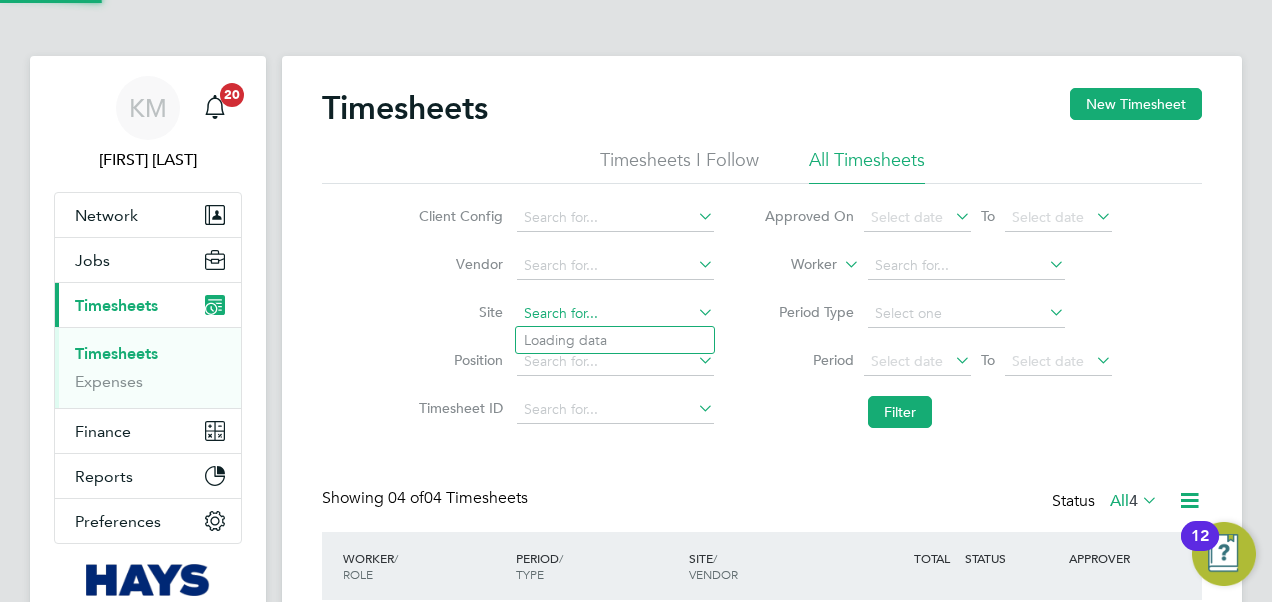 click 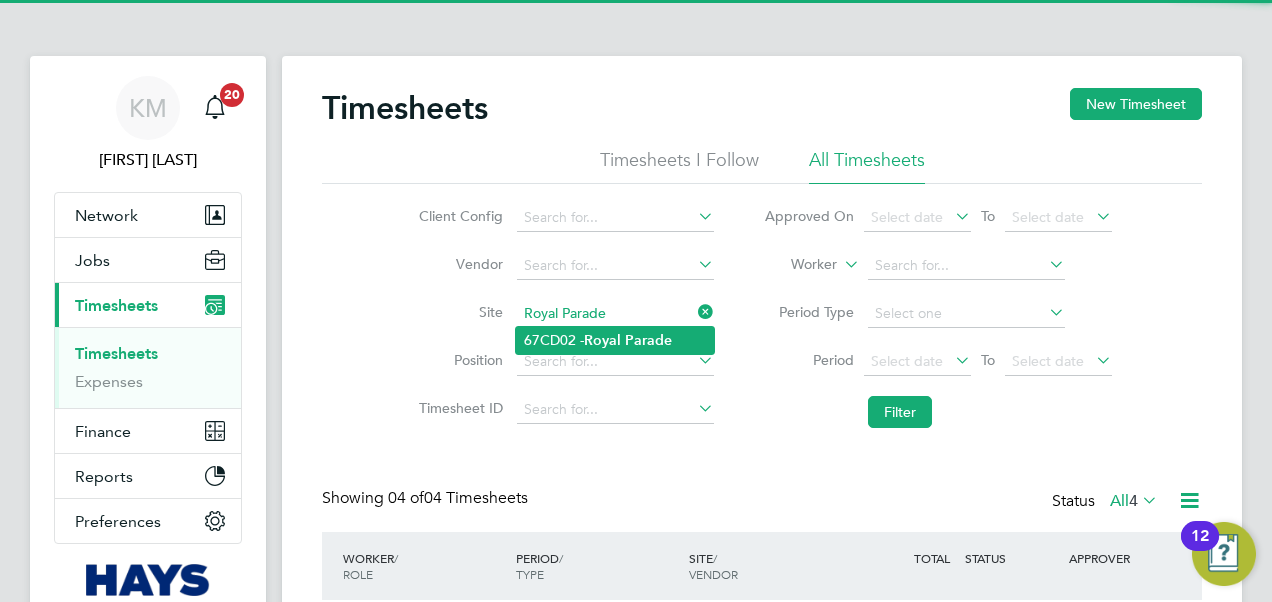 click on "[NUMBER] [LAST] [LAST]" 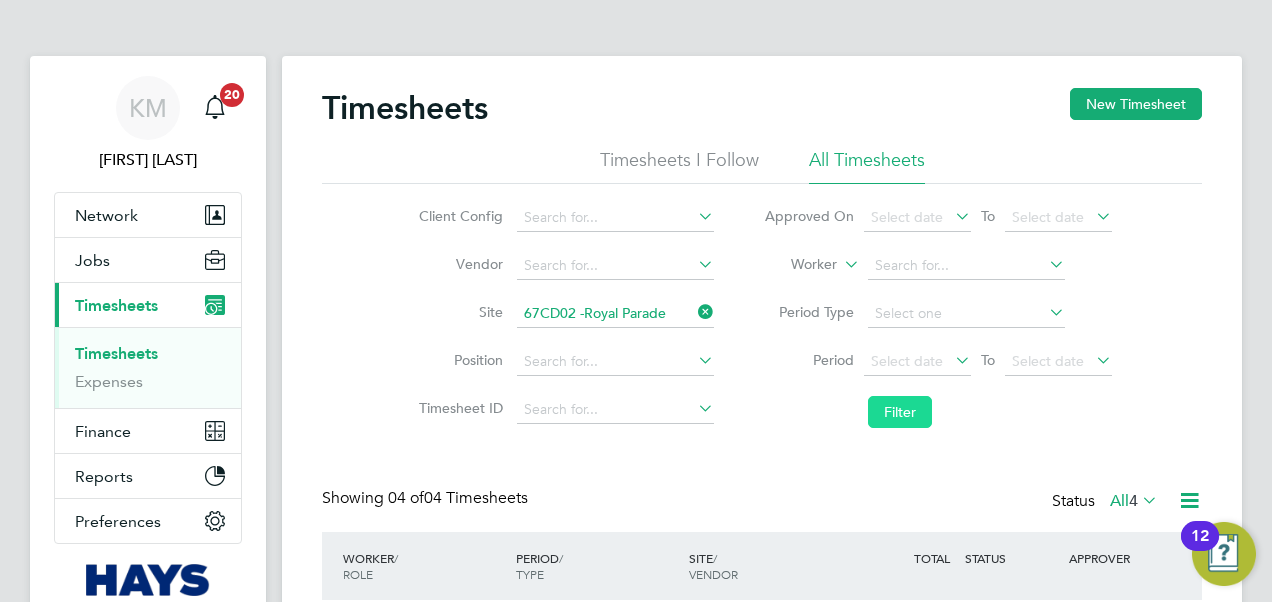 click on "Filter" 